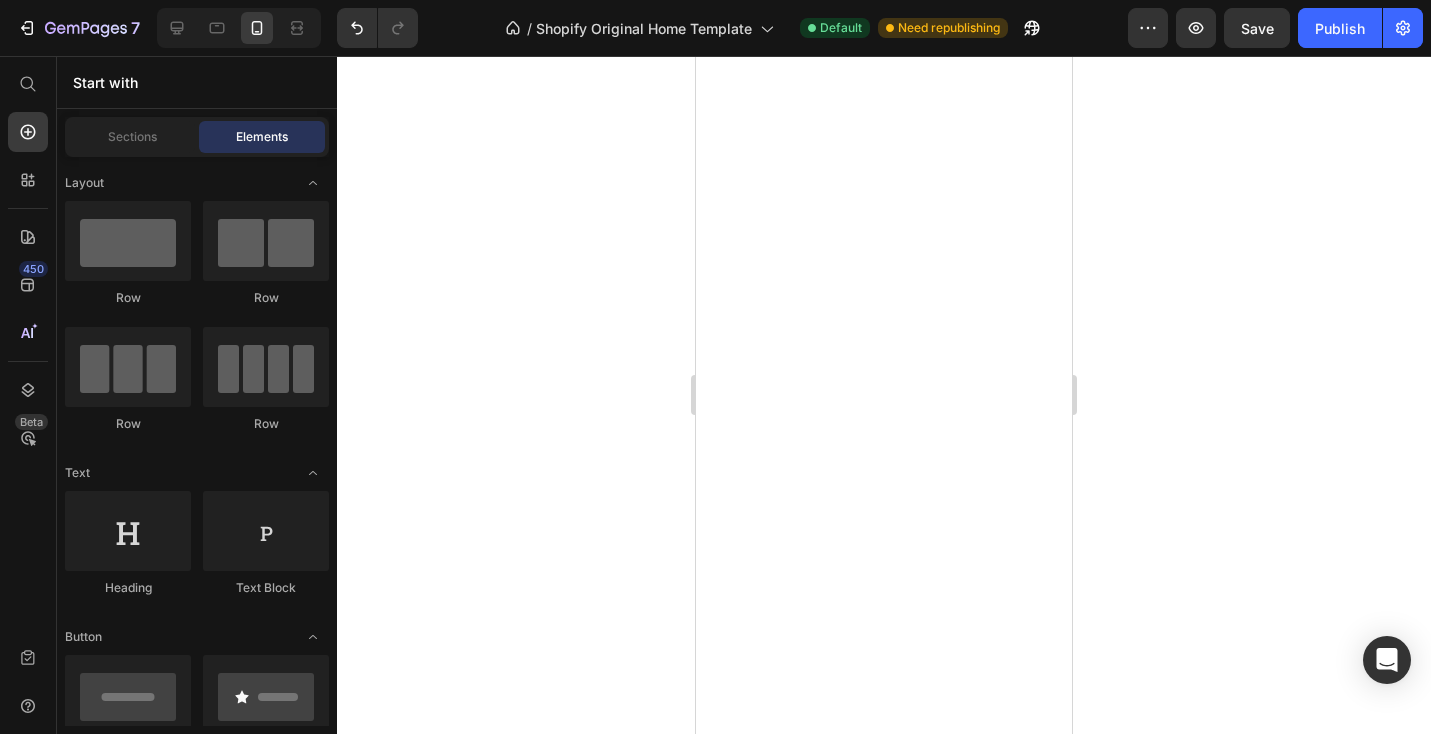 scroll, scrollTop: 0, scrollLeft: 0, axis: both 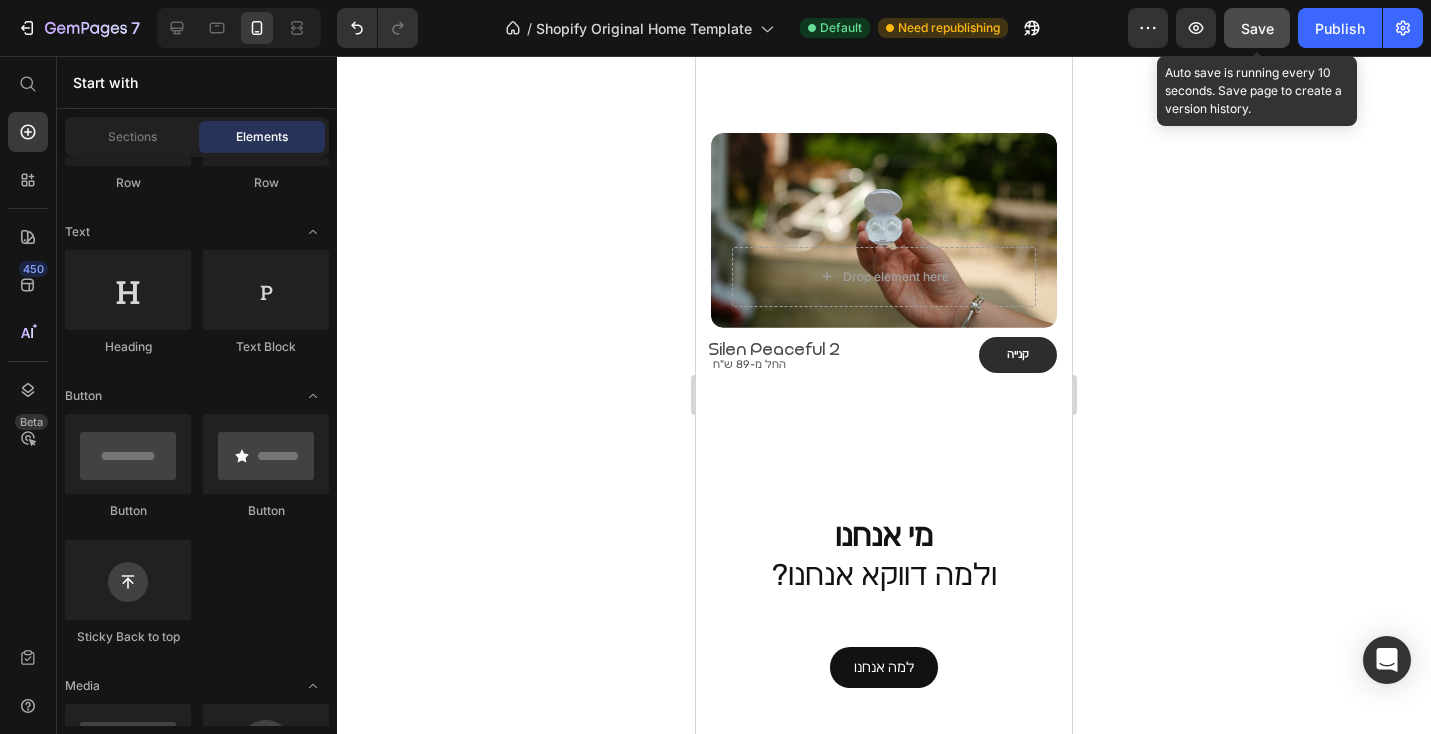 click on "Save" 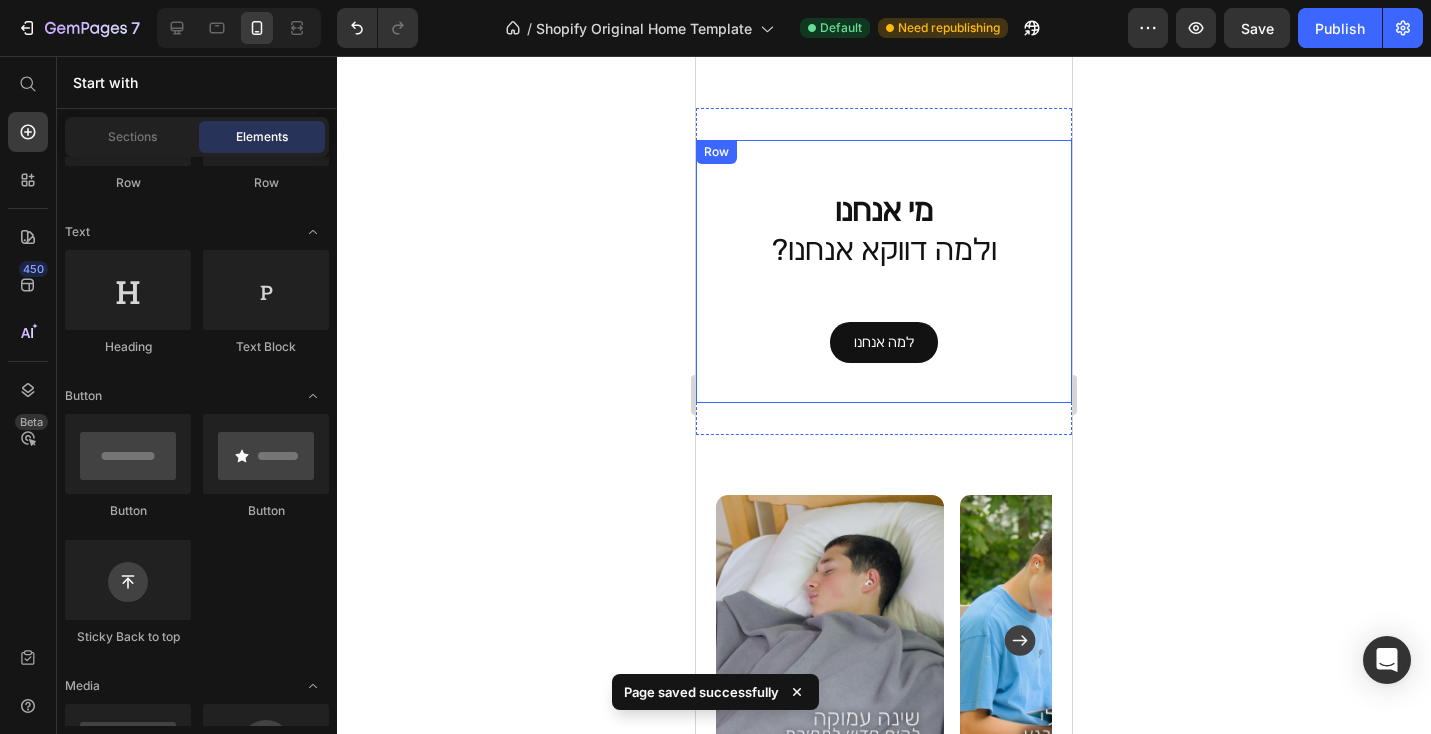 scroll, scrollTop: 372, scrollLeft: 0, axis: vertical 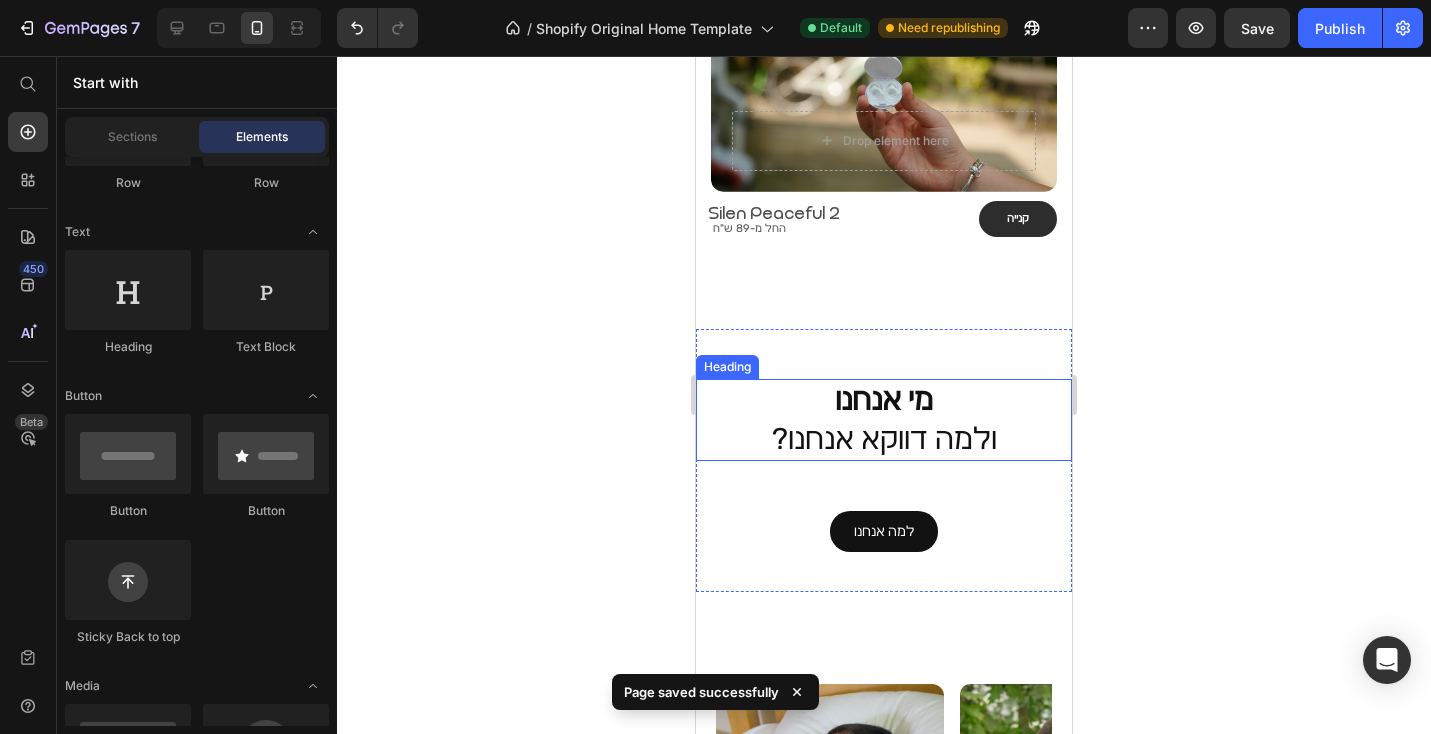 click on "מי אנחנו" at bounding box center (884, 400) 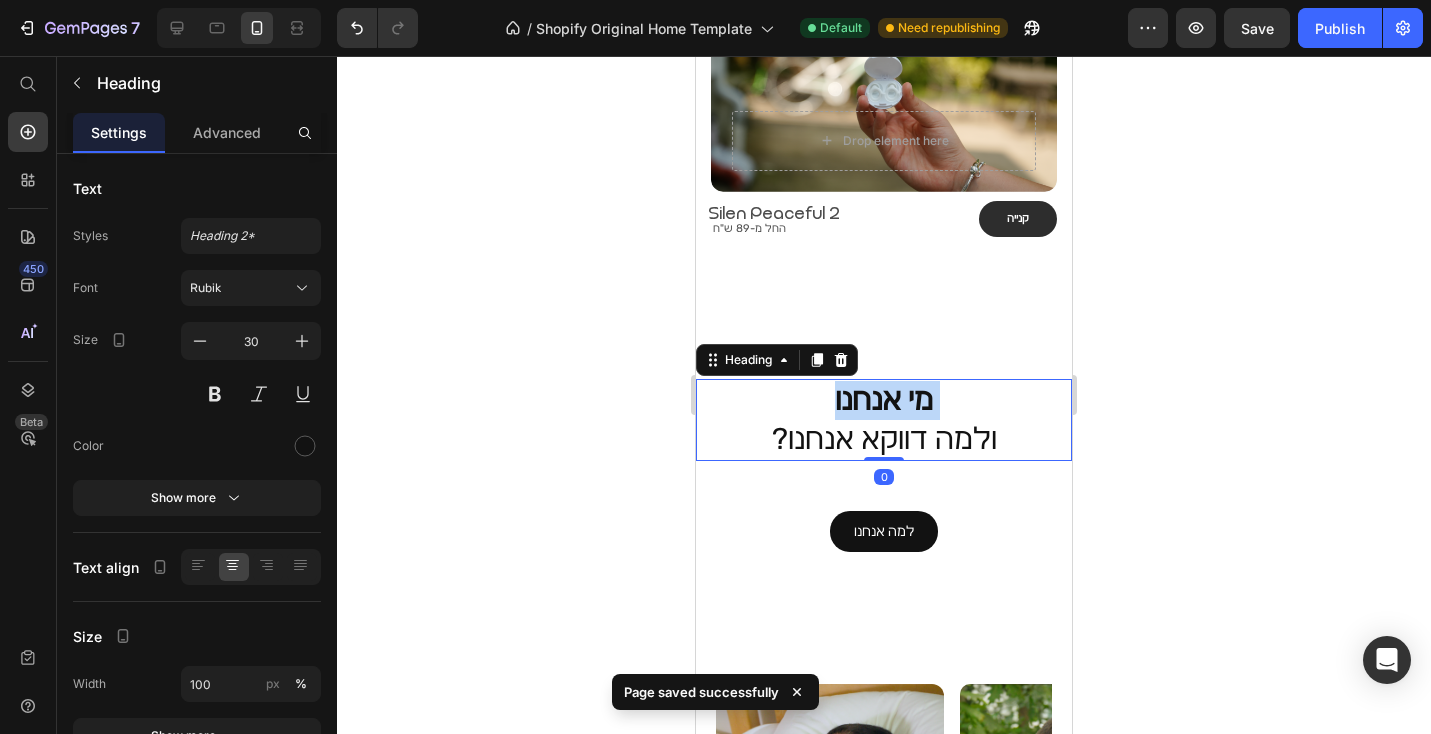 click on "מי אנחנו" at bounding box center [884, 400] 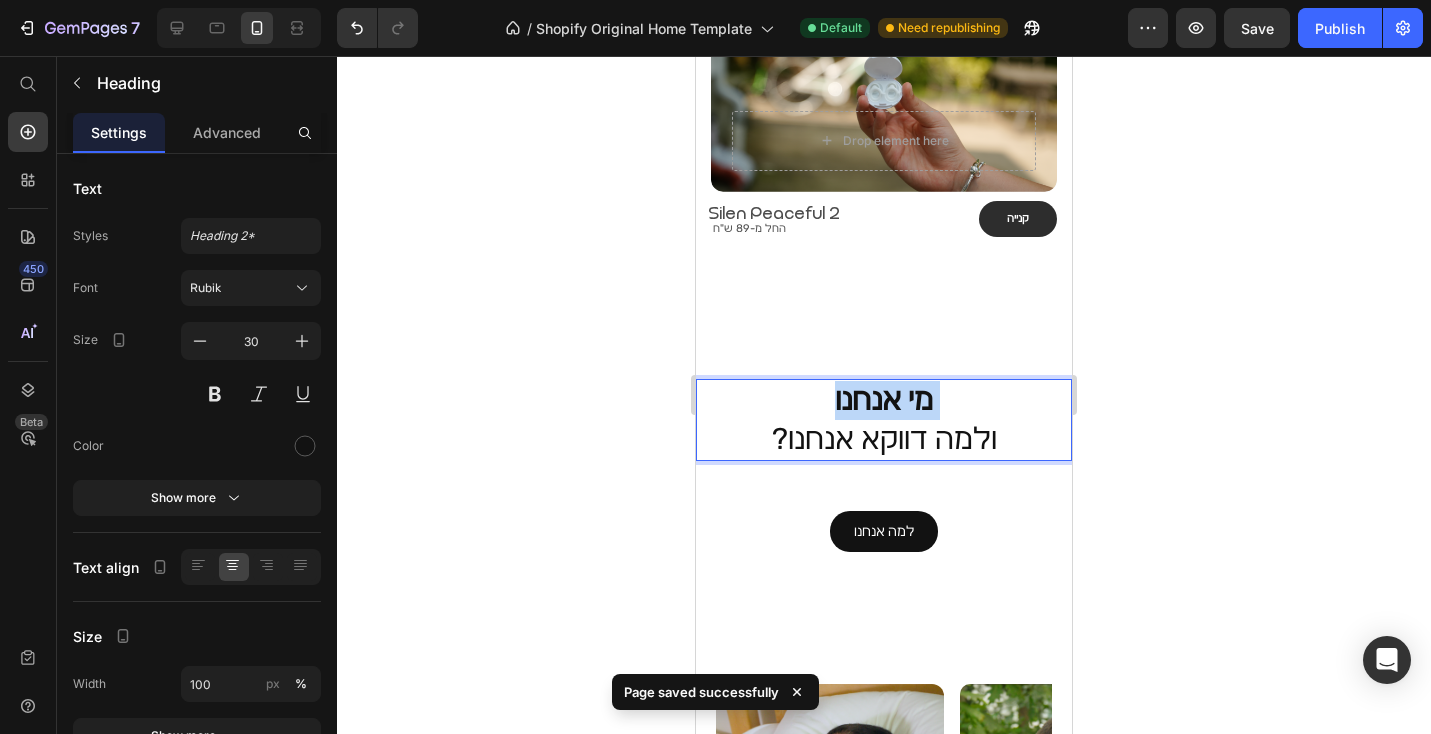 click on "מי אנחנו" at bounding box center (884, 400) 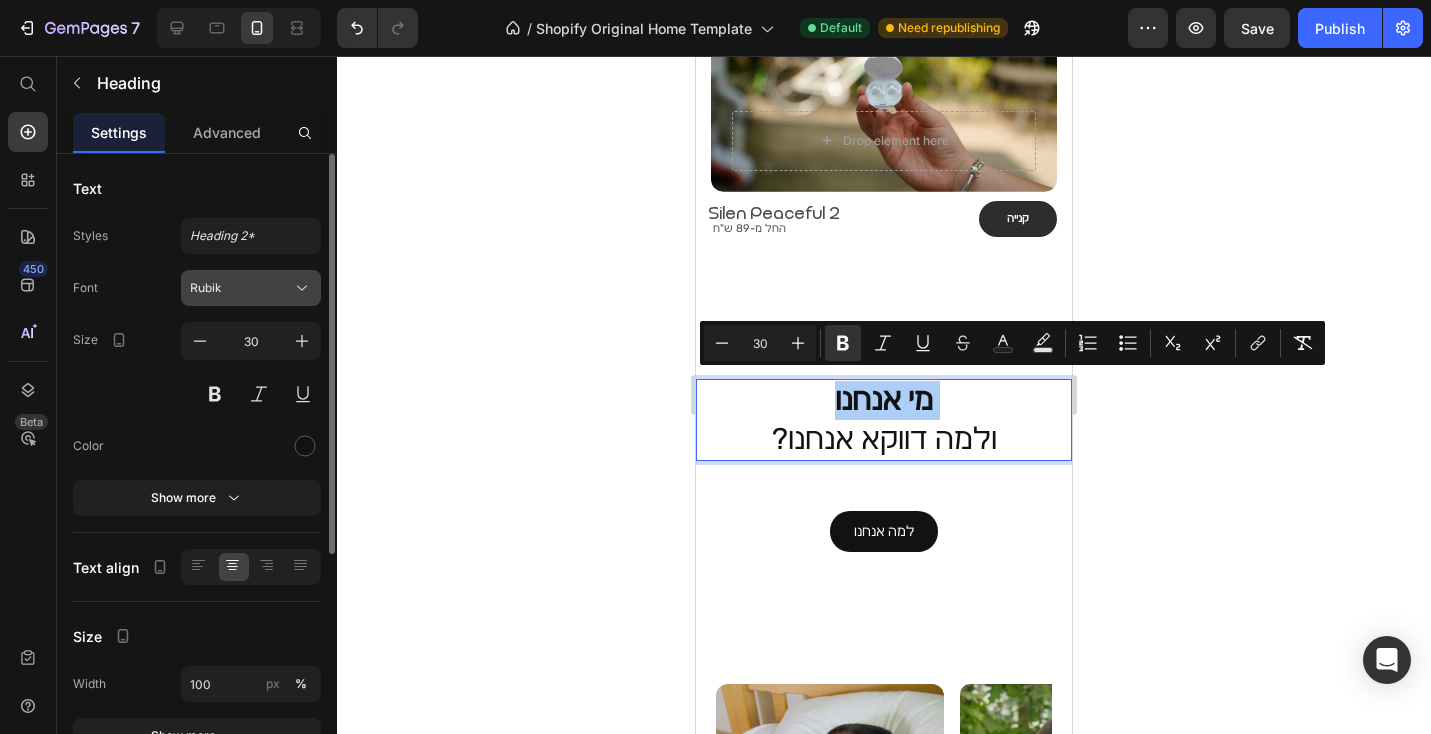 click on "Rubik" at bounding box center (241, 288) 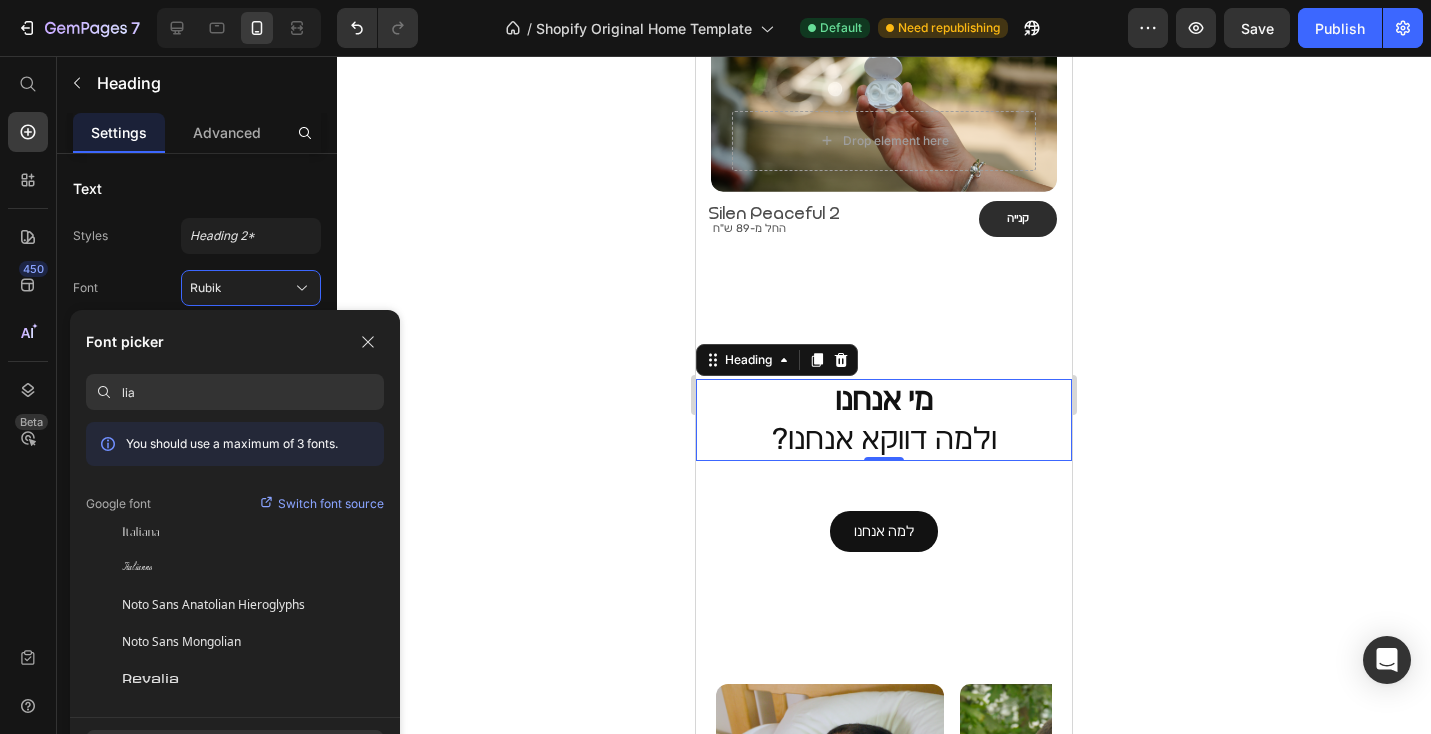 type on "lia" 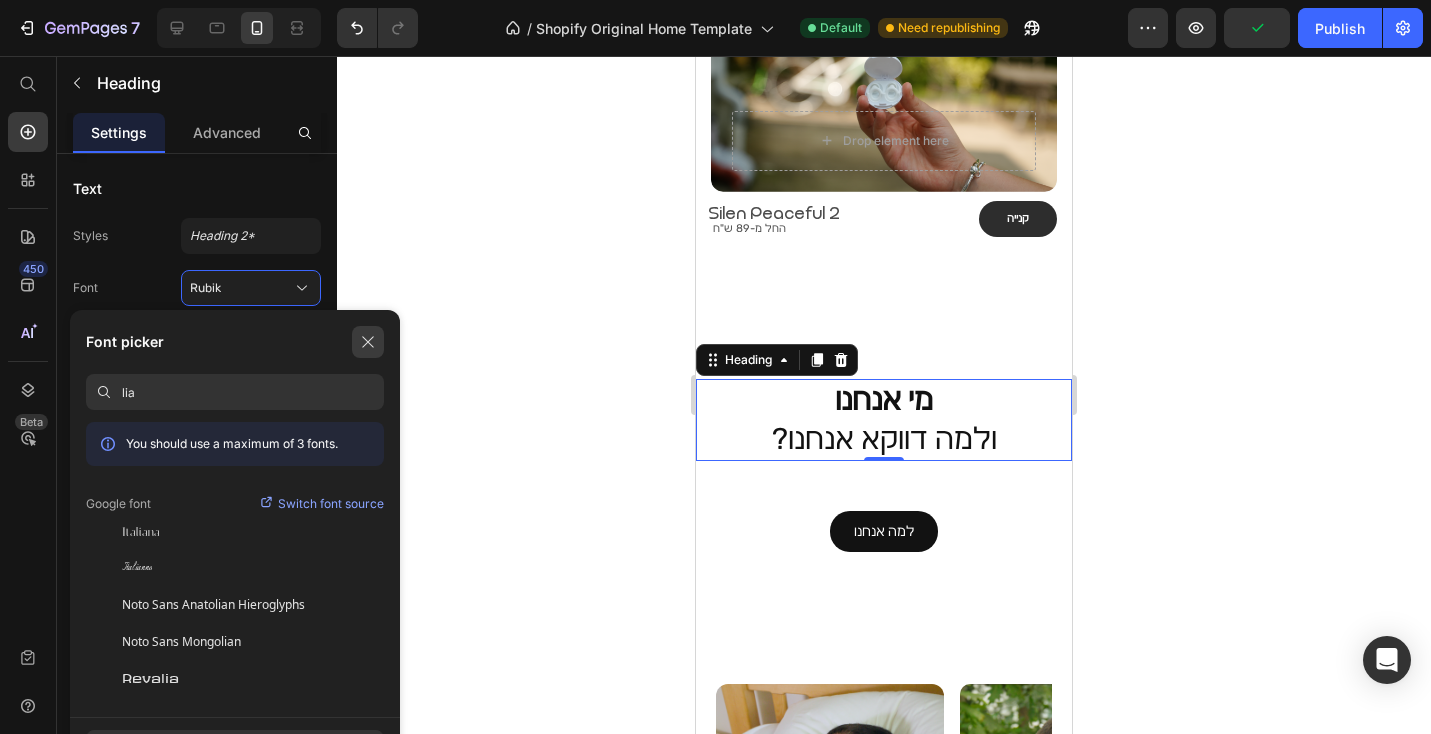 click at bounding box center (368, 342) 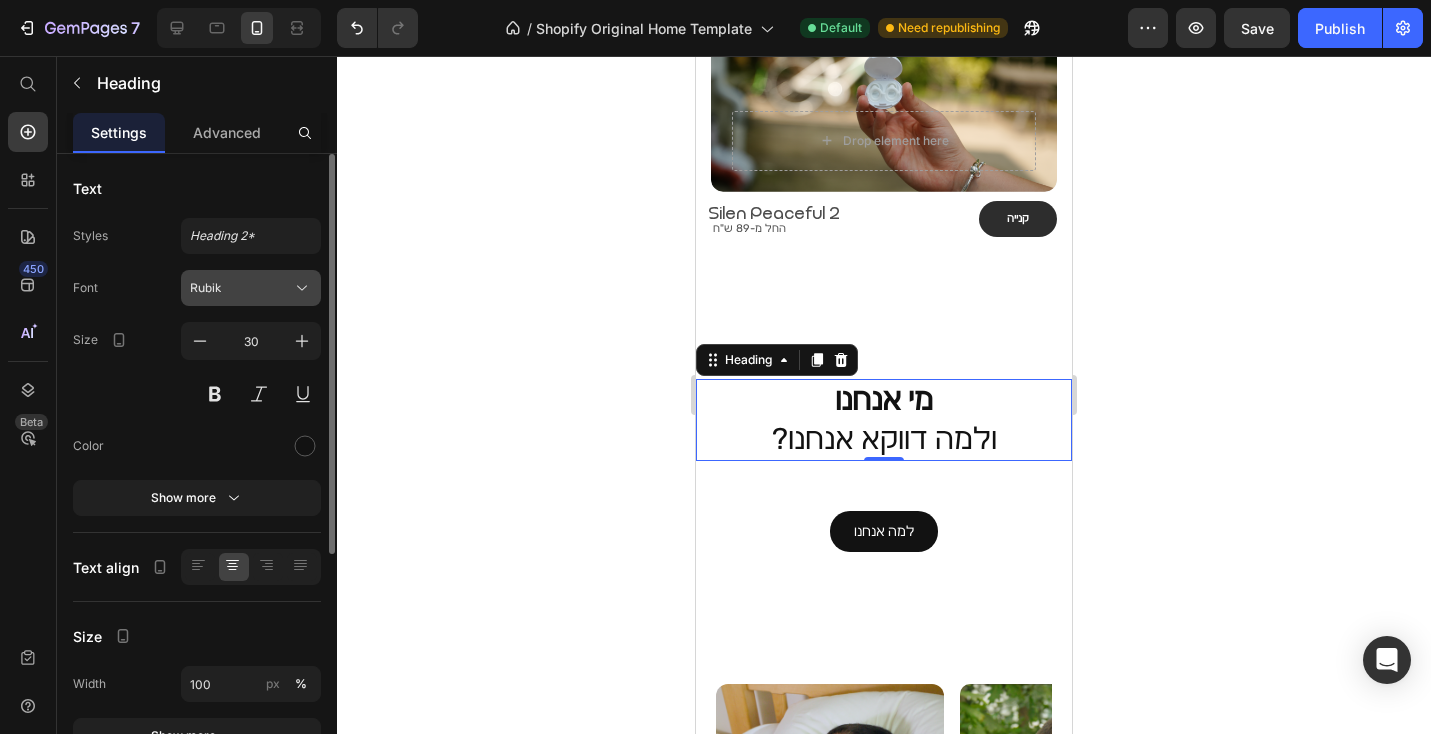 click on "Rubik" at bounding box center (241, 288) 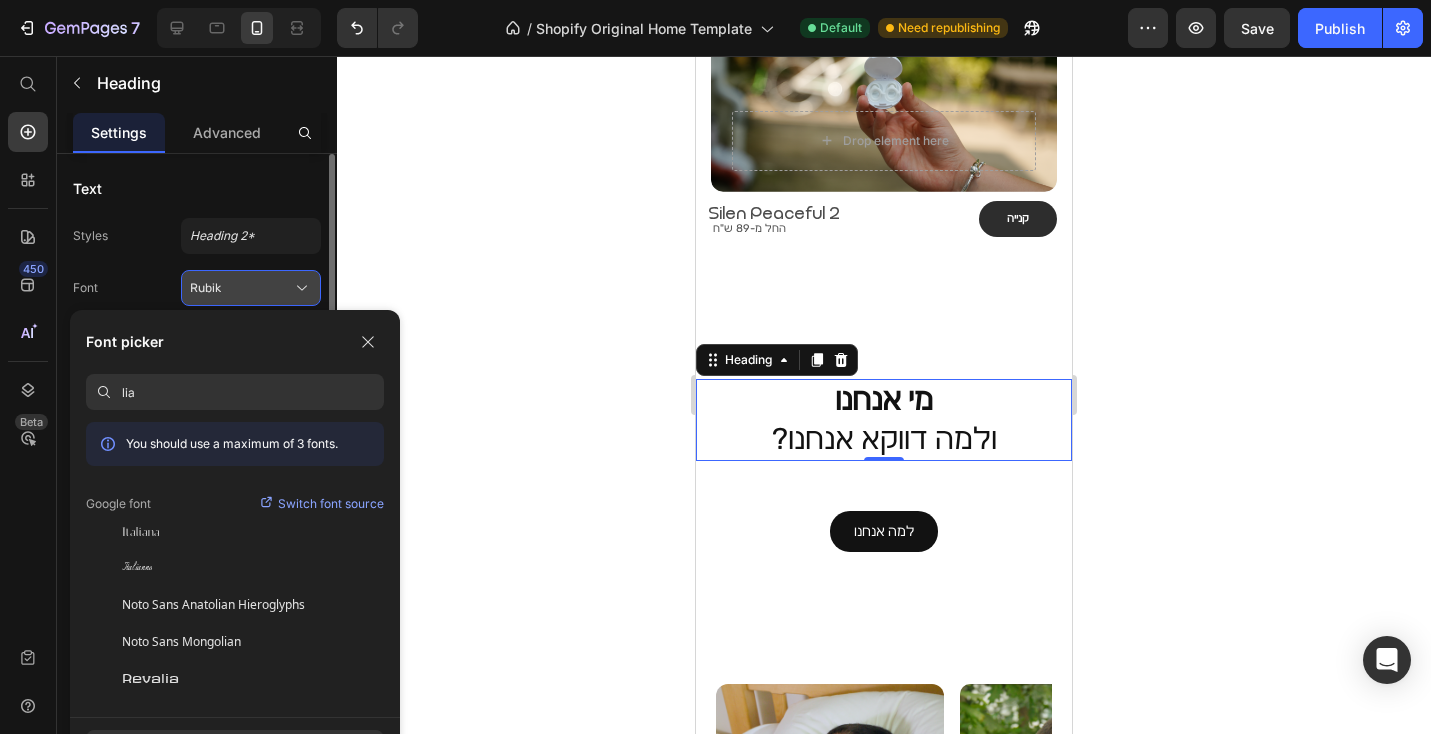 drag, startPoint x: 292, startPoint y: 296, endPoint x: 301, endPoint y: 304, distance: 12.0415945 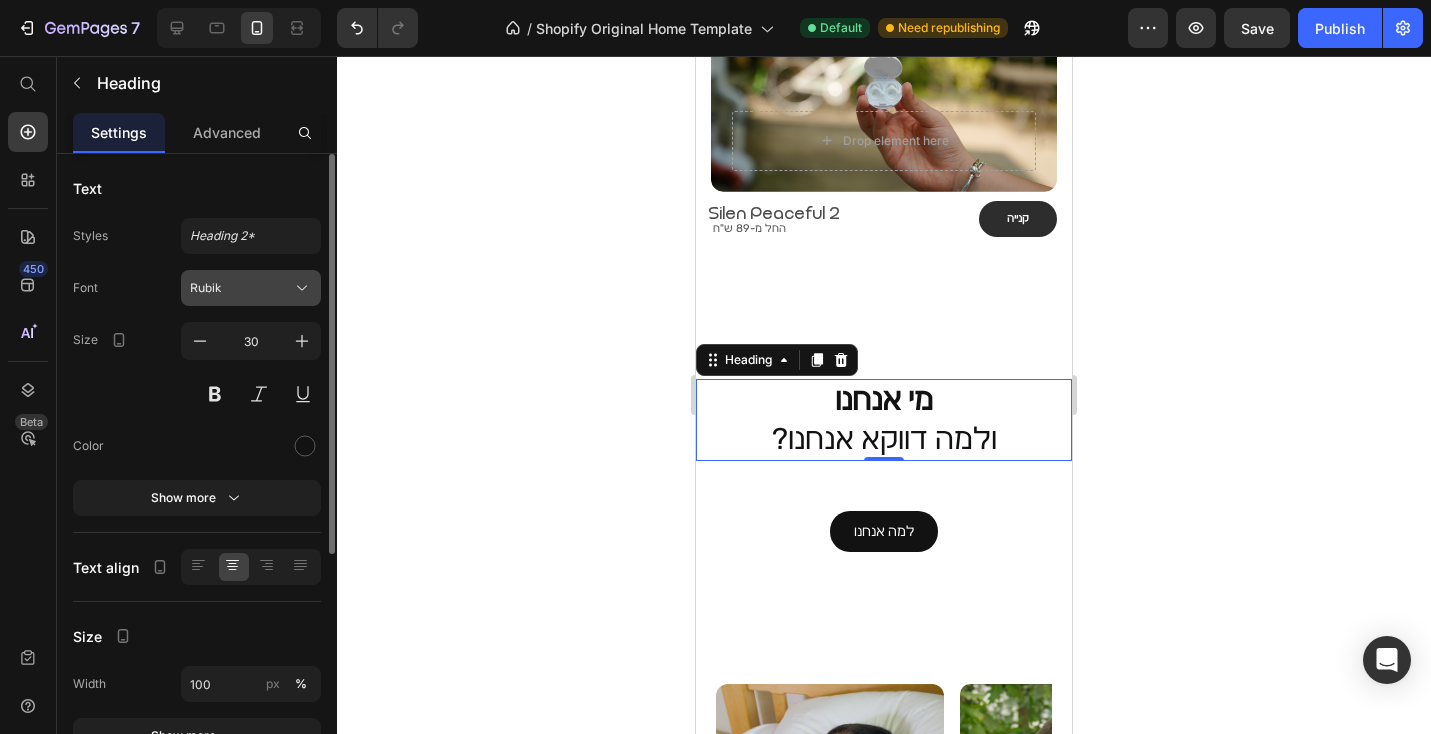 click on "Rubik" at bounding box center [251, 288] 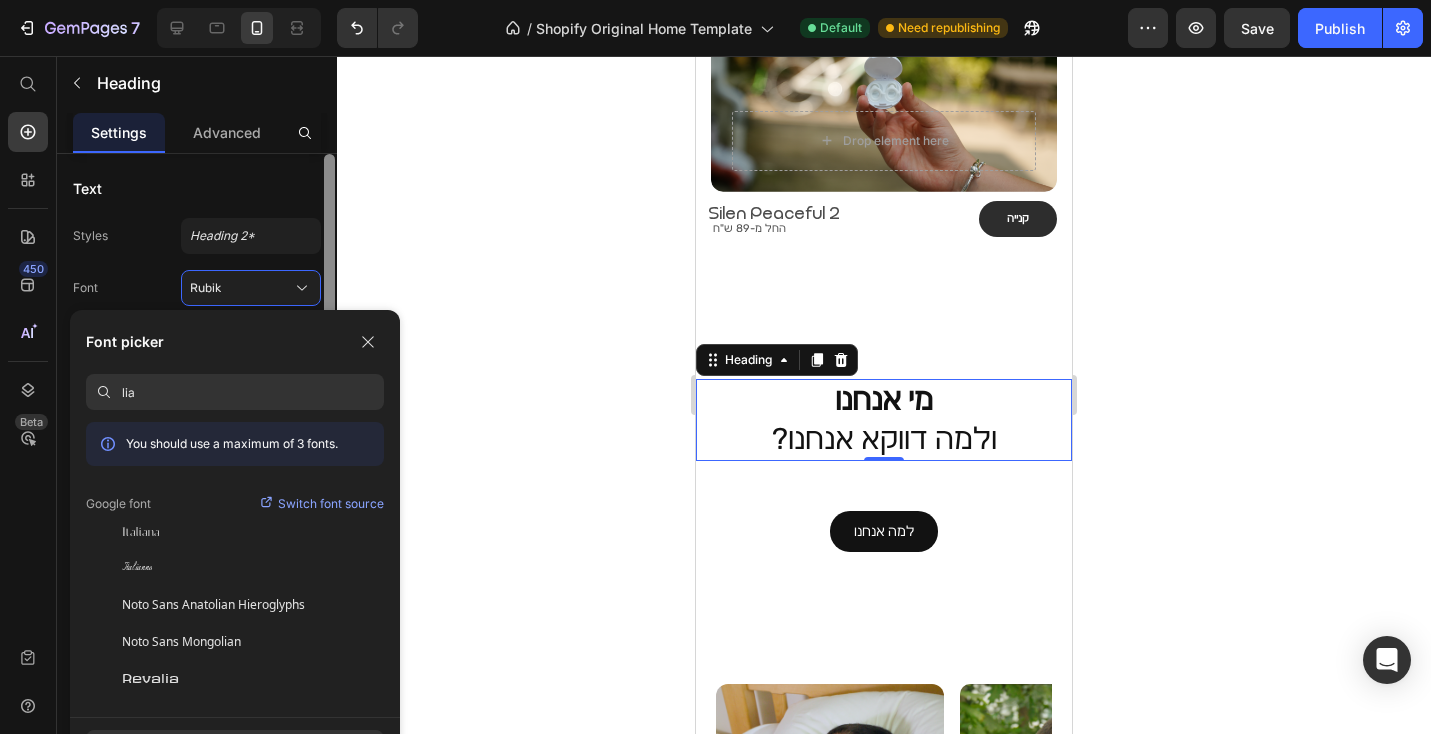drag, startPoint x: 370, startPoint y: 329, endPoint x: 336, endPoint y: 335, distance: 34.525352 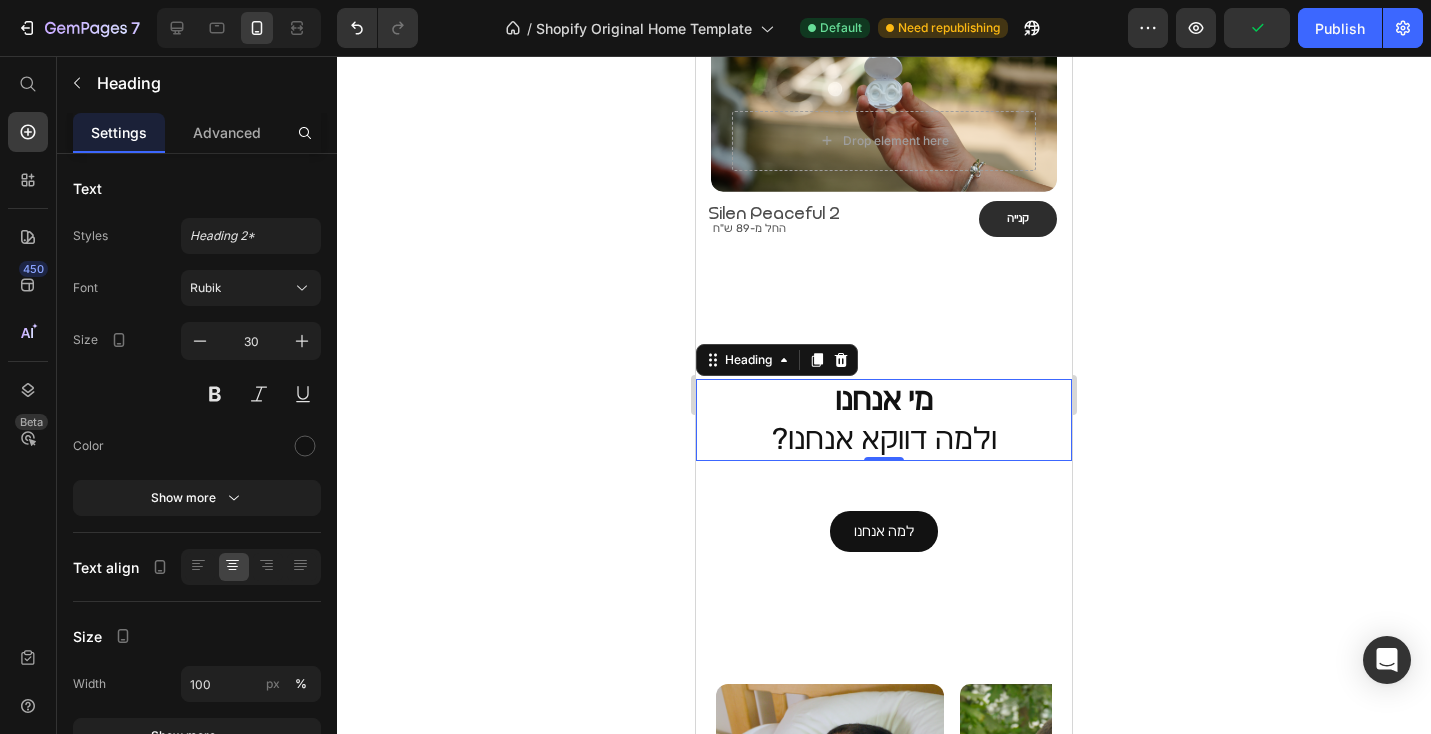 click 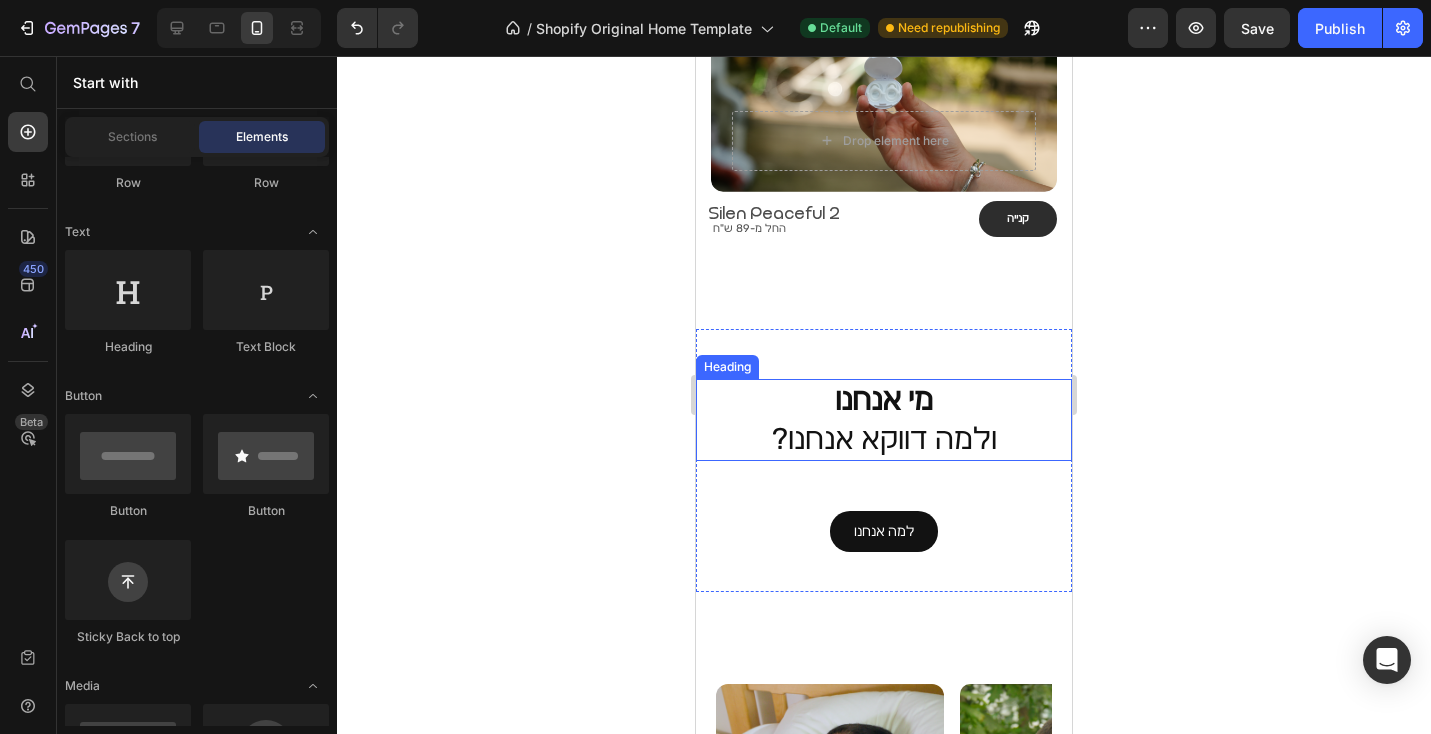 click on "⁠⁠⁠⁠⁠⁠⁠ מי אנחנו   ?ולמה דווקא אנחנו" at bounding box center [884, 420] 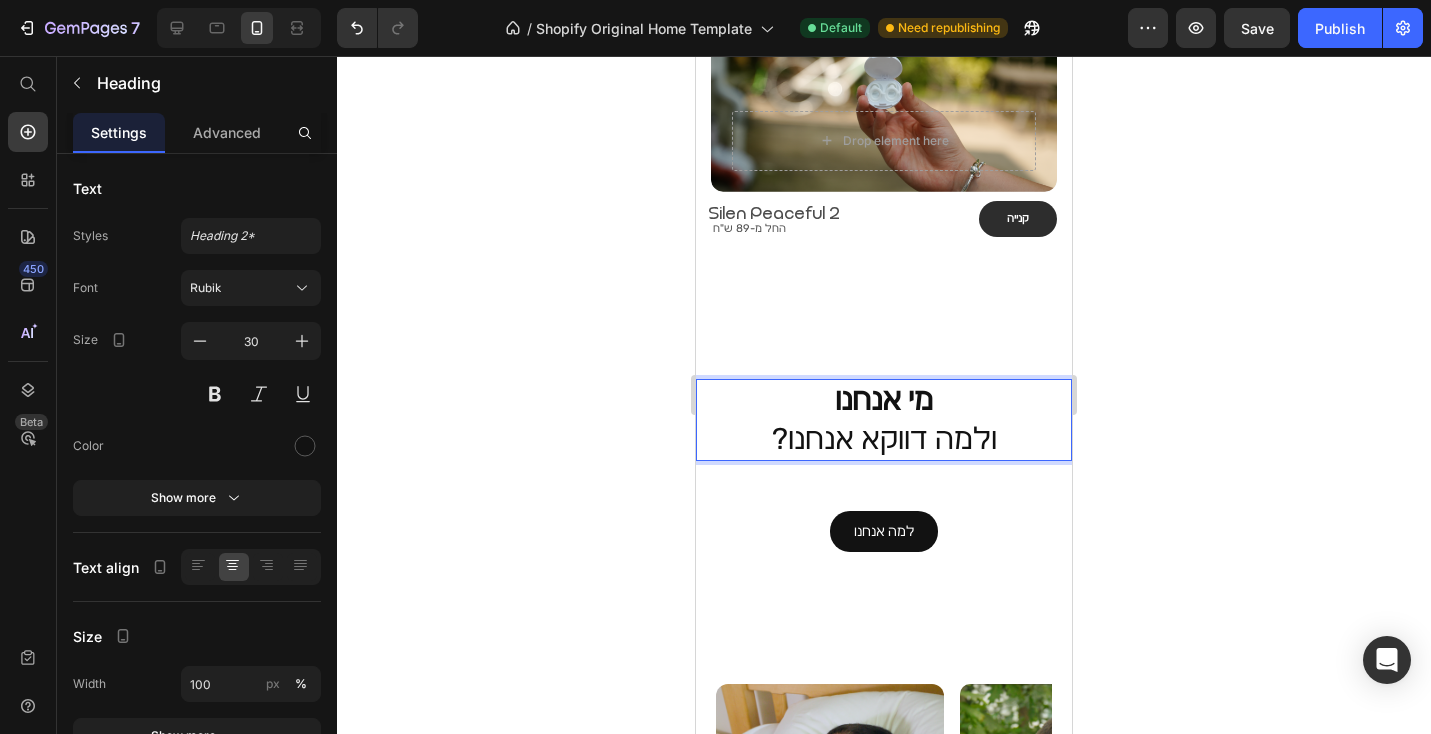 click on "מי אנחנו   ?ולמה דווקא אנחנו" at bounding box center (884, 420) 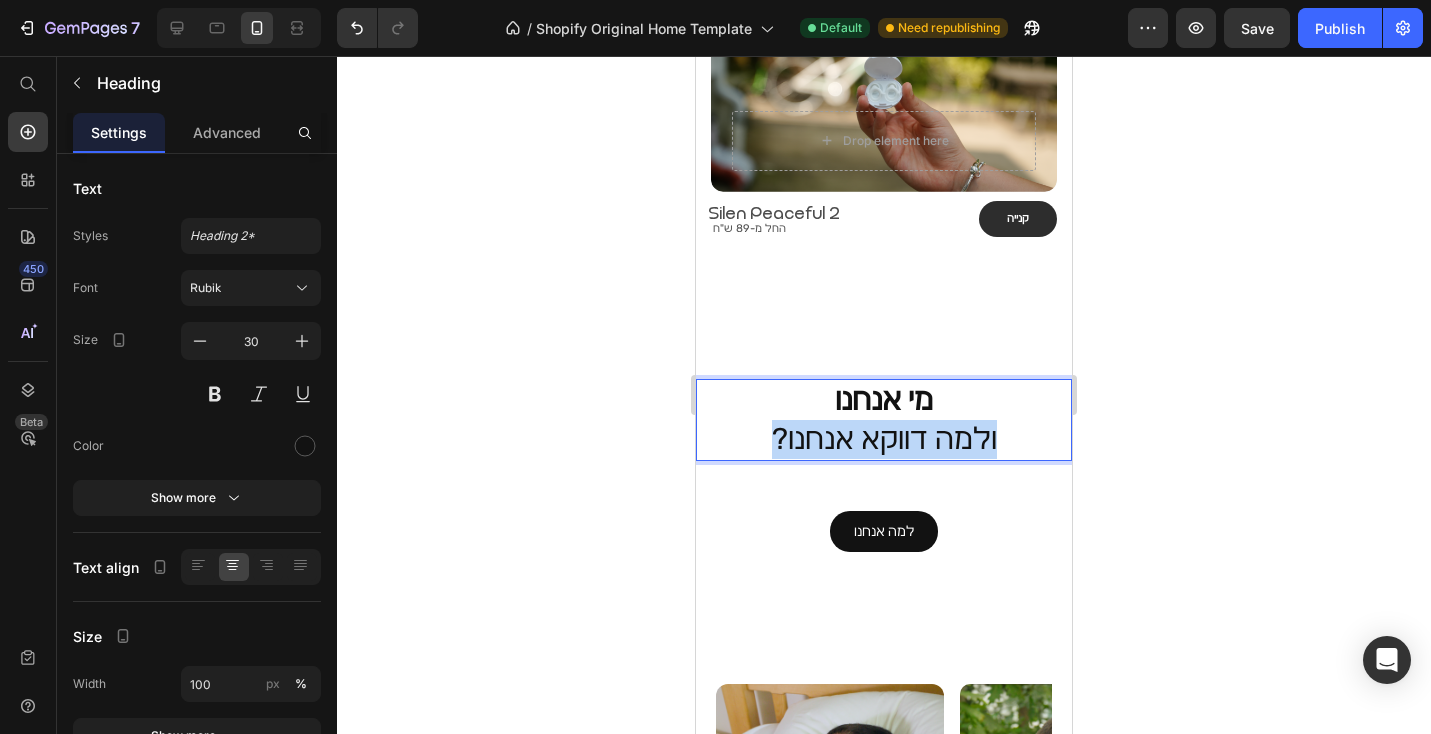 click on "מי אנחנו   ?ולמה דווקא אנחנו" at bounding box center (884, 420) 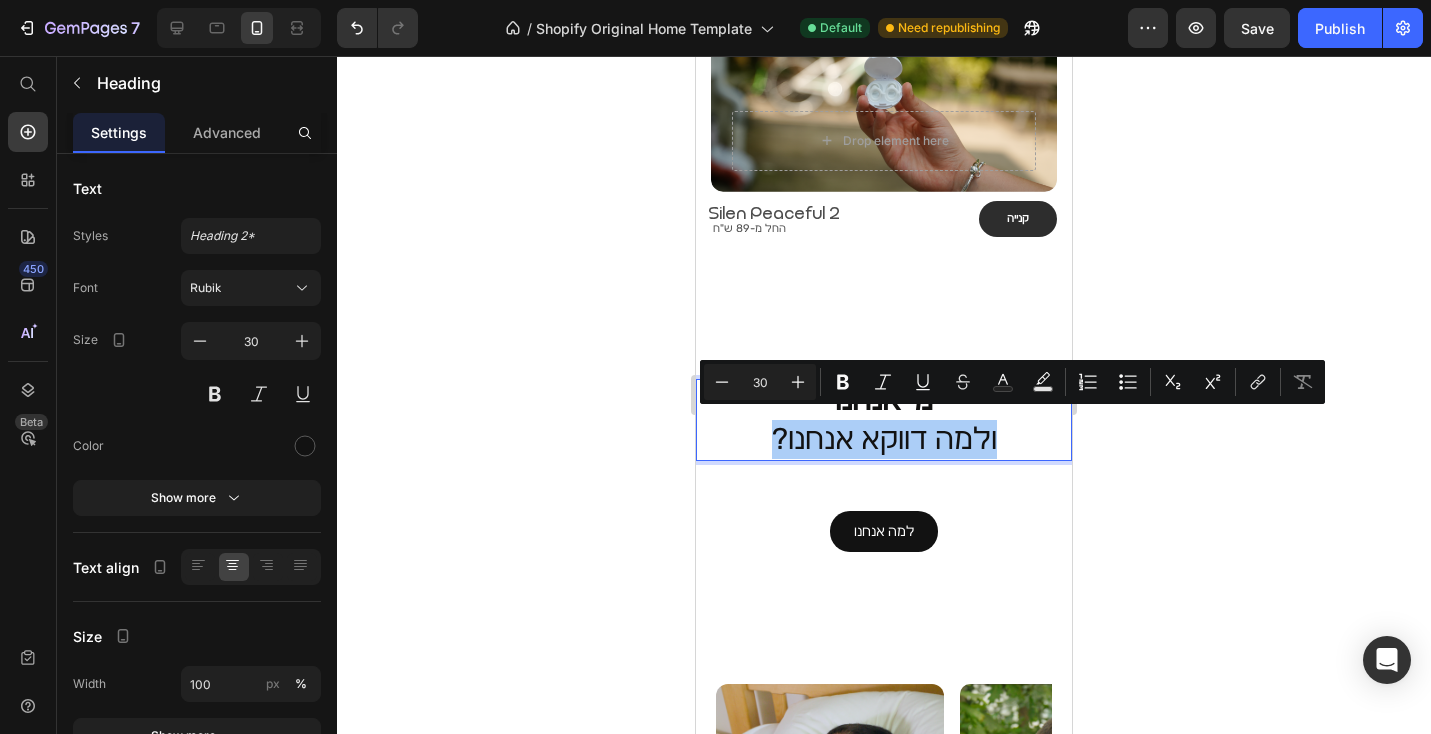 click 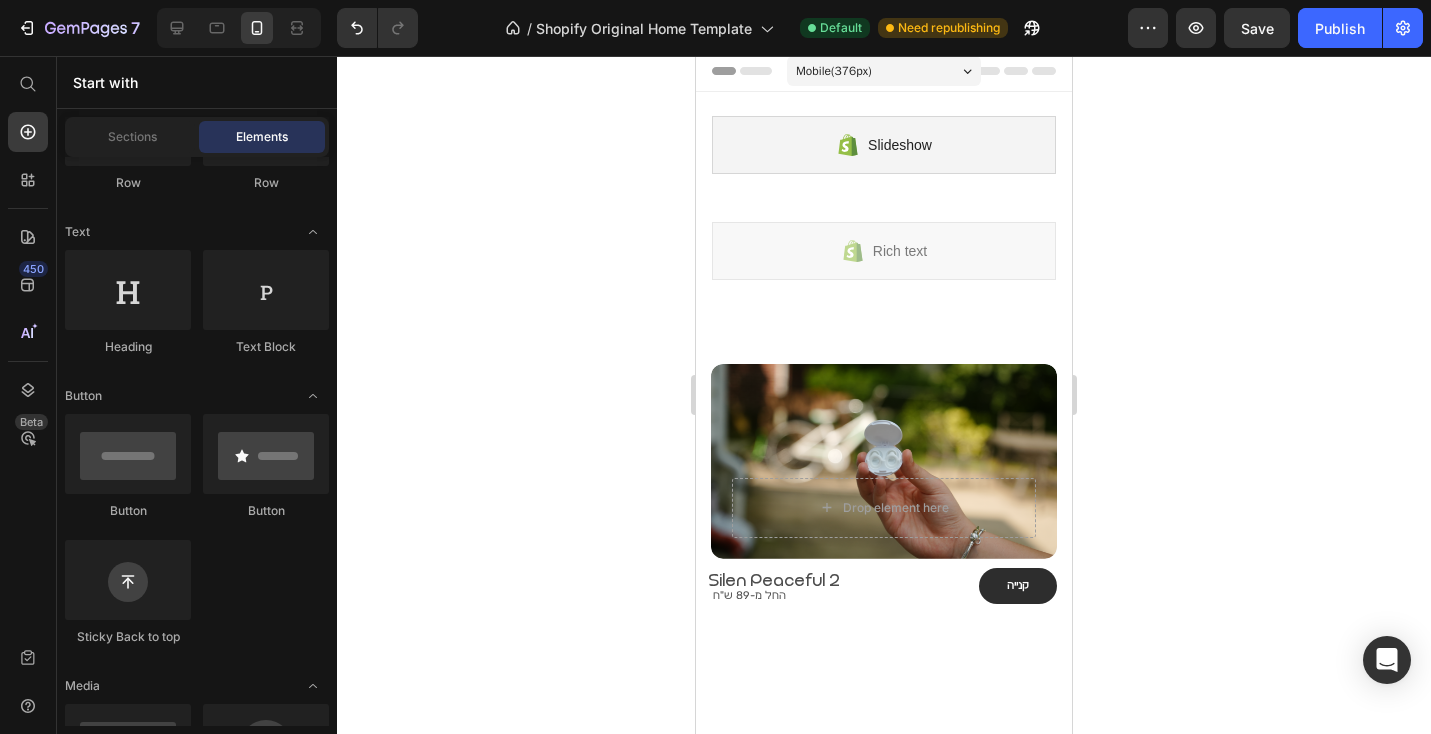 scroll, scrollTop: 0, scrollLeft: 0, axis: both 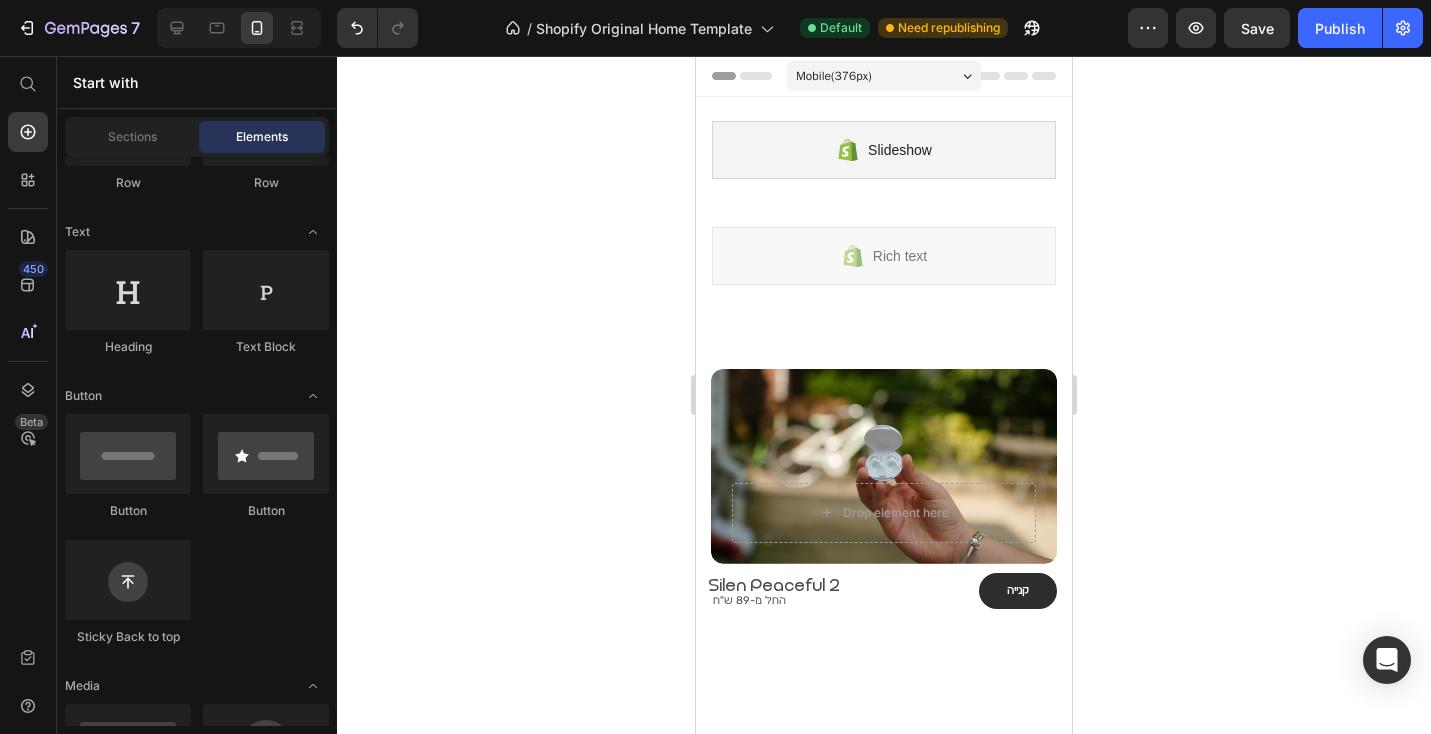 click on "Mobile  ( 376 px)" at bounding box center [884, 76] 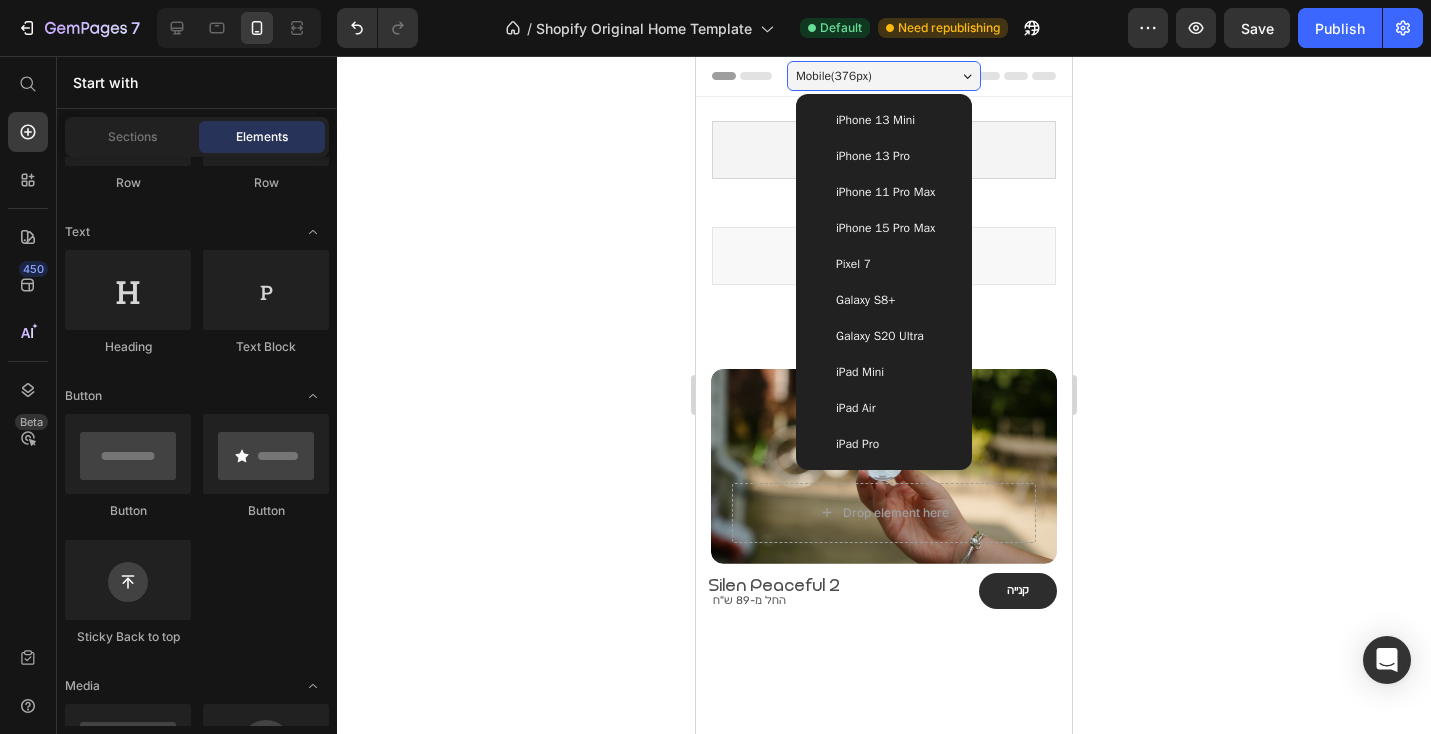 click on "iPhone 15 Pro Max" at bounding box center [885, 228] 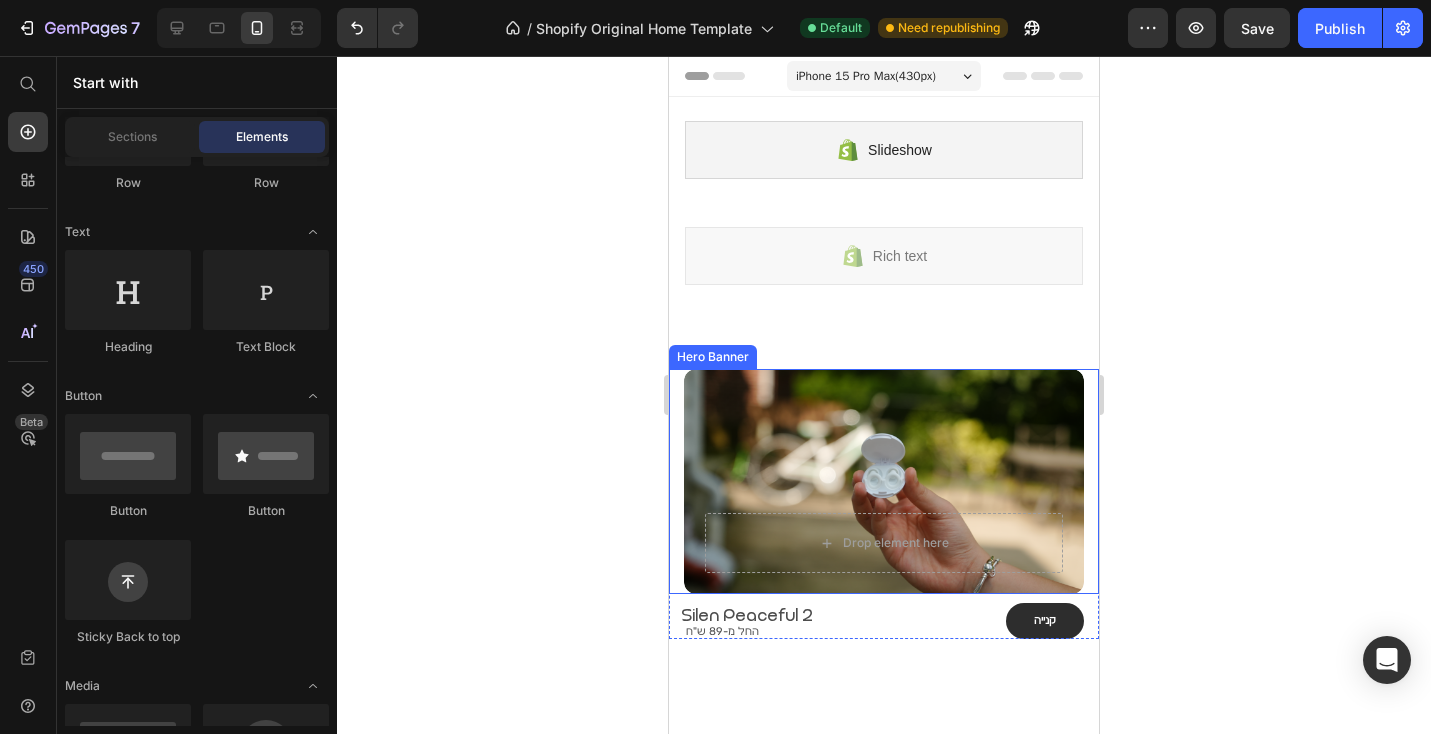 click at bounding box center (884, 481) 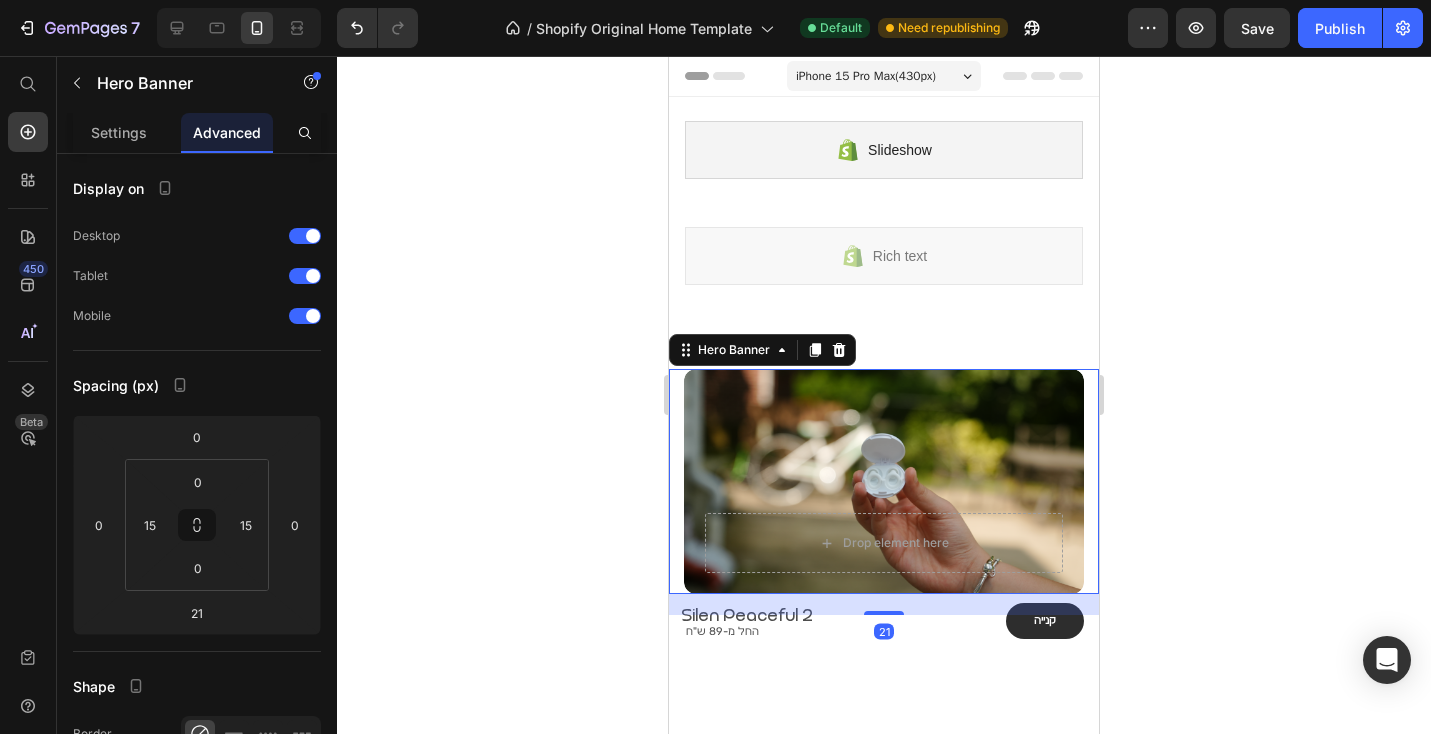 scroll, scrollTop: 632, scrollLeft: 0, axis: vertical 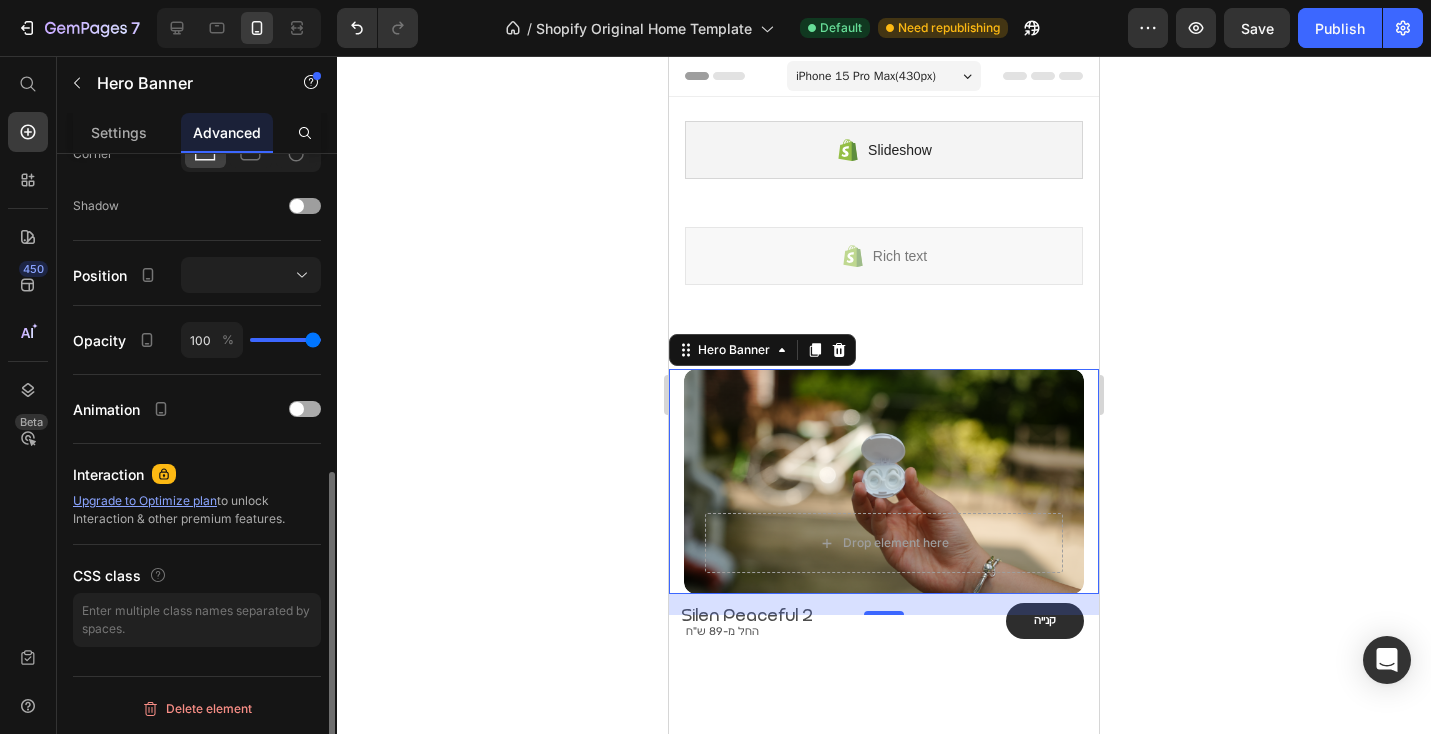 click on "Animation" at bounding box center (197, 409) 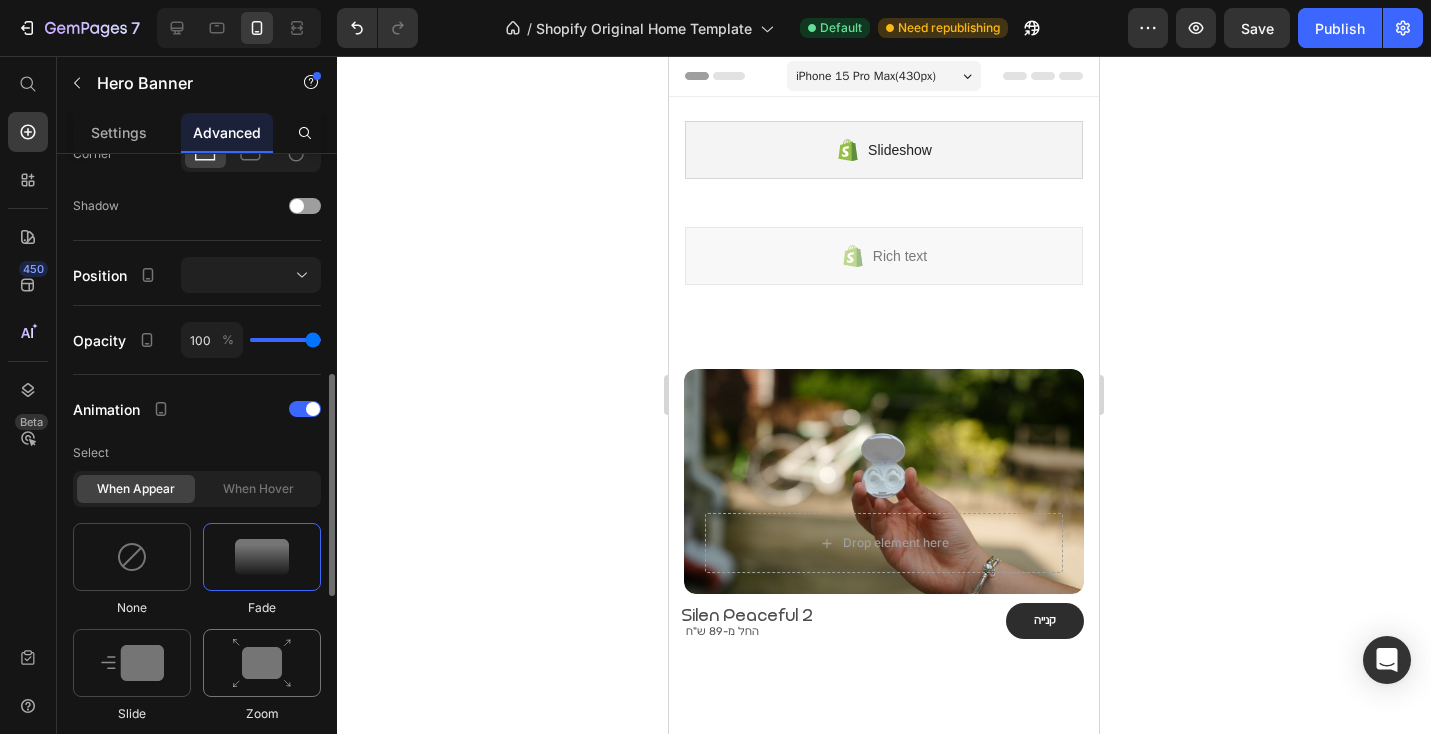 click at bounding box center (262, 663) 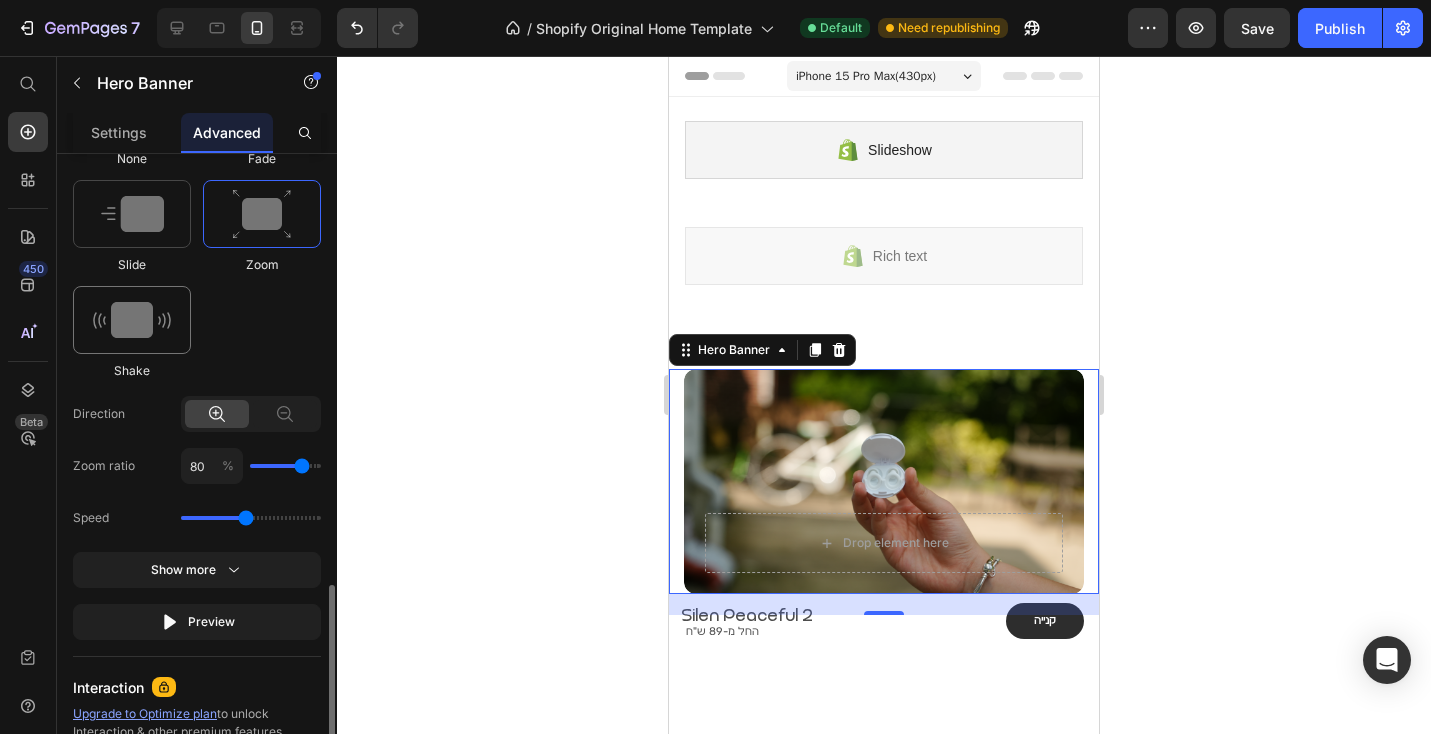 scroll, scrollTop: 1012, scrollLeft: 0, axis: vertical 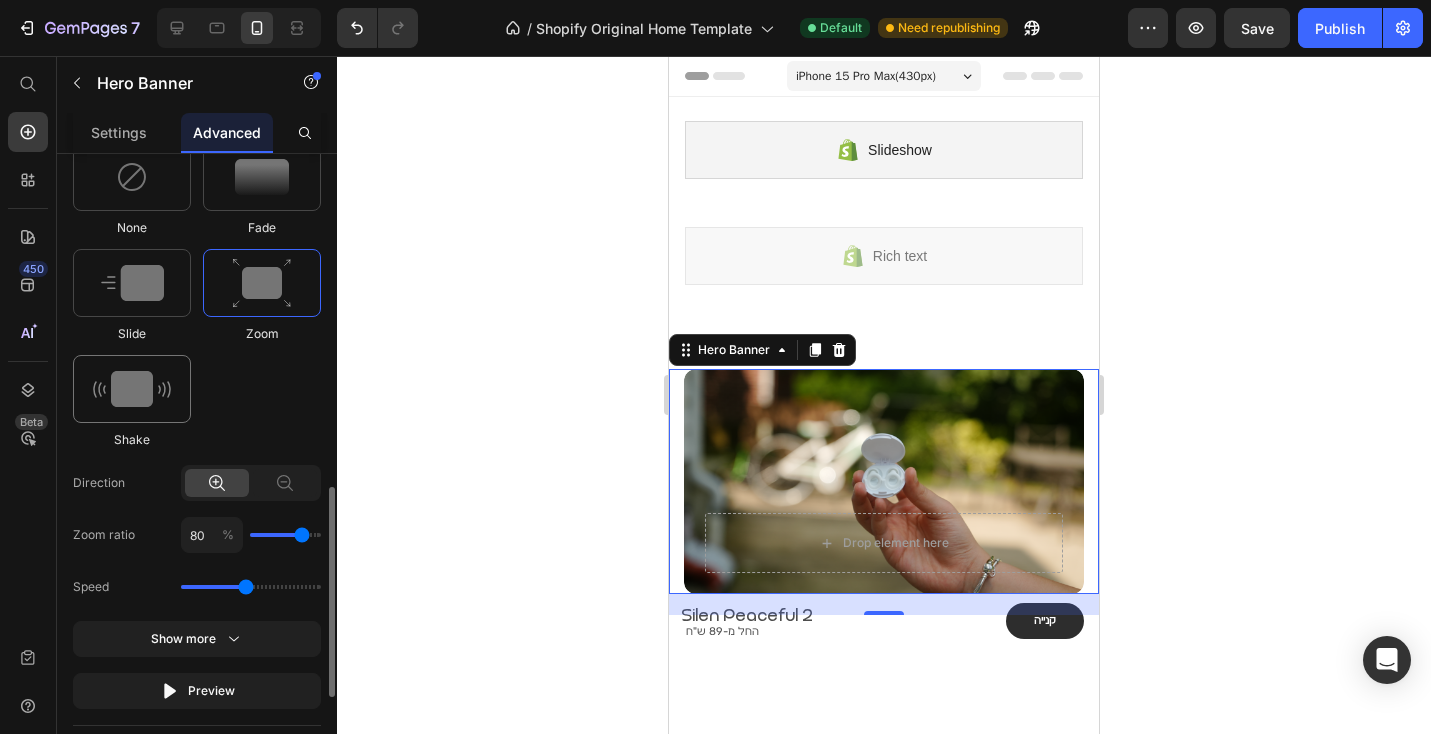 click at bounding box center [132, 389] 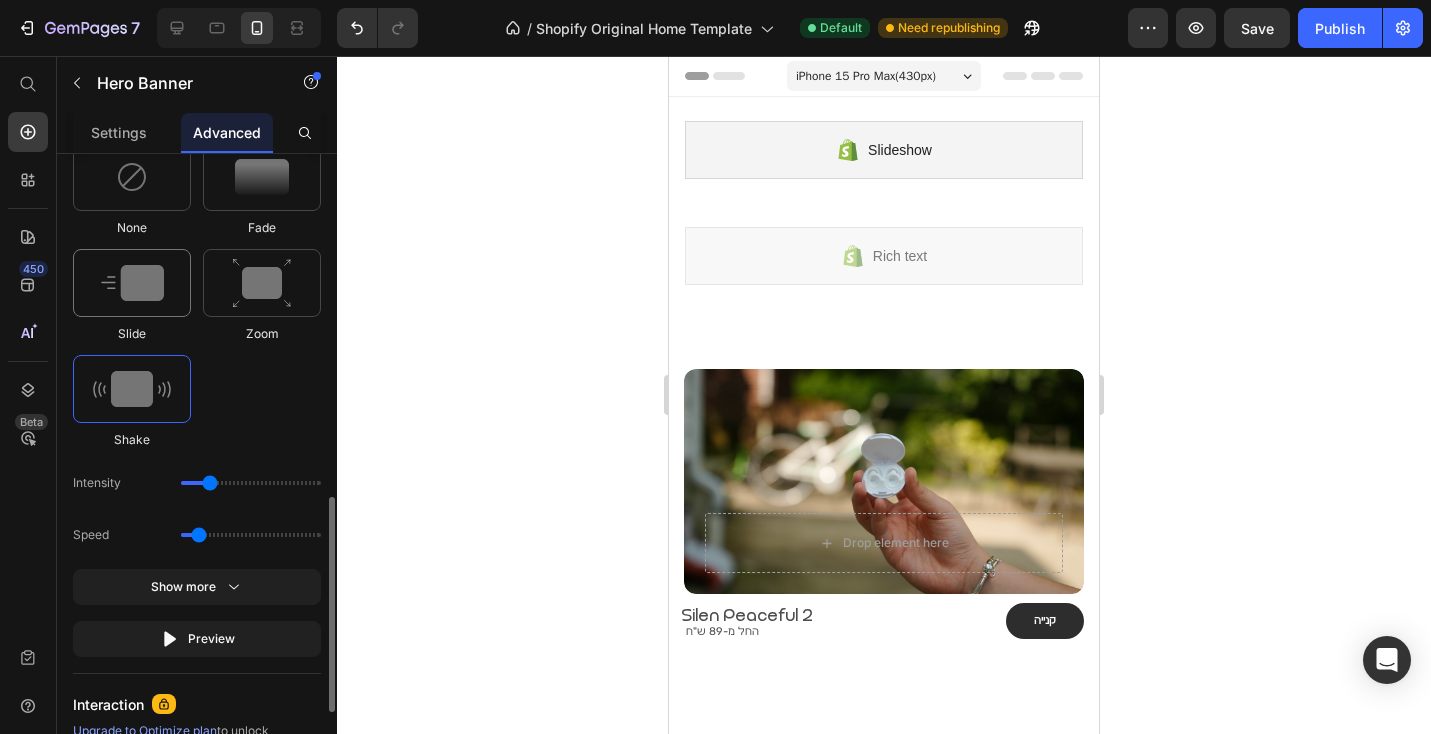 click at bounding box center [132, 283] 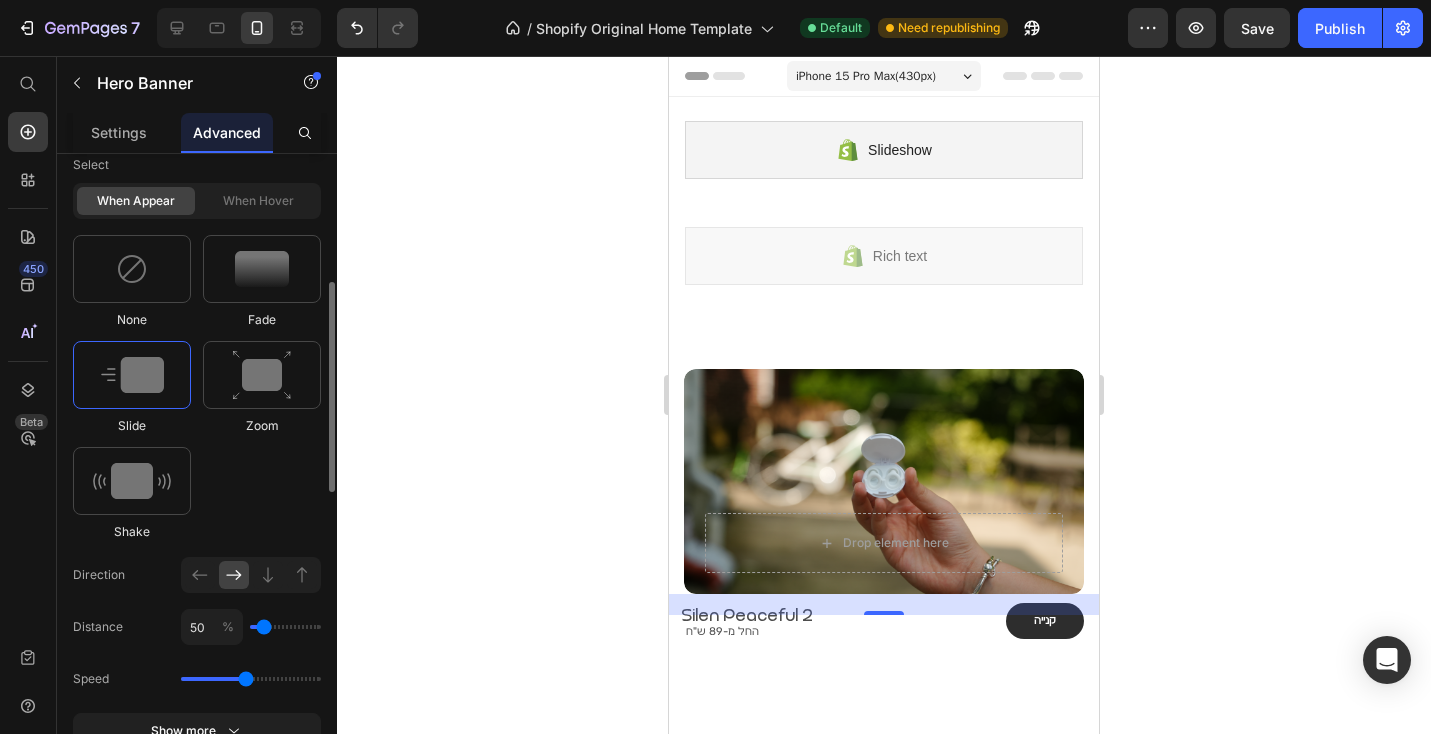 scroll, scrollTop: 788, scrollLeft: 0, axis: vertical 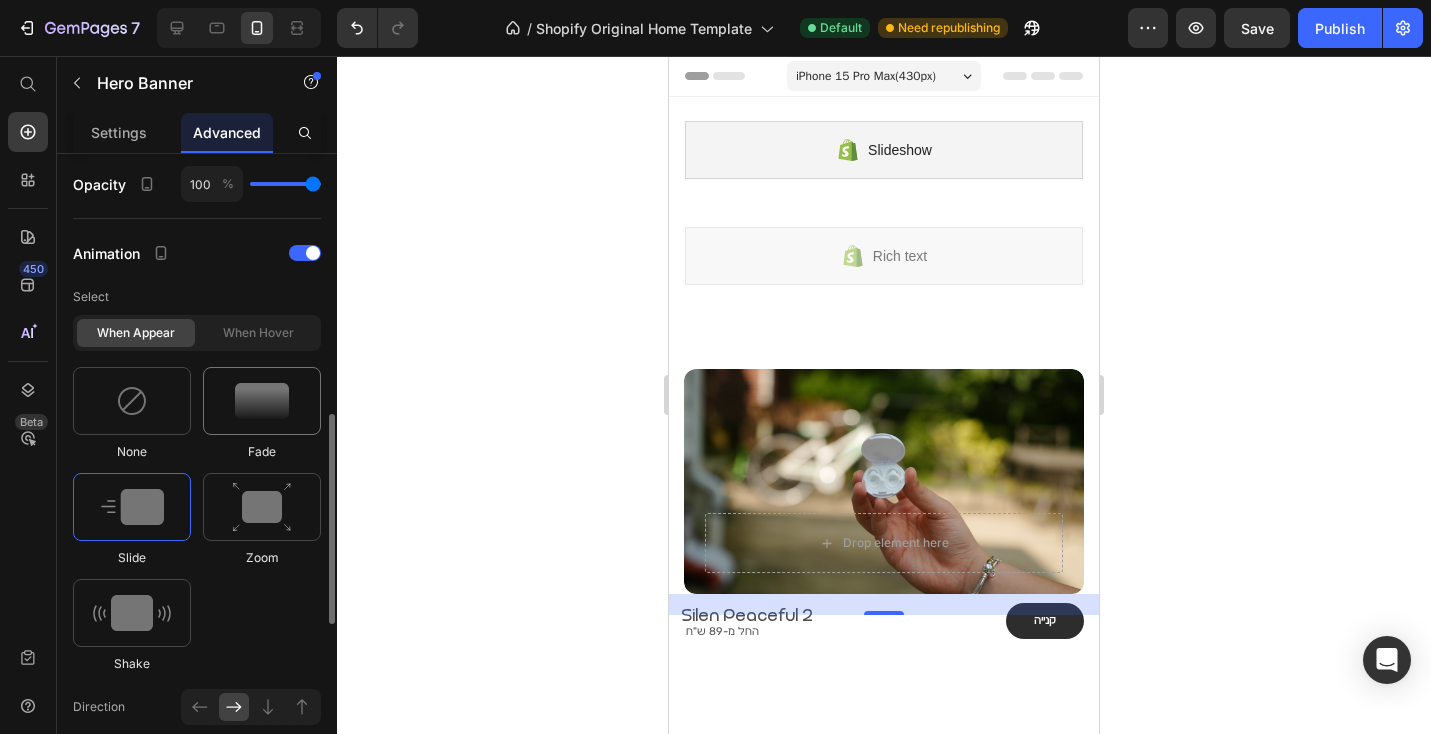 click at bounding box center [262, 401] 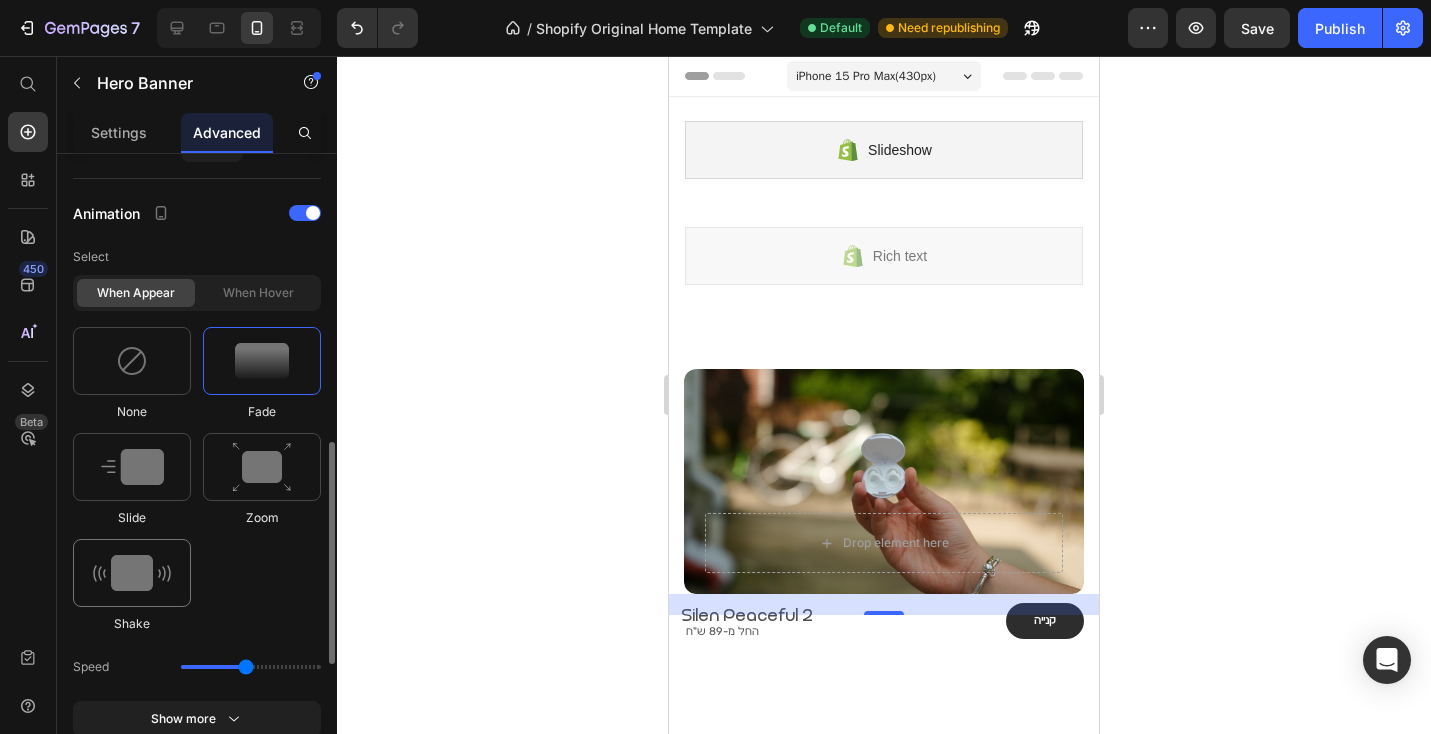 scroll, scrollTop: 881, scrollLeft: 0, axis: vertical 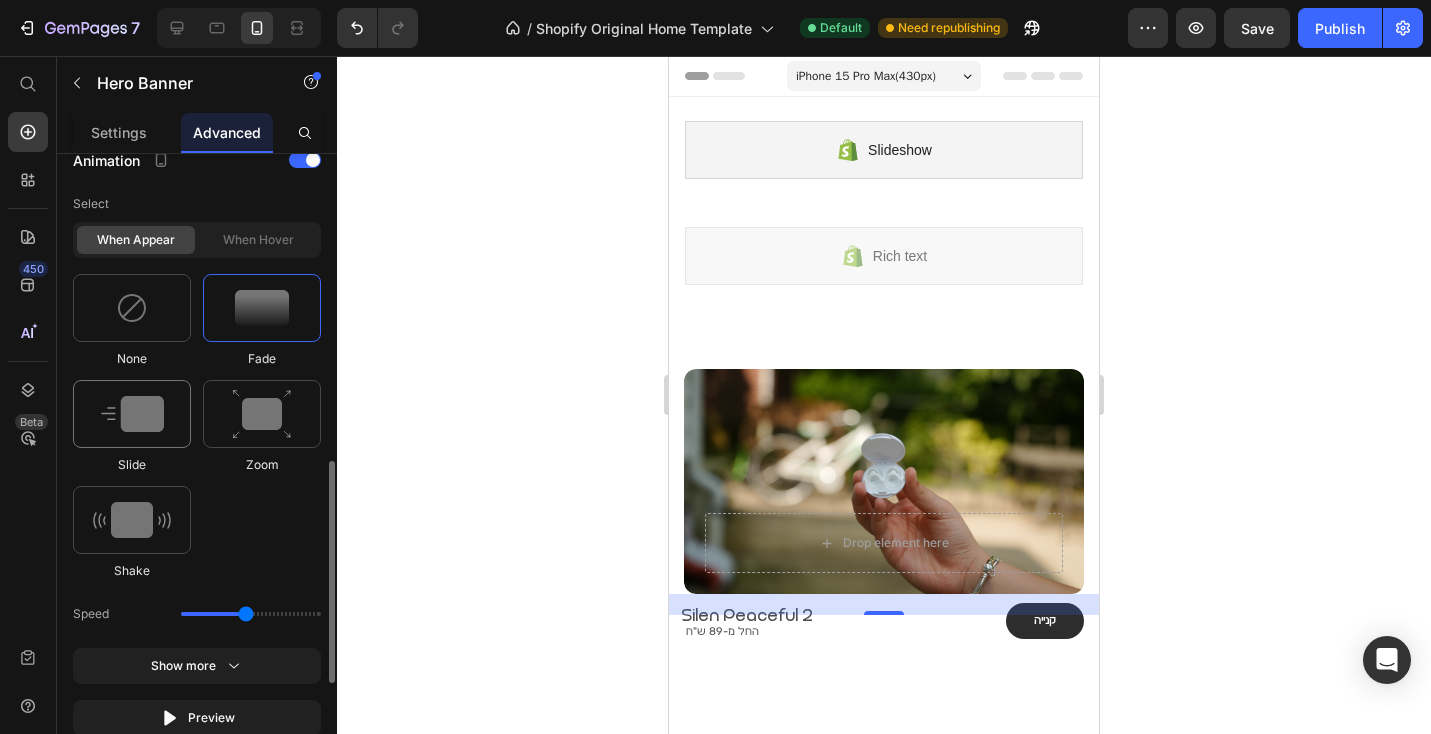 click at bounding box center [132, 414] 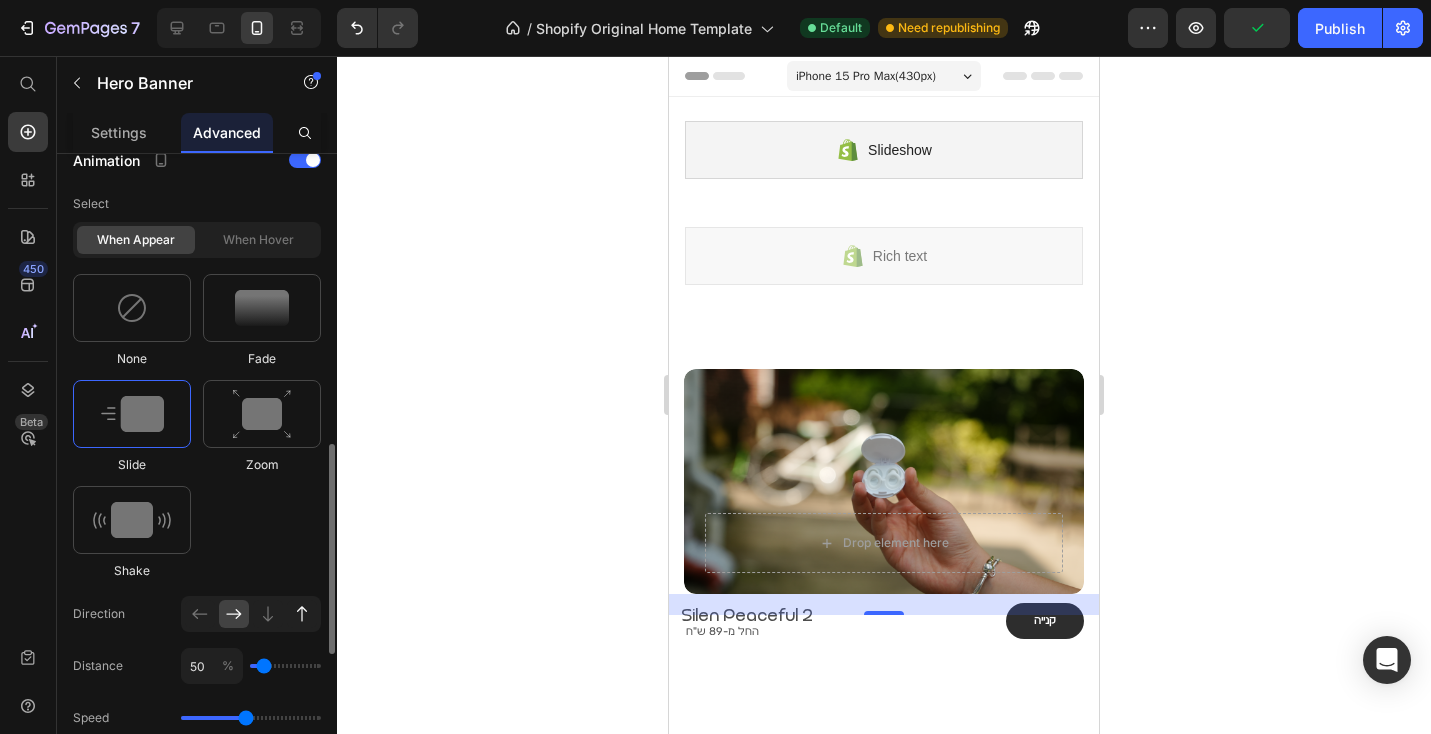 click 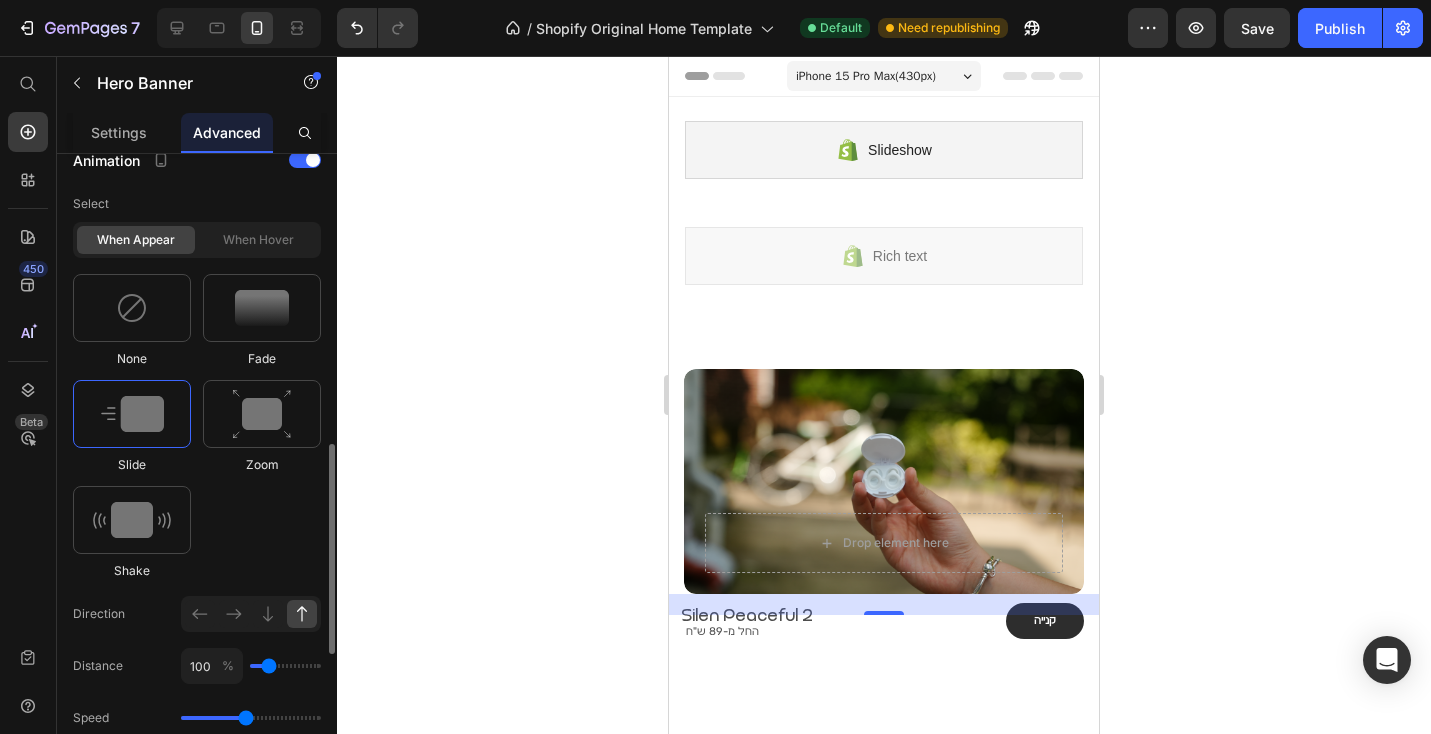 click on "100 %" 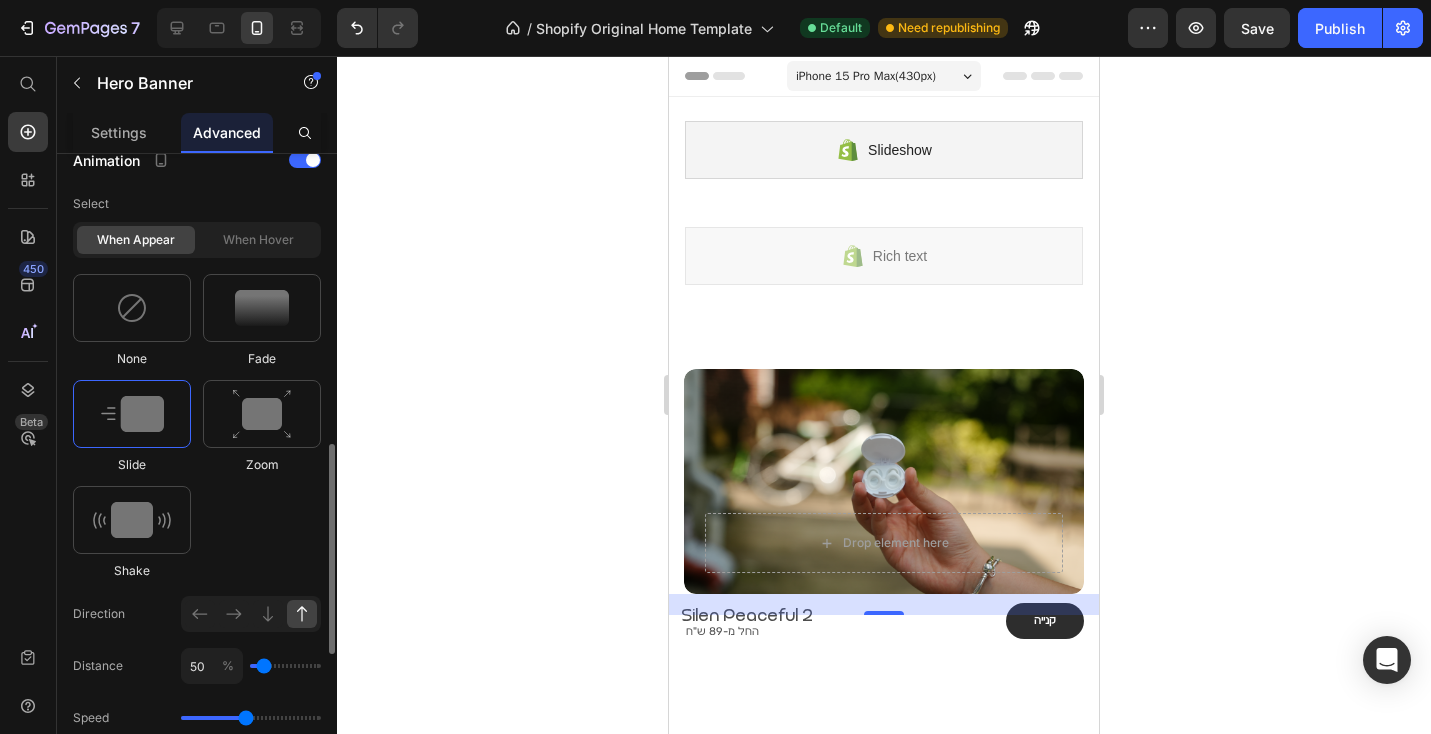 type on "0" 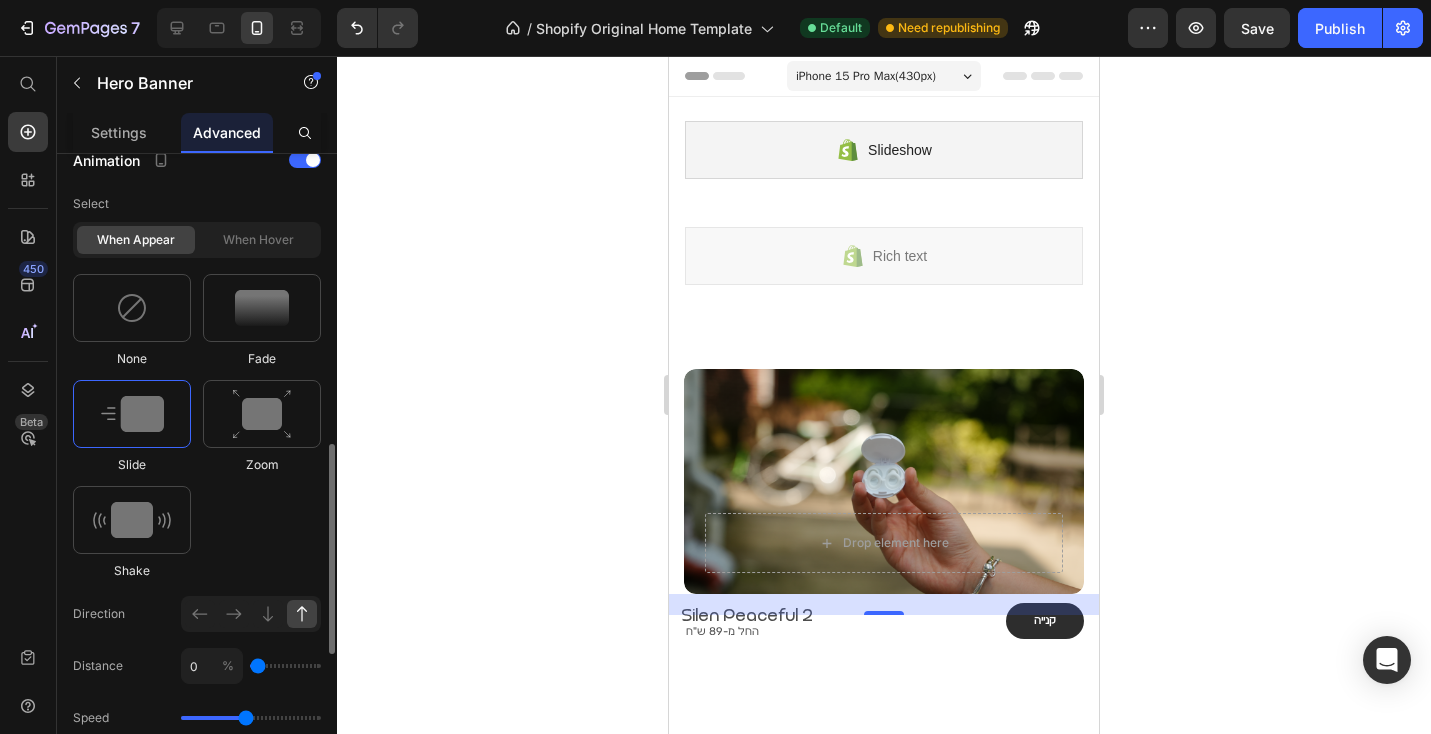 type on "50" 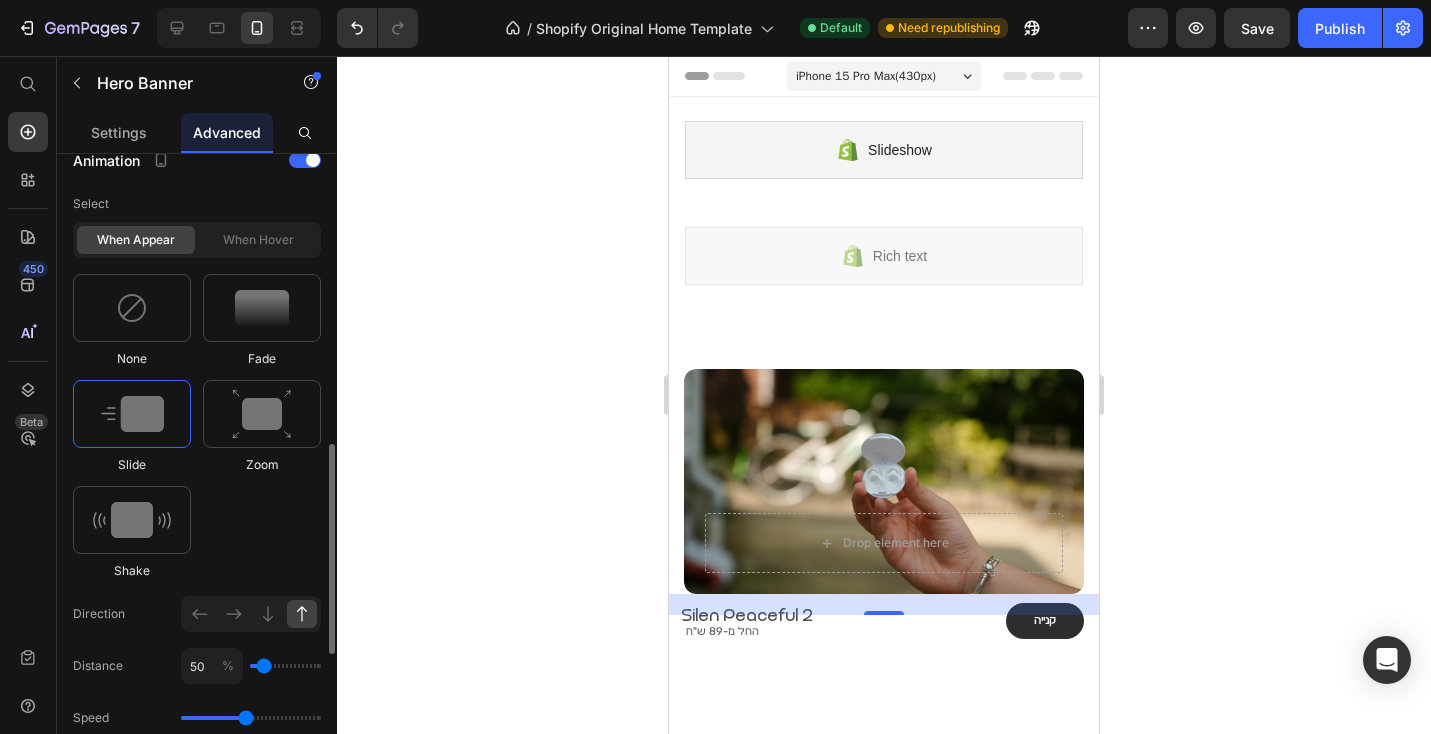 type on "50" 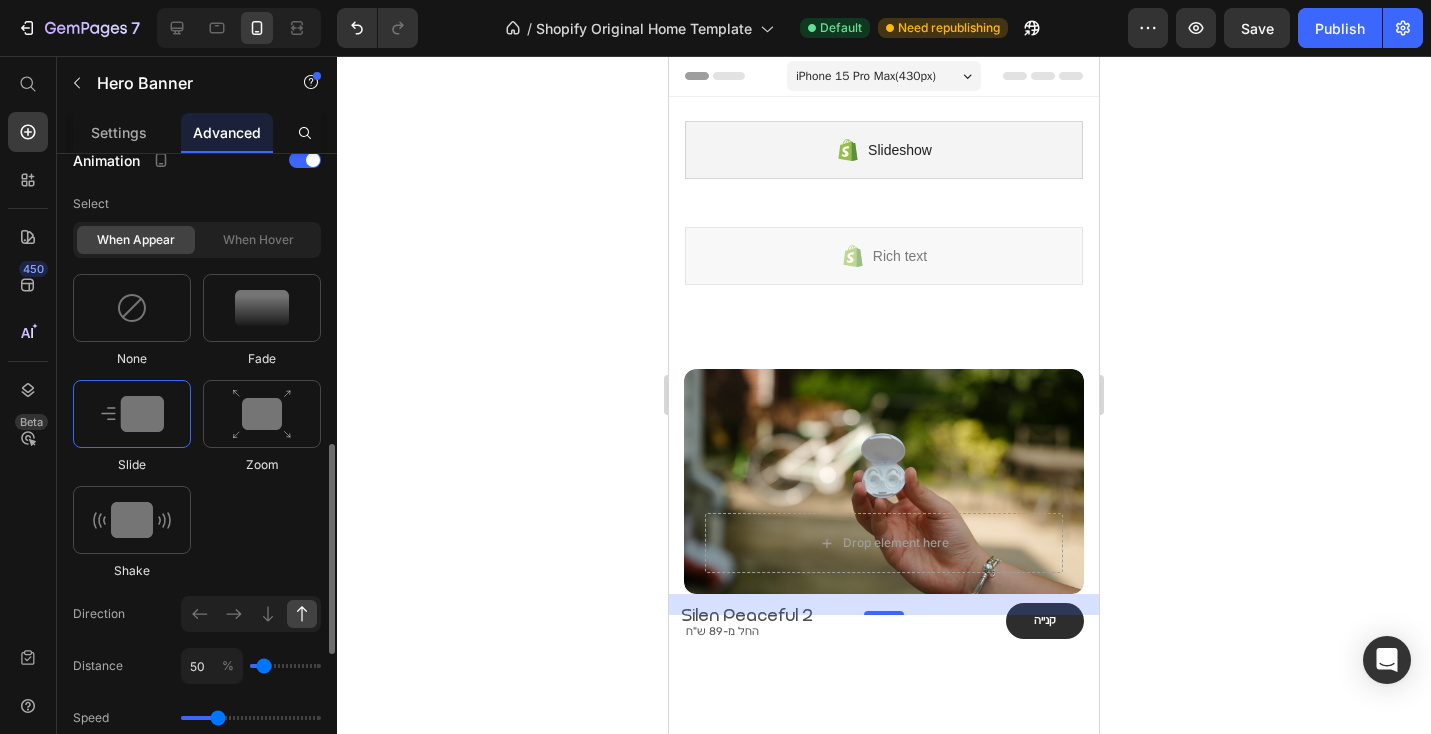 drag, startPoint x: 228, startPoint y: 720, endPoint x: 216, endPoint y: 719, distance: 12.0415945 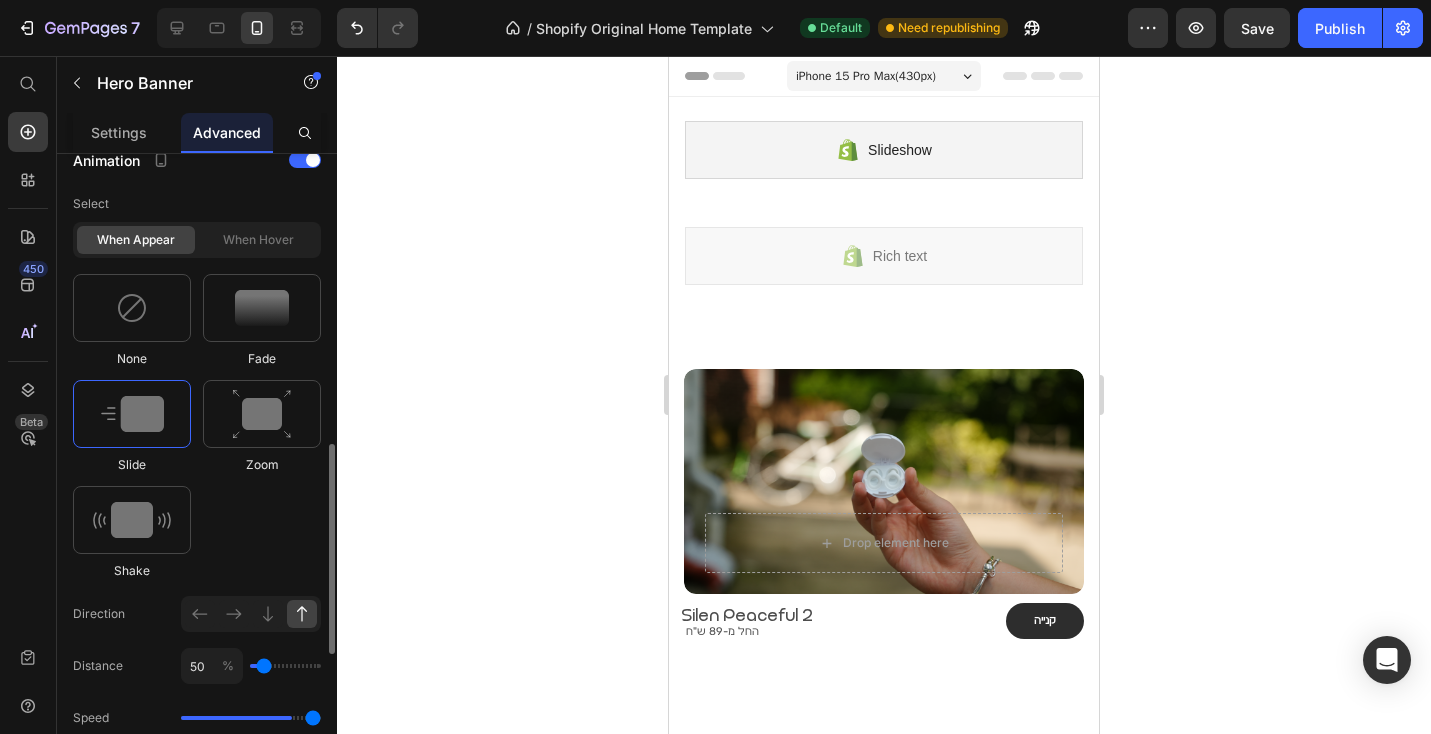 drag, startPoint x: 216, startPoint y: 714, endPoint x: 309, endPoint y: 710, distance: 93.08598 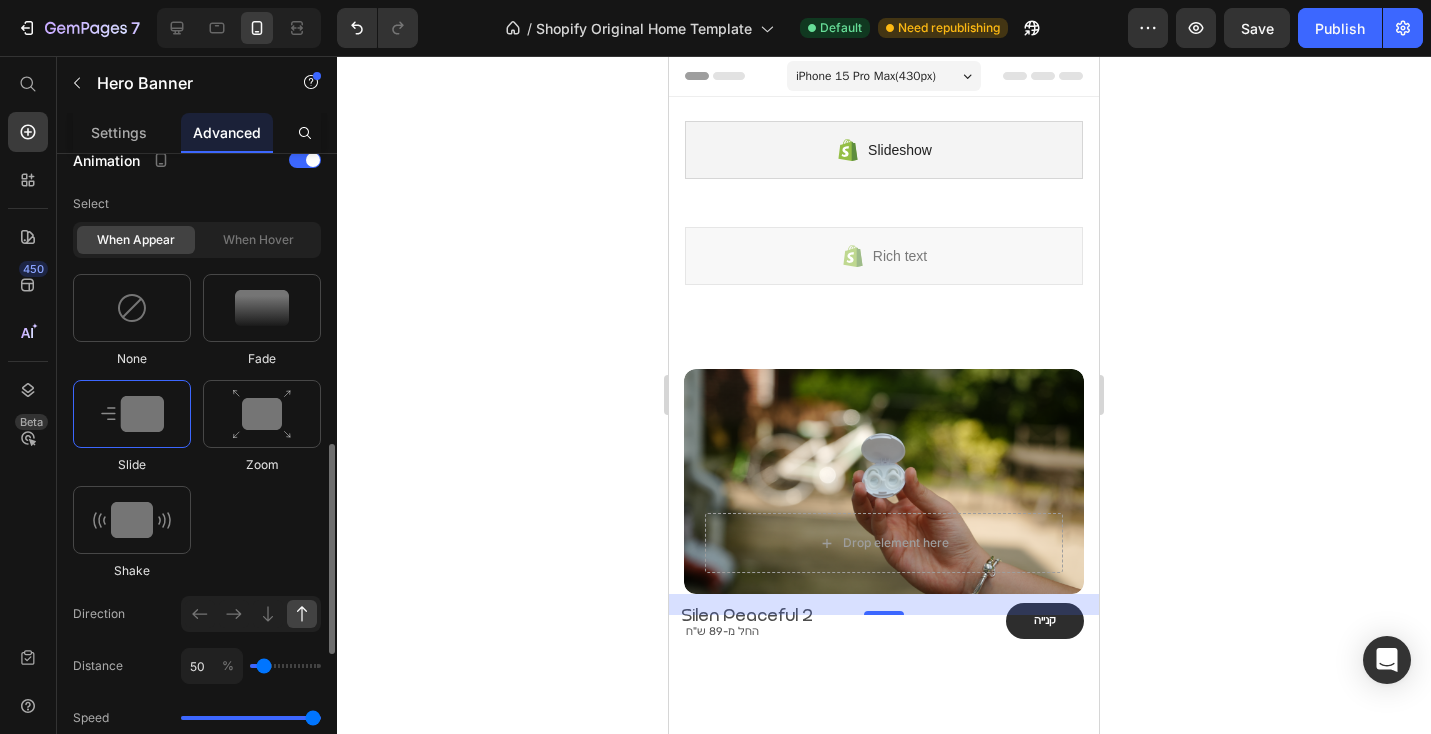 type on "0" 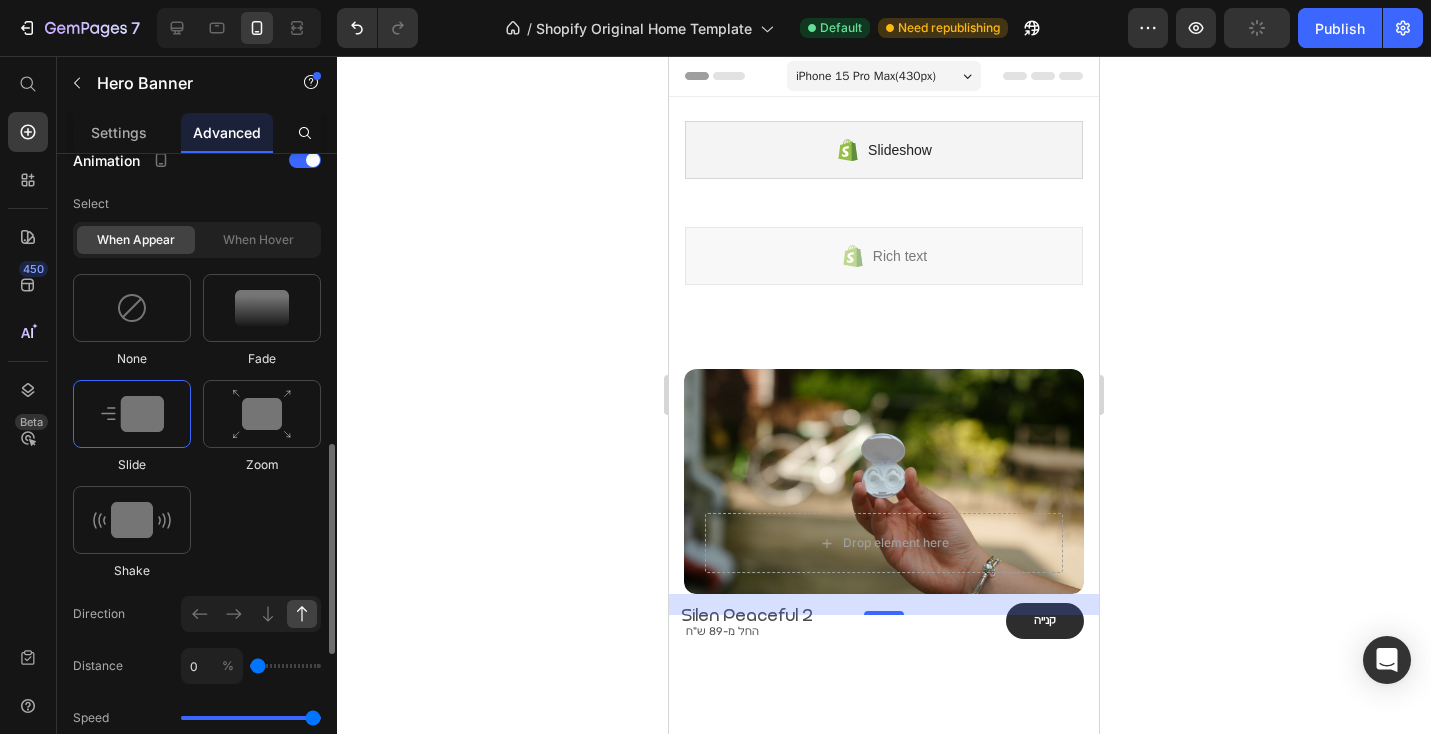 type on "50" 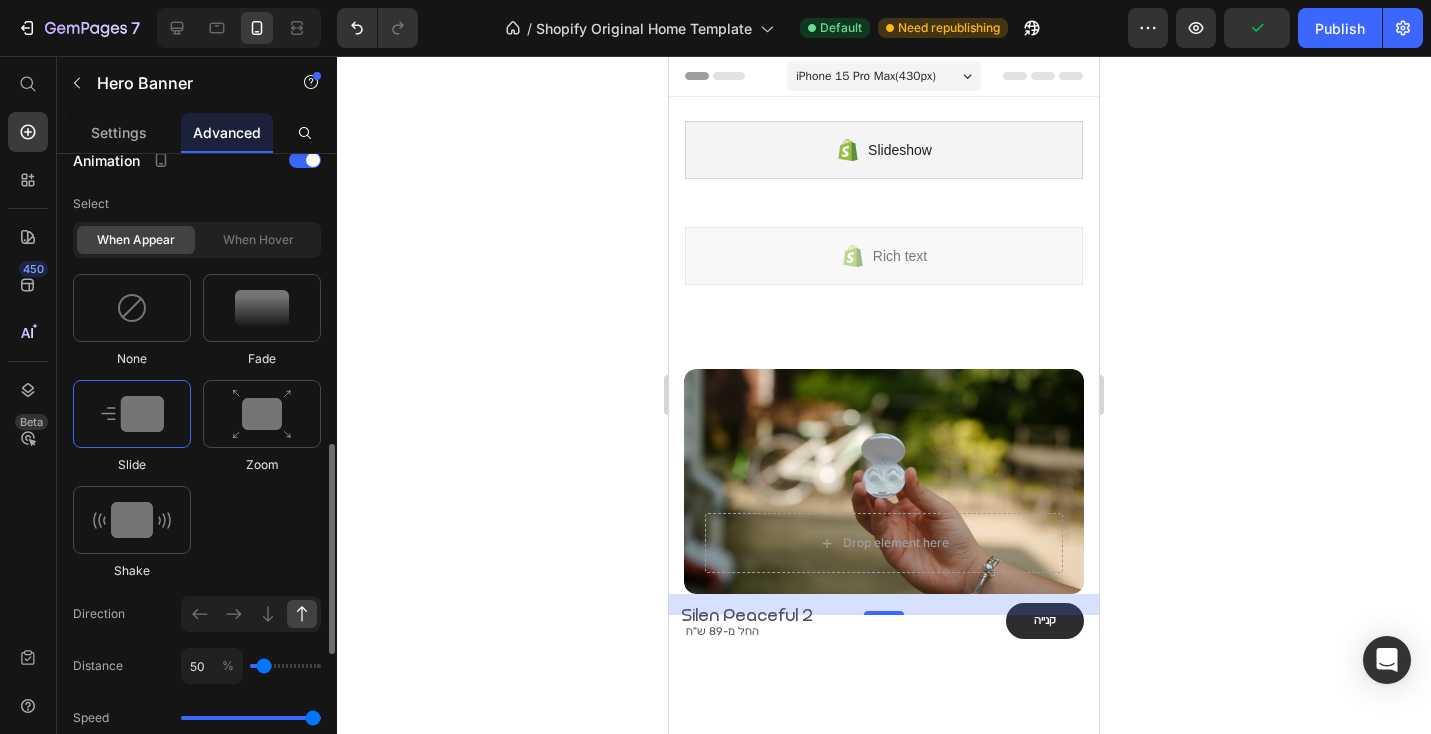 click at bounding box center (285, 666) 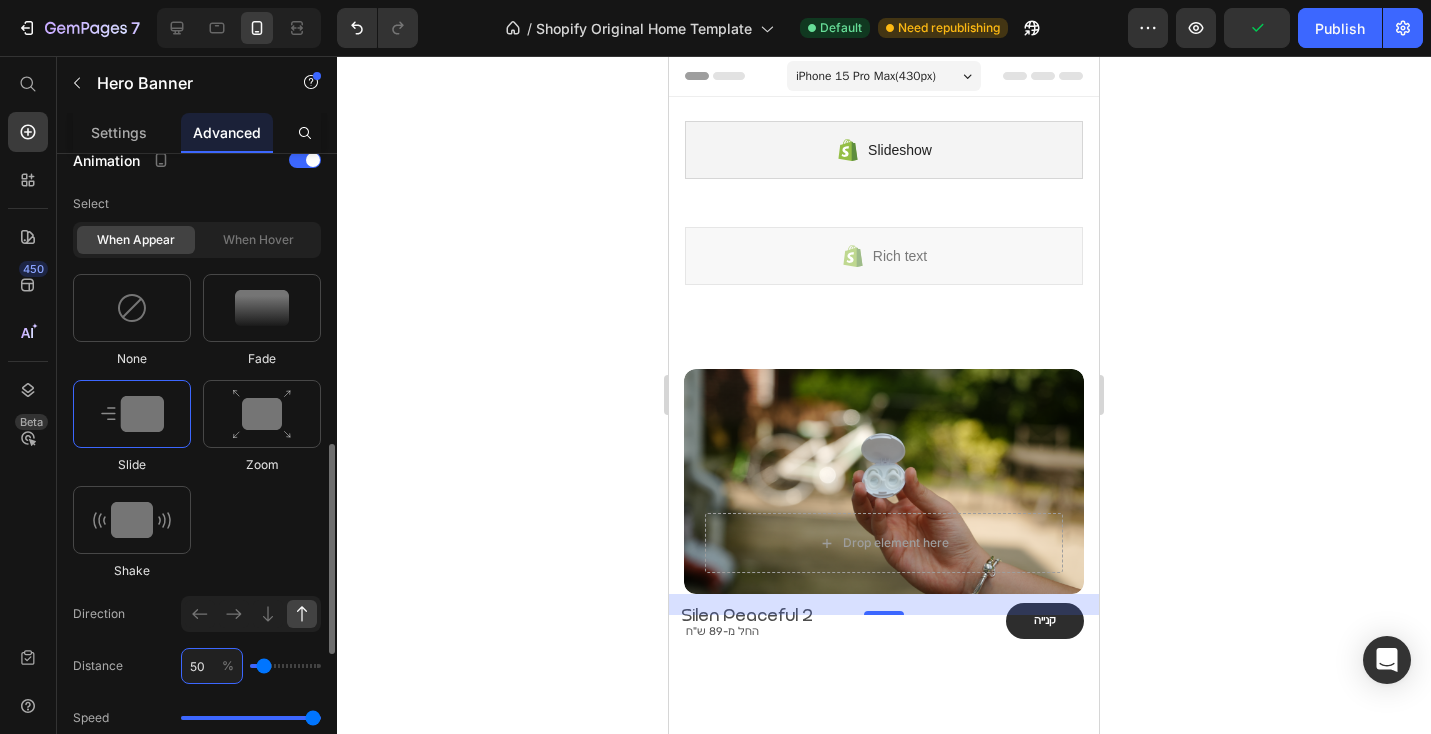 click on "50" at bounding box center [212, 666] 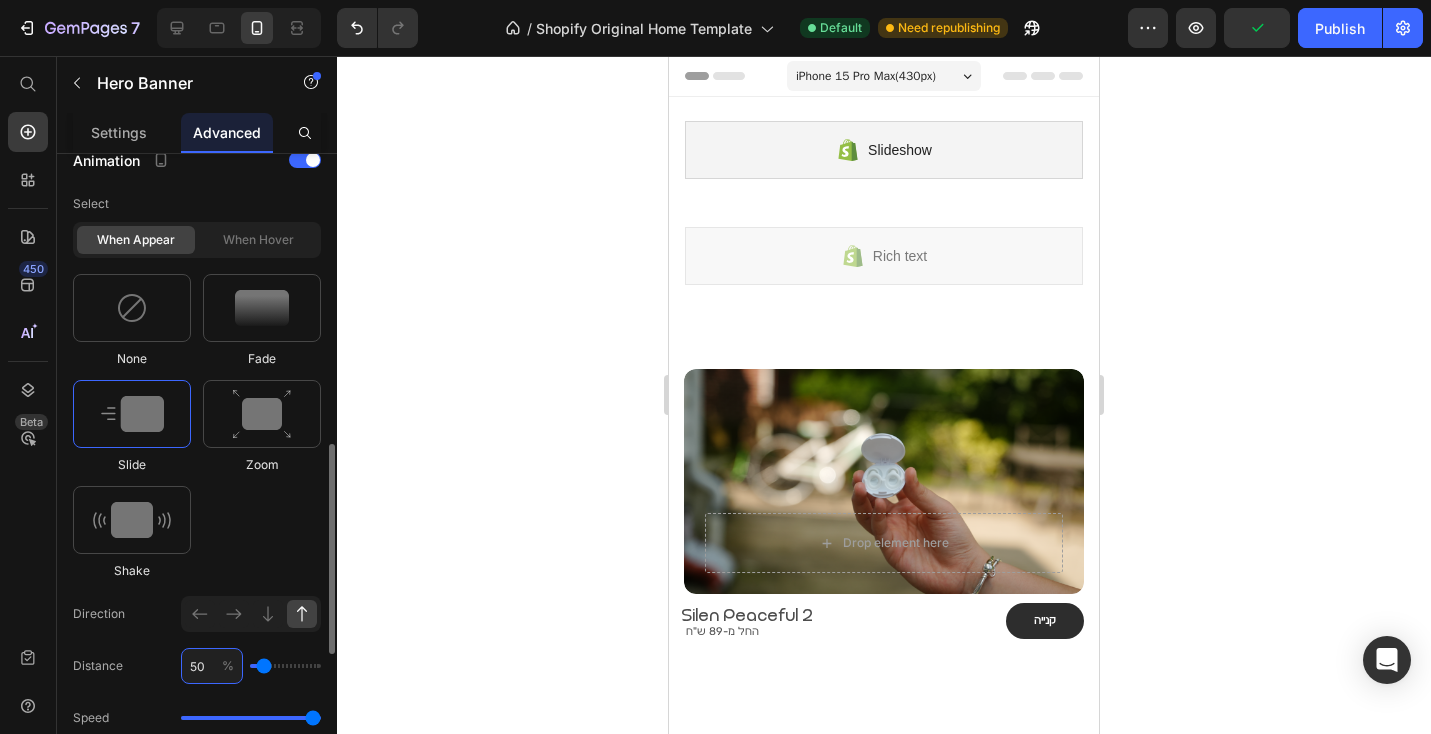 click on "50" at bounding box center (212, 666) 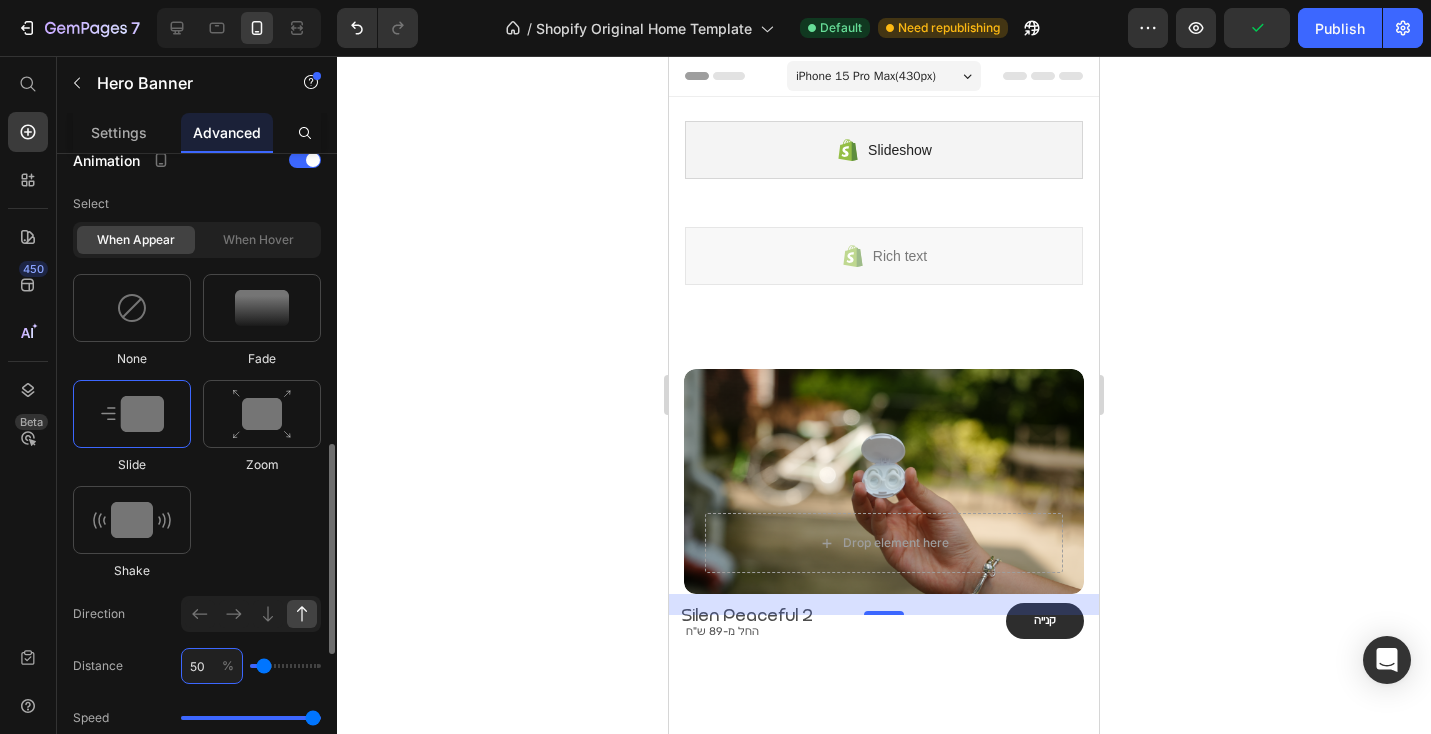 type on "503" 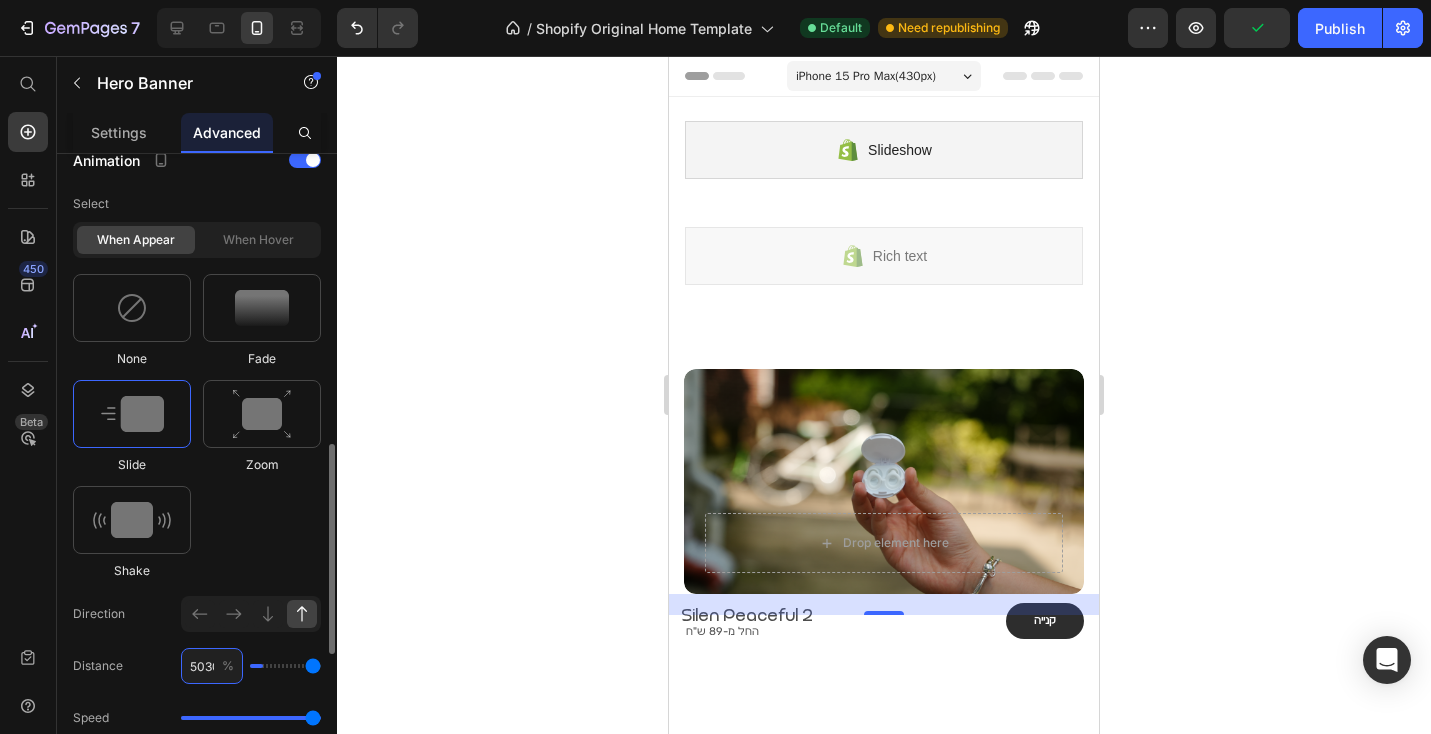 scroll, scrollTop: 0, scrollLeft: 5, axis: horizontal 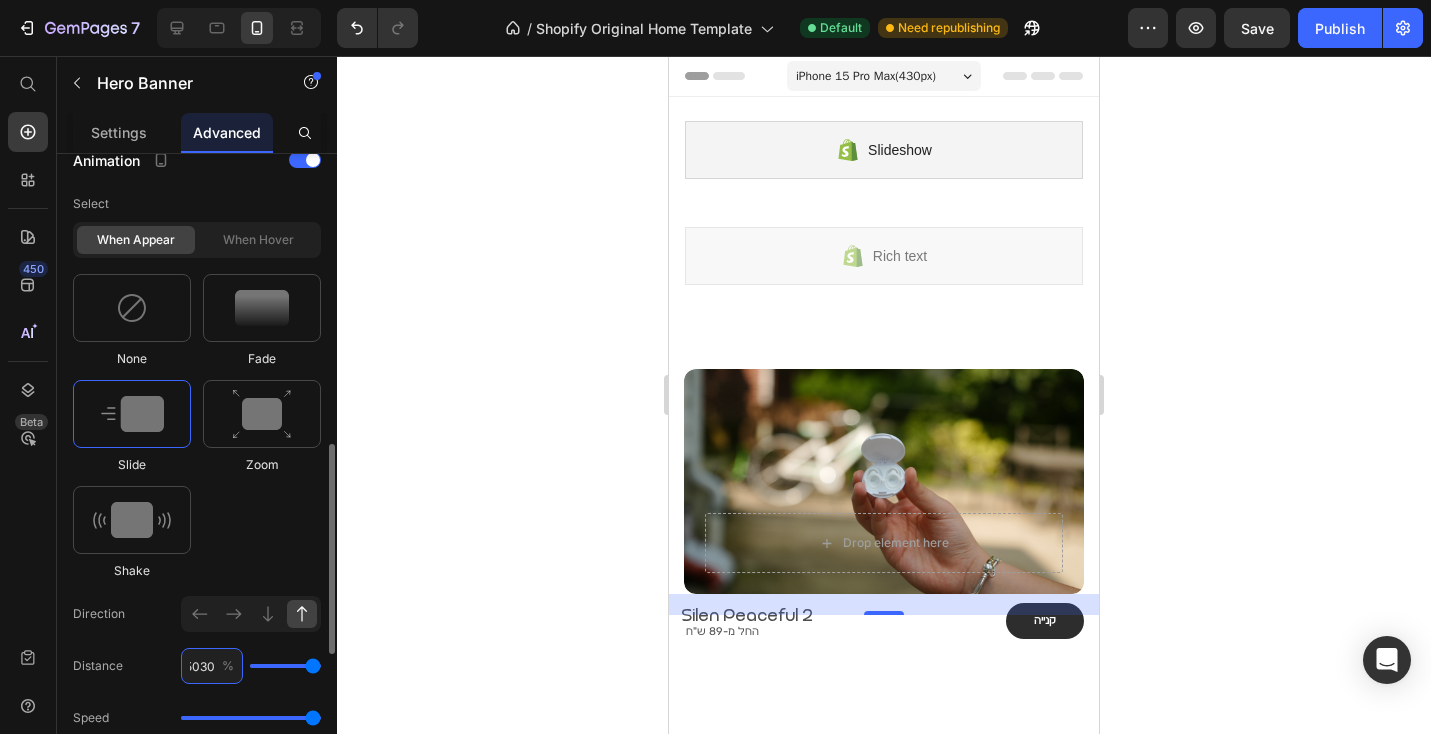 click on "5030" at bounding box center (212, 666) 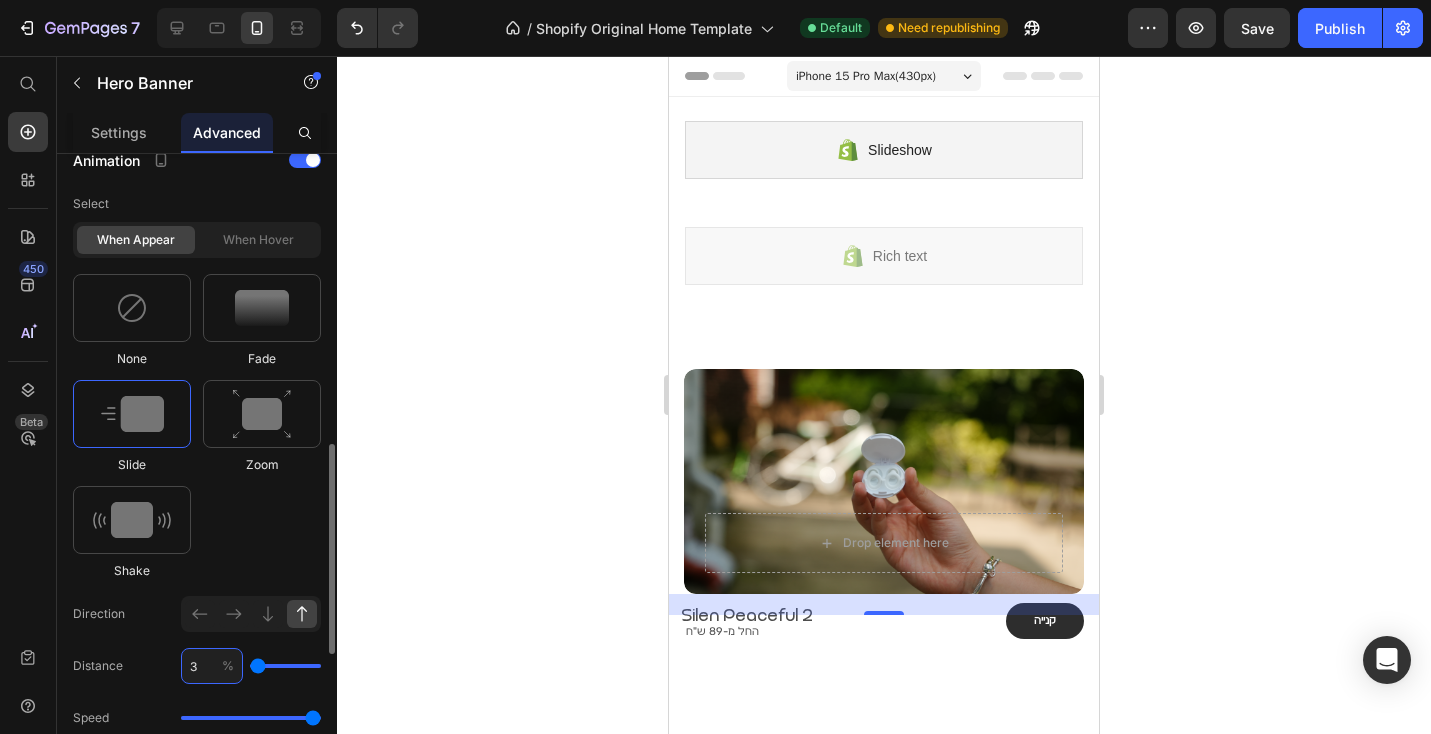 type on "30" 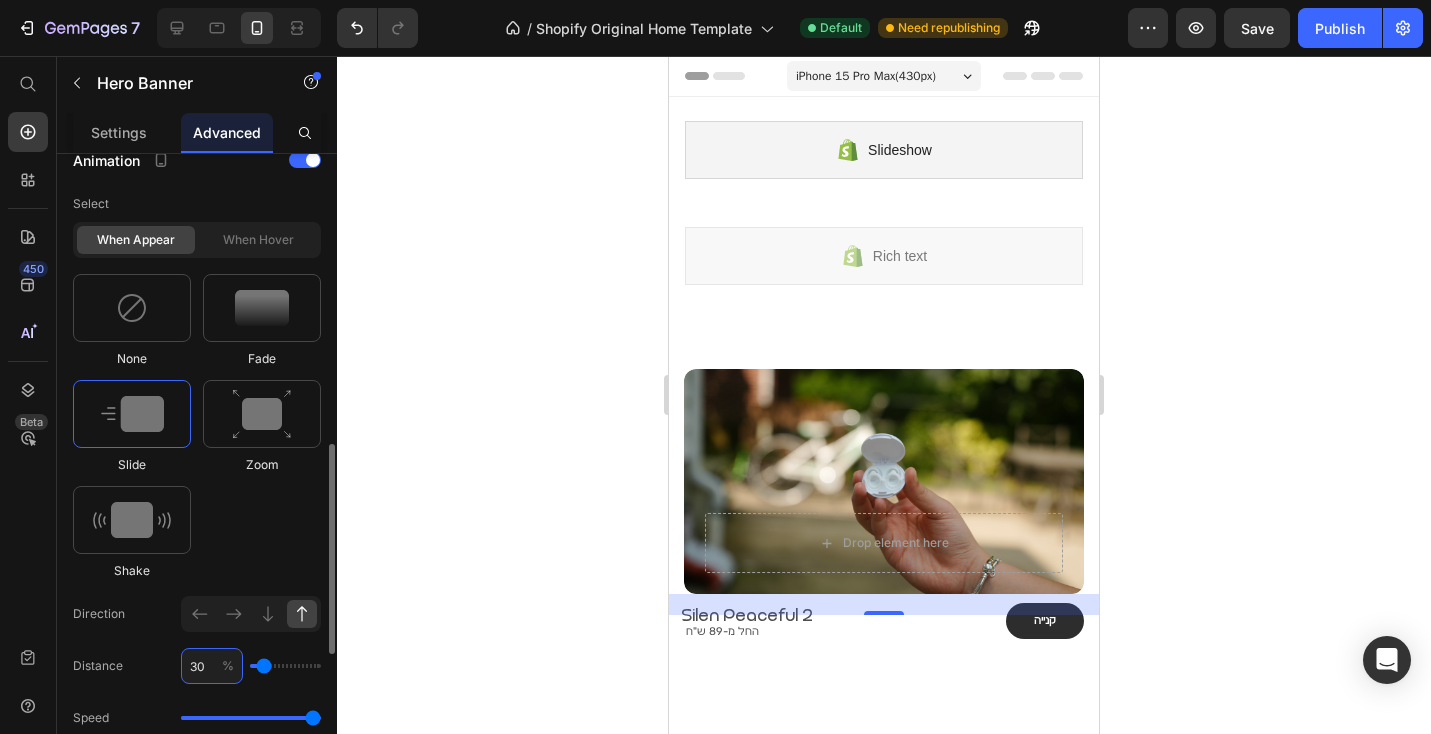scroll, scrollTop: 0, scrollLeft: 0, axis: both 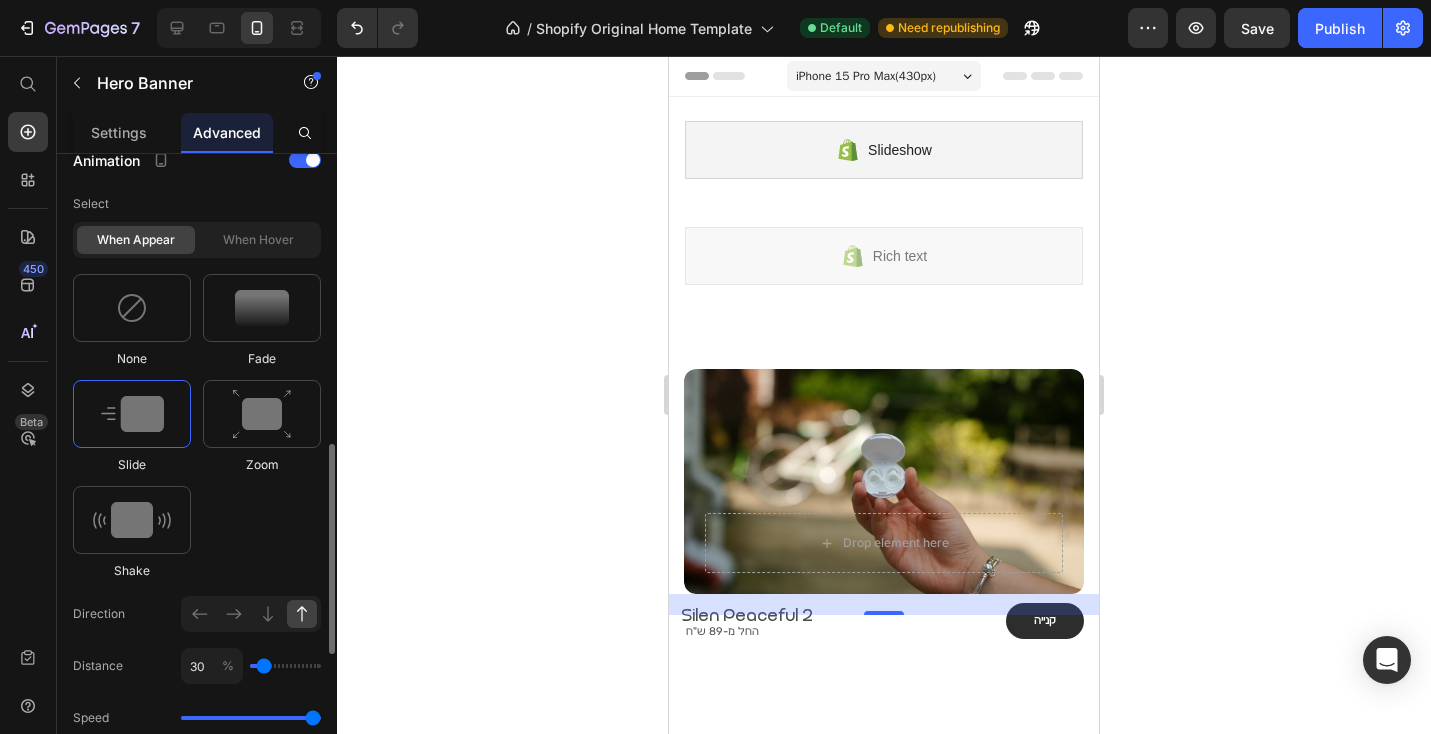 click on "Distance  30 %" at bounding box center [197, 666] 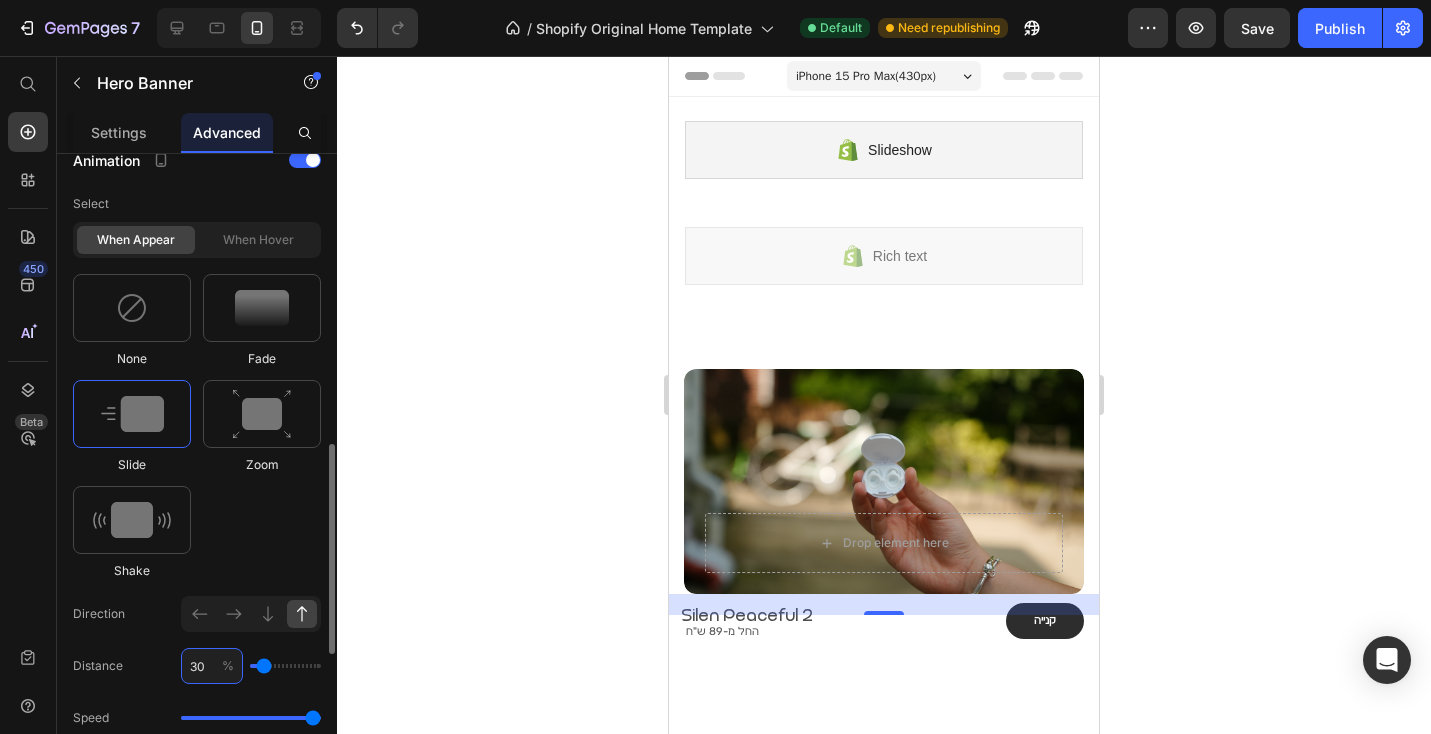 click on "30" at bounding box center (212, 666) 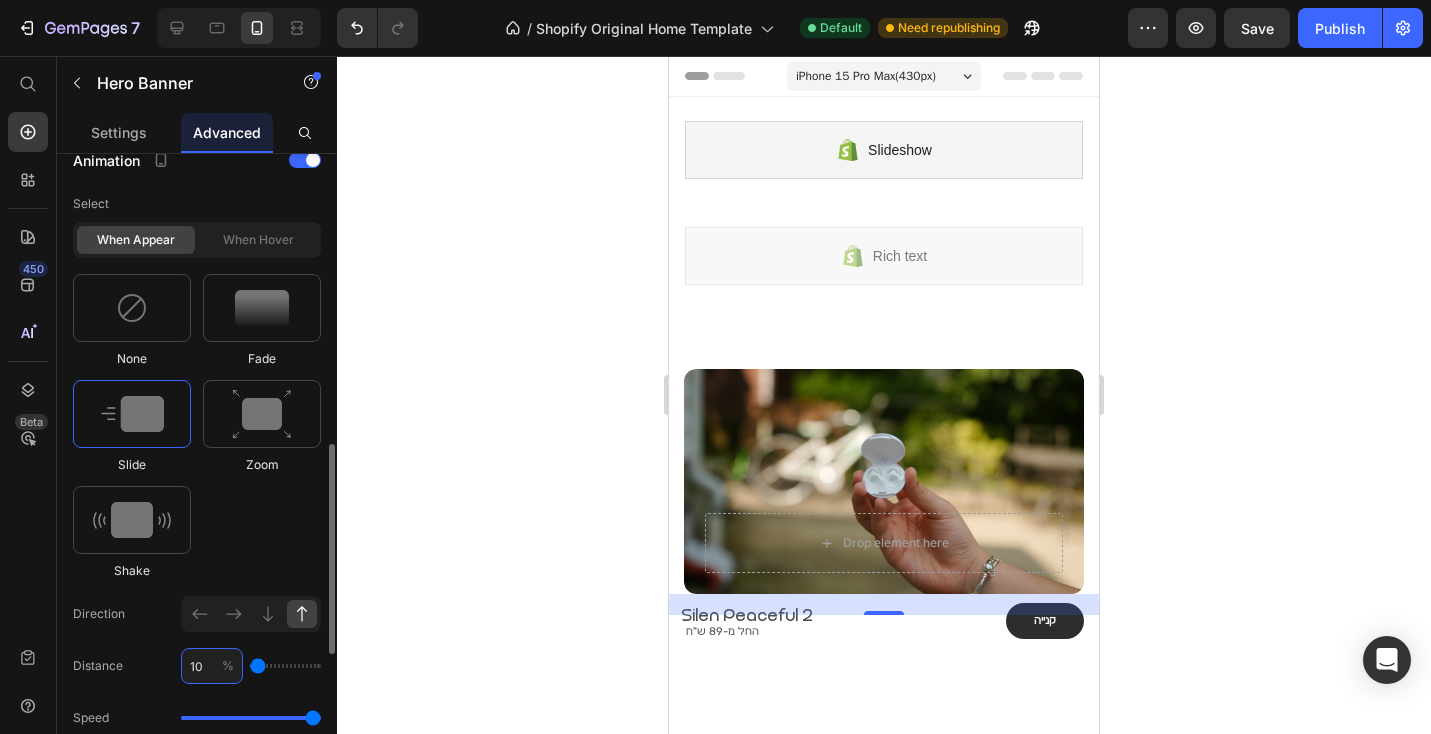 type on "100" 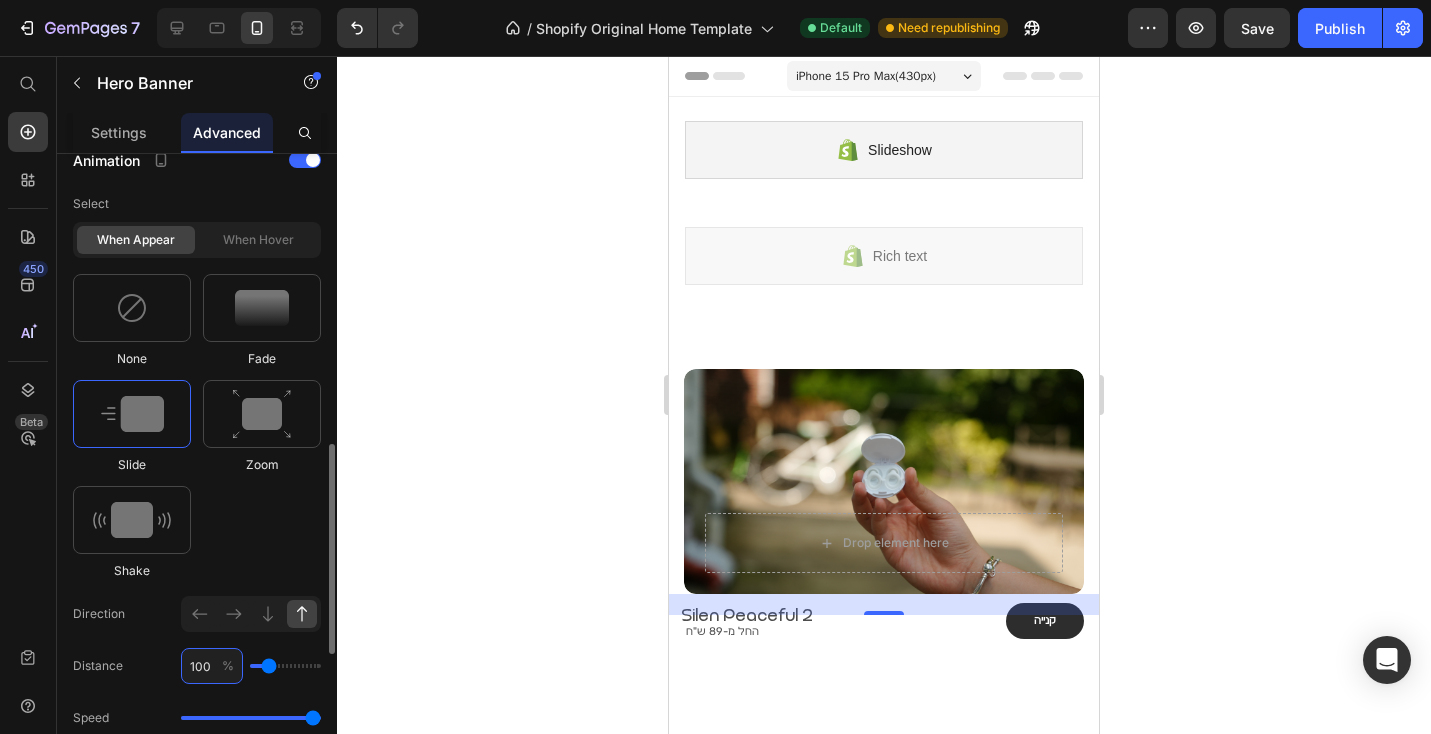 type on "10" 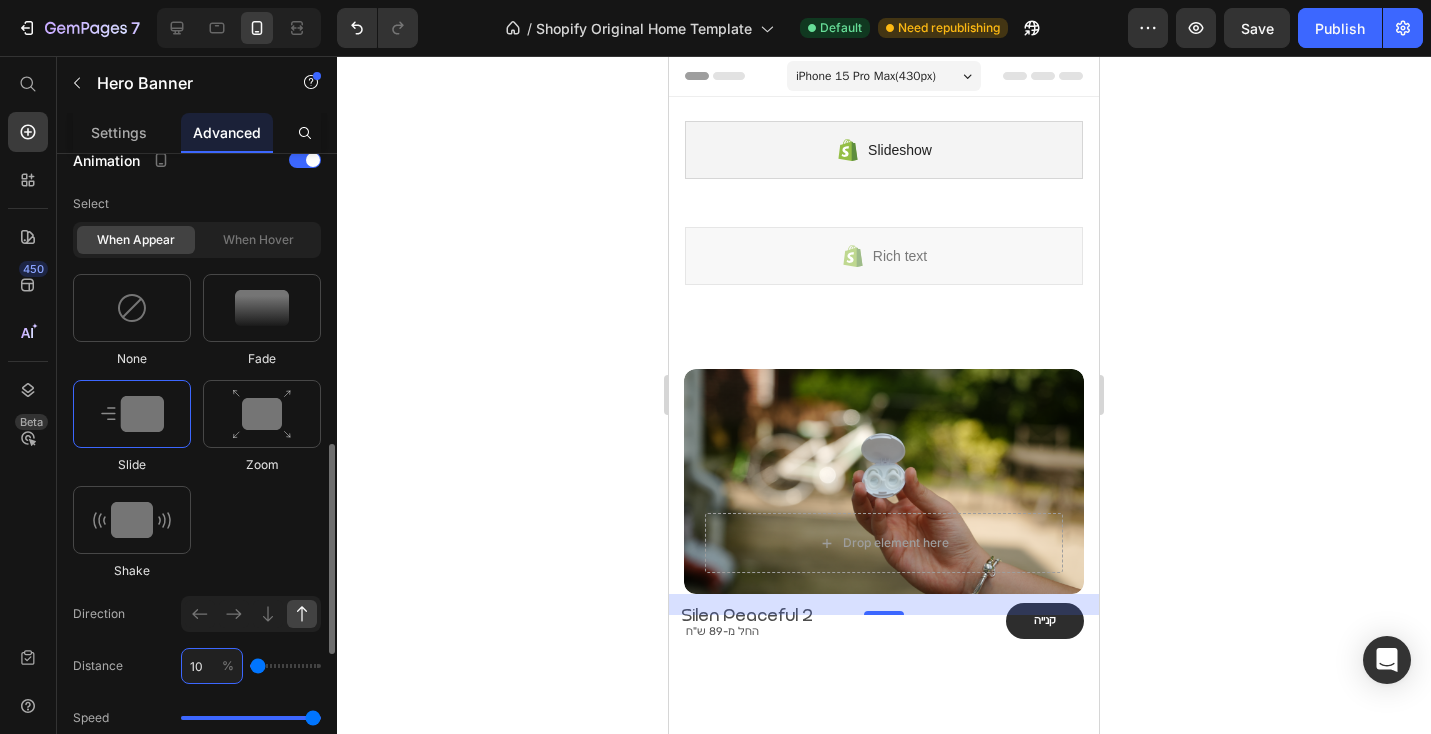 type on "10" 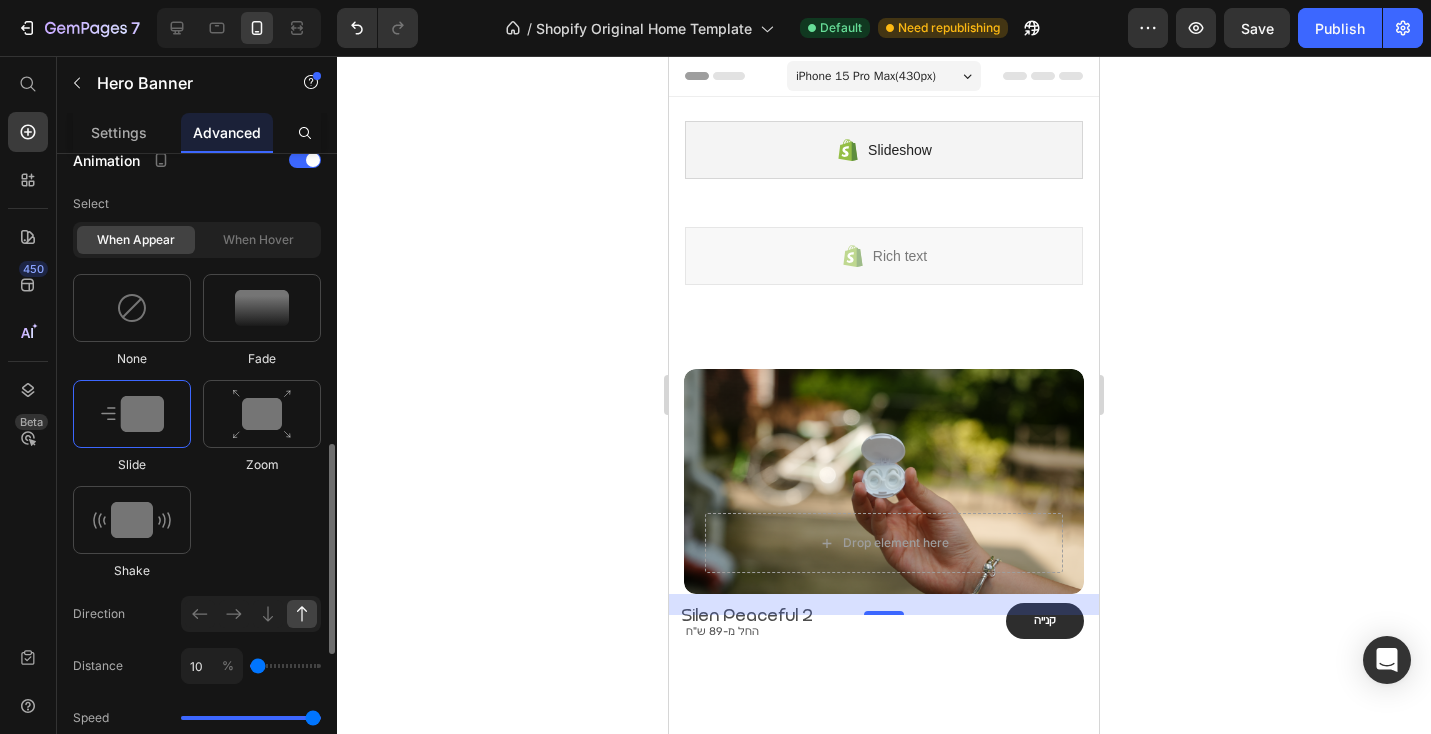 drag, startPoint x: 260, startPoint y: 704, endPoint x: 264, endPoint y: 717, distance: 13.601471 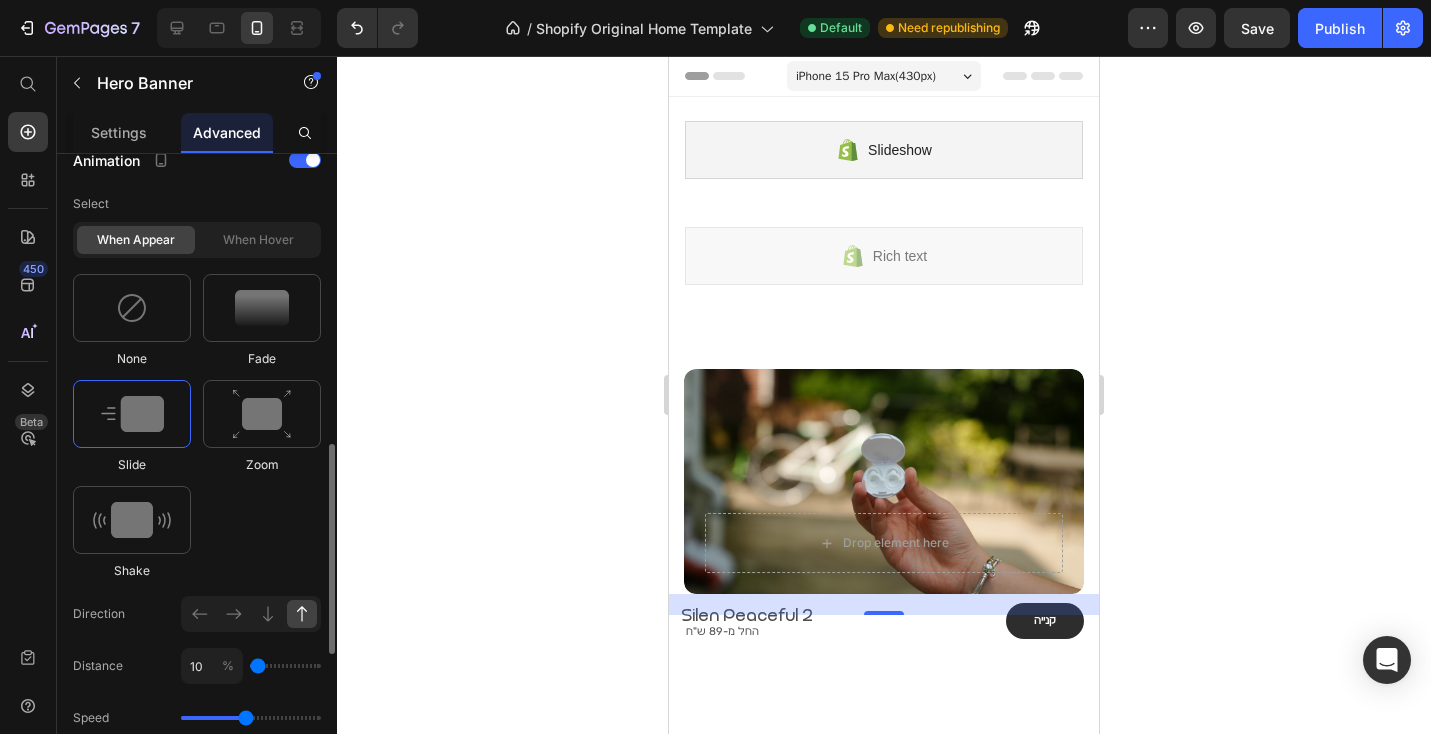 drag, startPoint x: 264, startPoint y: 719, endPoint x: 245, endPoint y: 718, distance: 19.026299 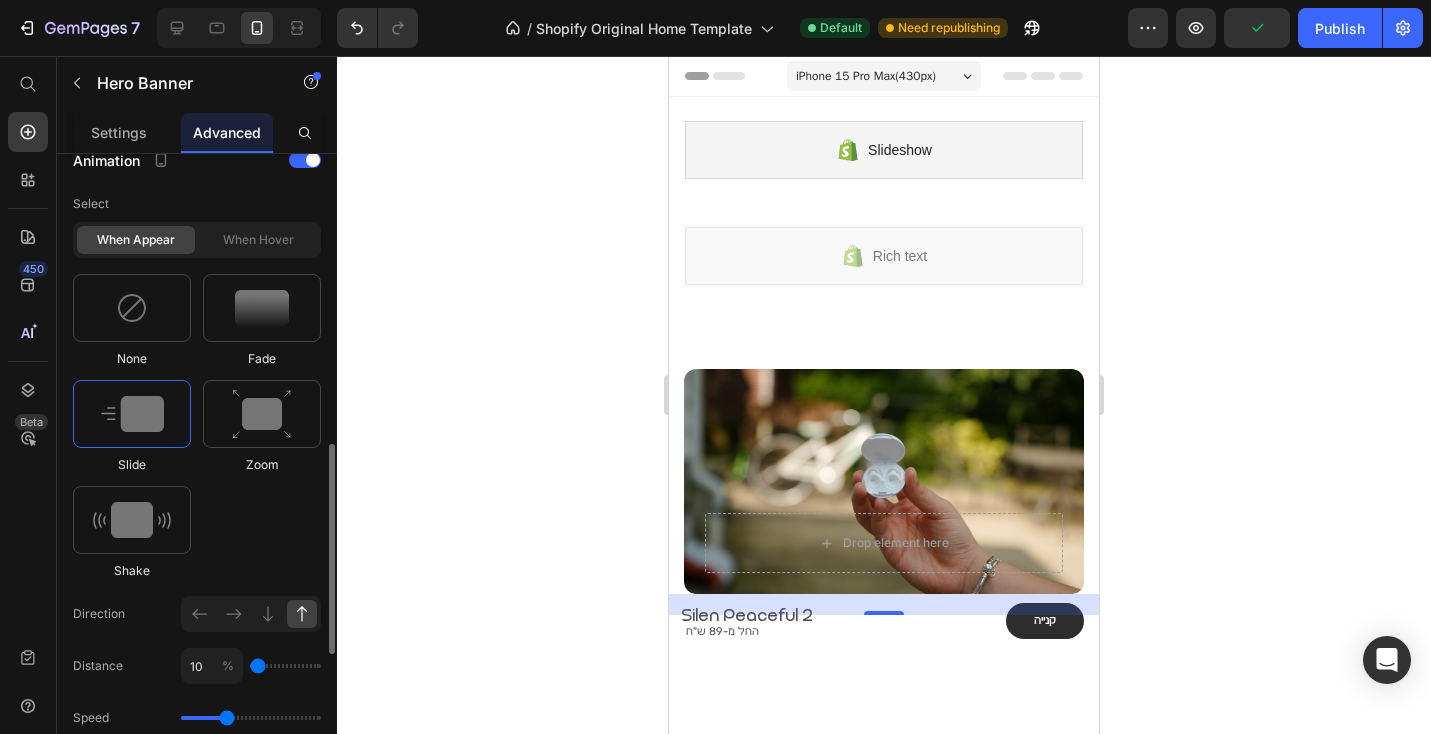 click at bounding box center [251, 718] 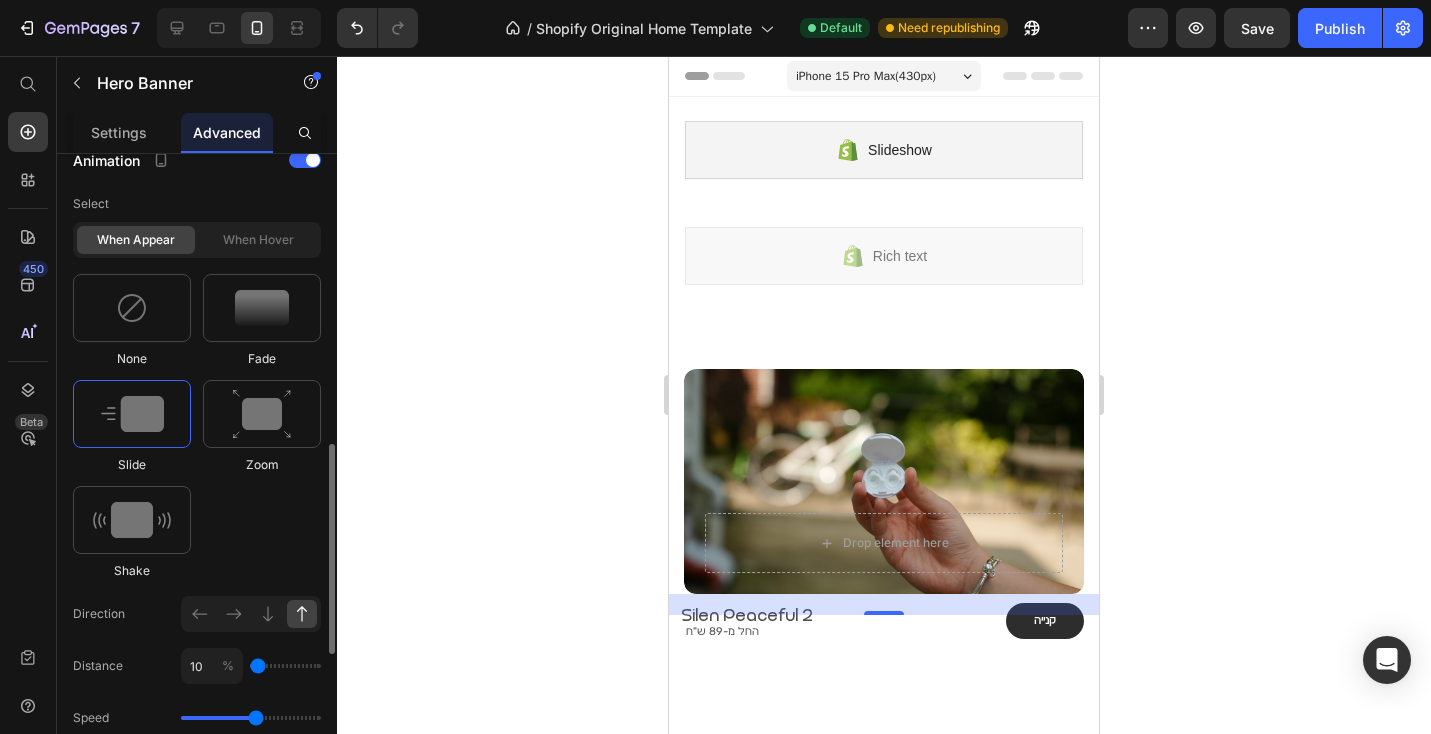 drag, startPoint x: 223, startPoint y: 715, endPoint x: 286, endPoint y: 708, distance: 63.387695 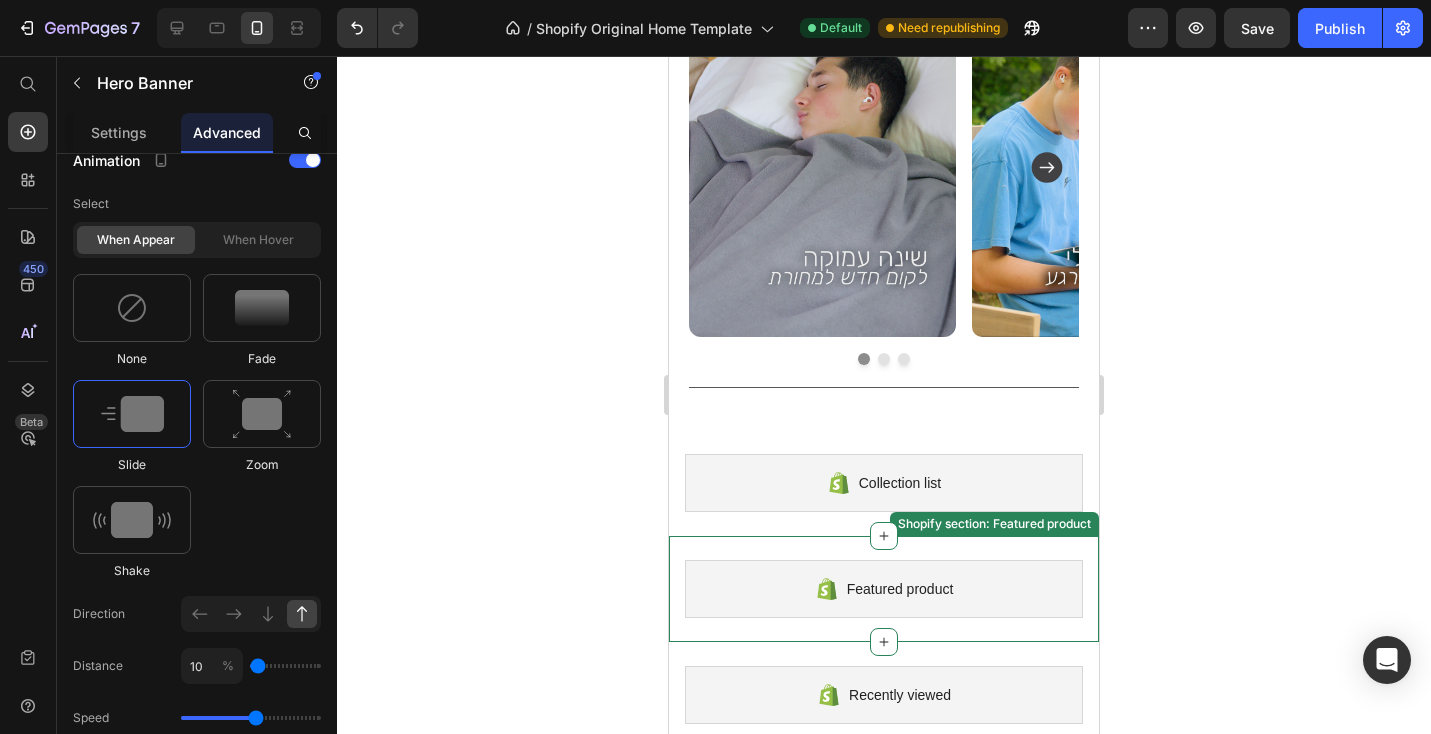 scroll, scrollTop: 564, scrollLeft: 0, axis: vertical 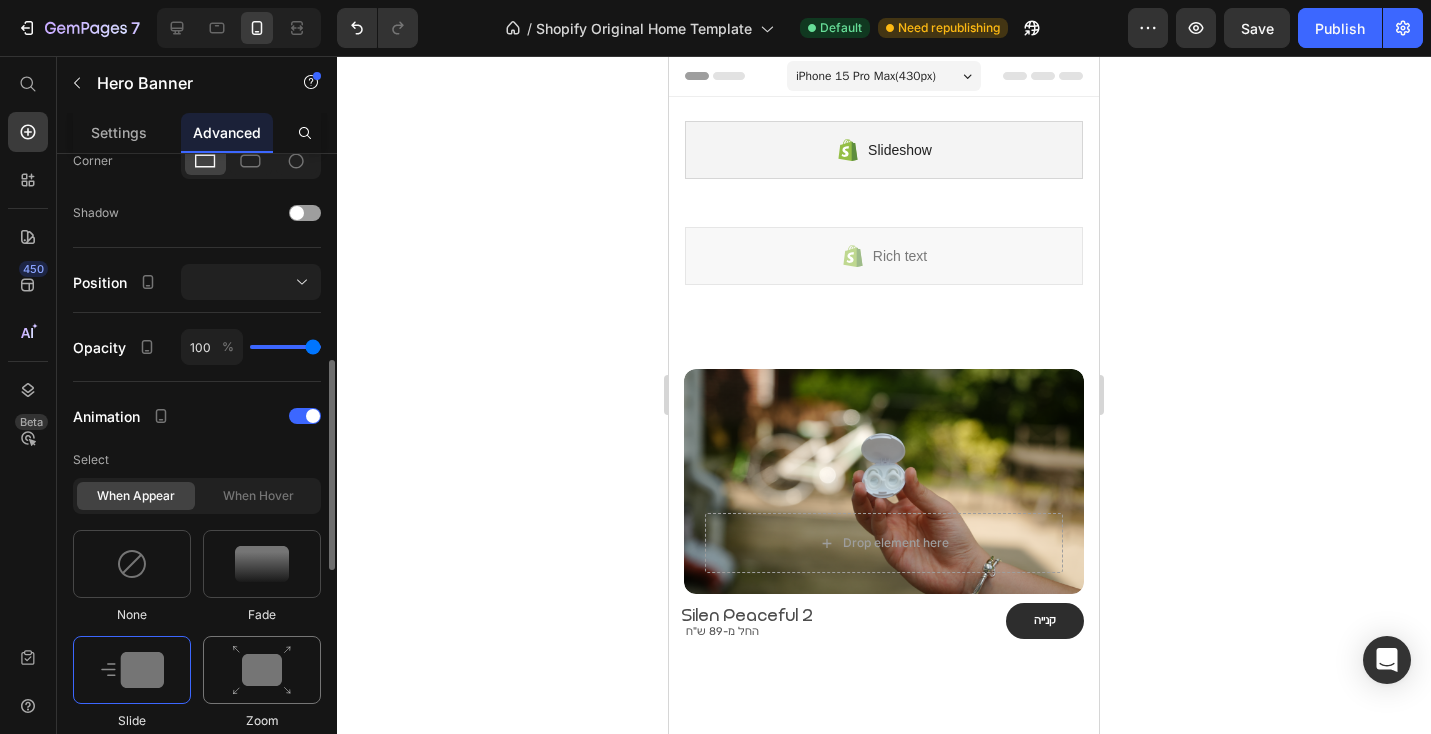 click at bounding box center (262, 670) 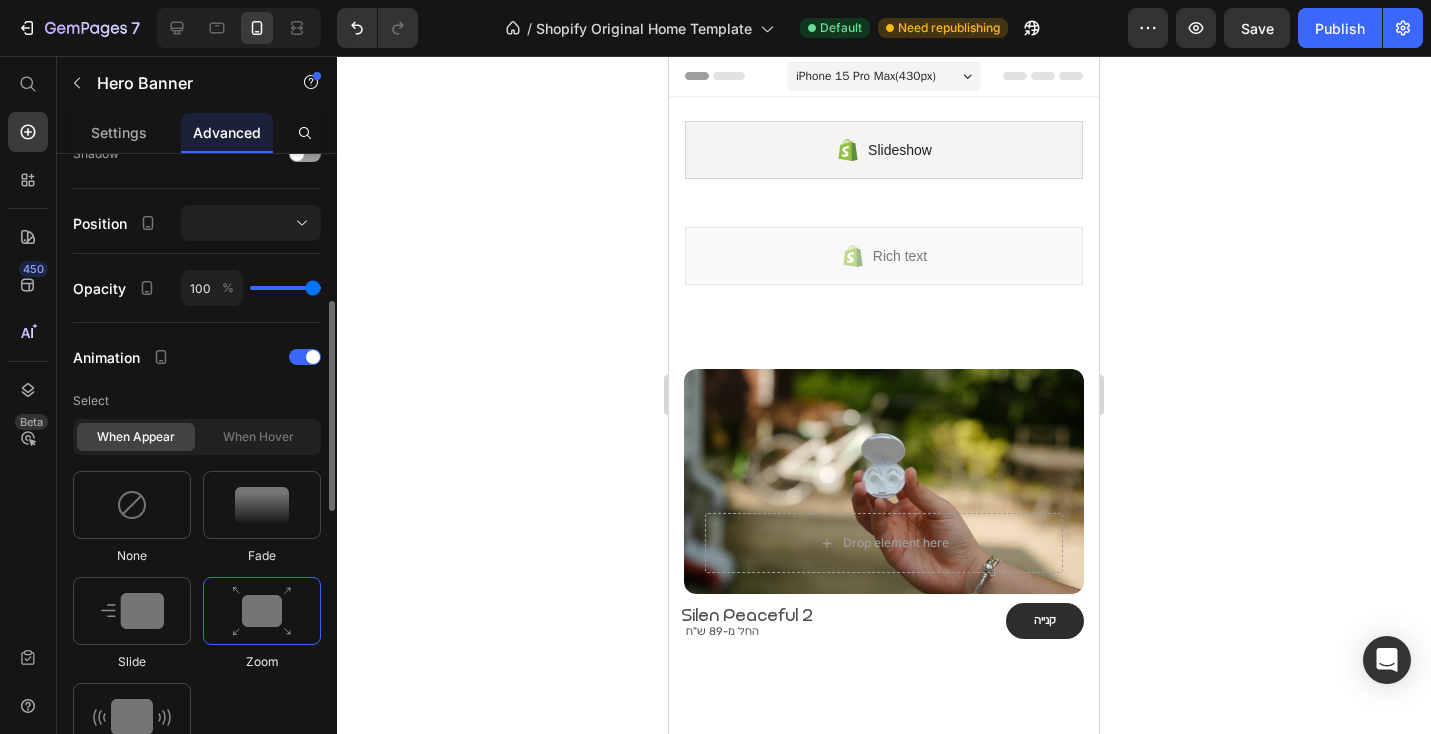 scroll, scrollTop: 874, scrollLeft: 0, axis: vertical 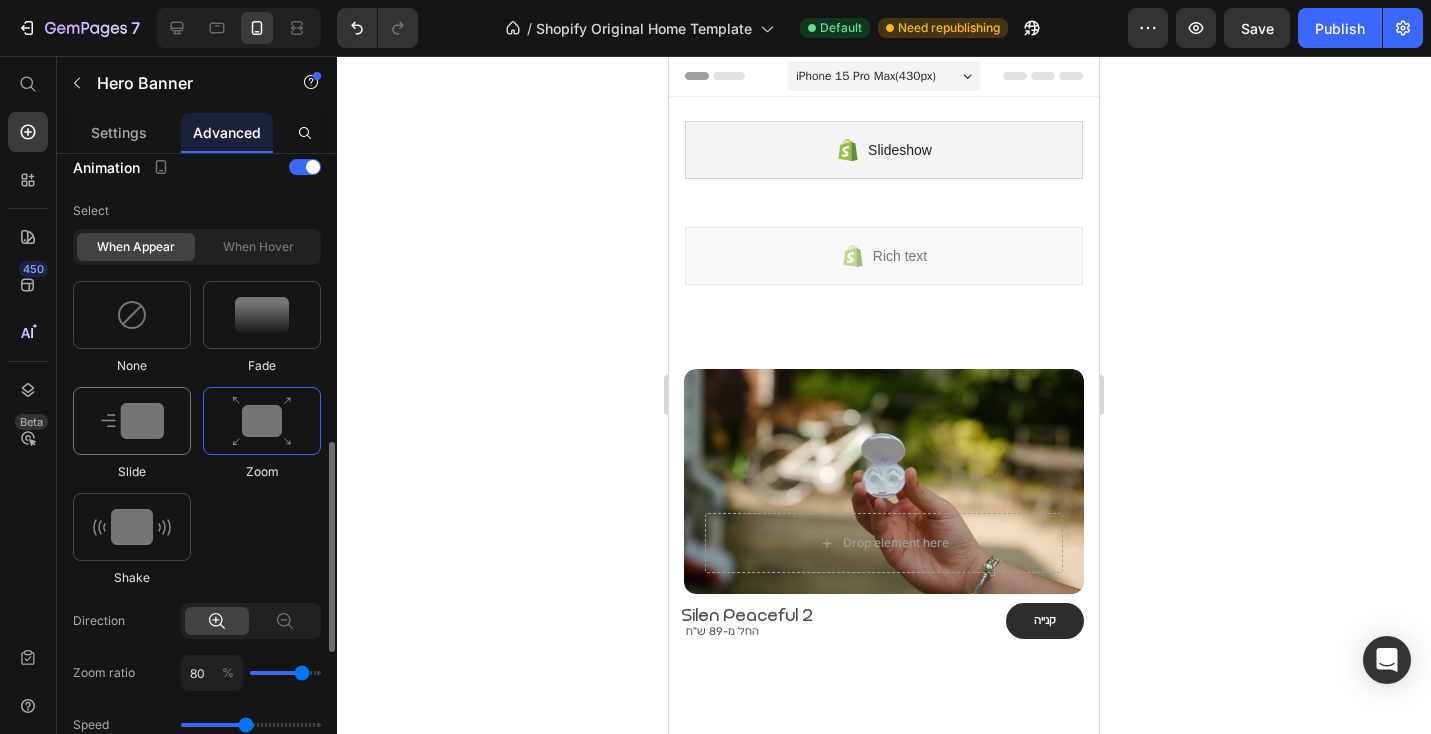 click at bounding box center (132, 421) 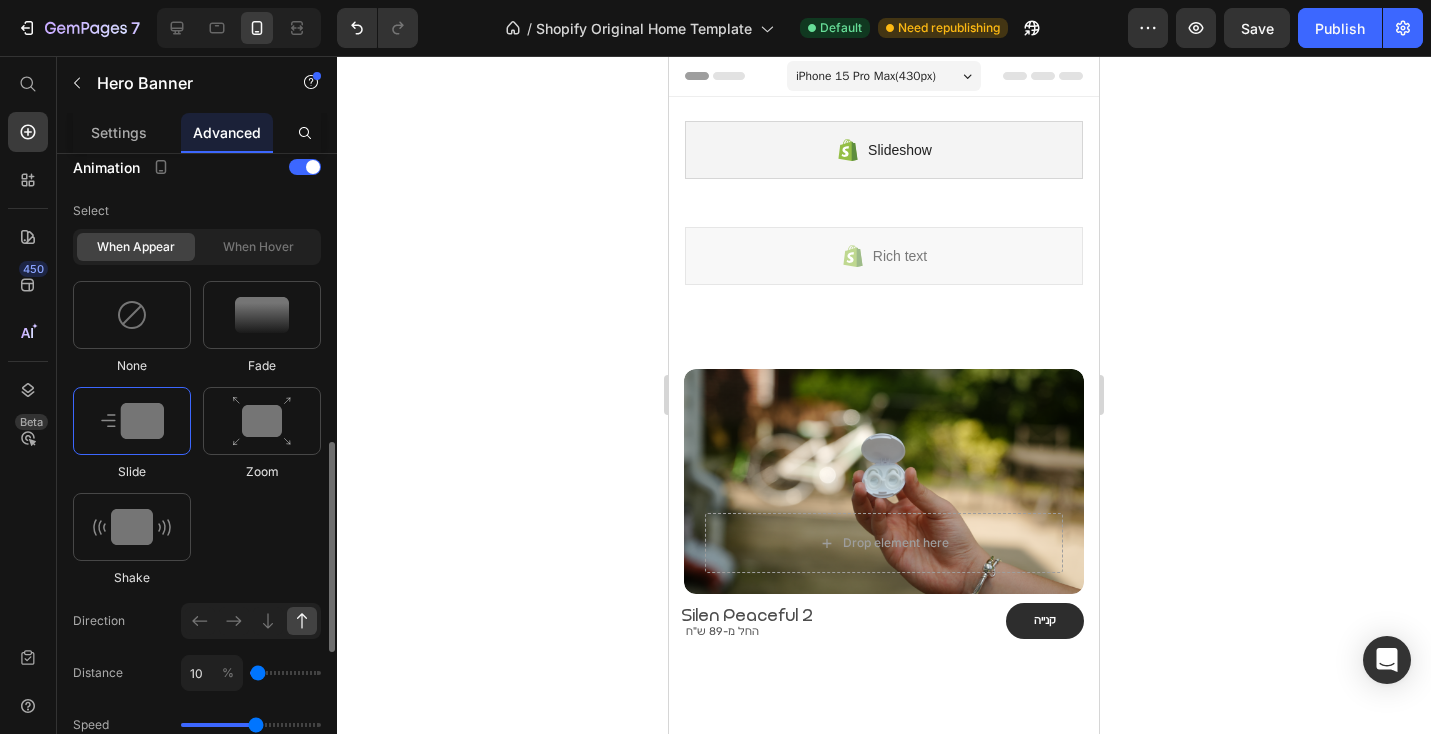 click at bounding box center [132, 421] 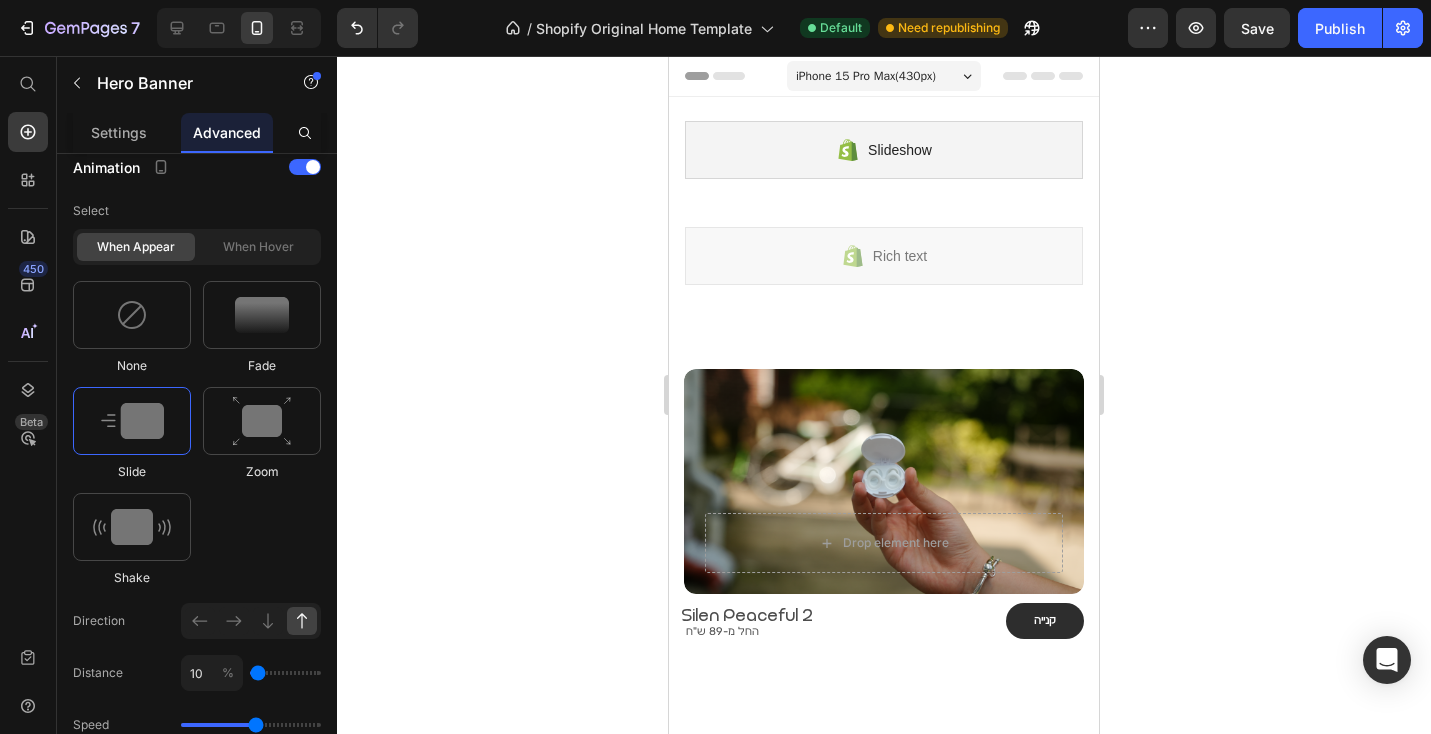 click on "קנייה Button" at bounding box center (884, 621) 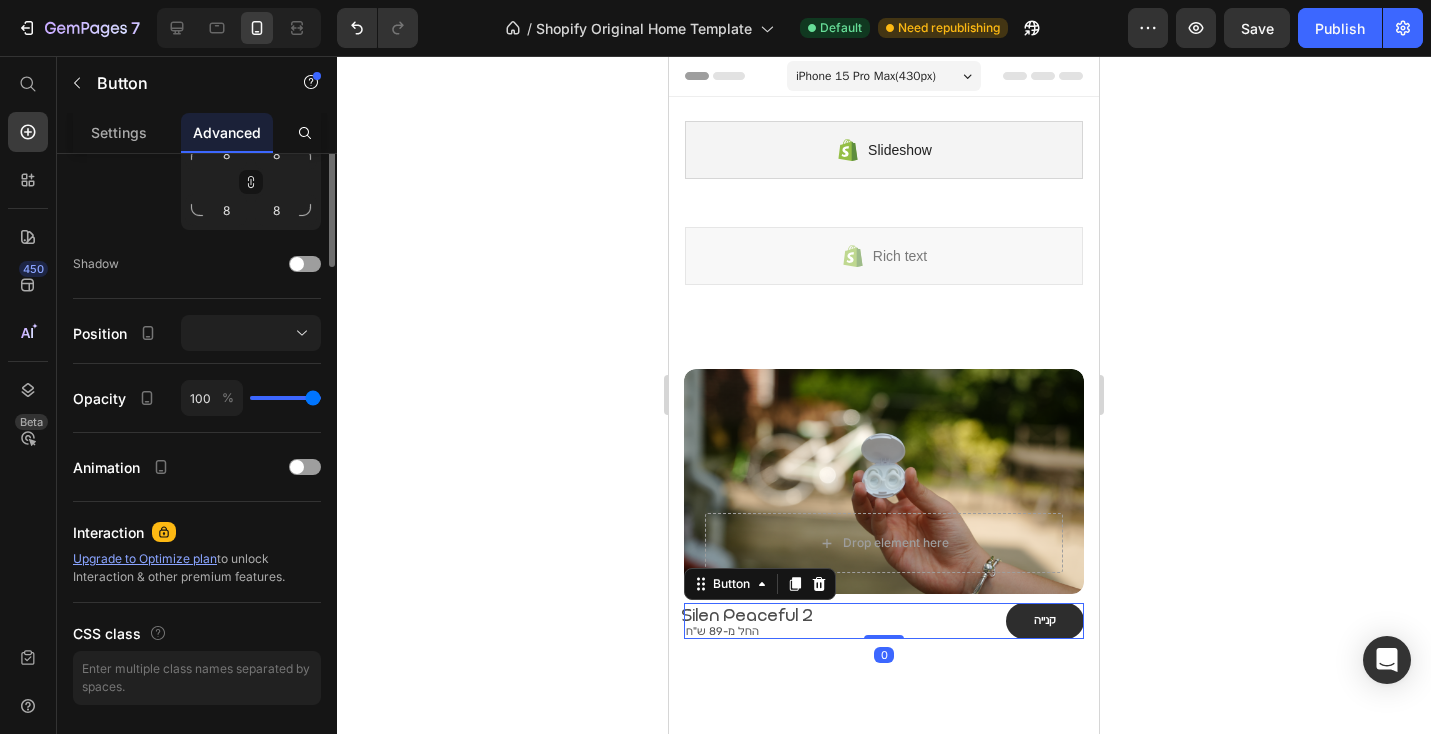 scroll, scrollTop: 736, scrollLeft: 0, axis: vertical 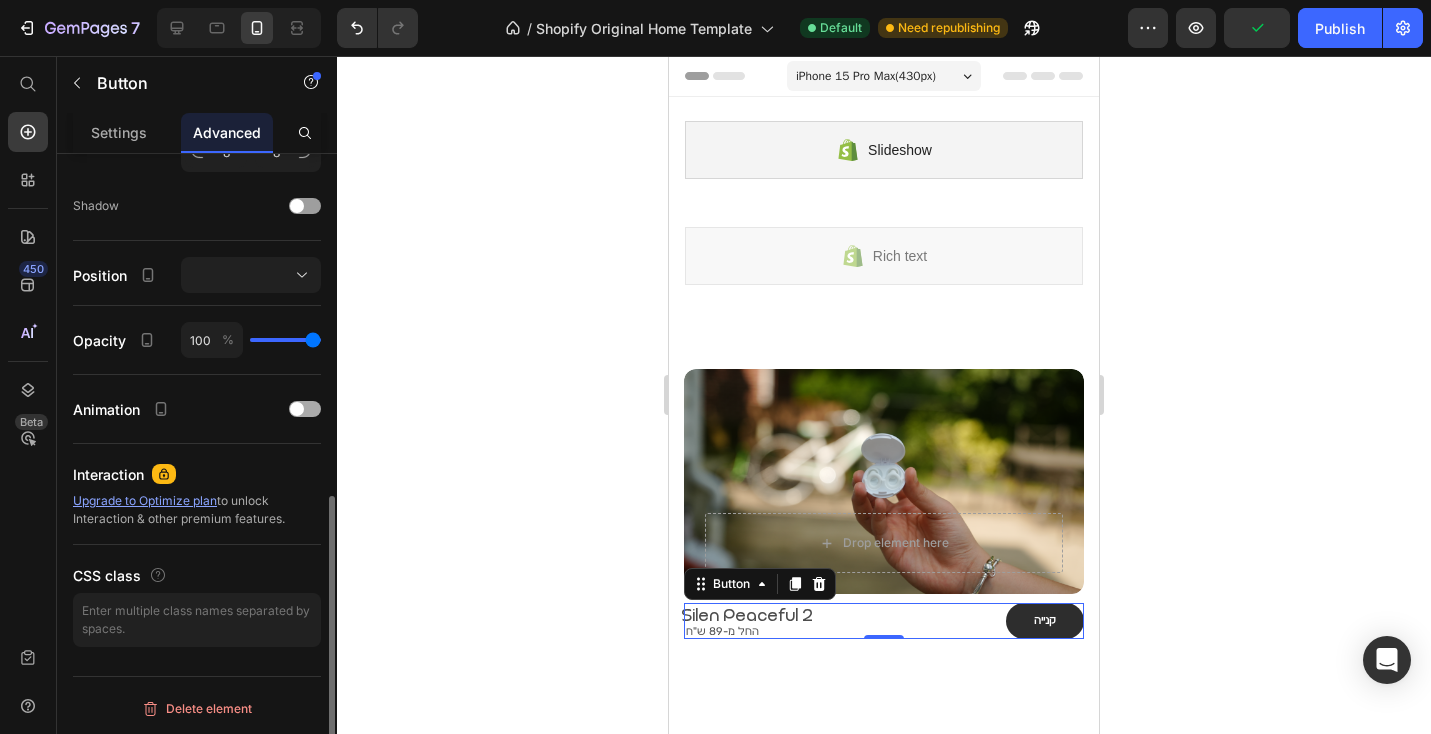 click at bounding box center (297, 409) 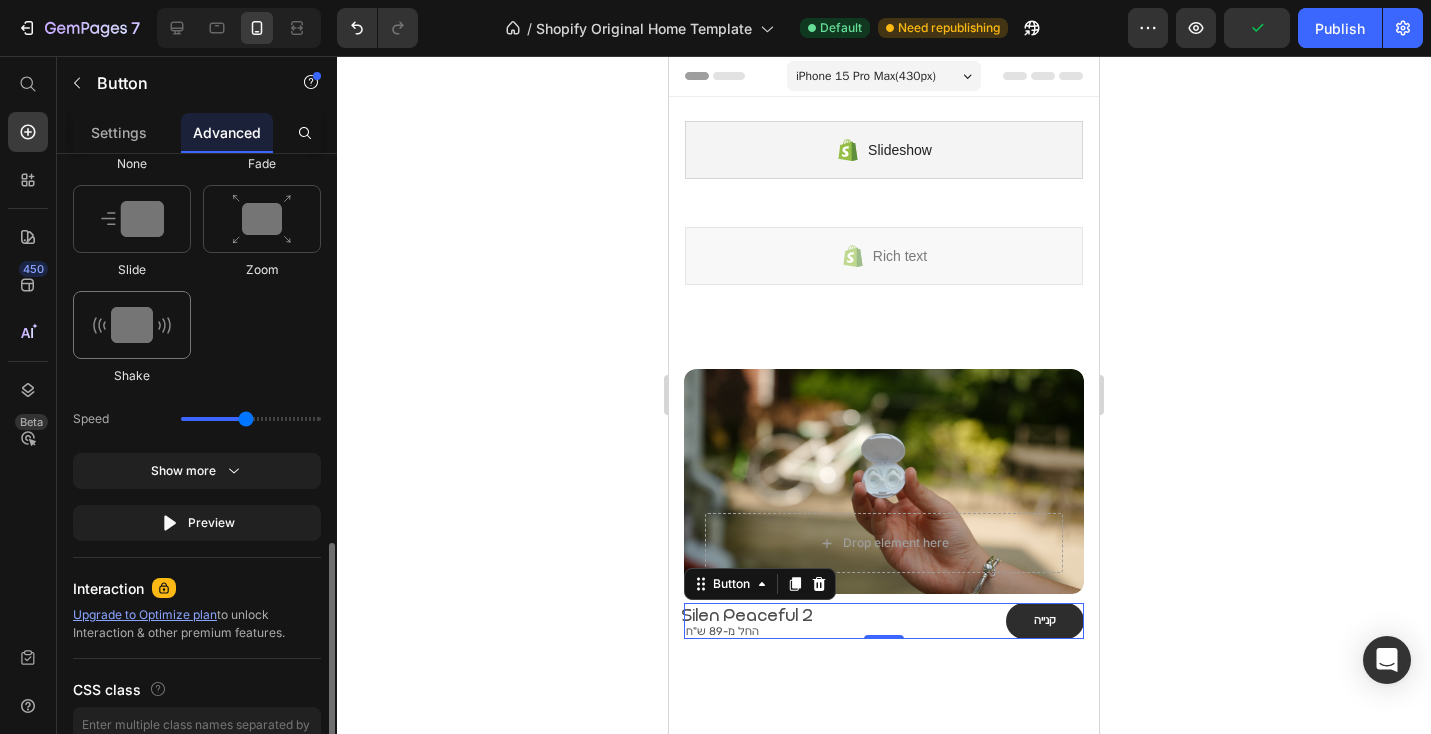 scroll, scrollTop: 1146, scrollLeft: 0, axis: vertical 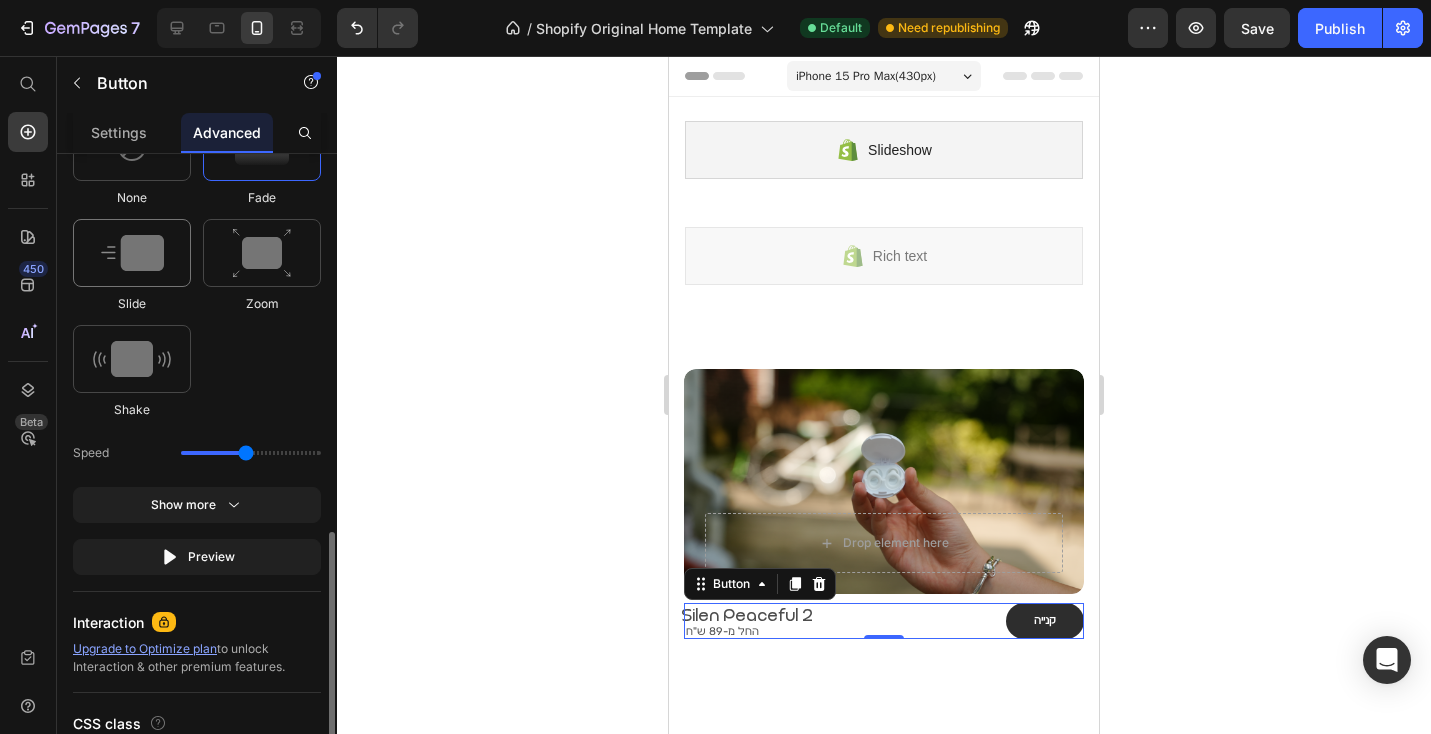 click at bounding box center (132, 253) 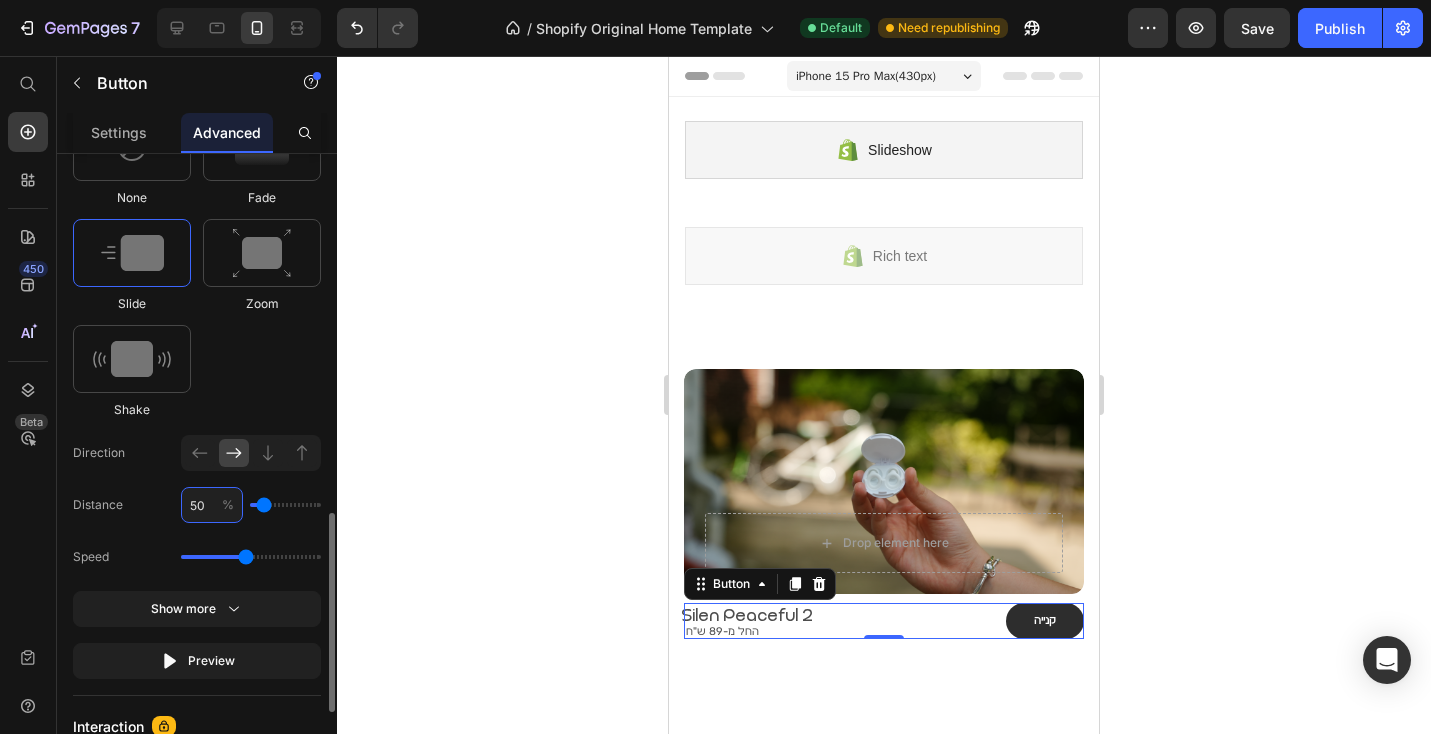 click on "50" at bounding box center (212, 505) 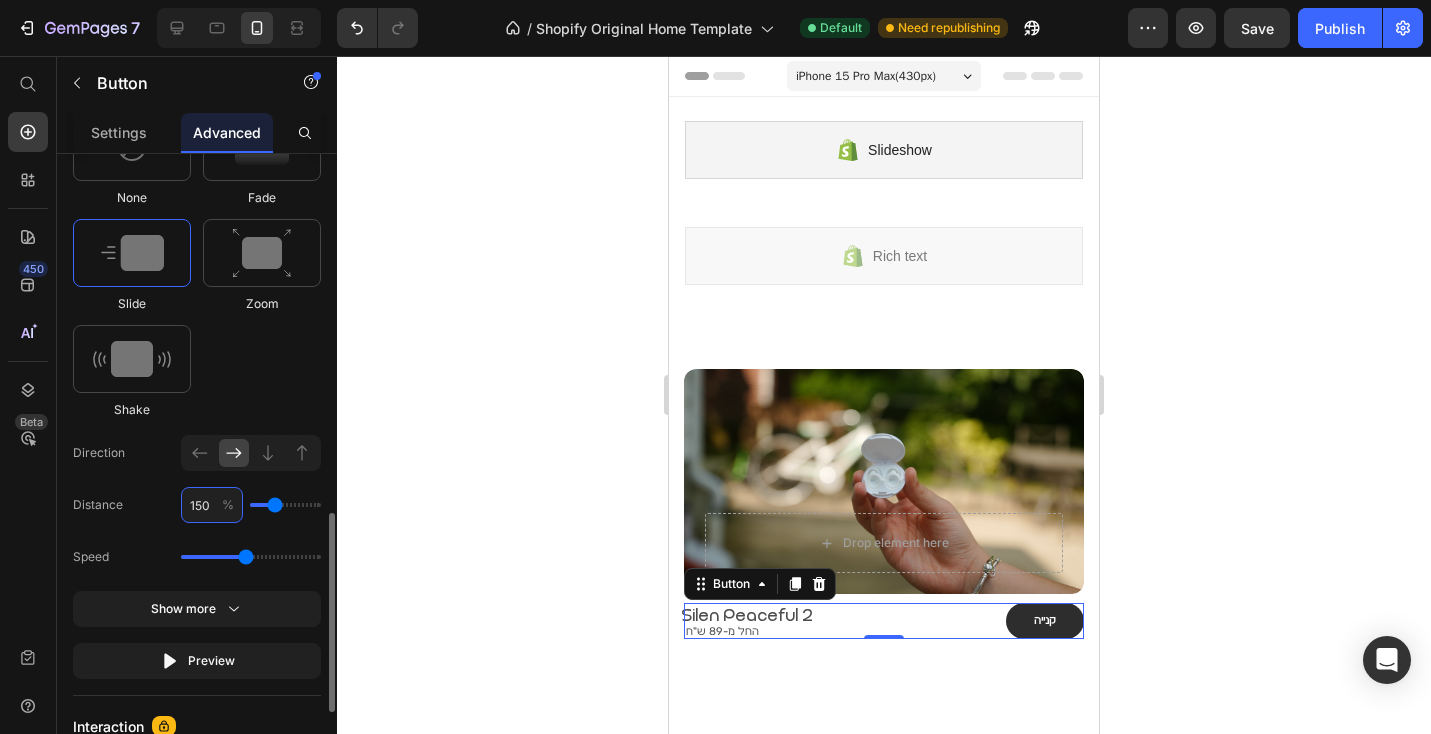 type on "1050" 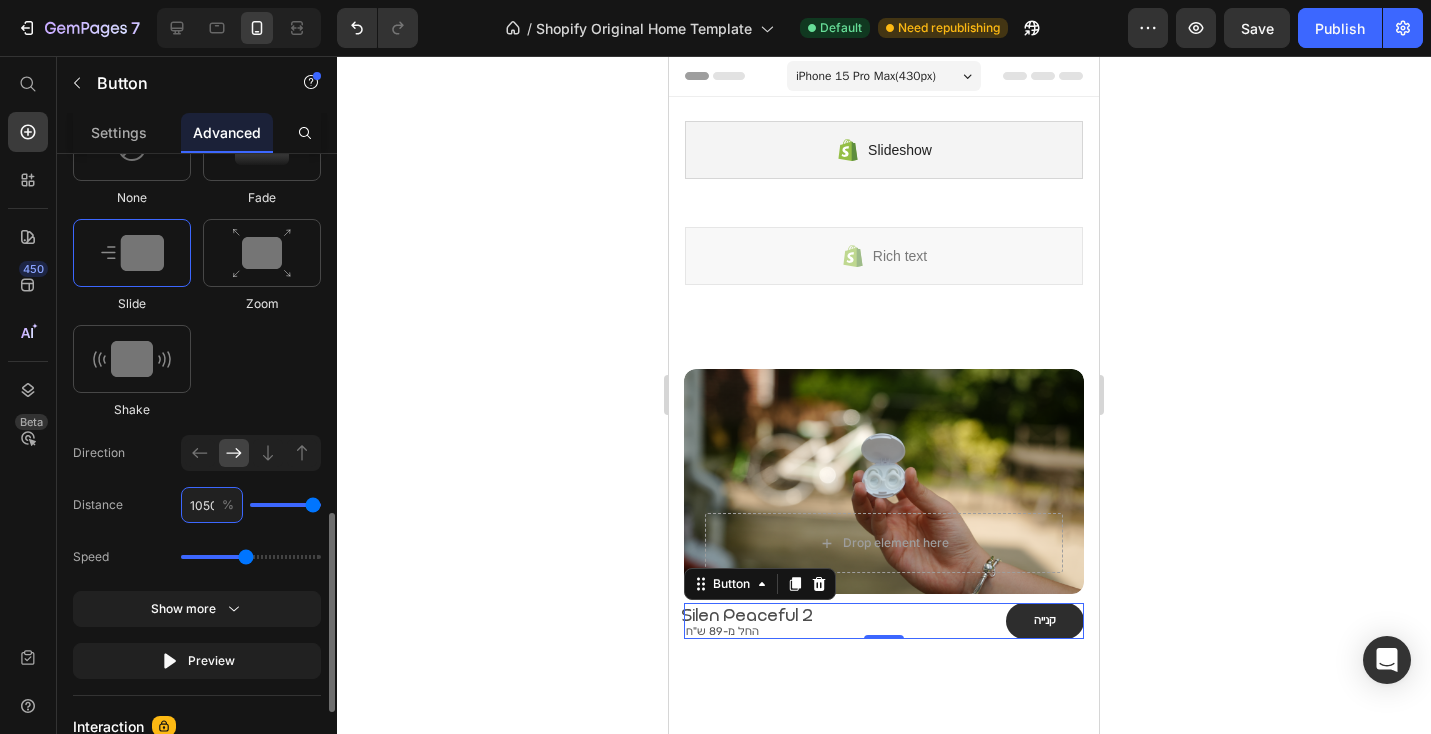 click on "1050" at bounding box center [212, 505] 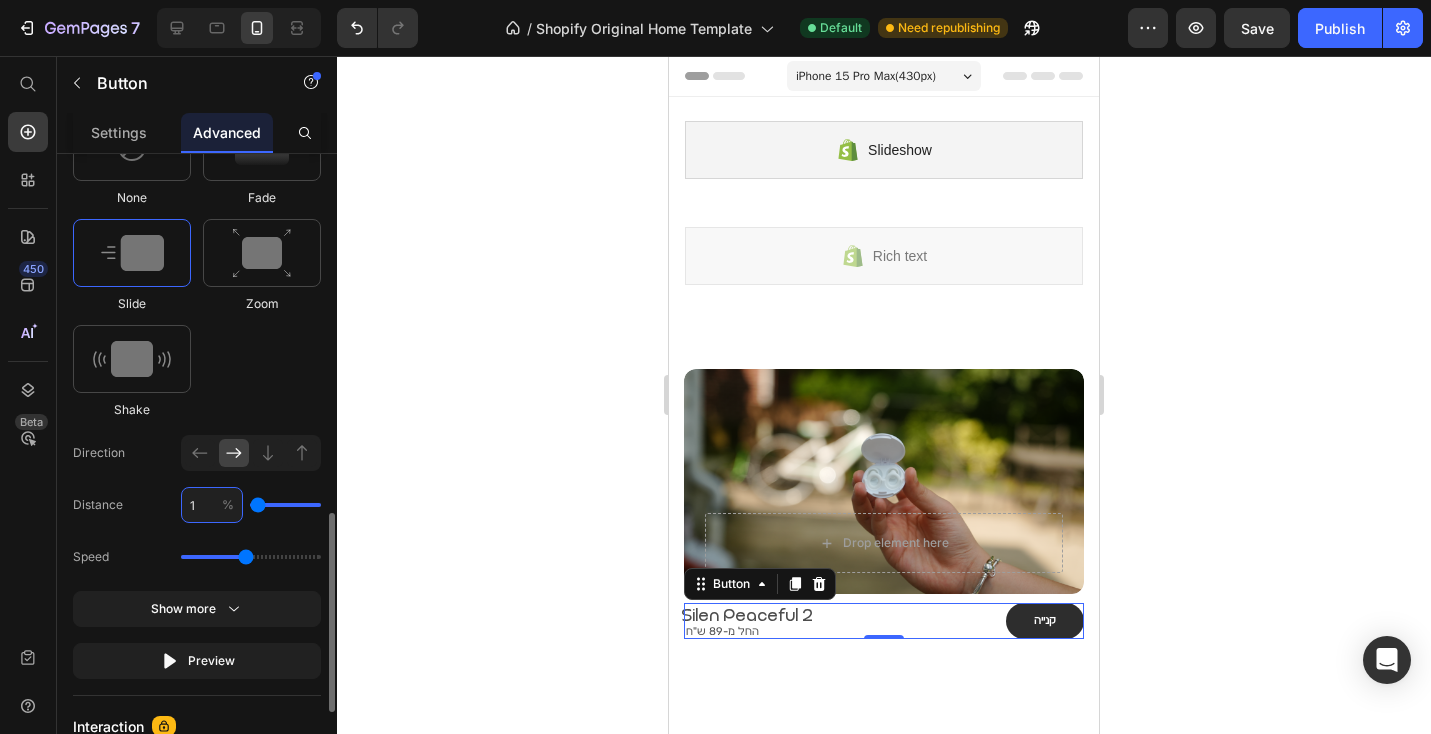 type on "10" 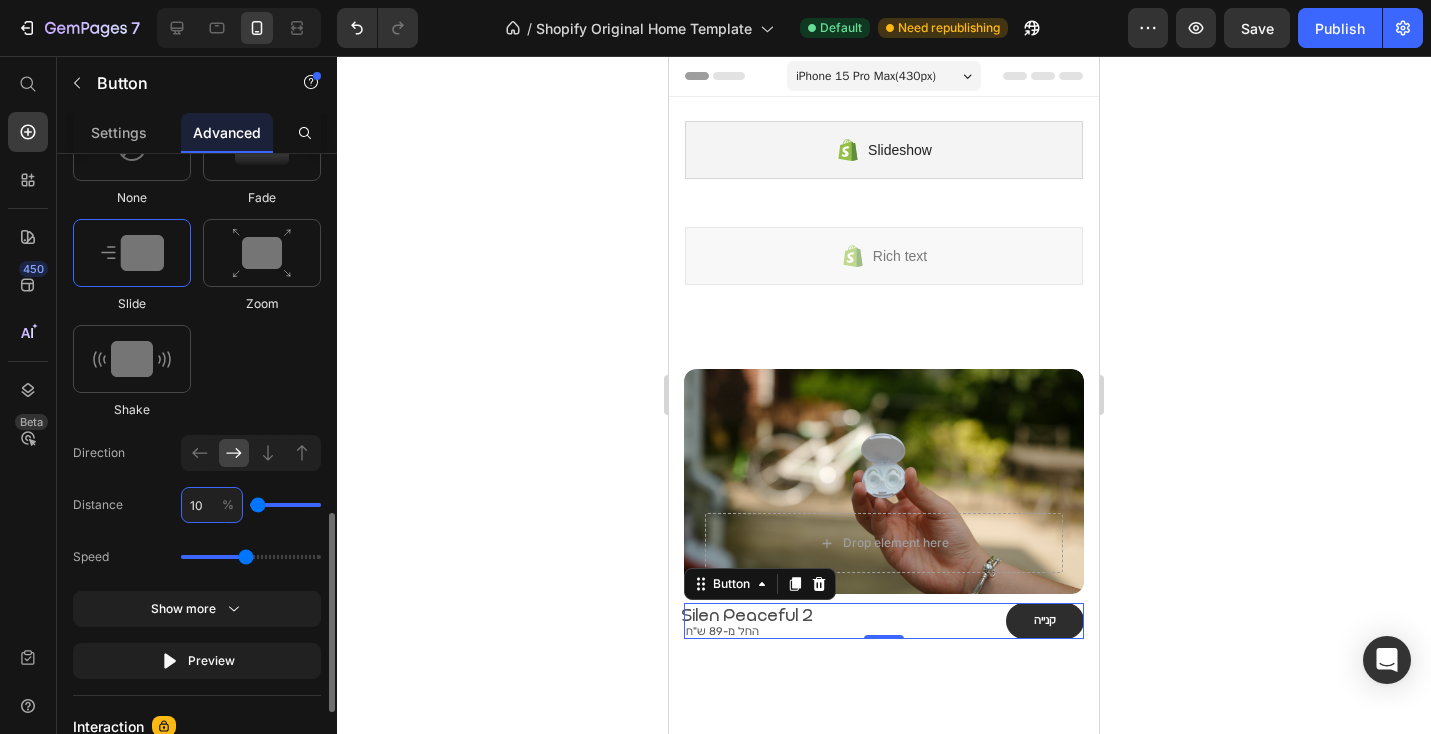 type on "0" 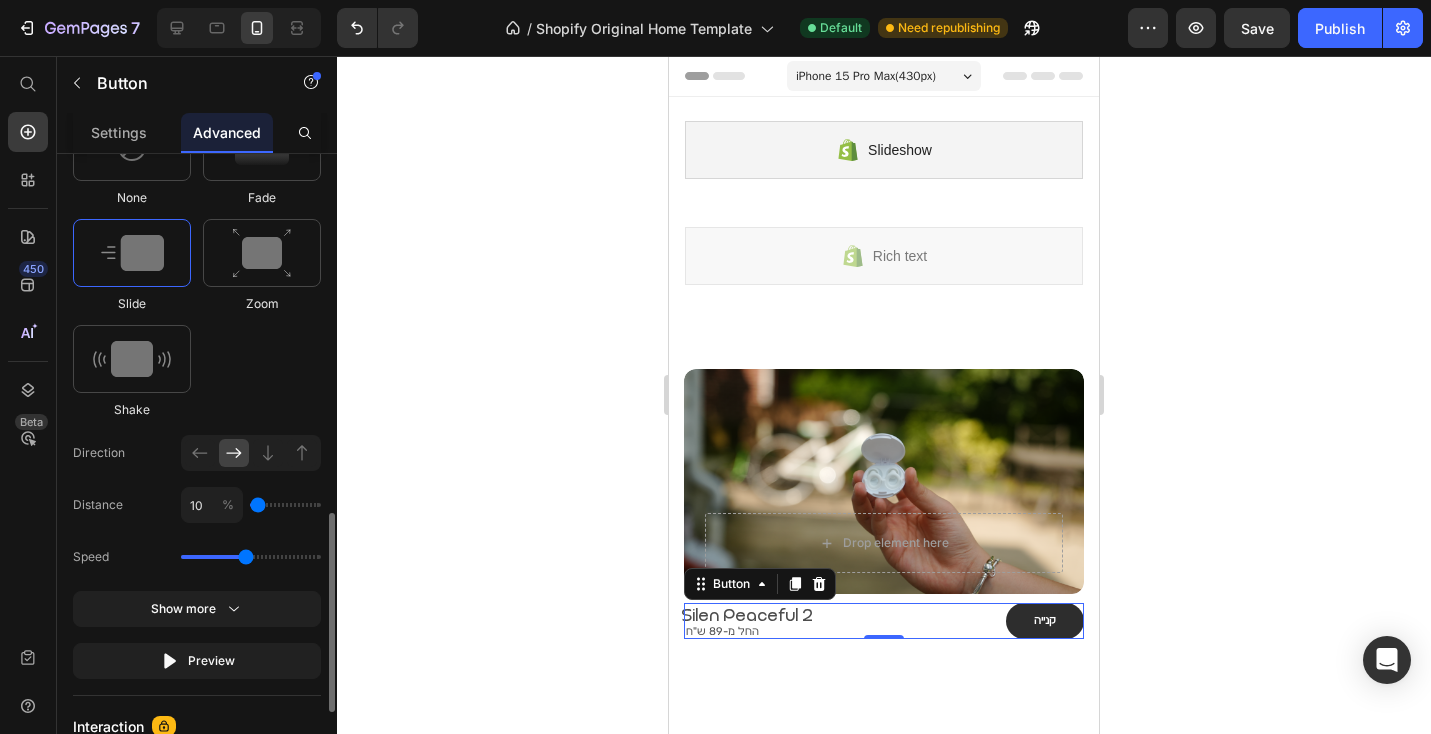 click on "Distance  10 %" at bounding box center [197, 505] 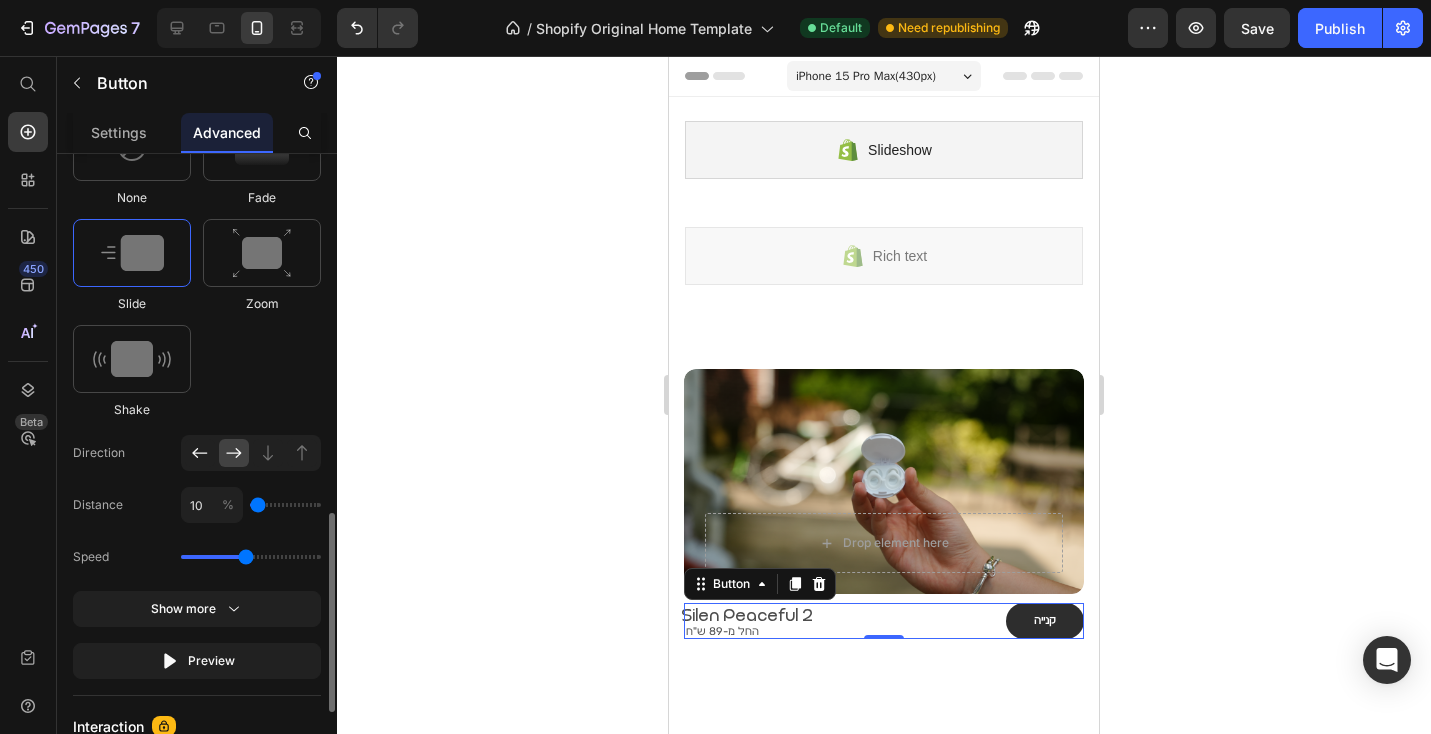 click 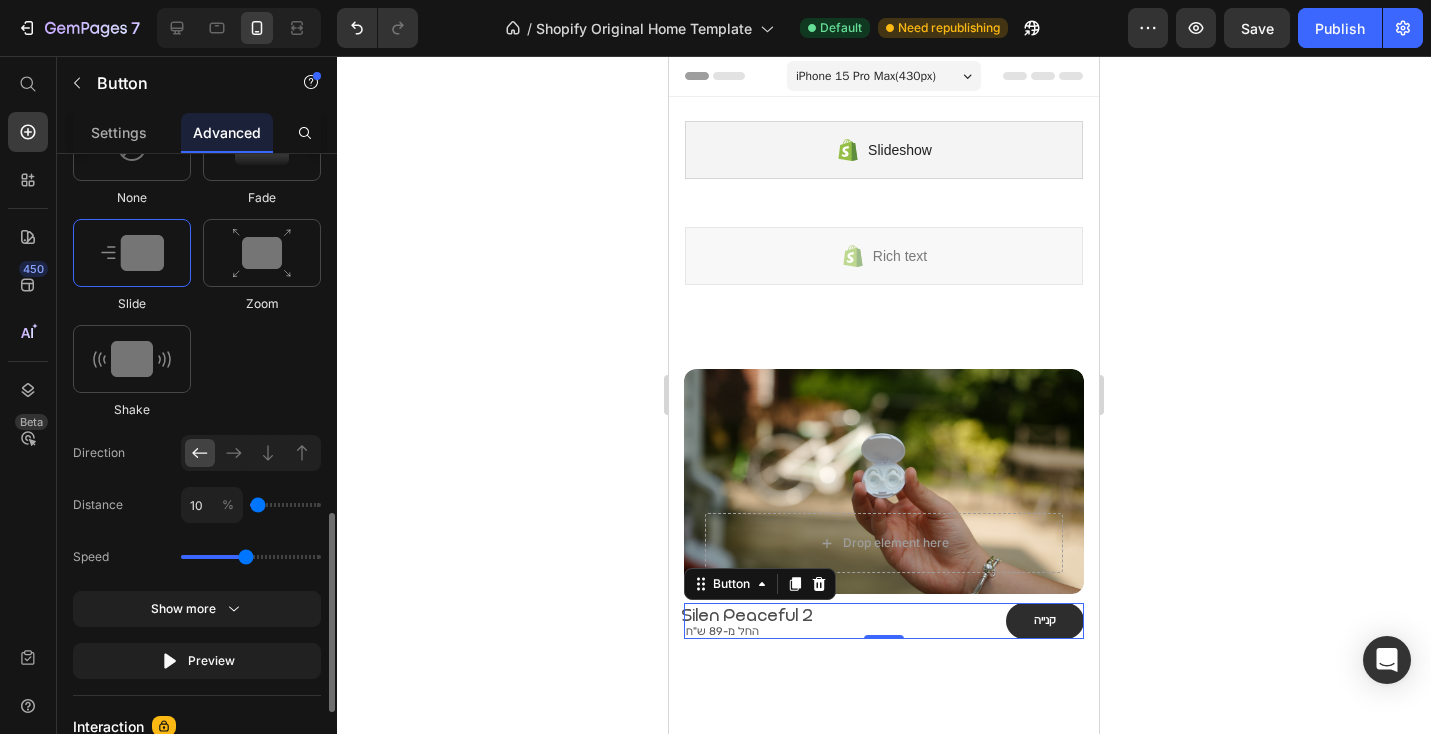 click 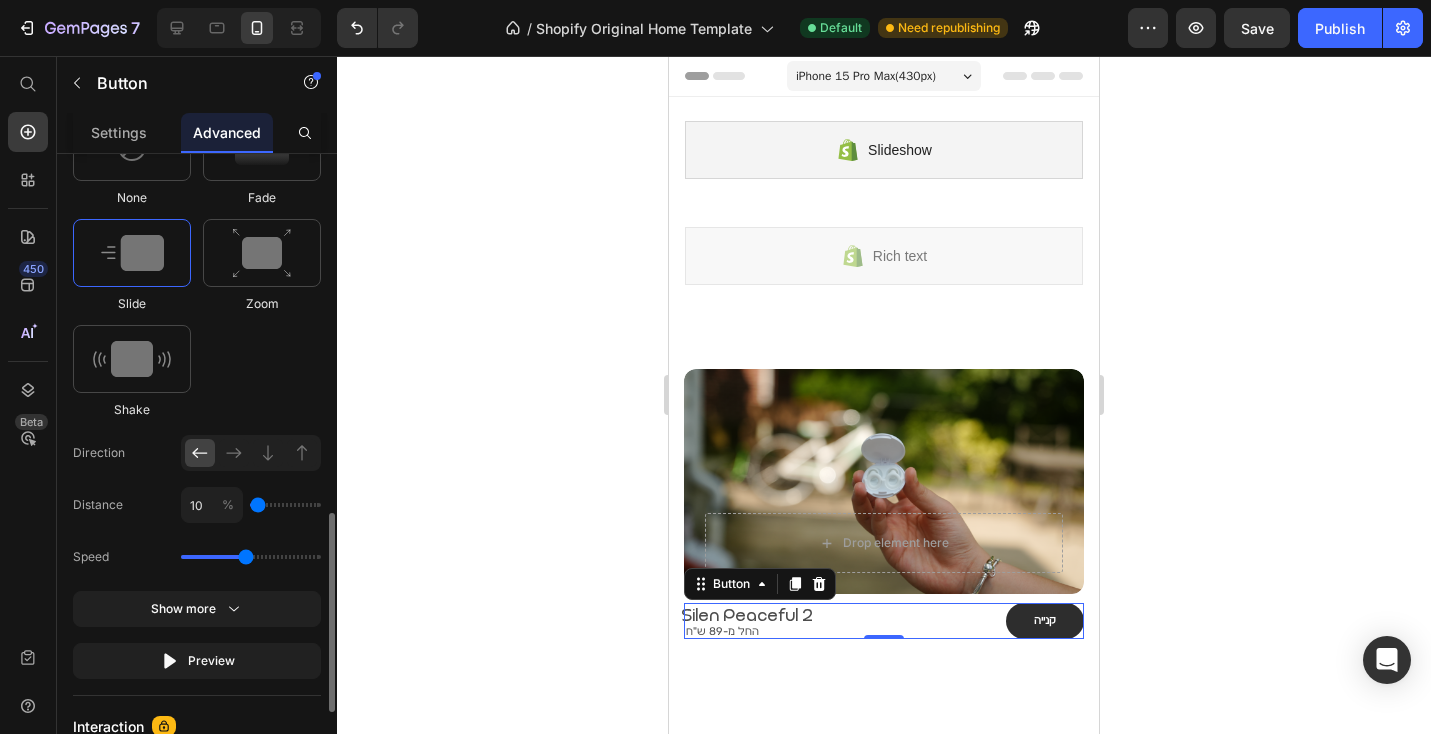 click at bounding box center (132, 253) 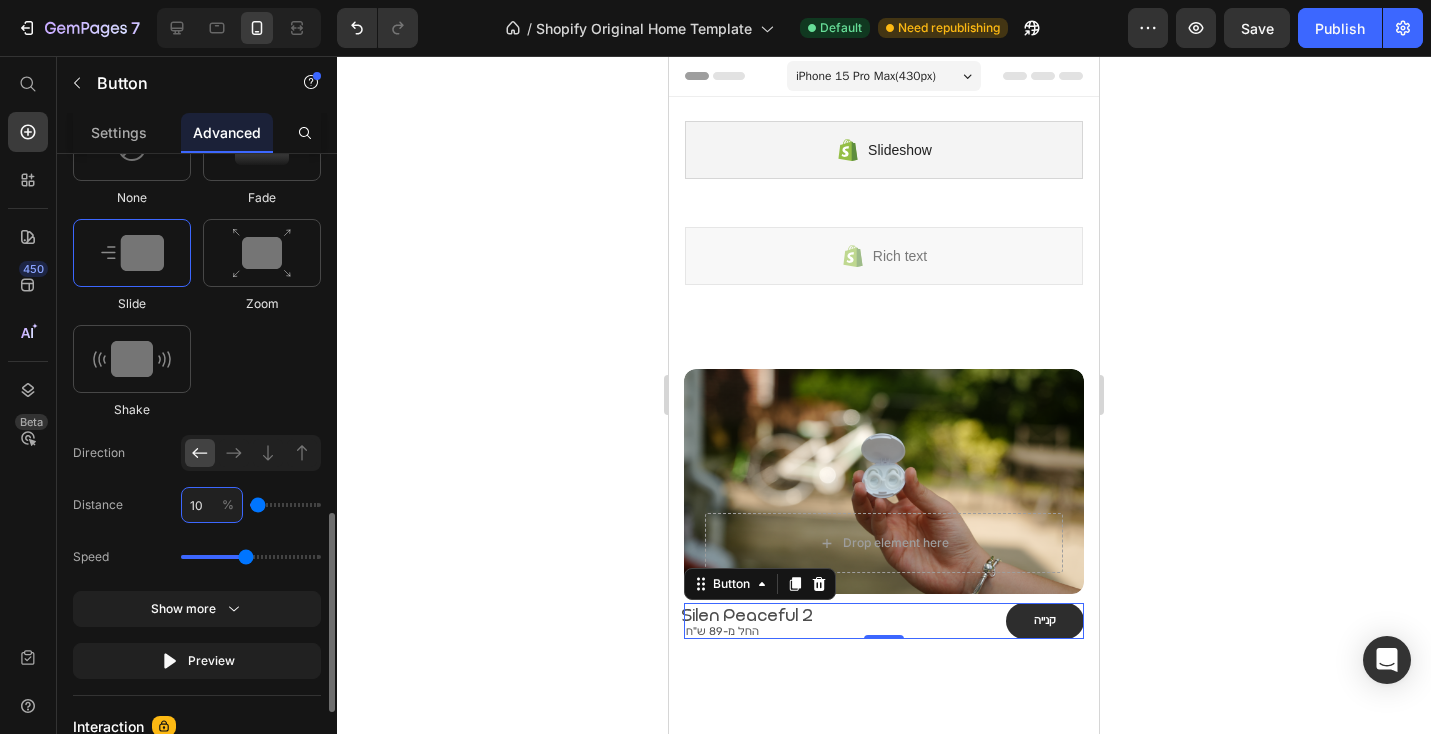 click on "10" at bounding box center (212, 505) 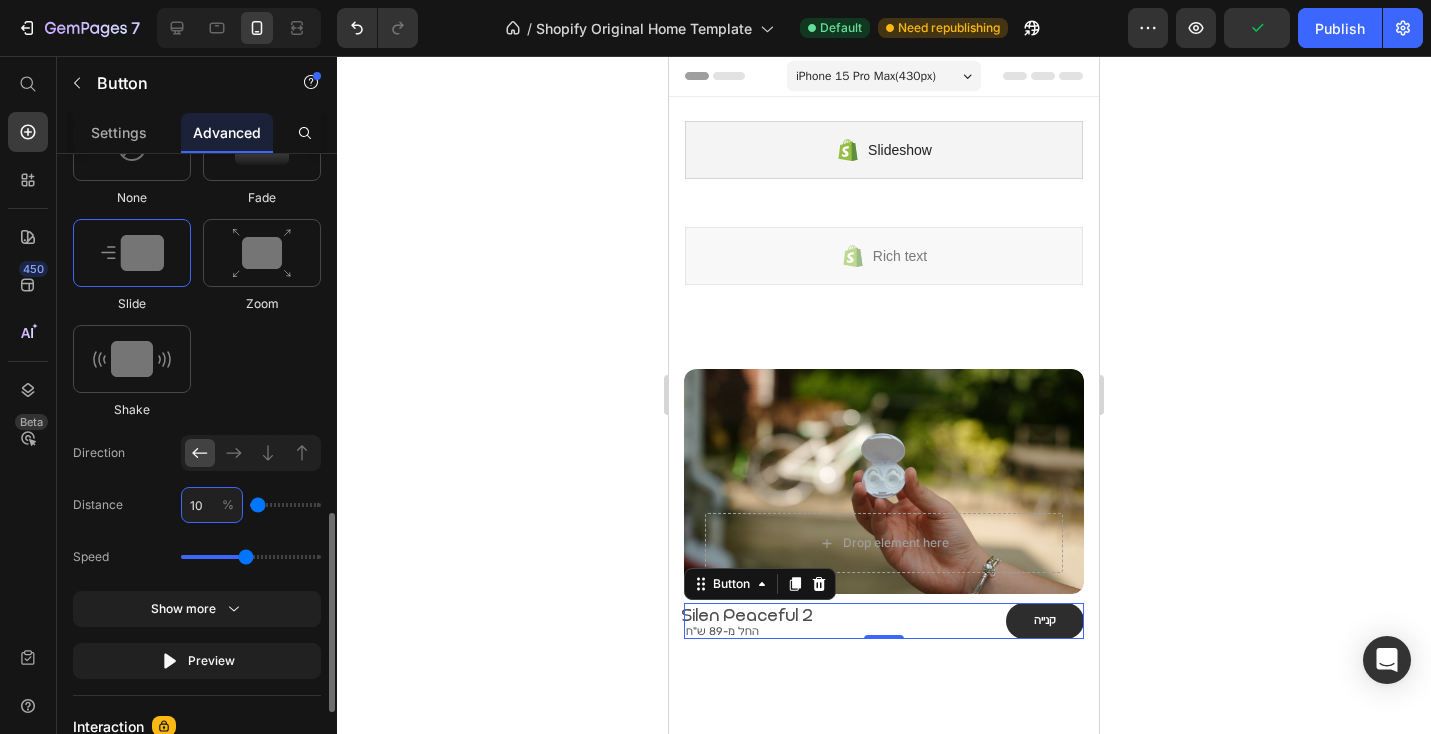 type on "2" 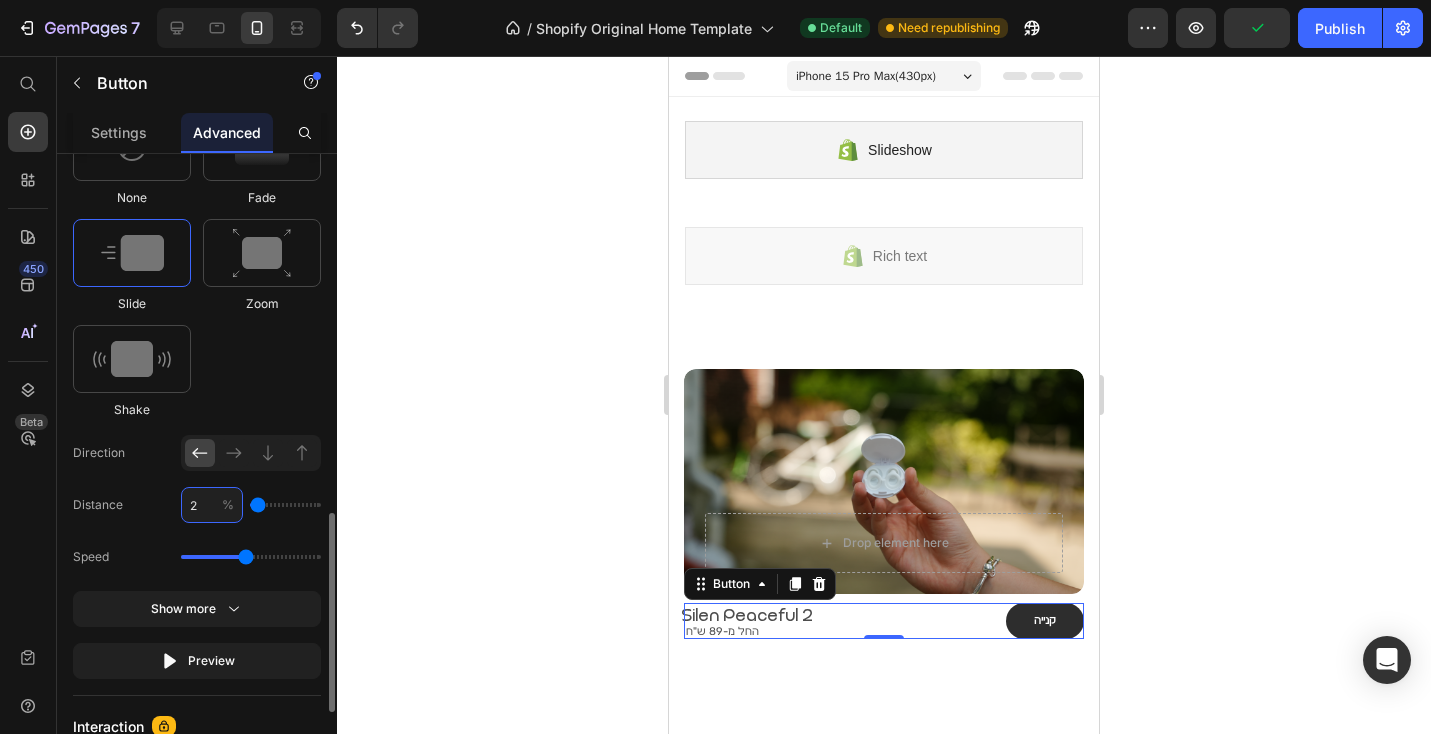 type on "20" 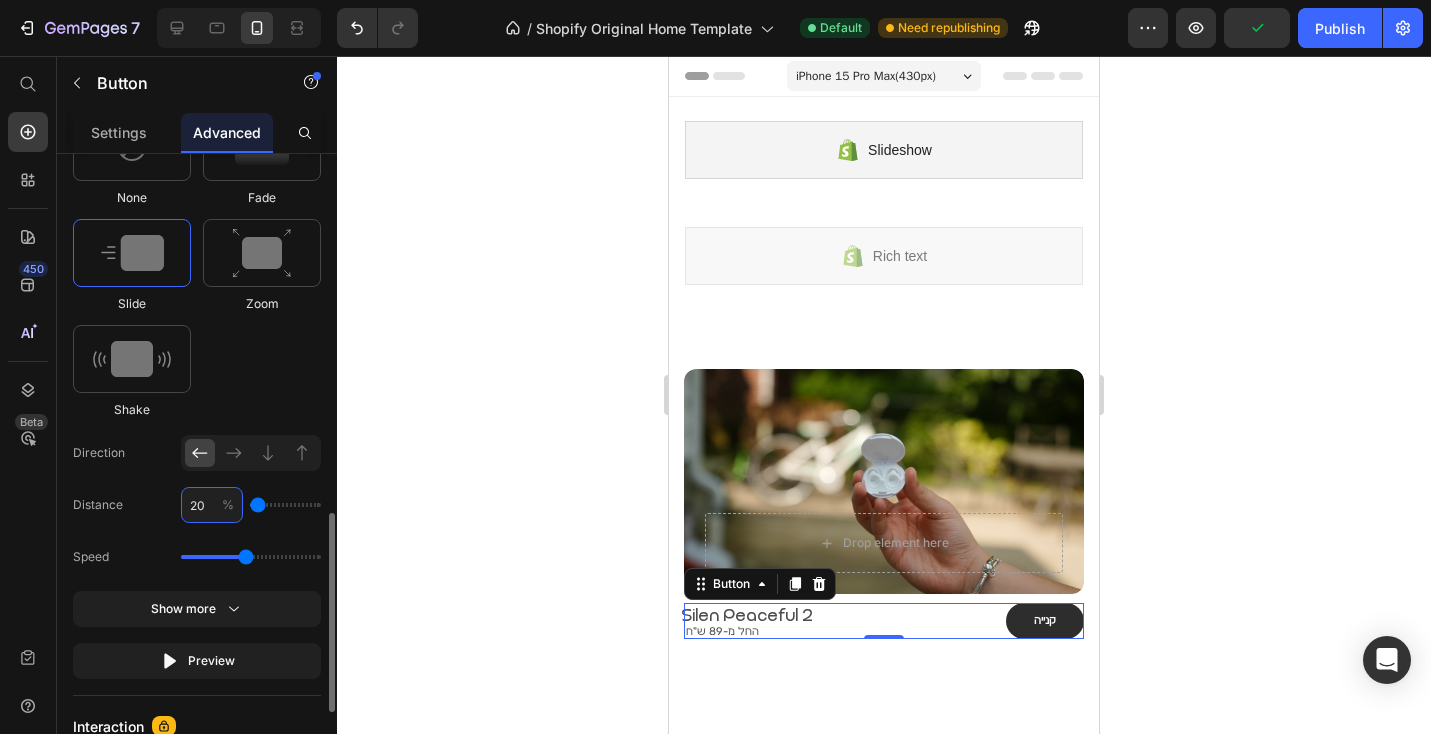 type on "20" 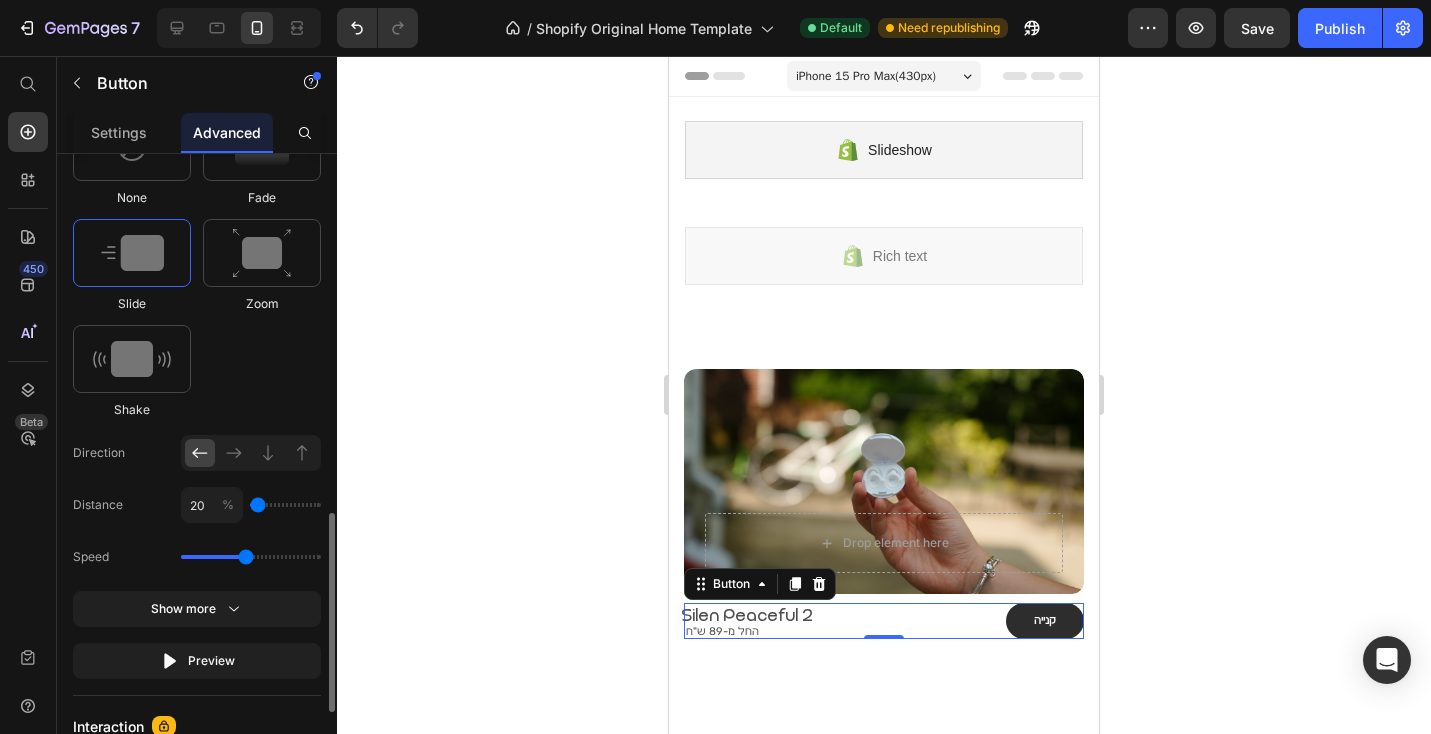 click at bounding box center (132, 253) 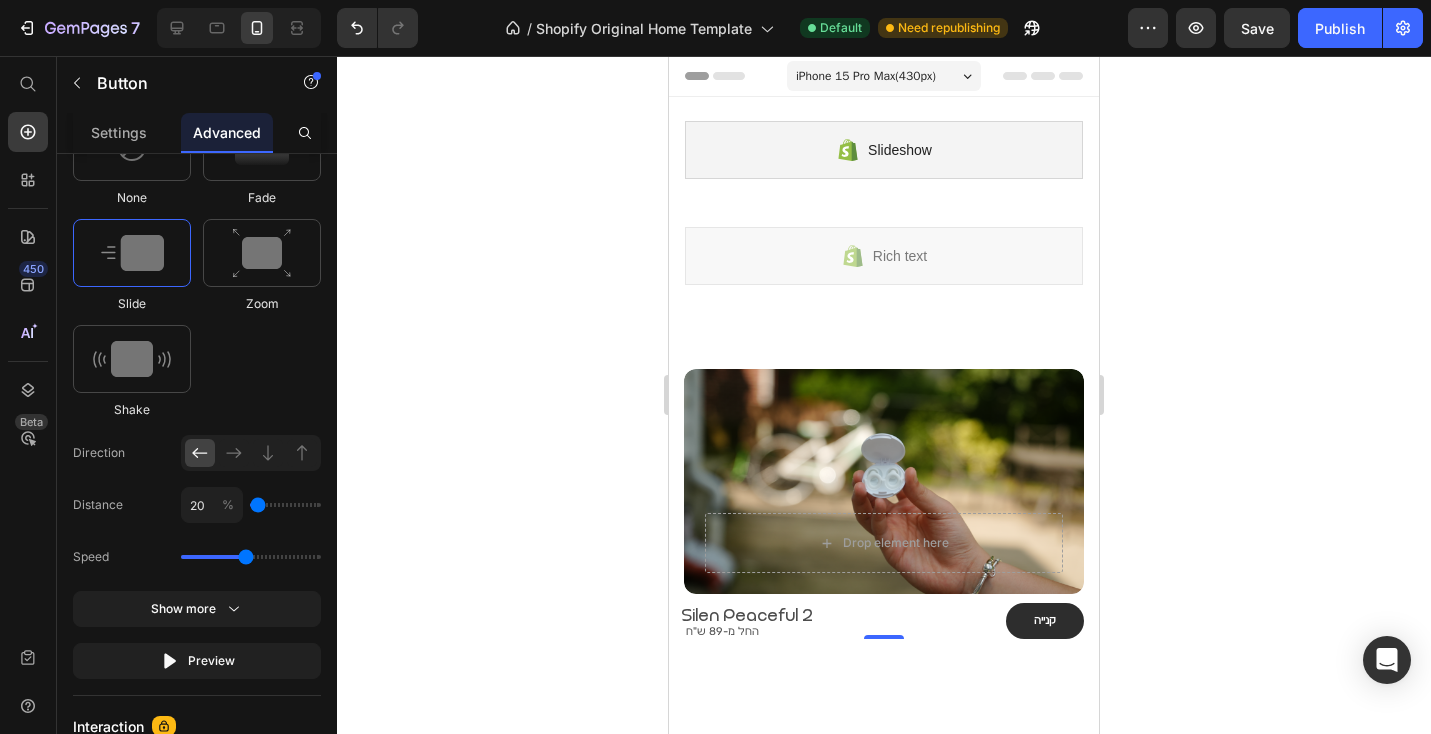 click on "קנייה Button   0" at bounding box center (884, 621) 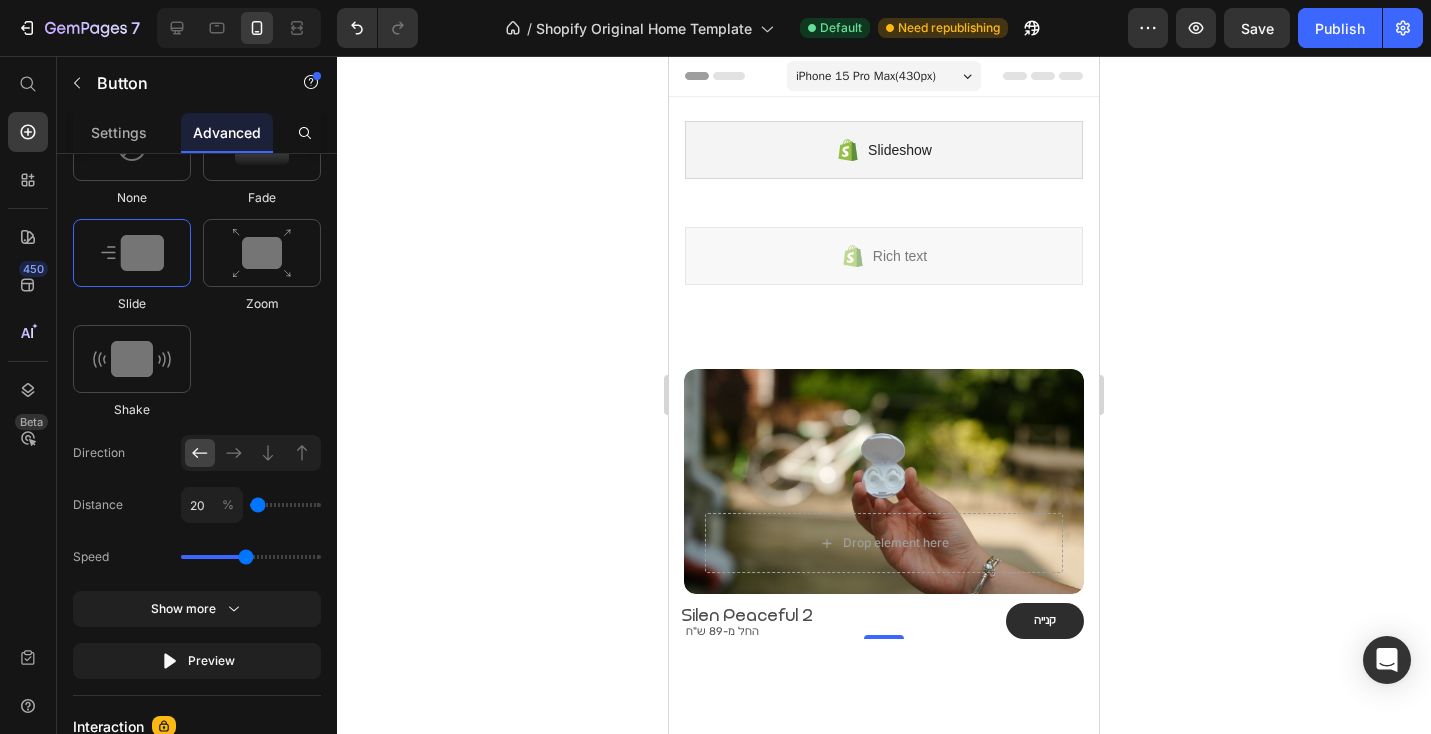 drag, startPoint x: 625, startPoint y: 604, endPoint x: 637, endPoint y: 608, distance: 12.649111 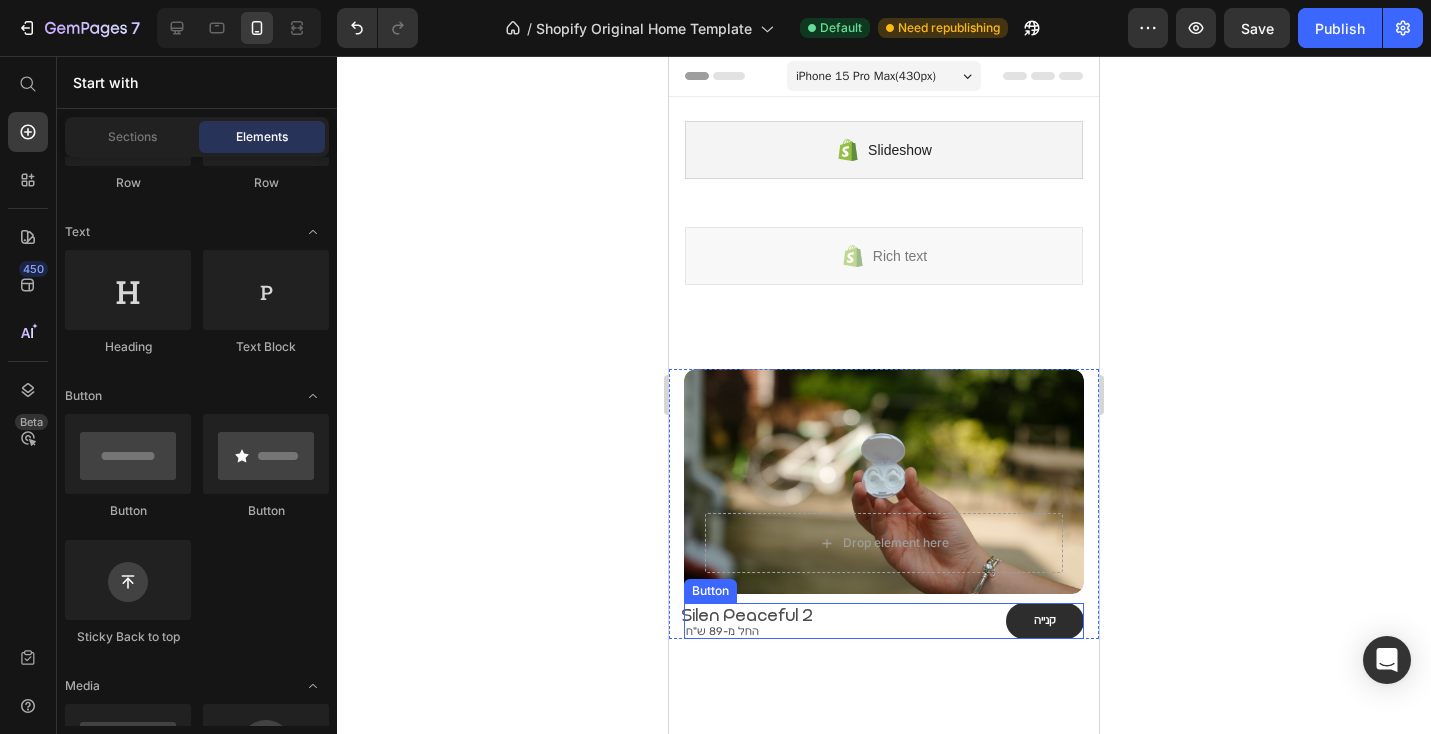 click on "קנייה Button" at bounding box center [884, 621] 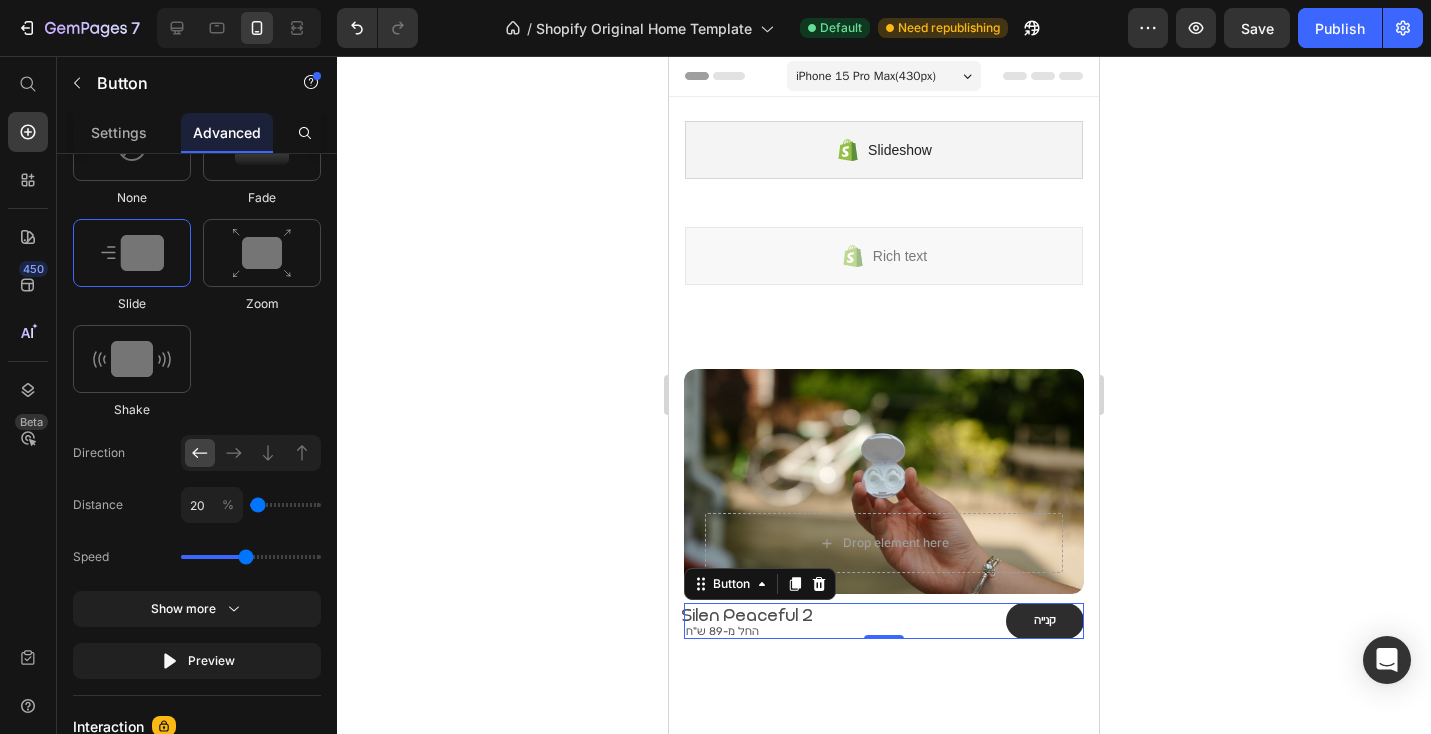 click on "קנייה Button   0" at bounding box center [884, 621] 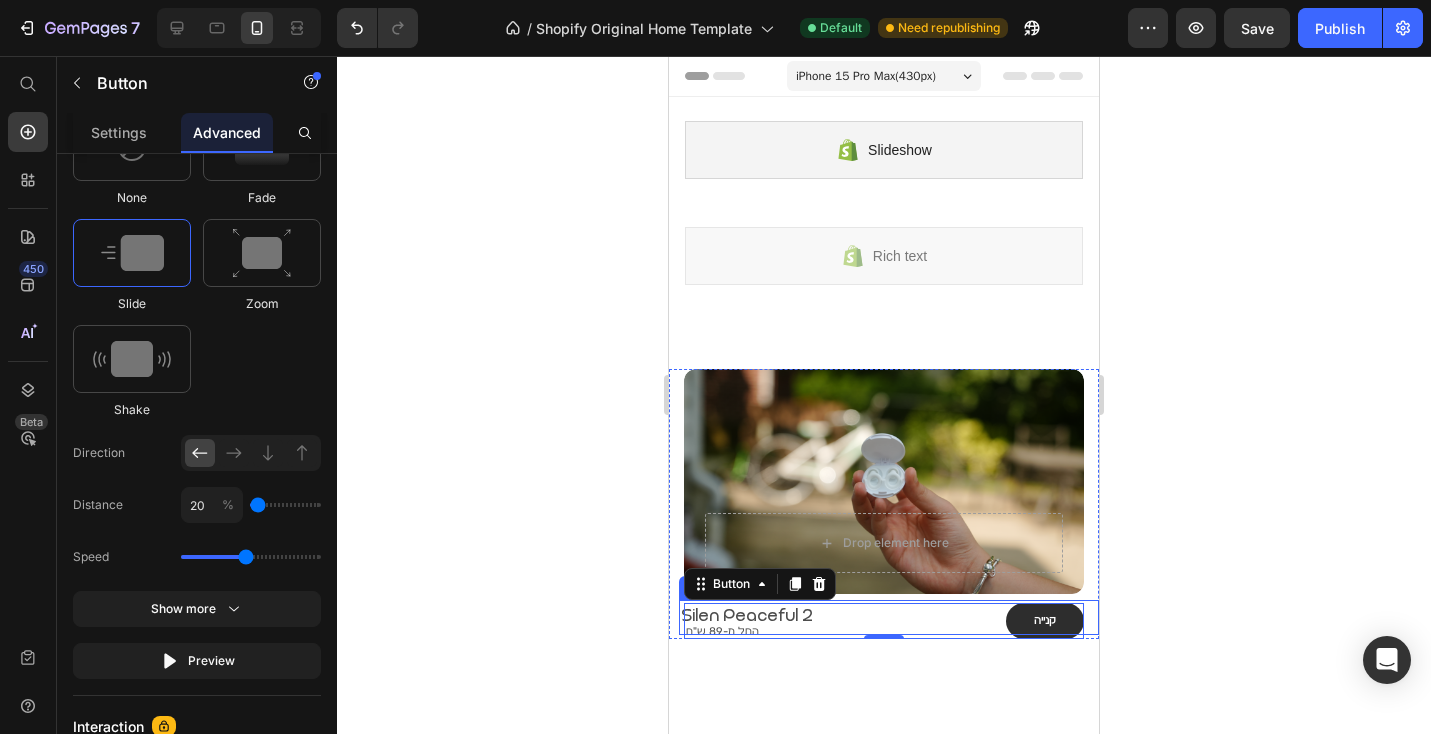 click on "Silen Peaceful 2" at bounding box center [889, 617] 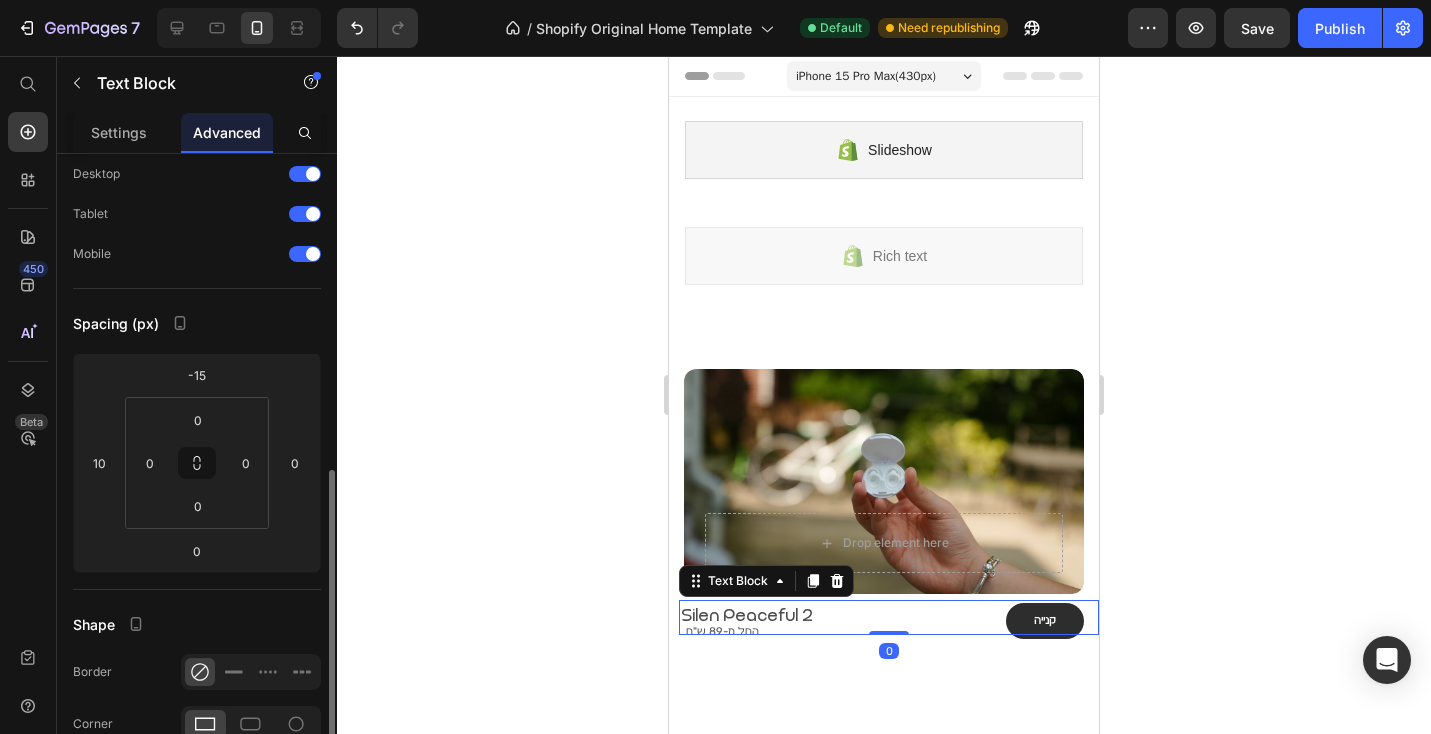 scroll, scrollTop: 521, scrollLeft: 0, axis: vertical 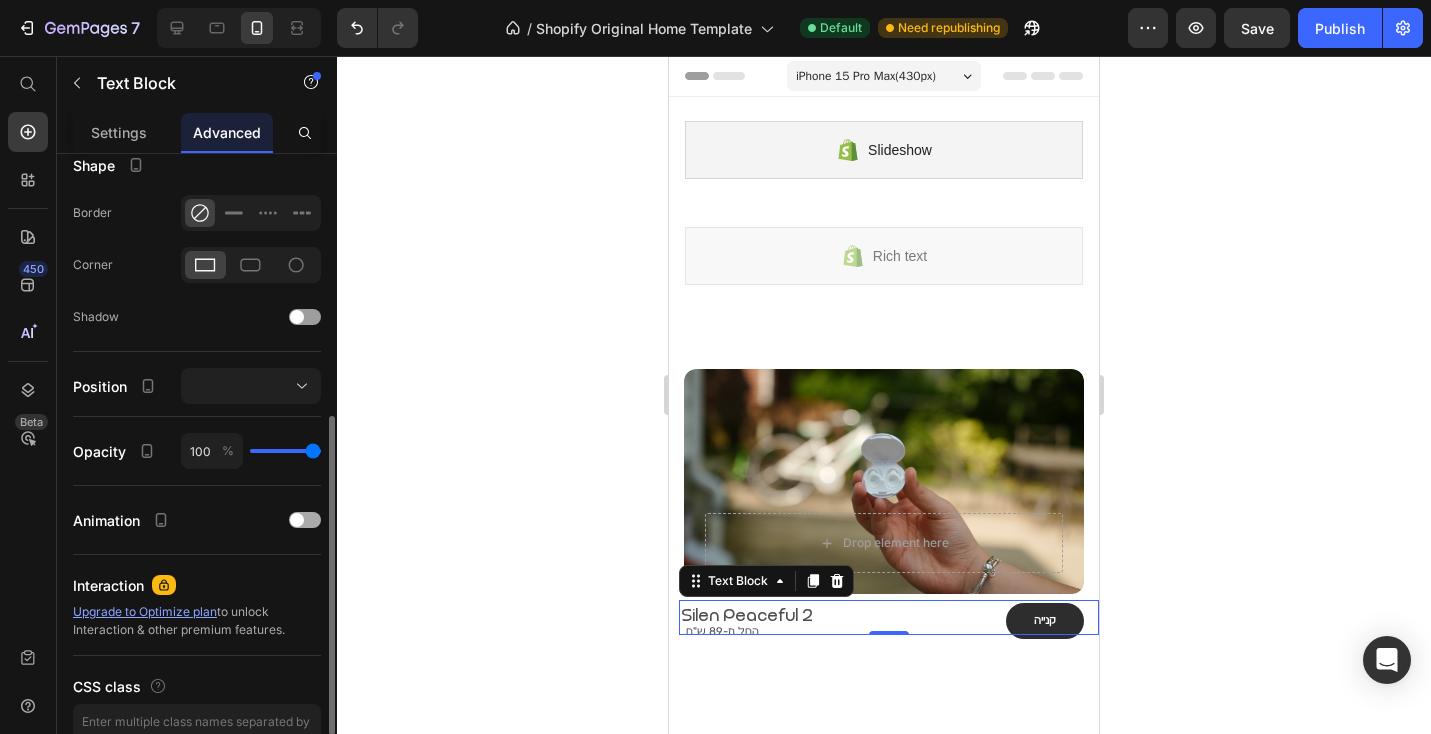 click on "Animation" at bounding box center [197, 520] 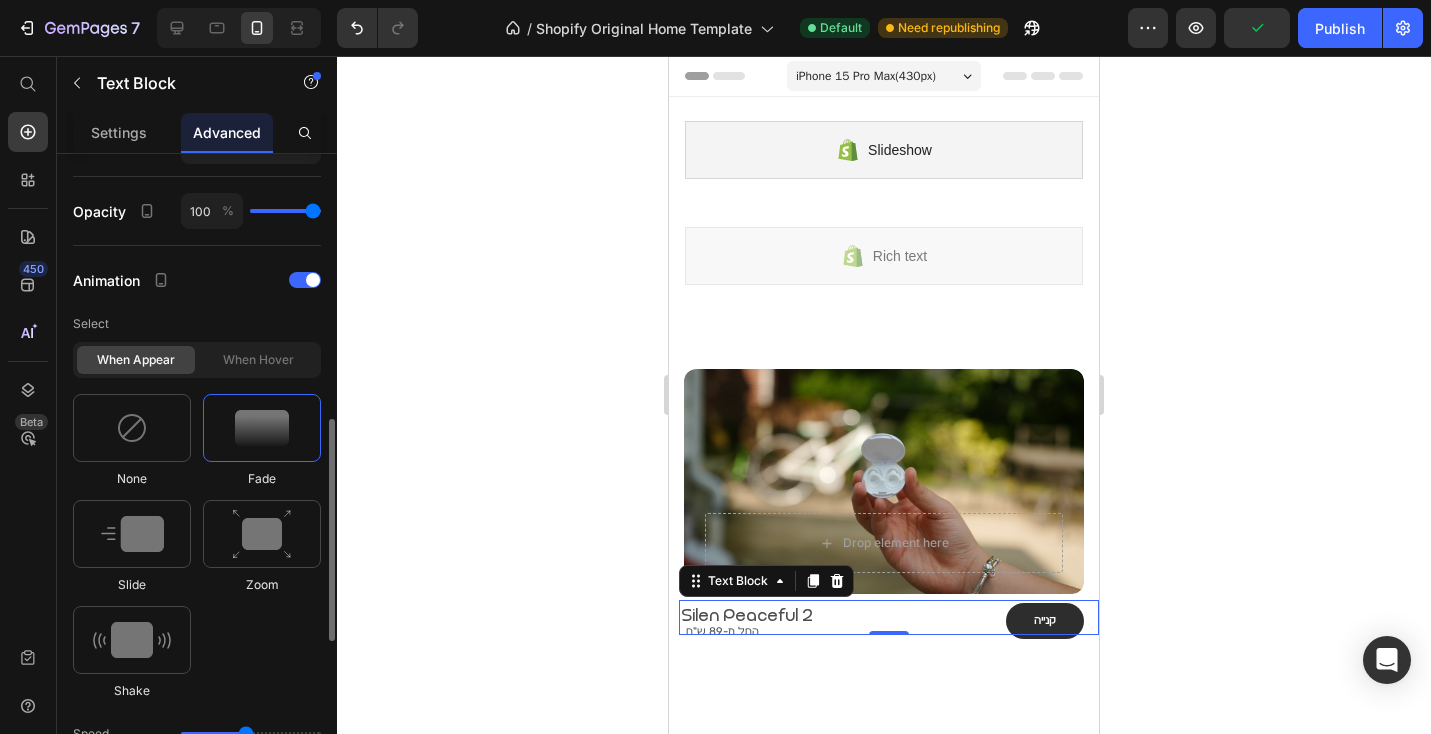 scroll, scrollTop: 819, scrollLeft: 0, axis: vertical 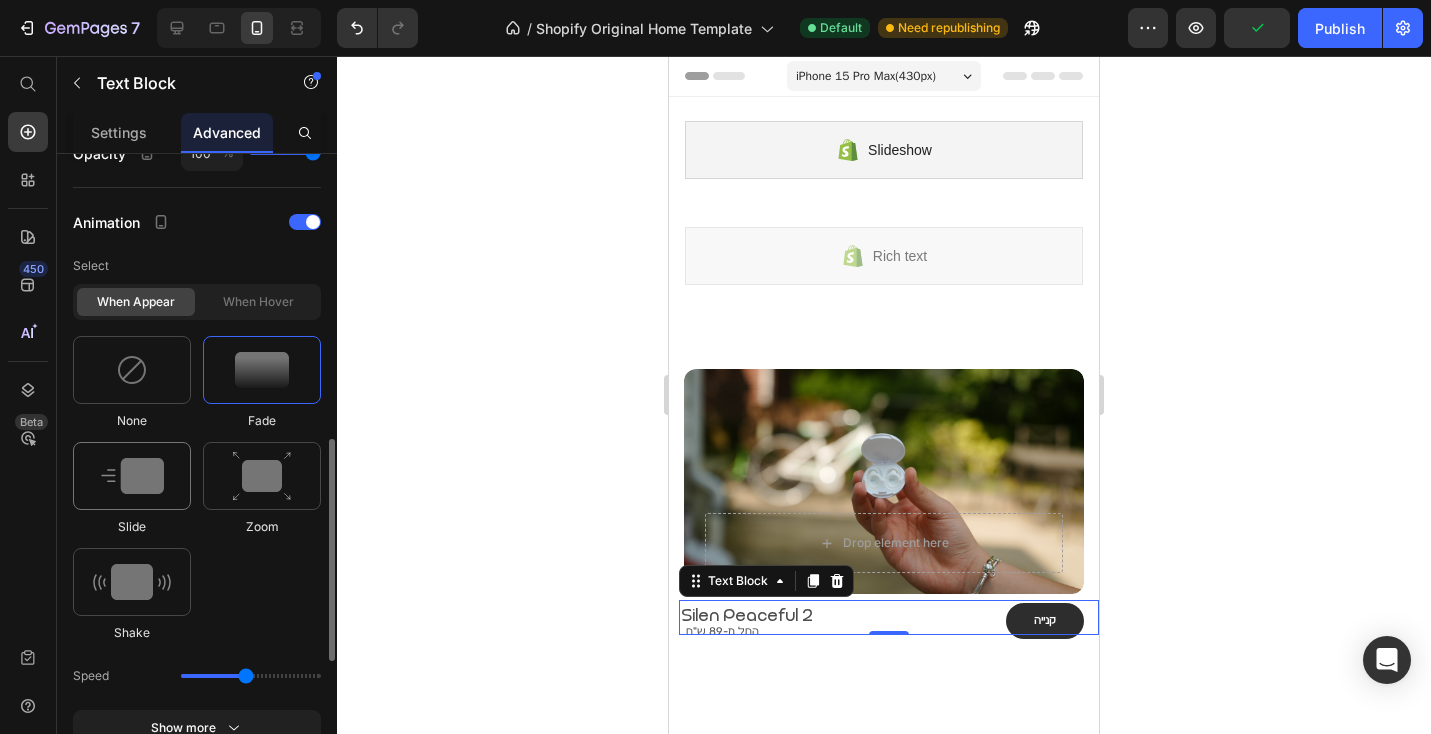 click at bounding box center [132, 476] 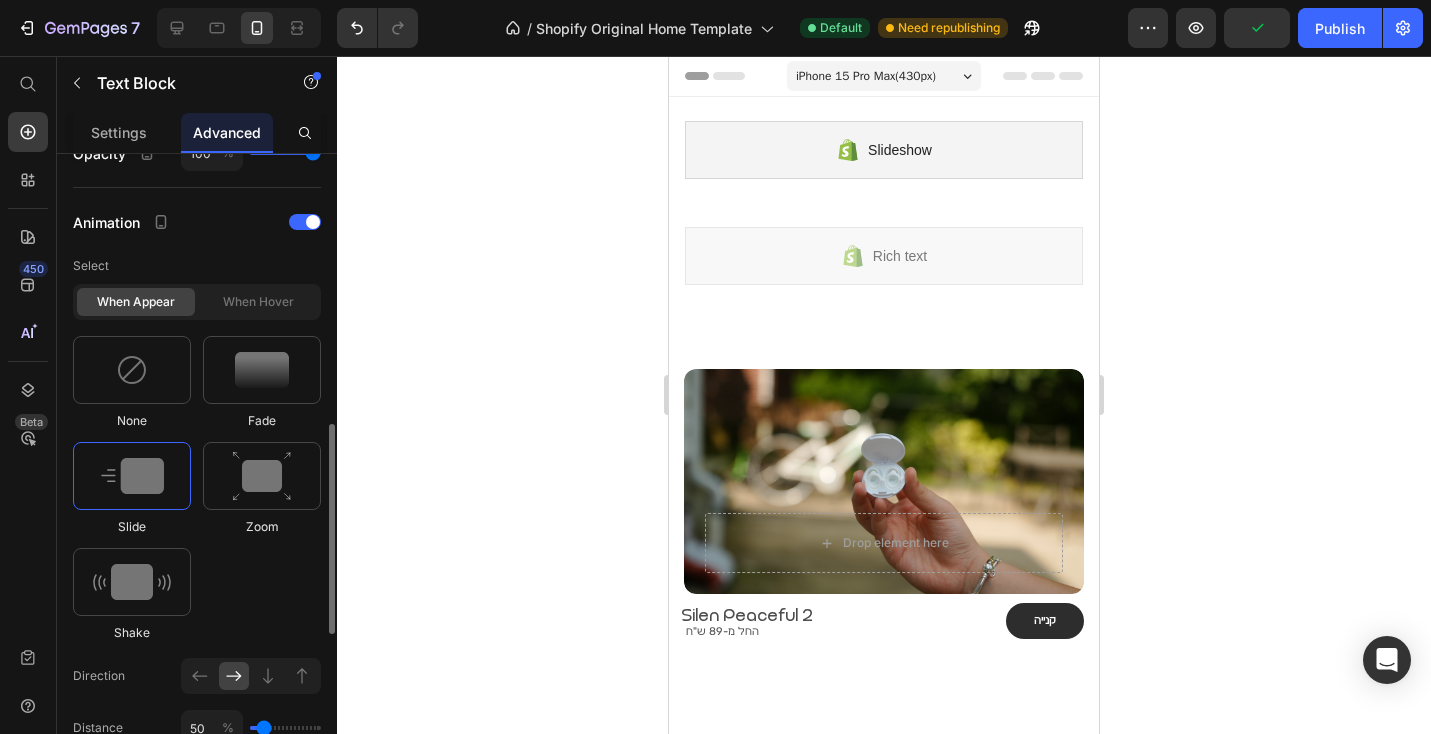 scroll, scrollTop: 1097, scrollLeft: 0, axis: vertical 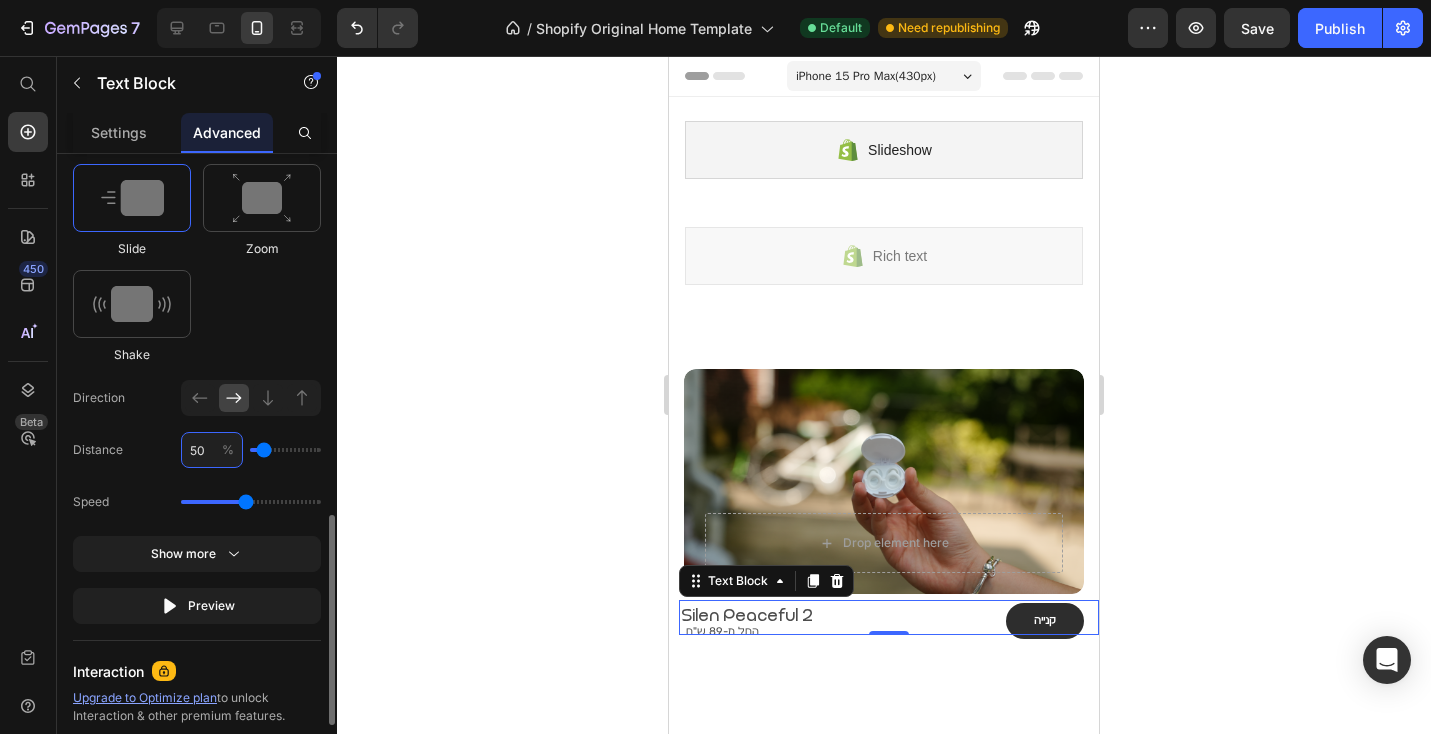 click on "50" at bounding box center (212, 450) 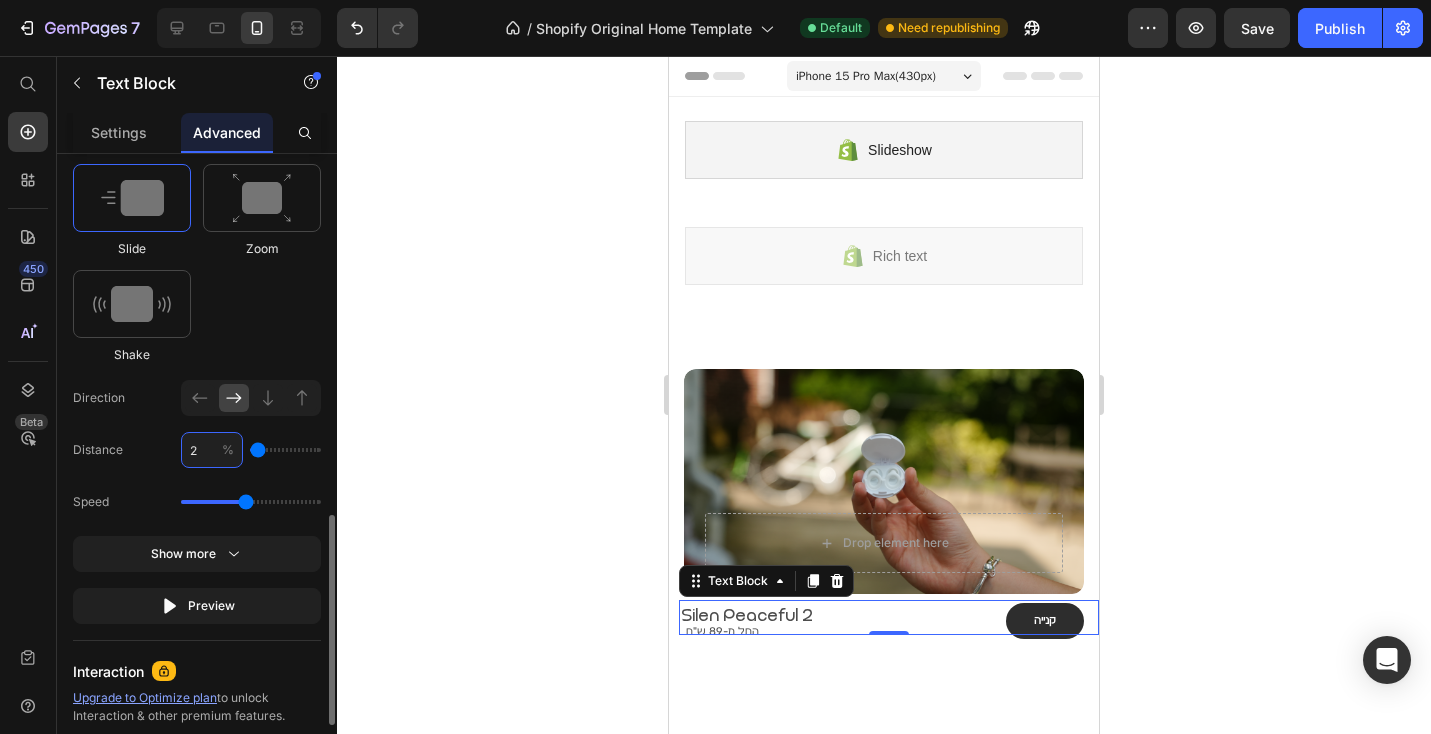 type on "20" 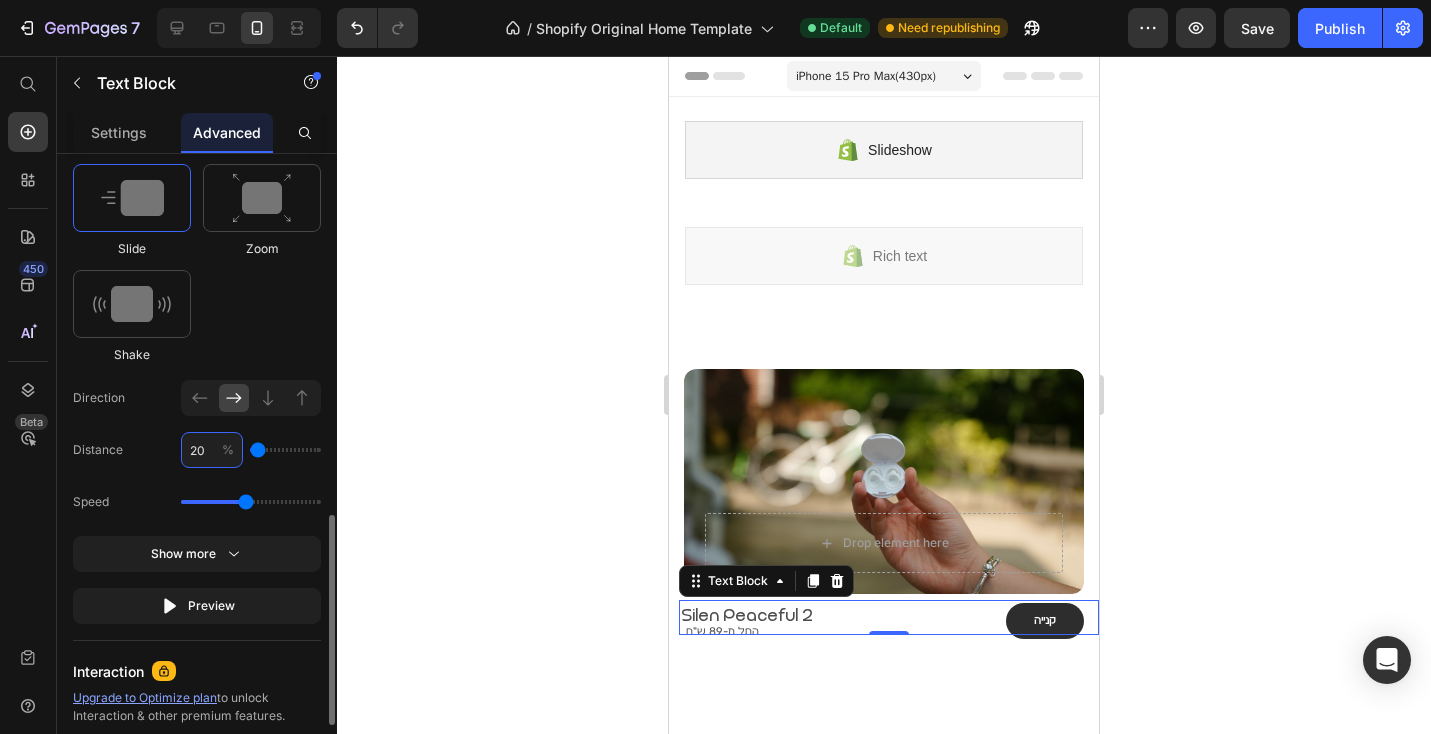 type on "20" 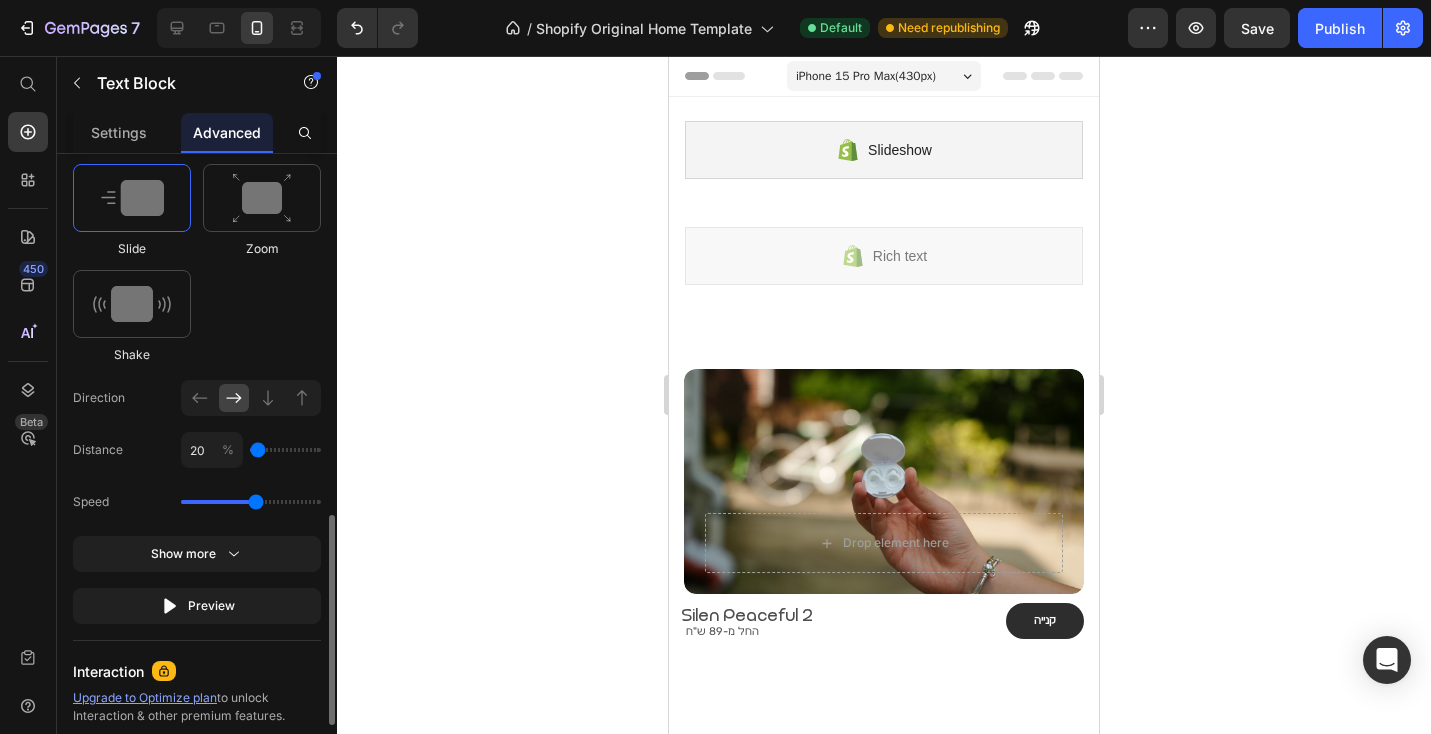 drag, startPoint x: 245, startPoint y: 504, endPoint x: 255, endPoint y: 516, distance: 15.6205 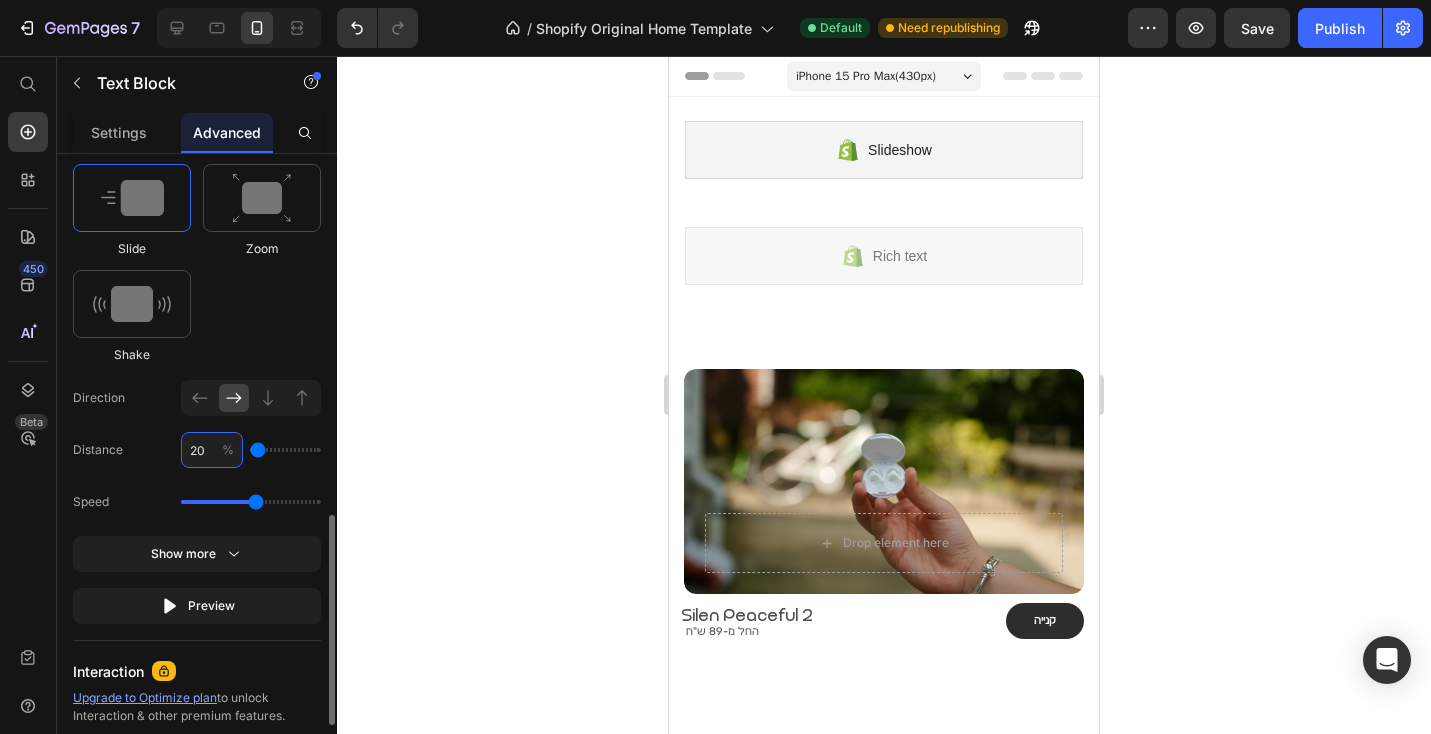 click on "20" at bounding box center [212, 450] 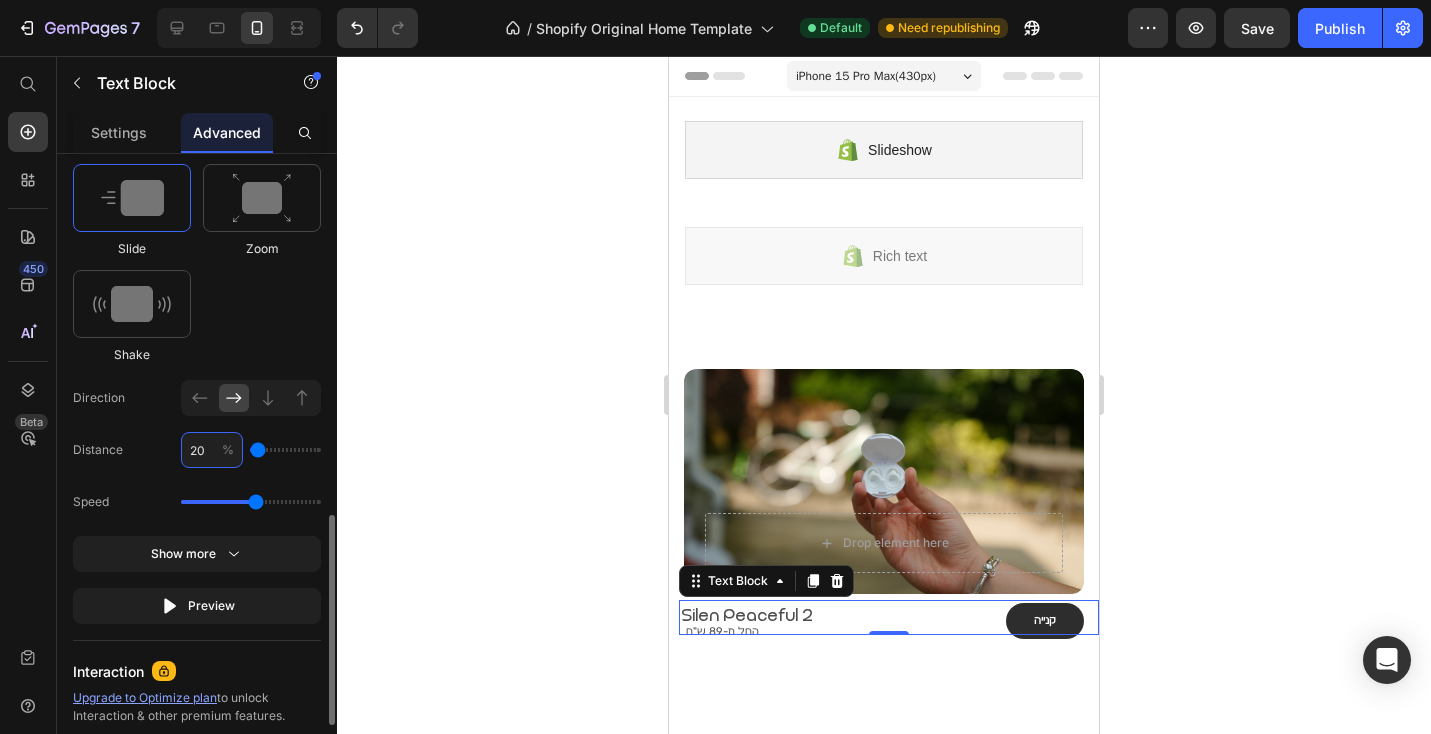type on "1" 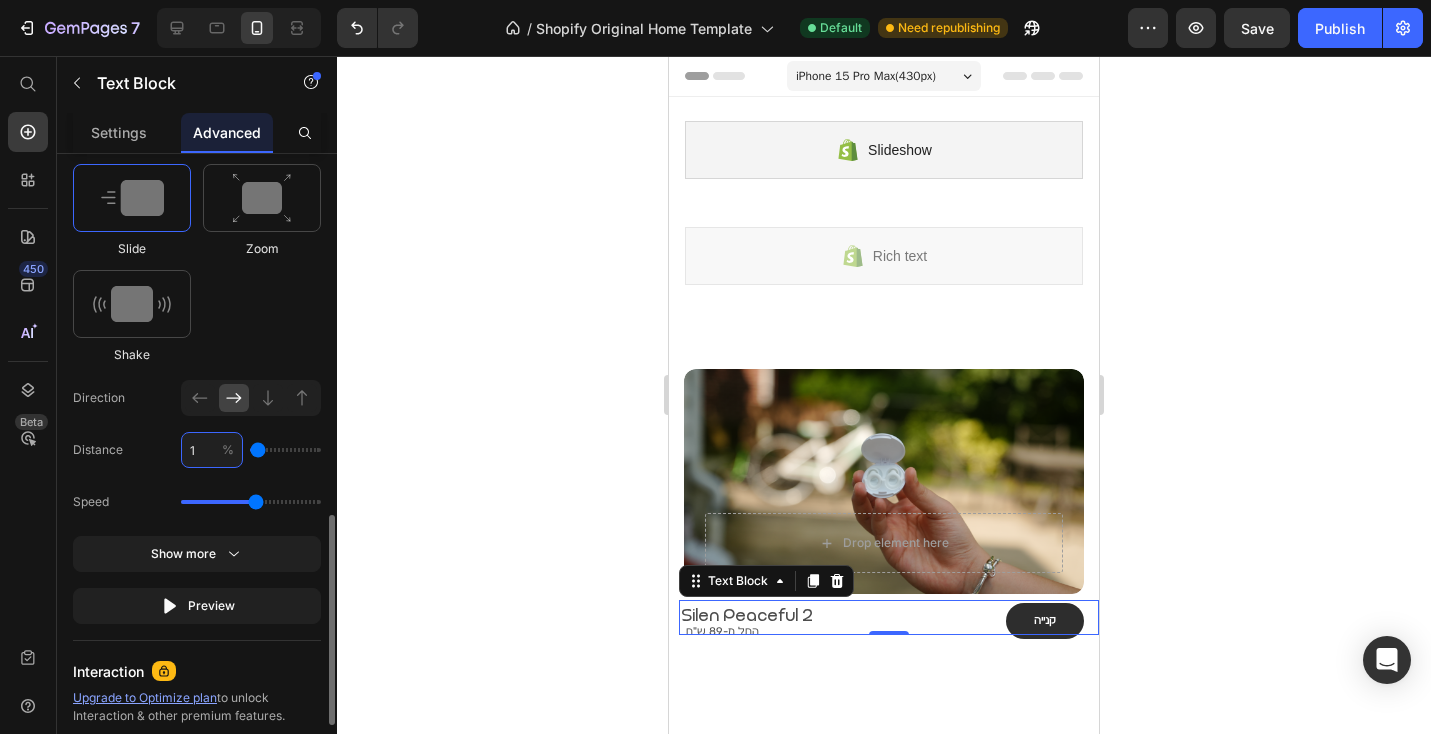 type on "10" 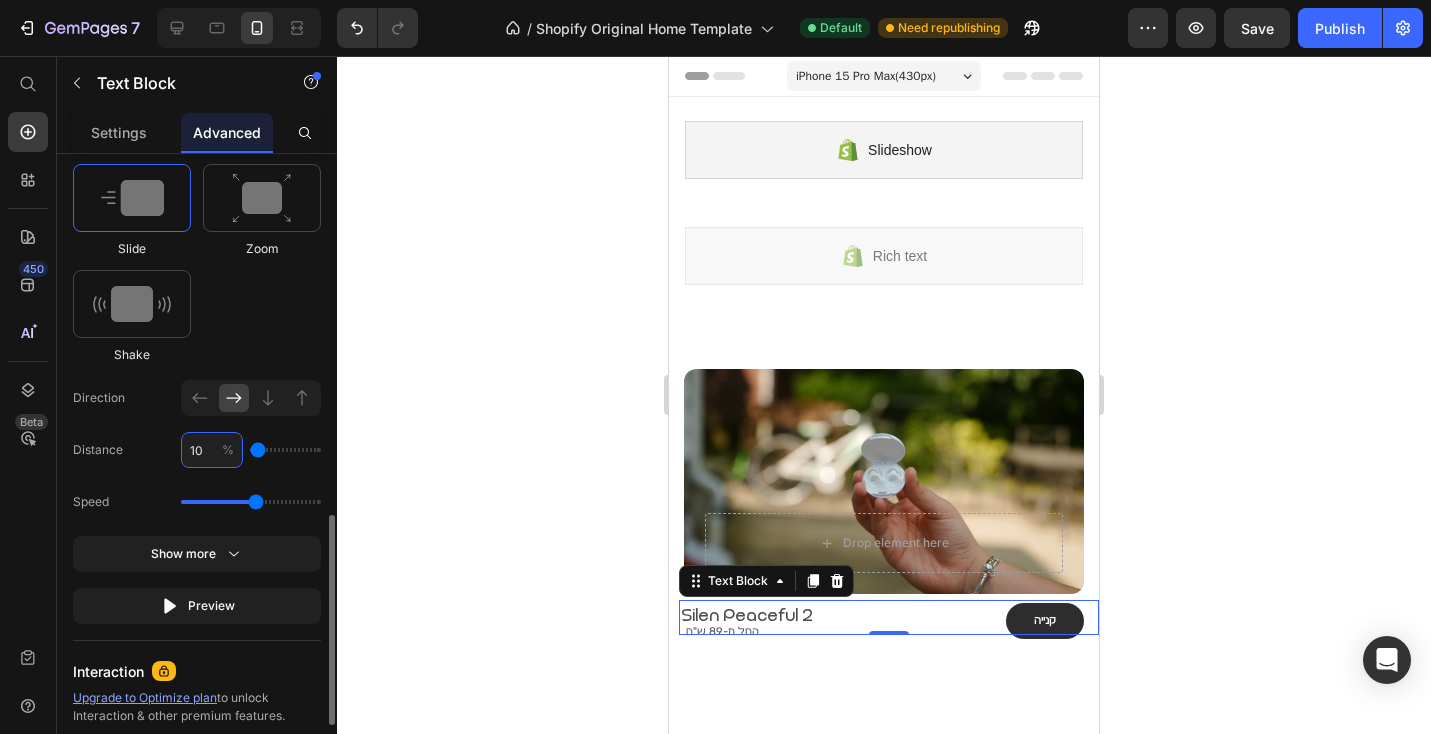 type on "0" 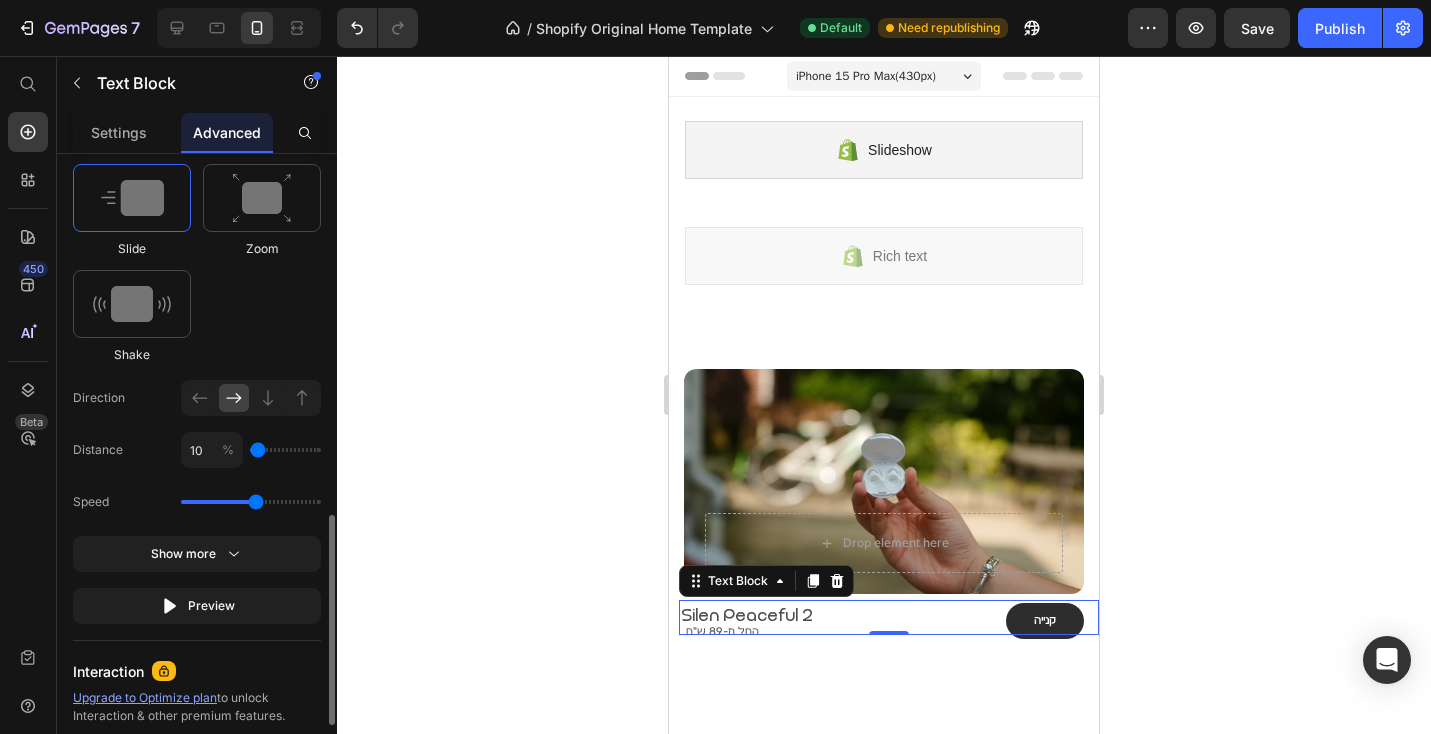 click on "Distance  10 %" at bounding box center [197, 450] 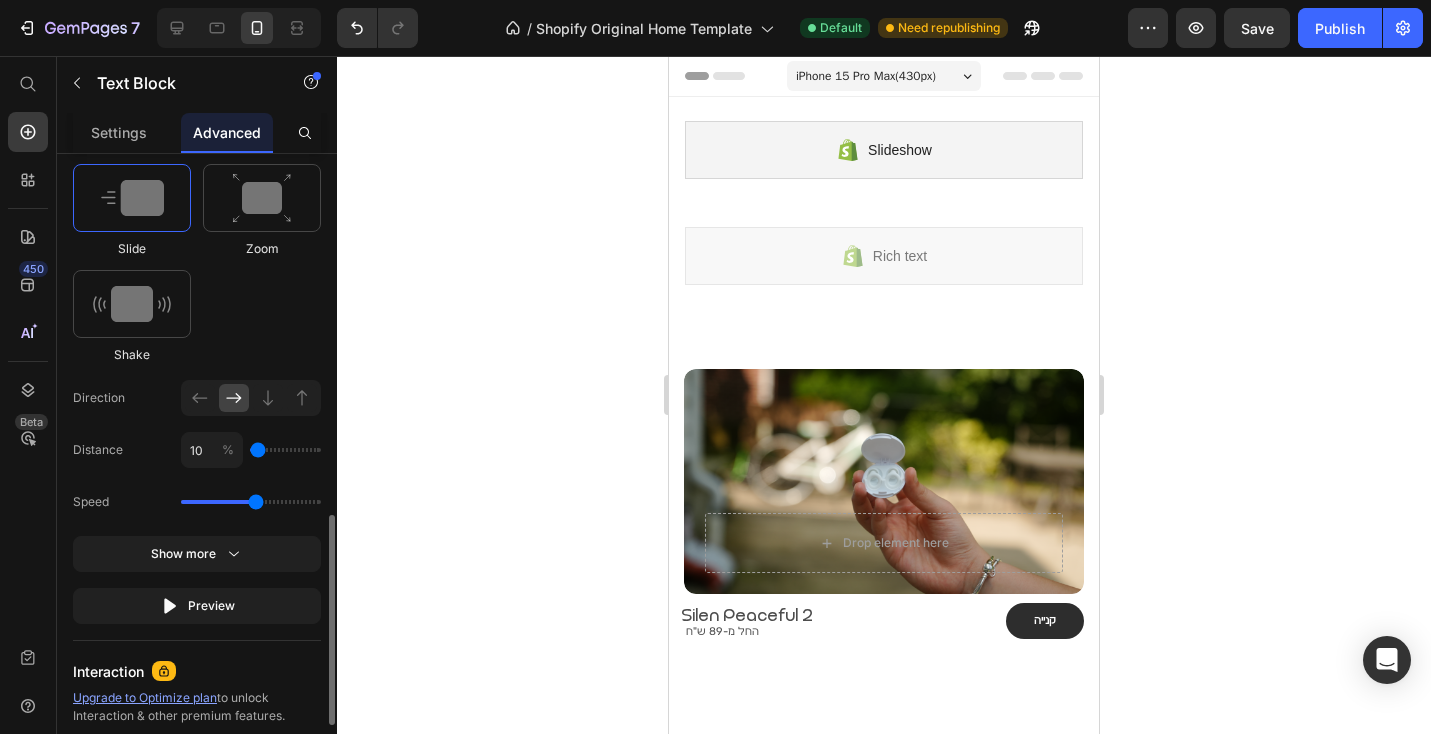 click 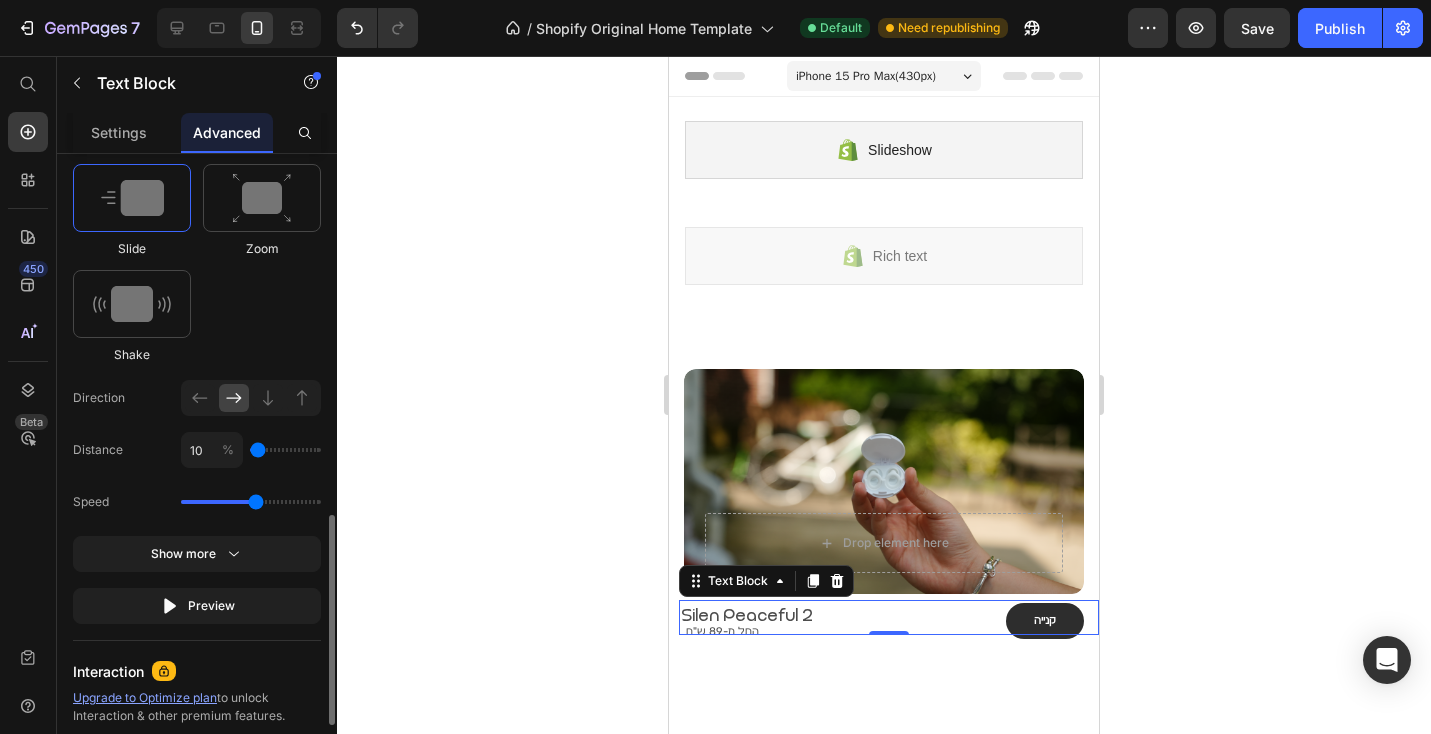 click 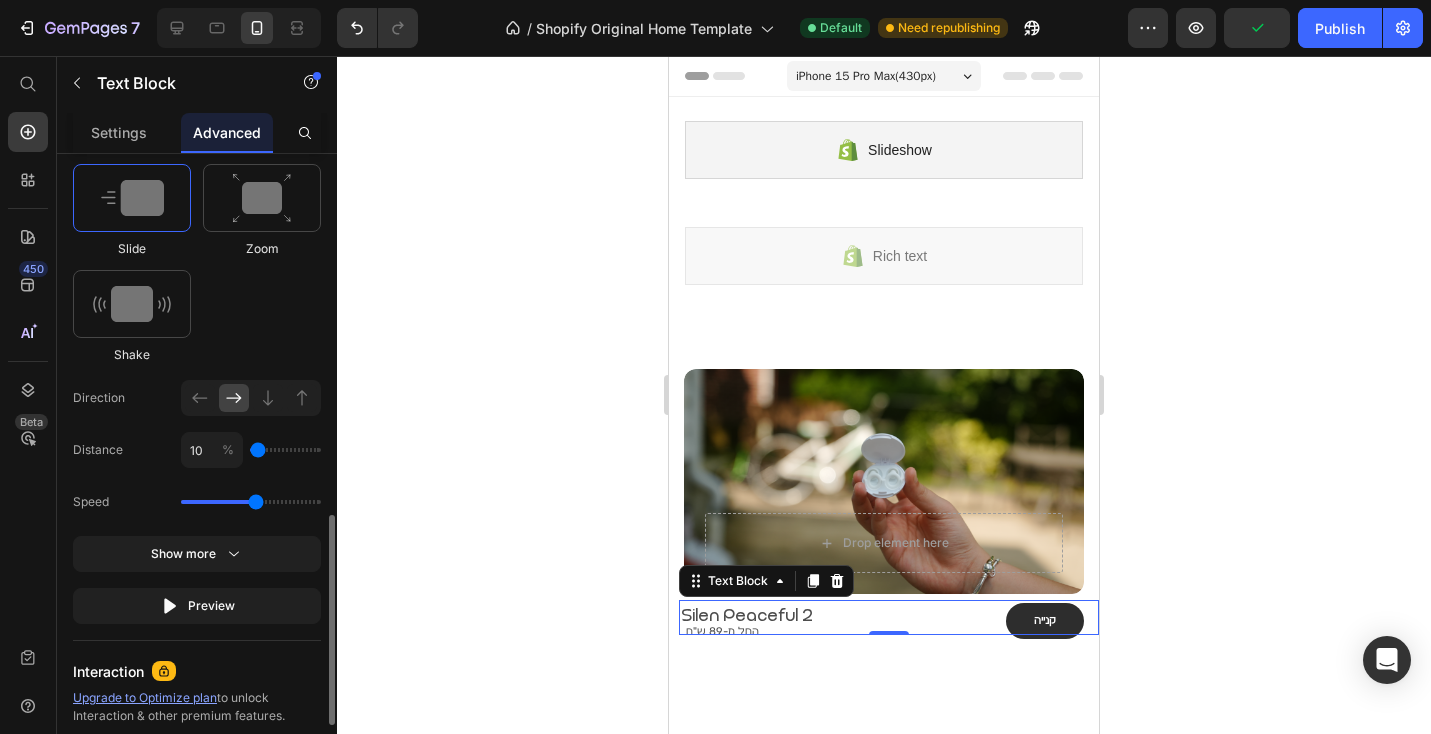 click at bounding box center (132, 198) 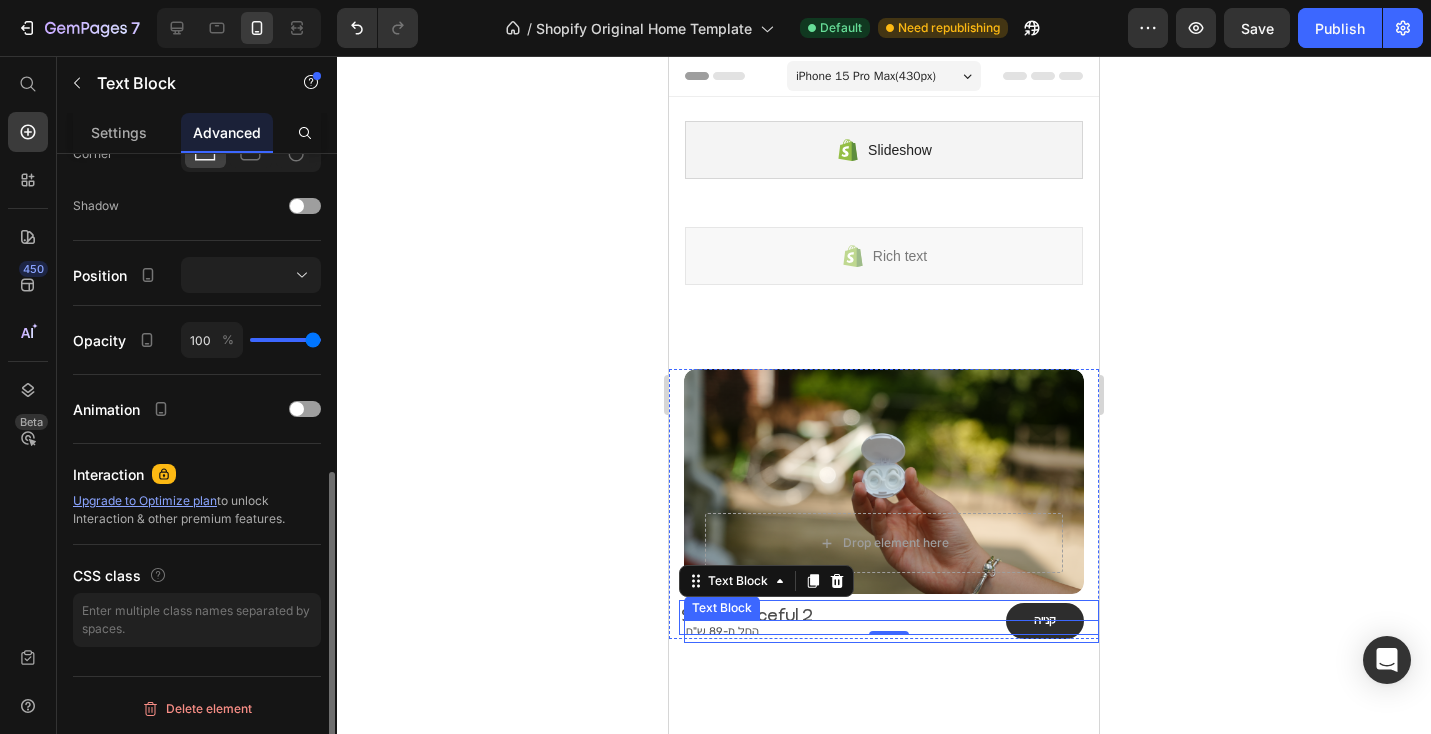 click on "החל מ-89 ש״ח" at bounding box center (891, 632) 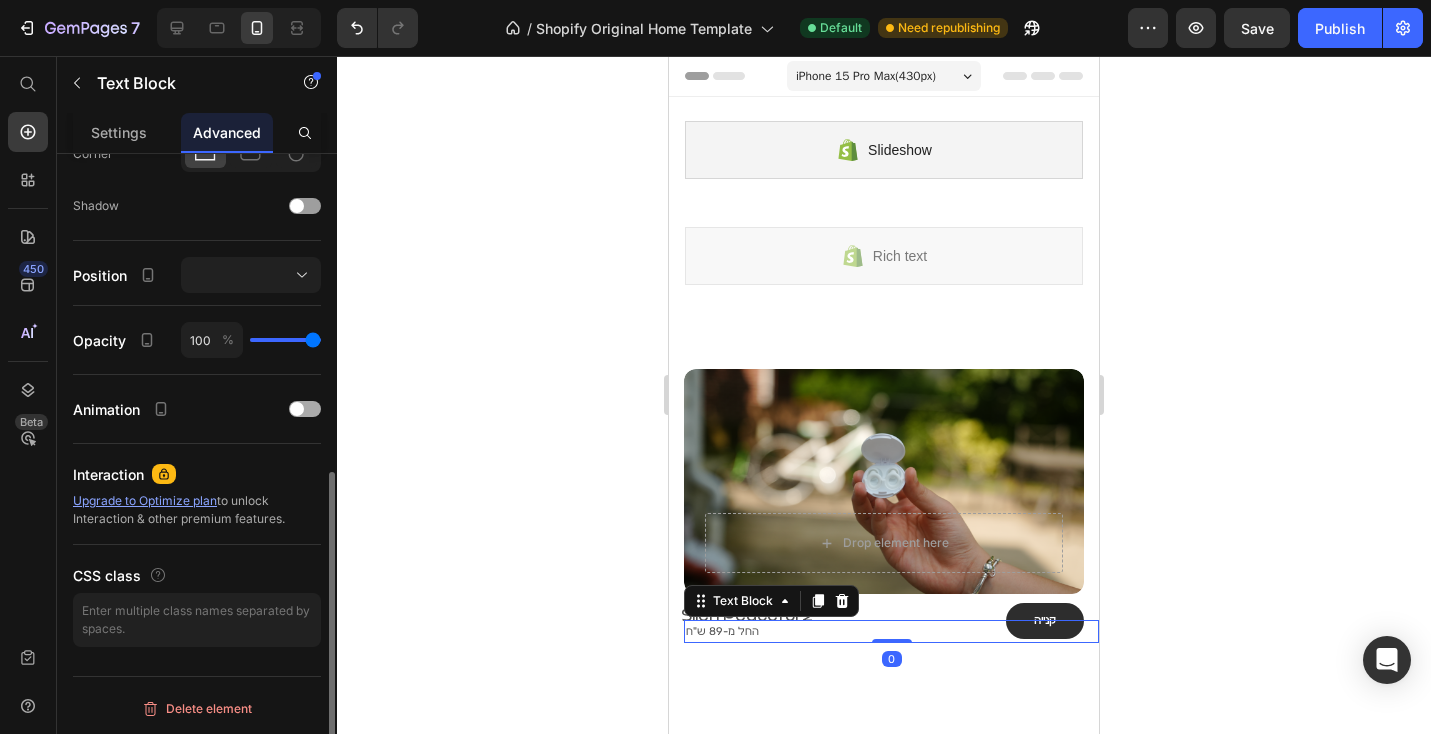click on "Animation" at bounding box center [197, 409] 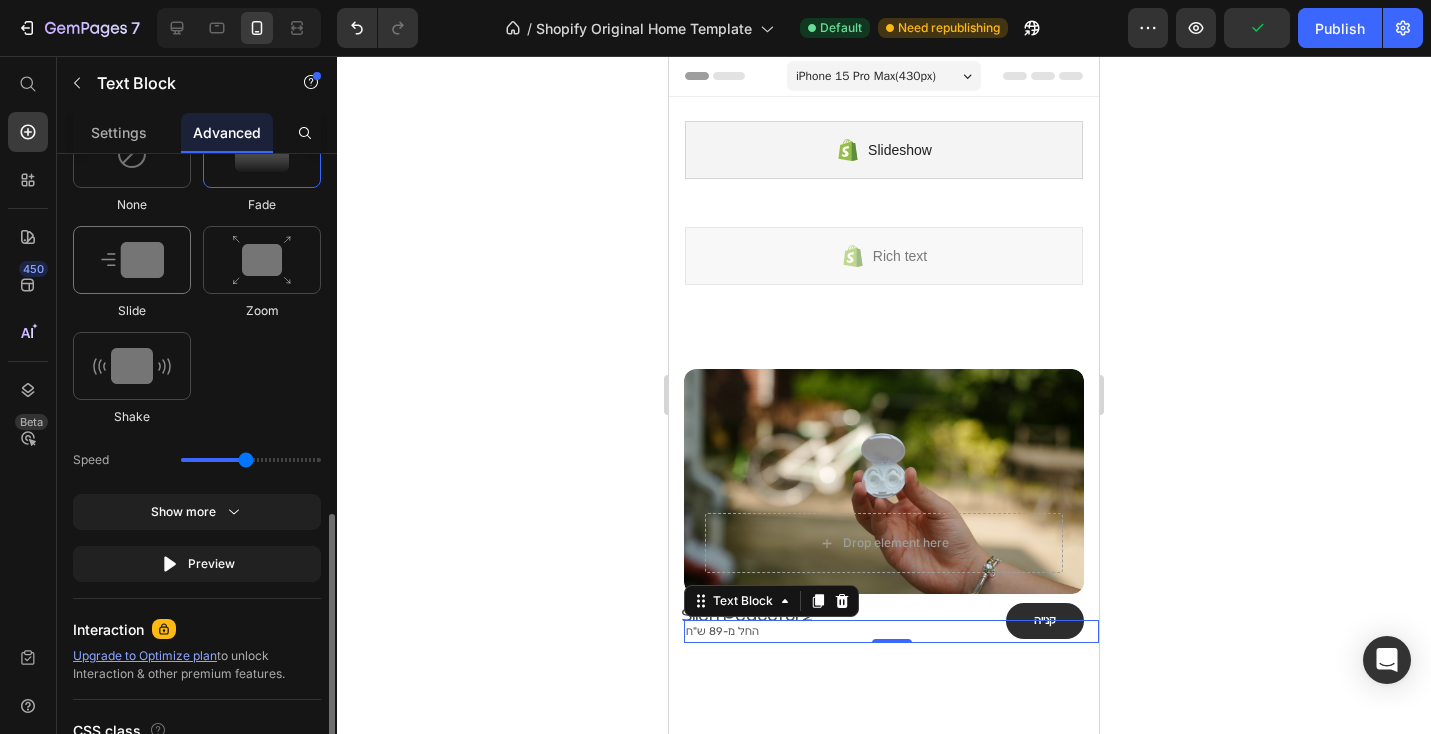 scroll, scrollTop: 980, scrollLeft: 0, axis: vertical 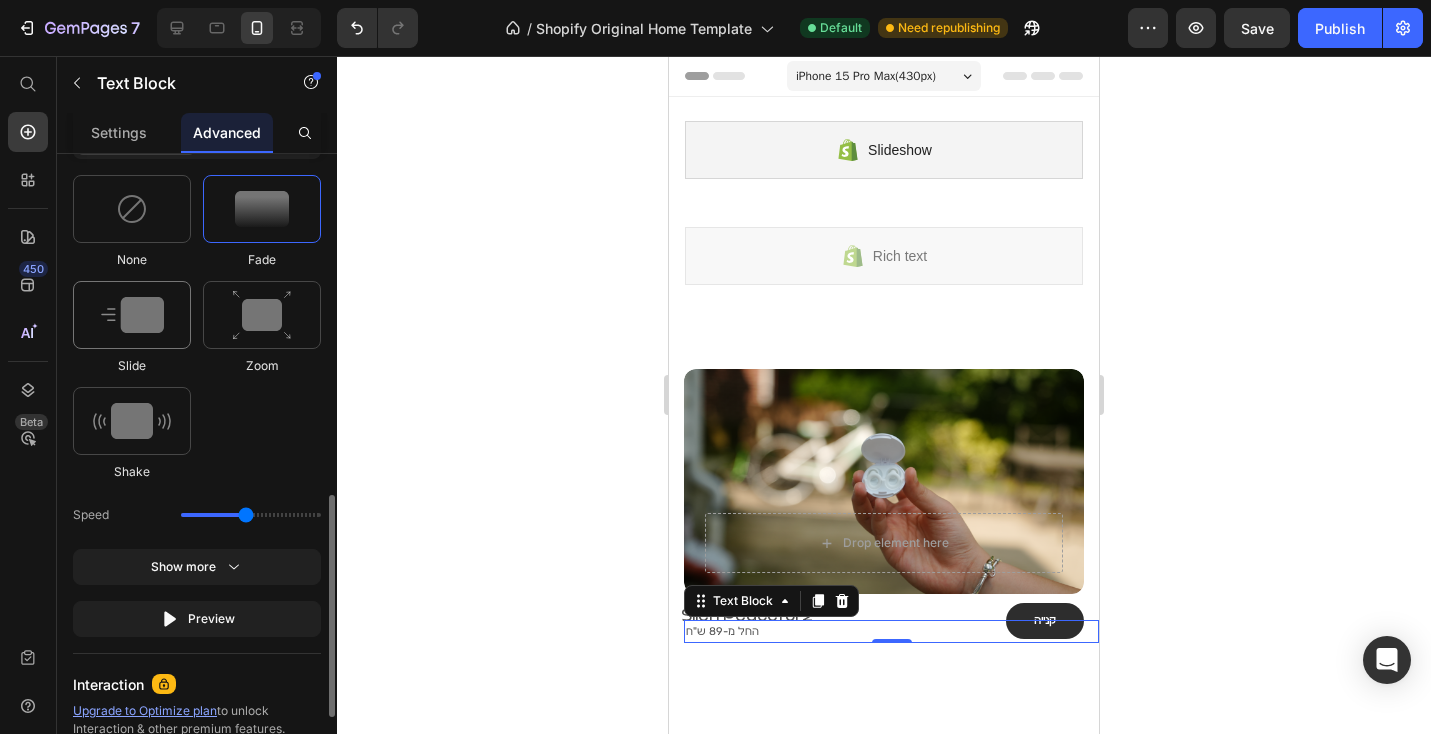 click at bounding box center [132, 315] 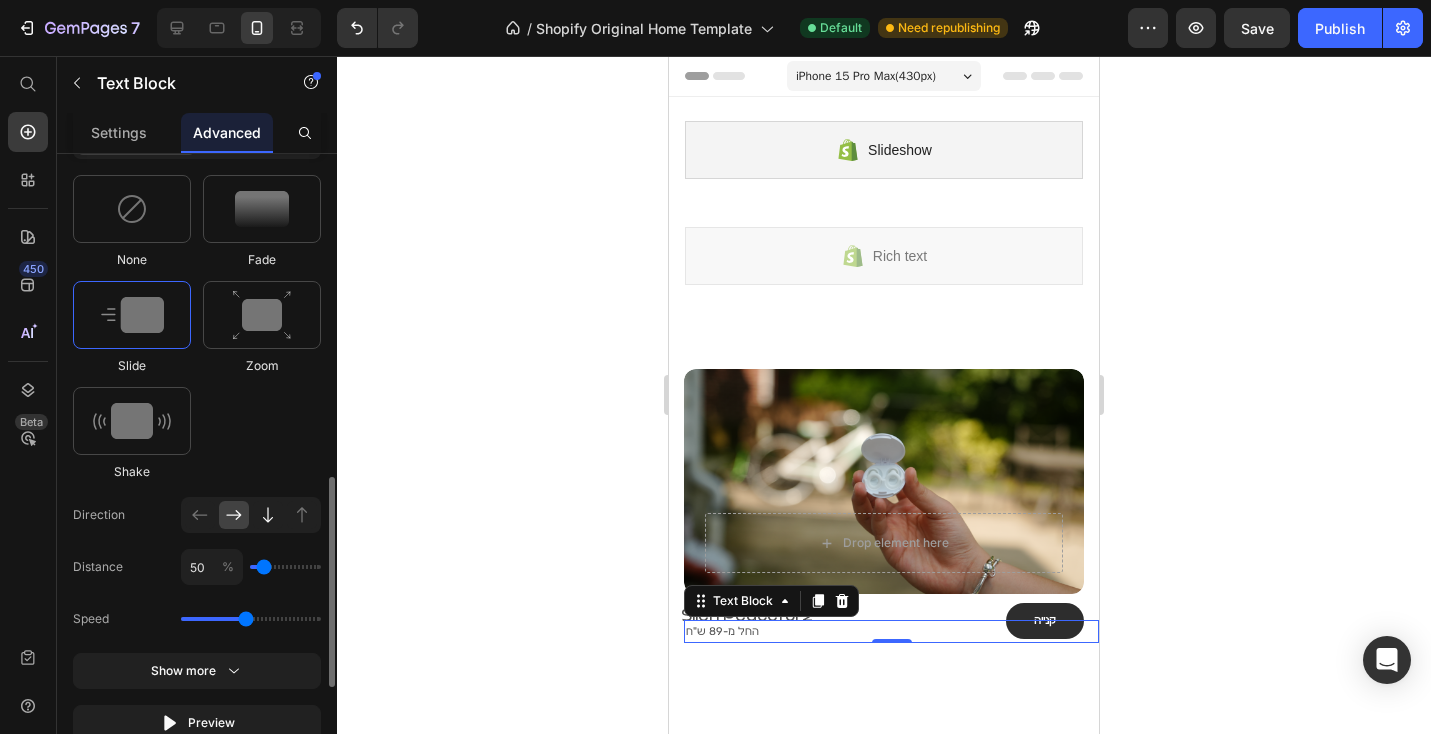 click 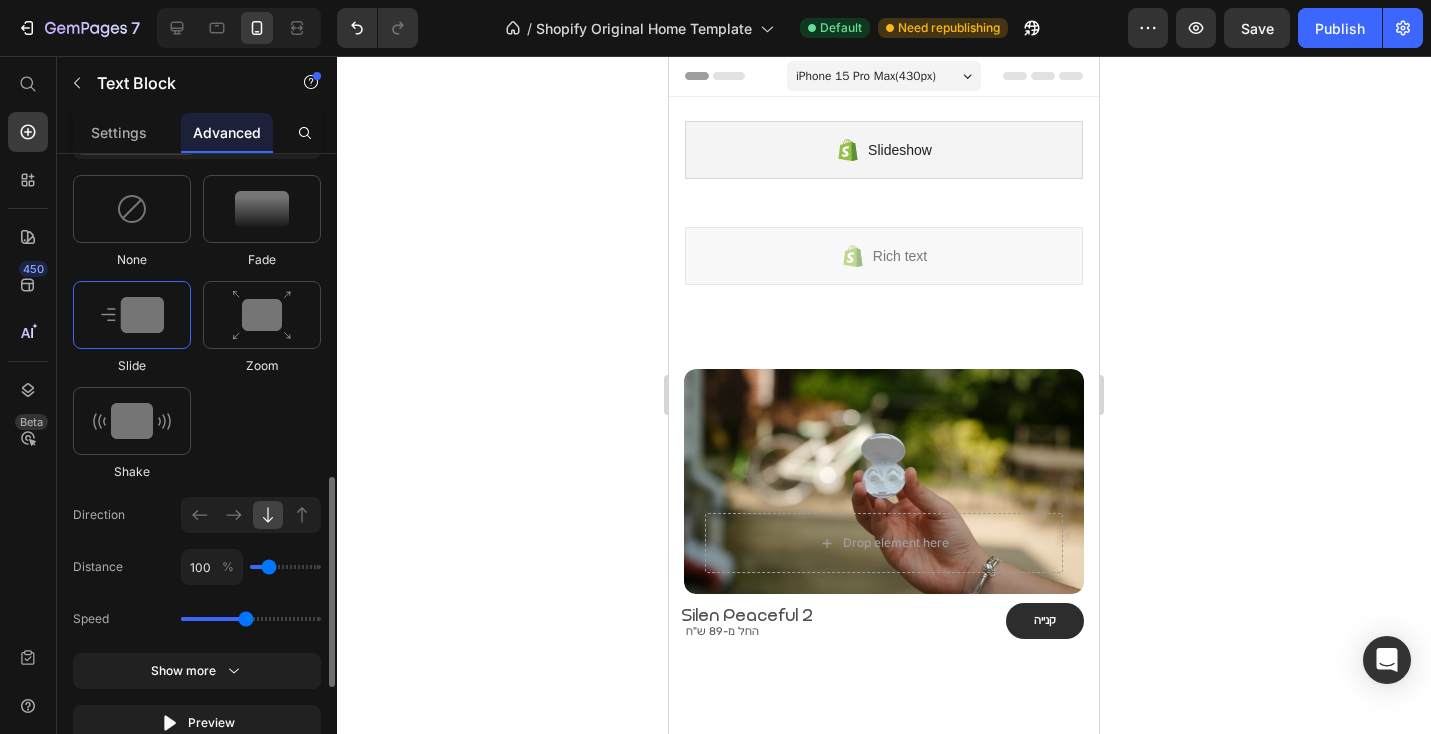 type on "0" 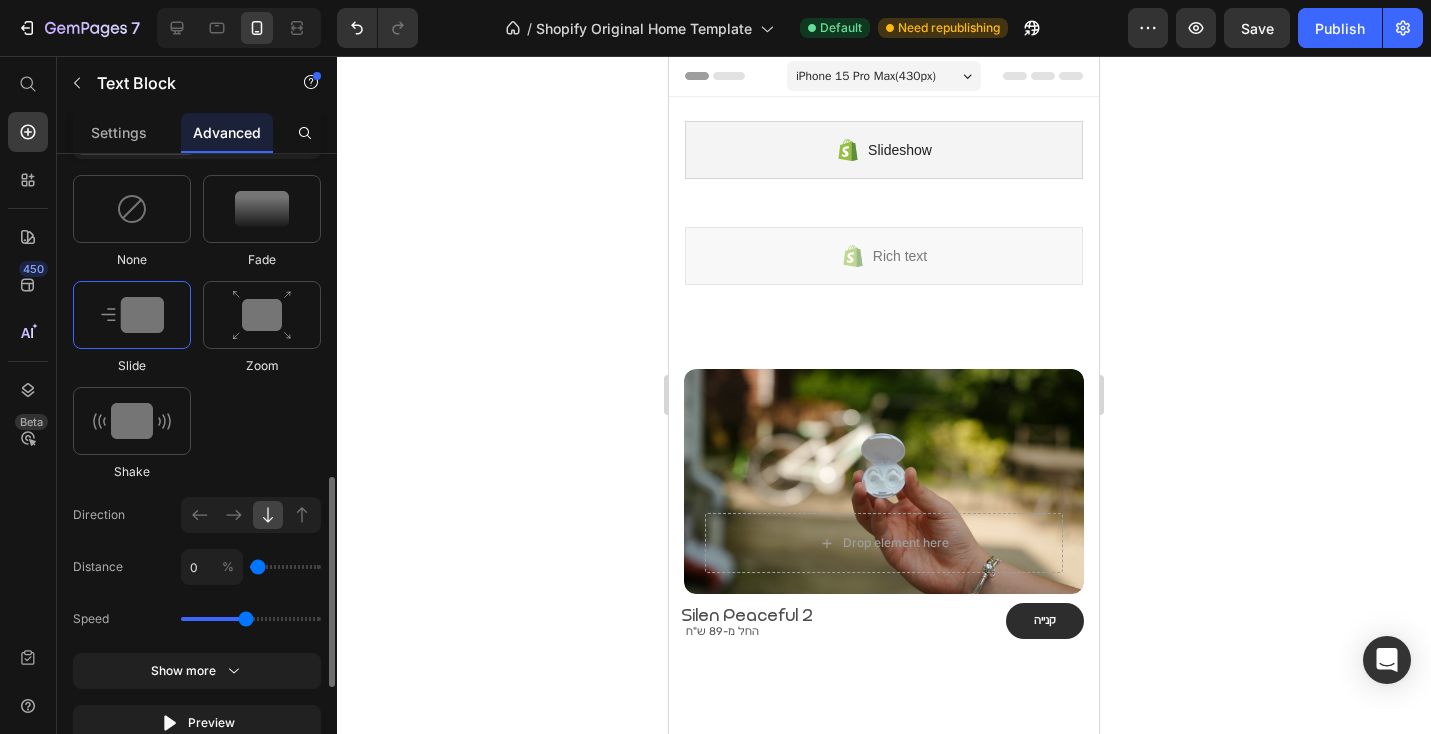 drag, startPoint x: 259, startPoint y: 566, endPoint x: 247, endPoint y: 566, distance: 12 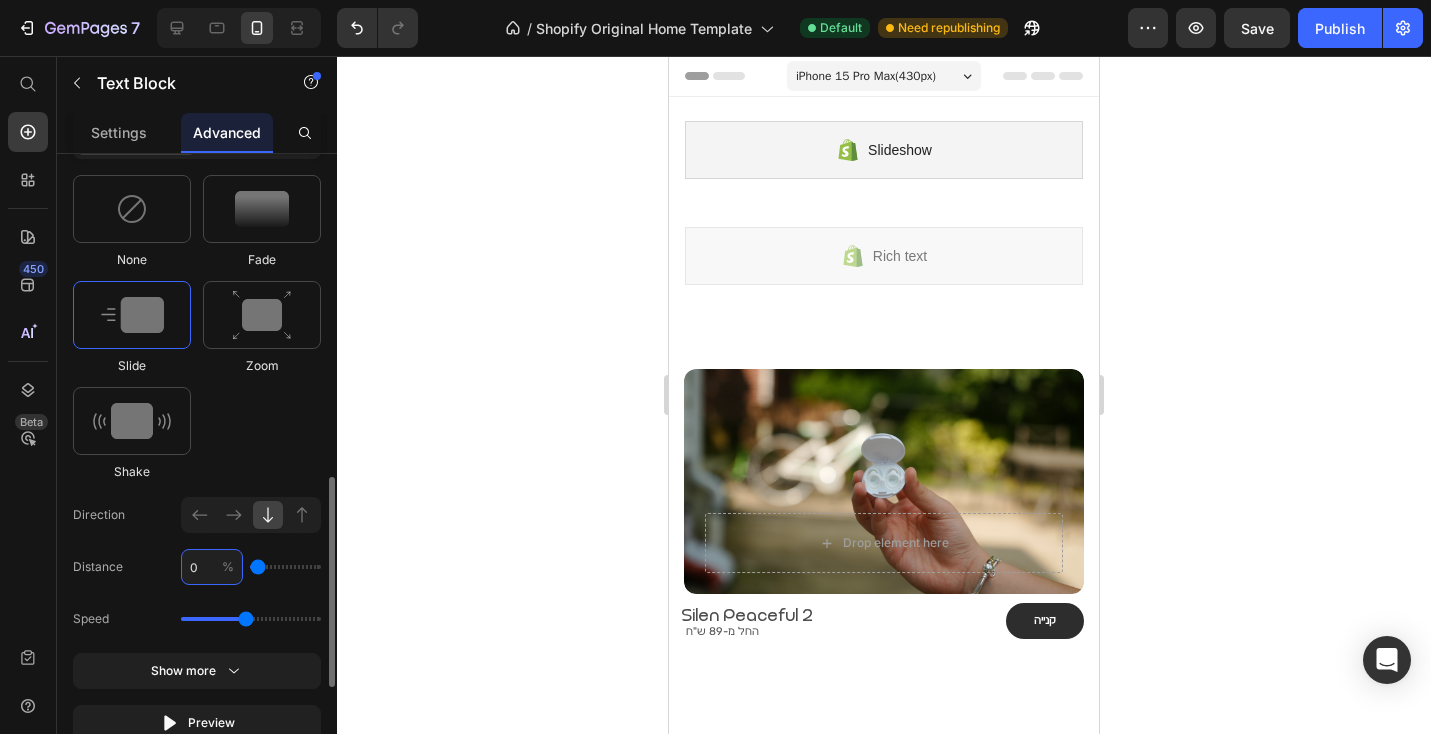 click on "0" at bounding box center (212, 567) 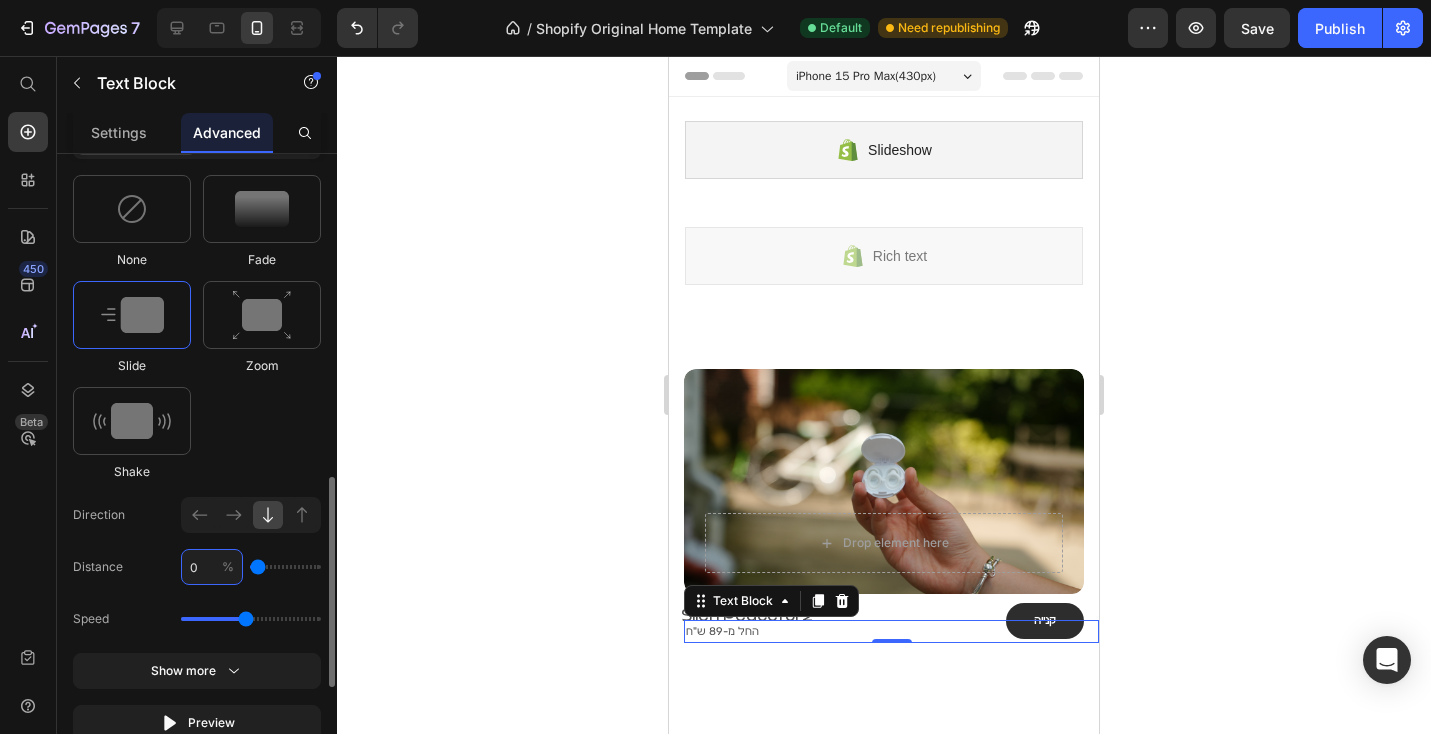 click on "0" at bounding box center (212, 567) 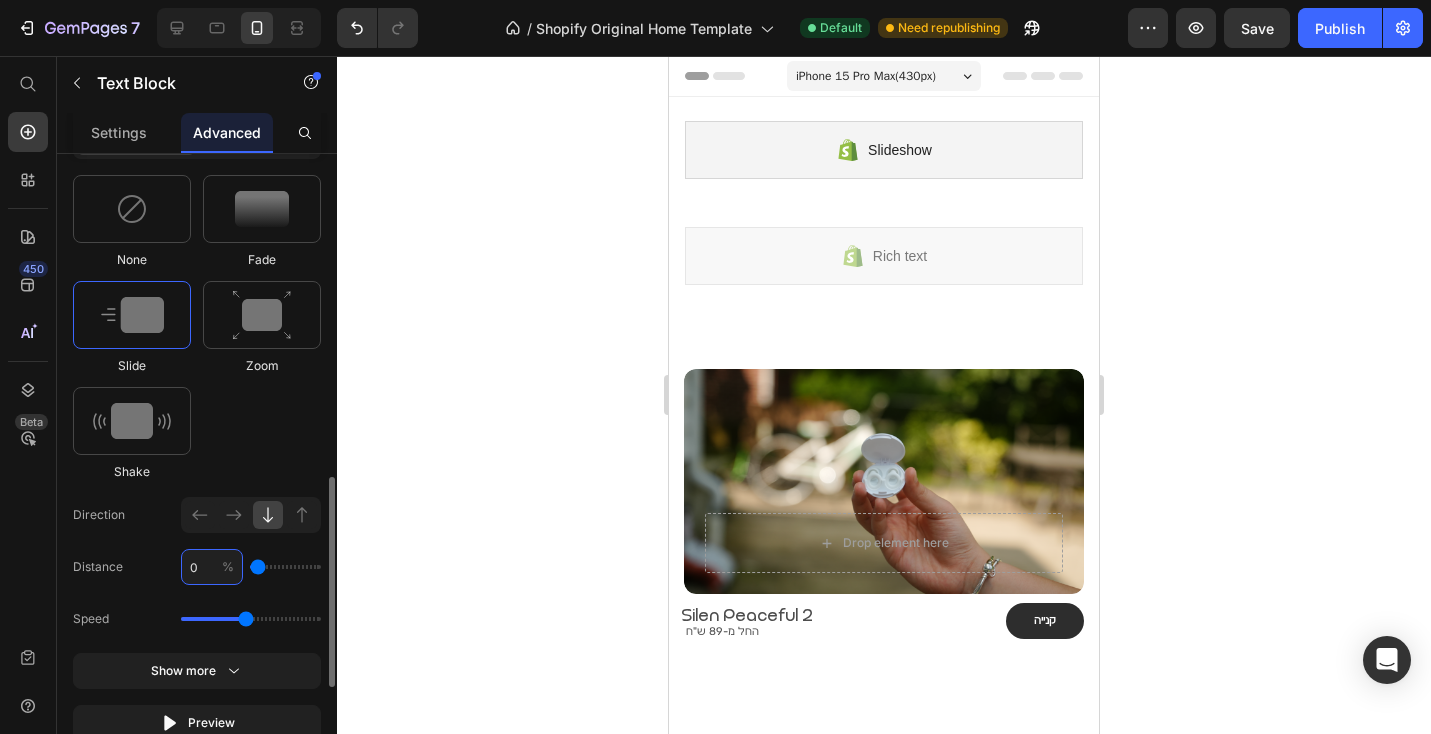 type on "1" 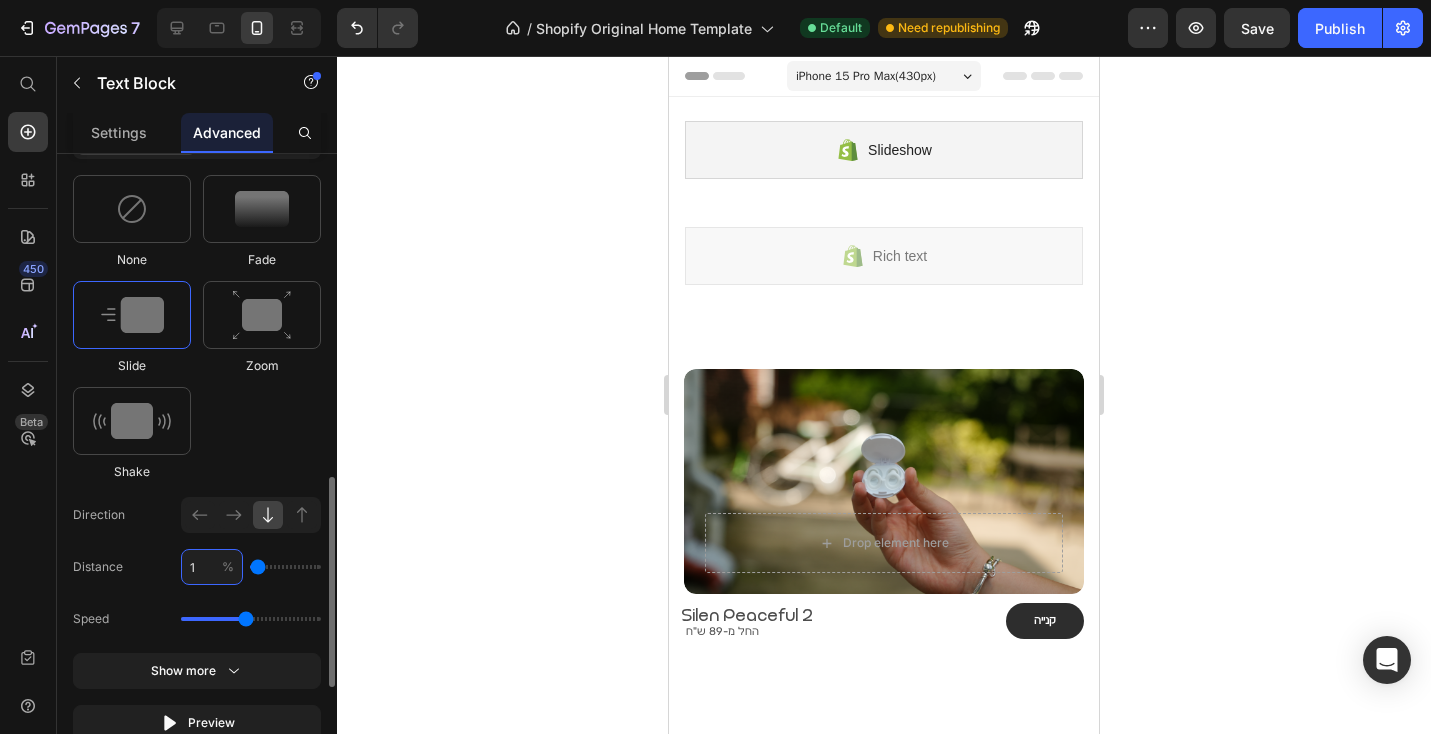 type on "10" 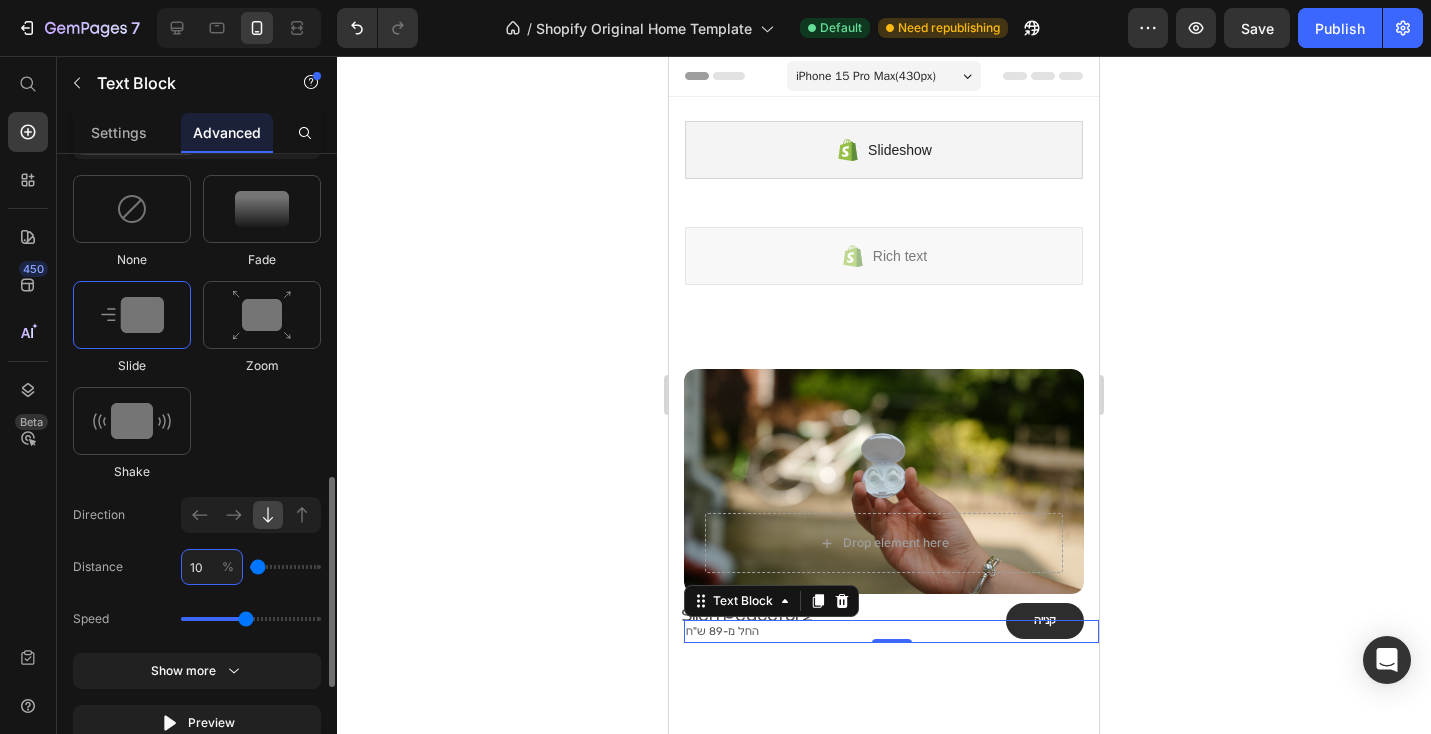 type on "10" 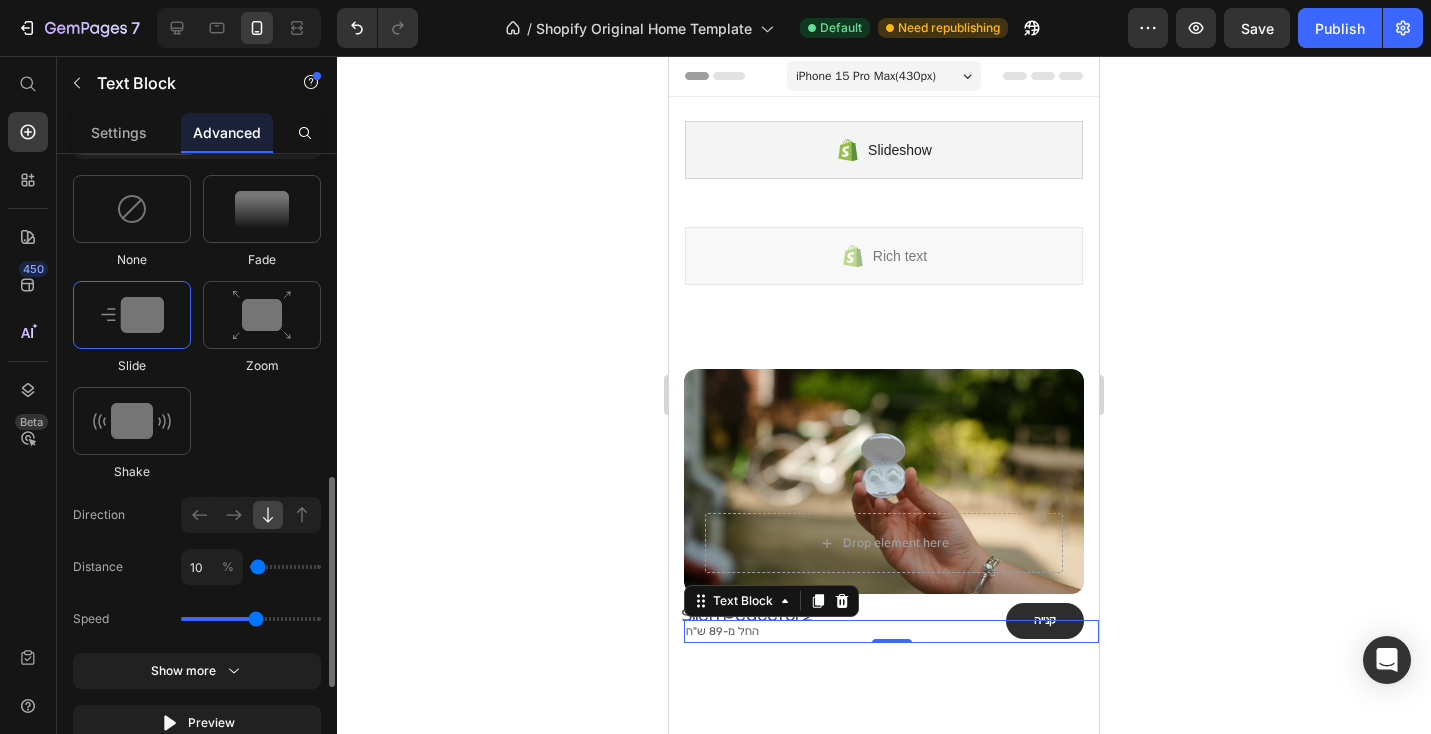 type on "1.9" 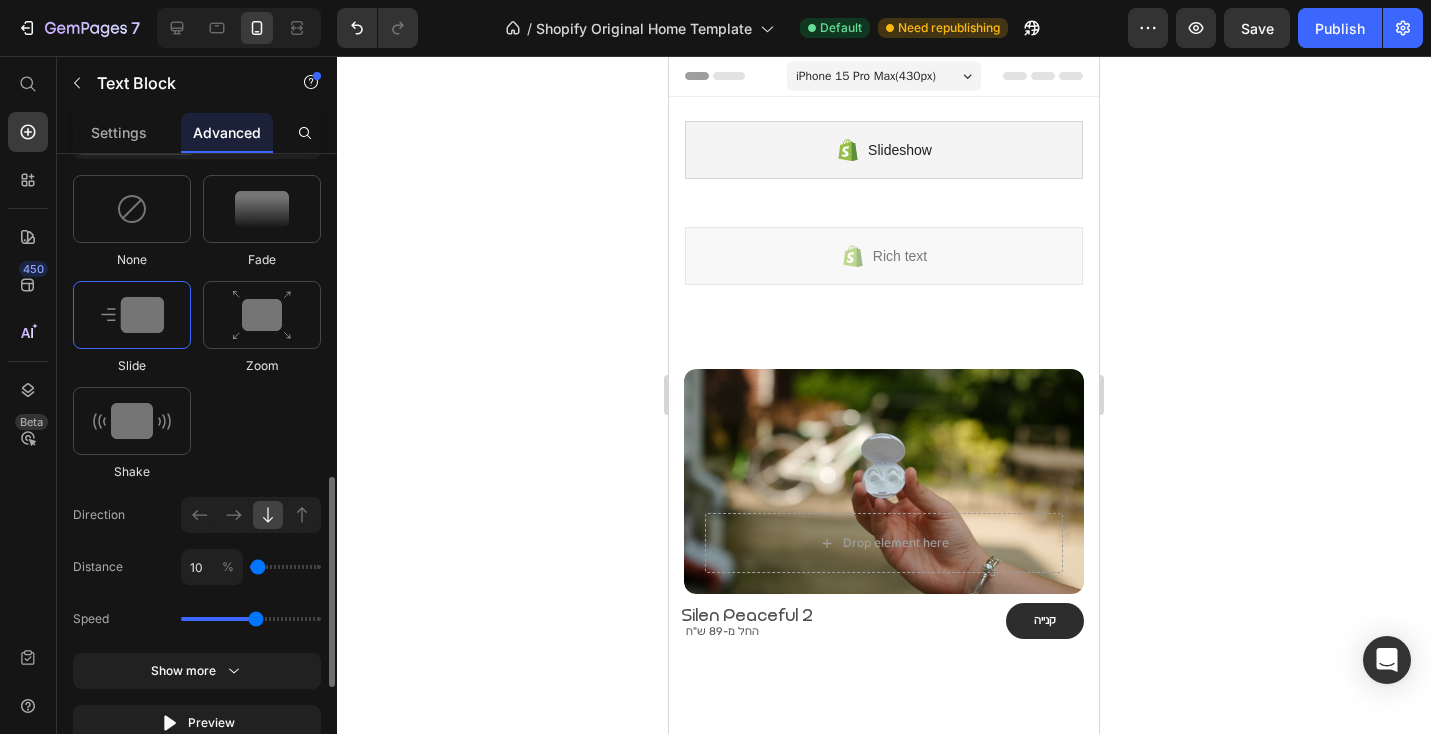 click at bounding box center (132, 315) 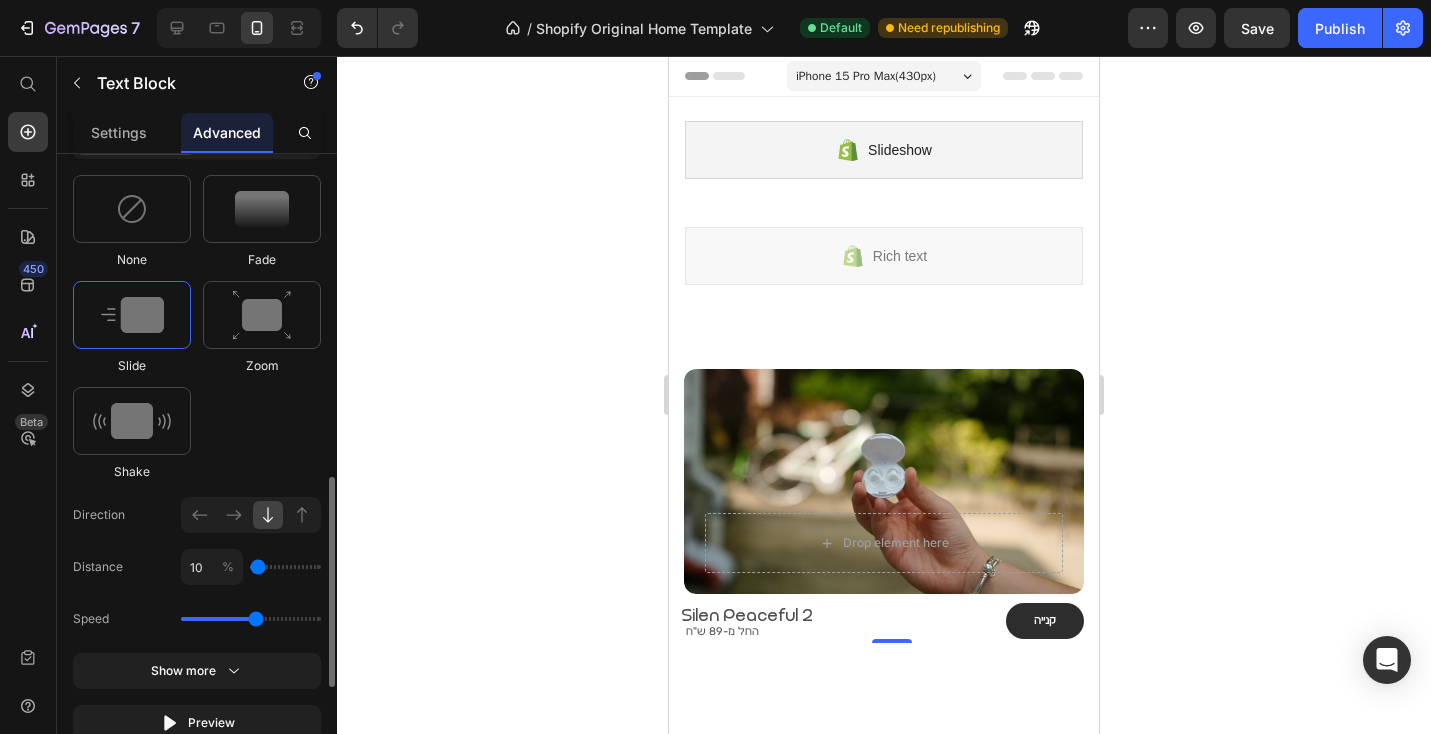 click at bounding box center [132, 315] 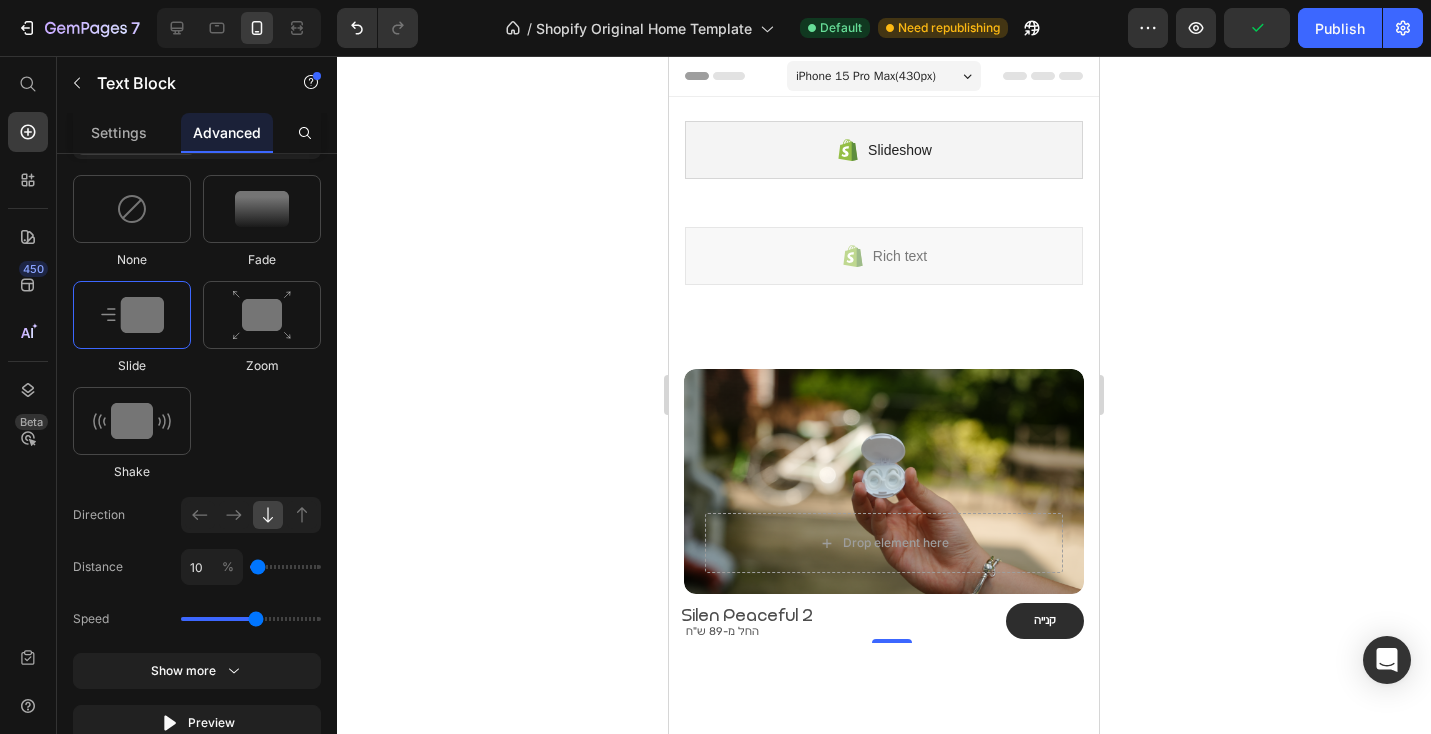 click 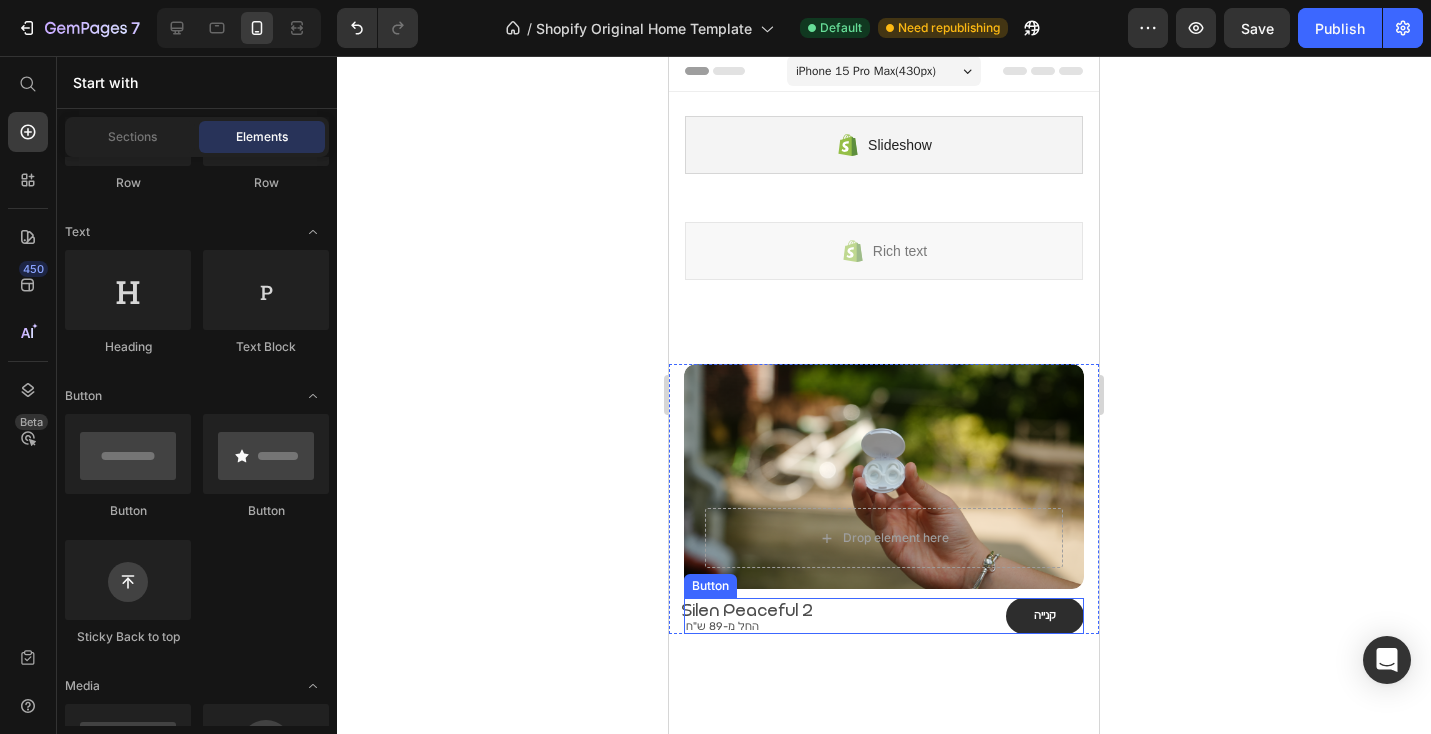 scroll, scrollTop: 0, scrollLeft: 0, axis: both 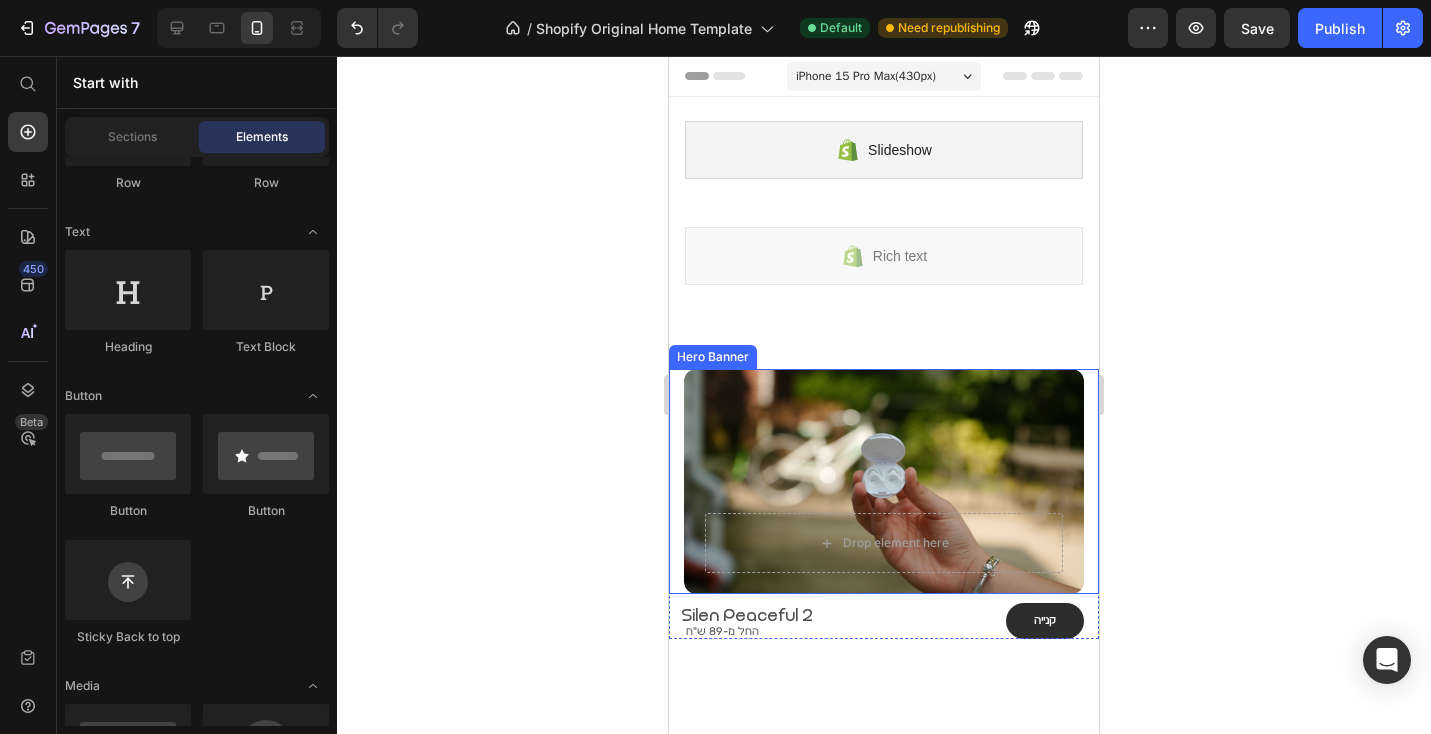 click at bounding box center (884, 481) 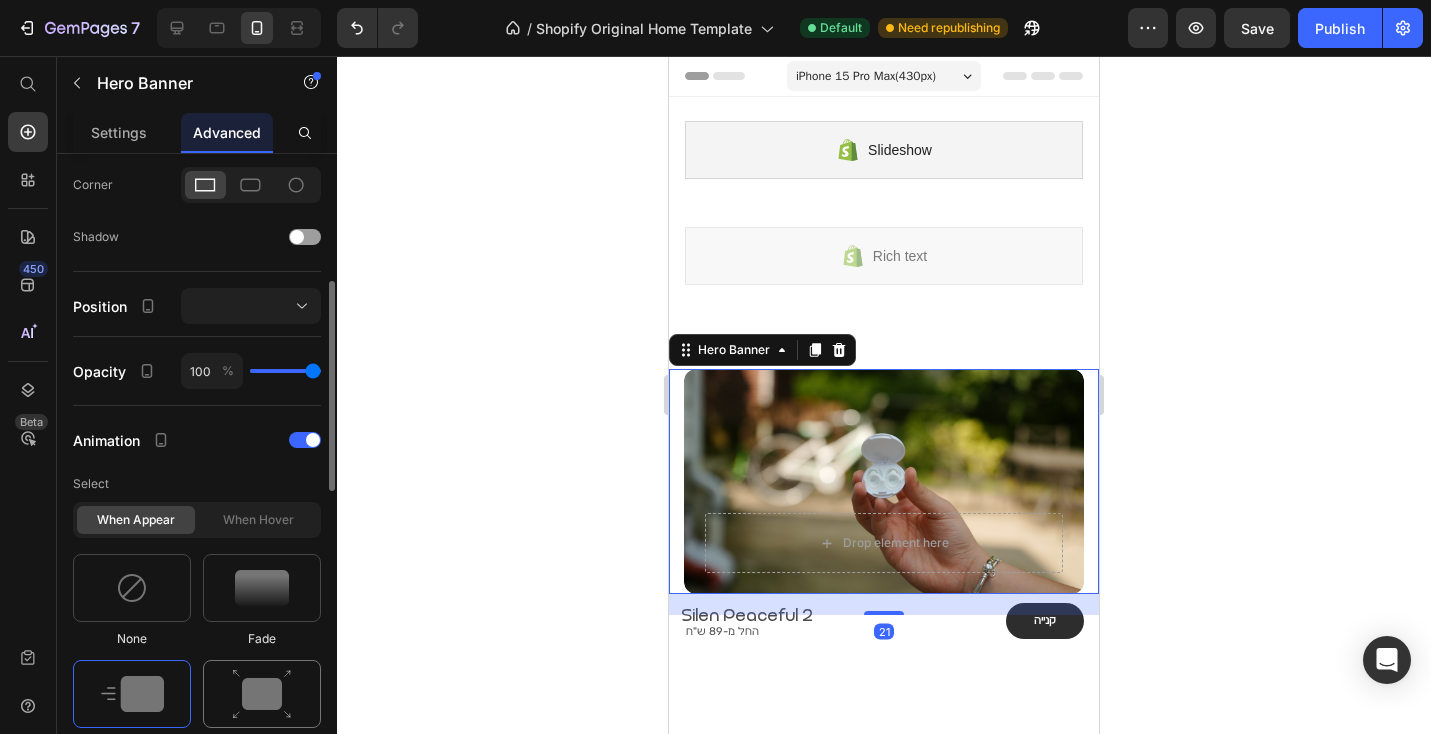 scroll, scrollTop: 782, scrollLeft: 0, axis: vertical 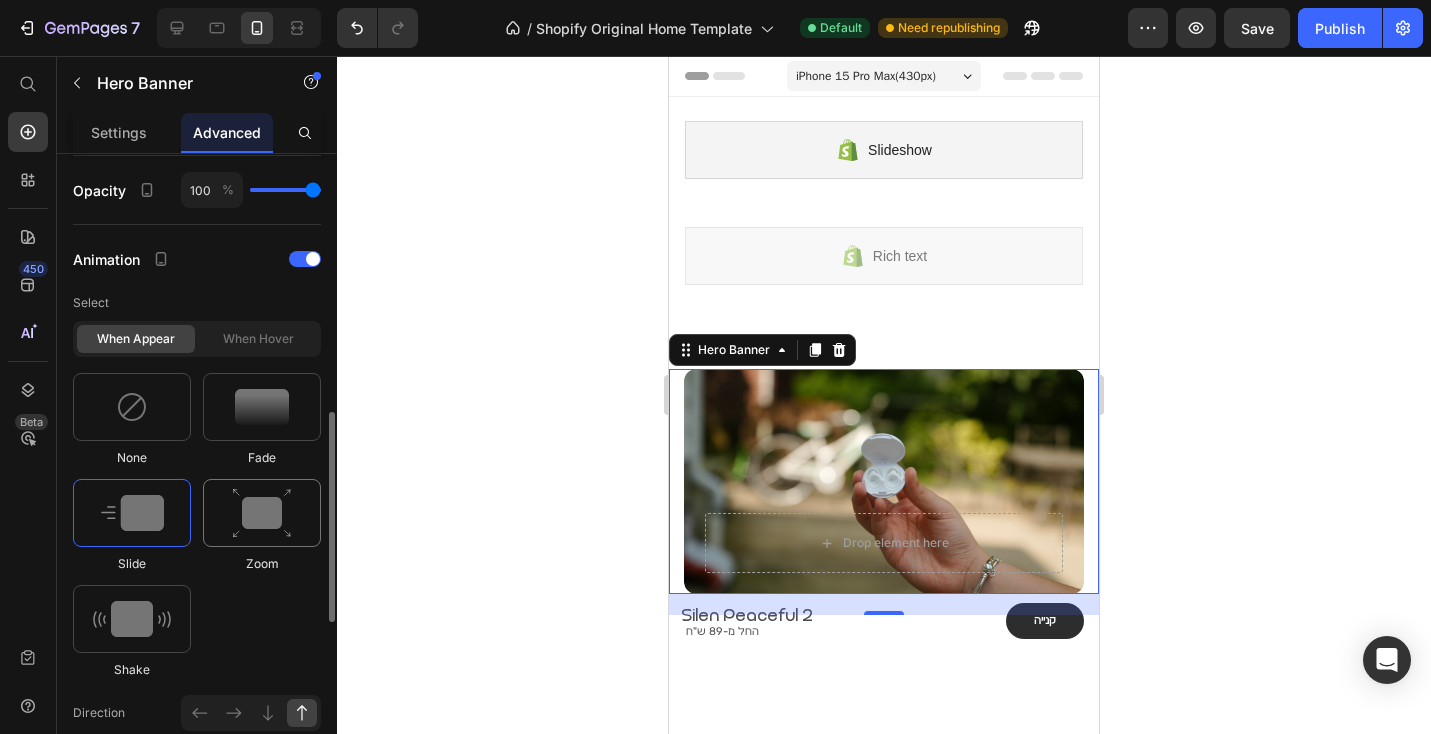 click at bounding box center (262, 513) 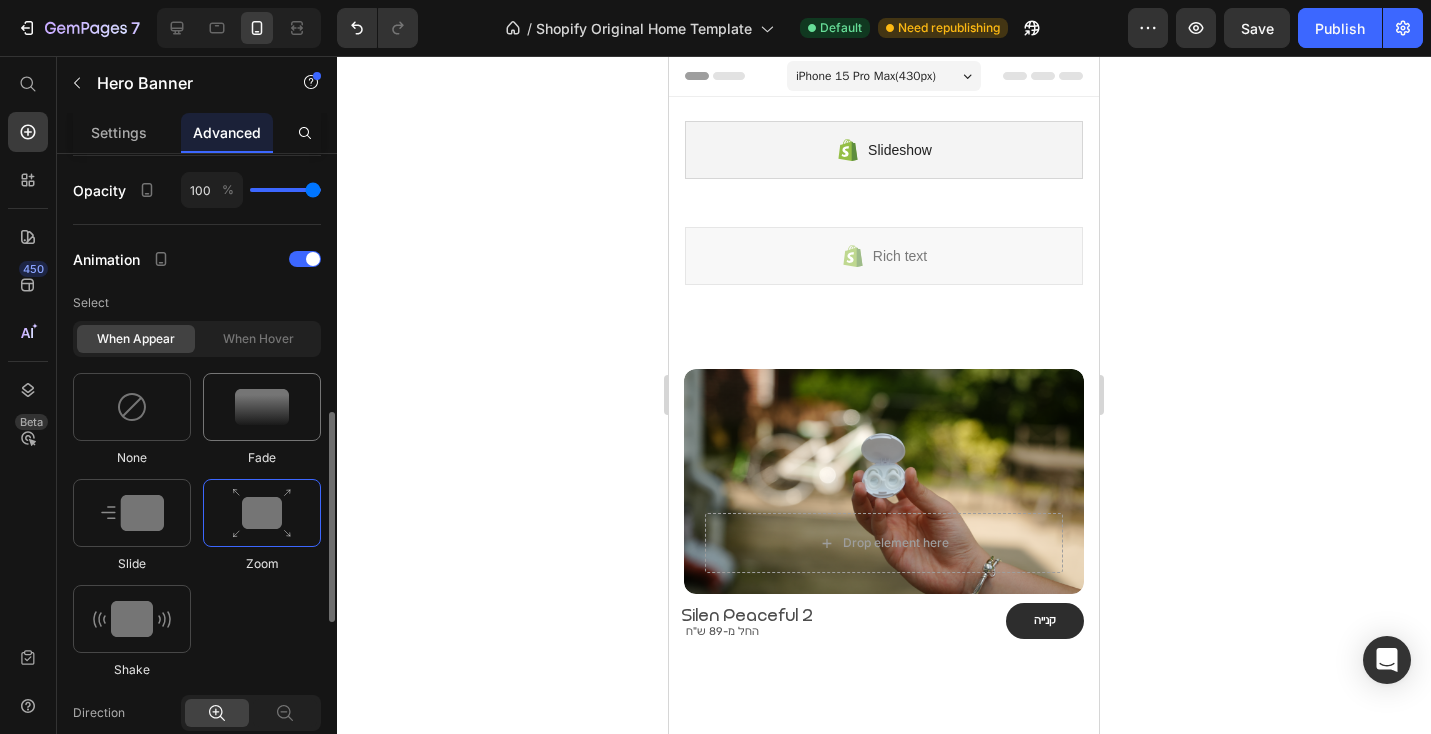 click at bounding box center [262, 407] 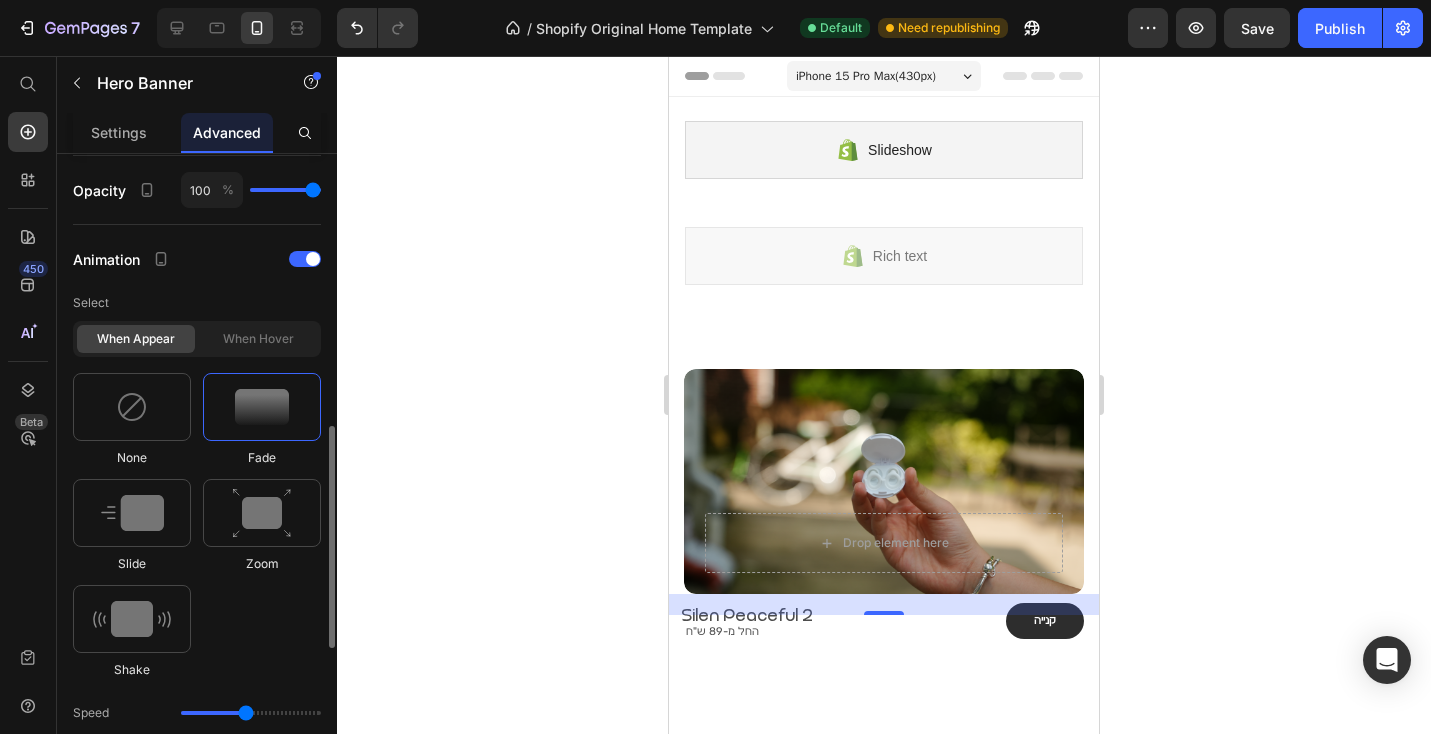 click at bounding box center (262, 407) 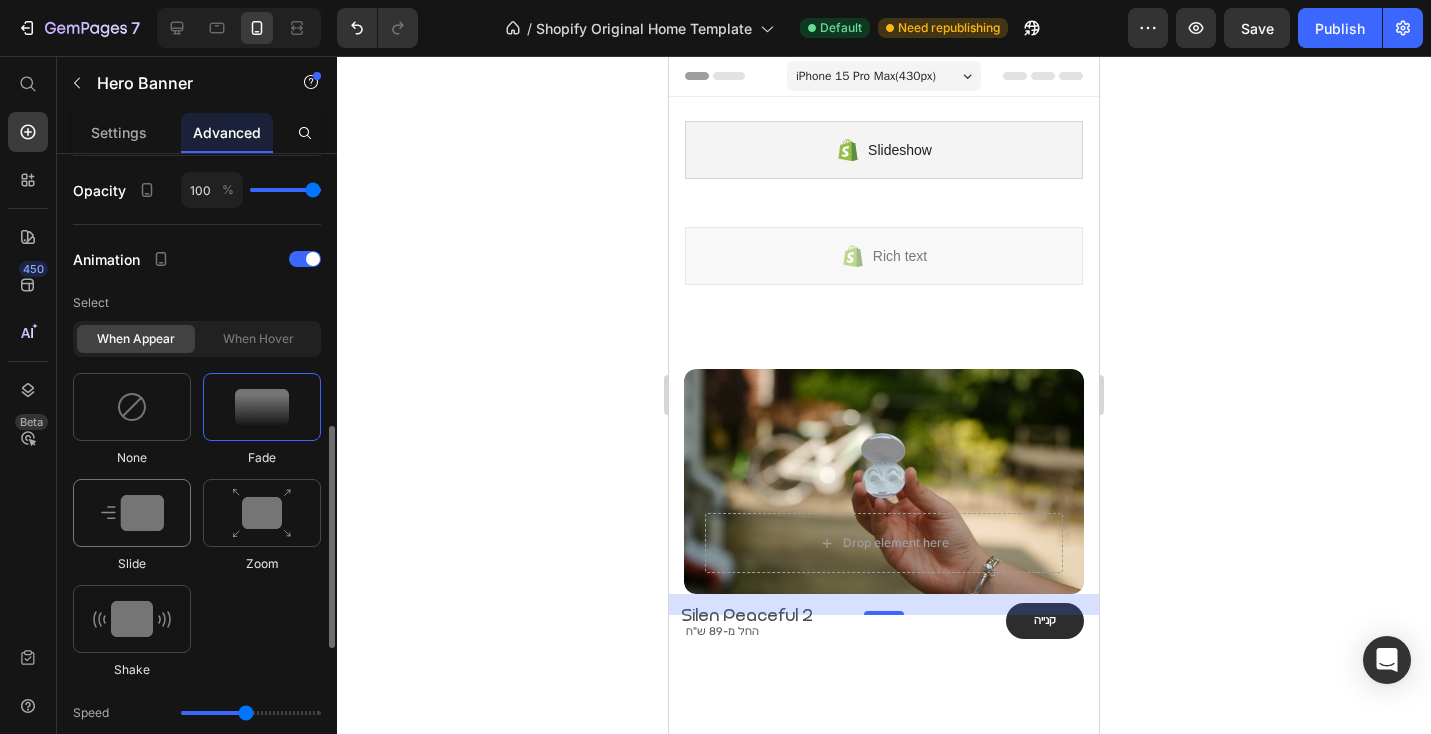 click at bounding box center (132, 513) 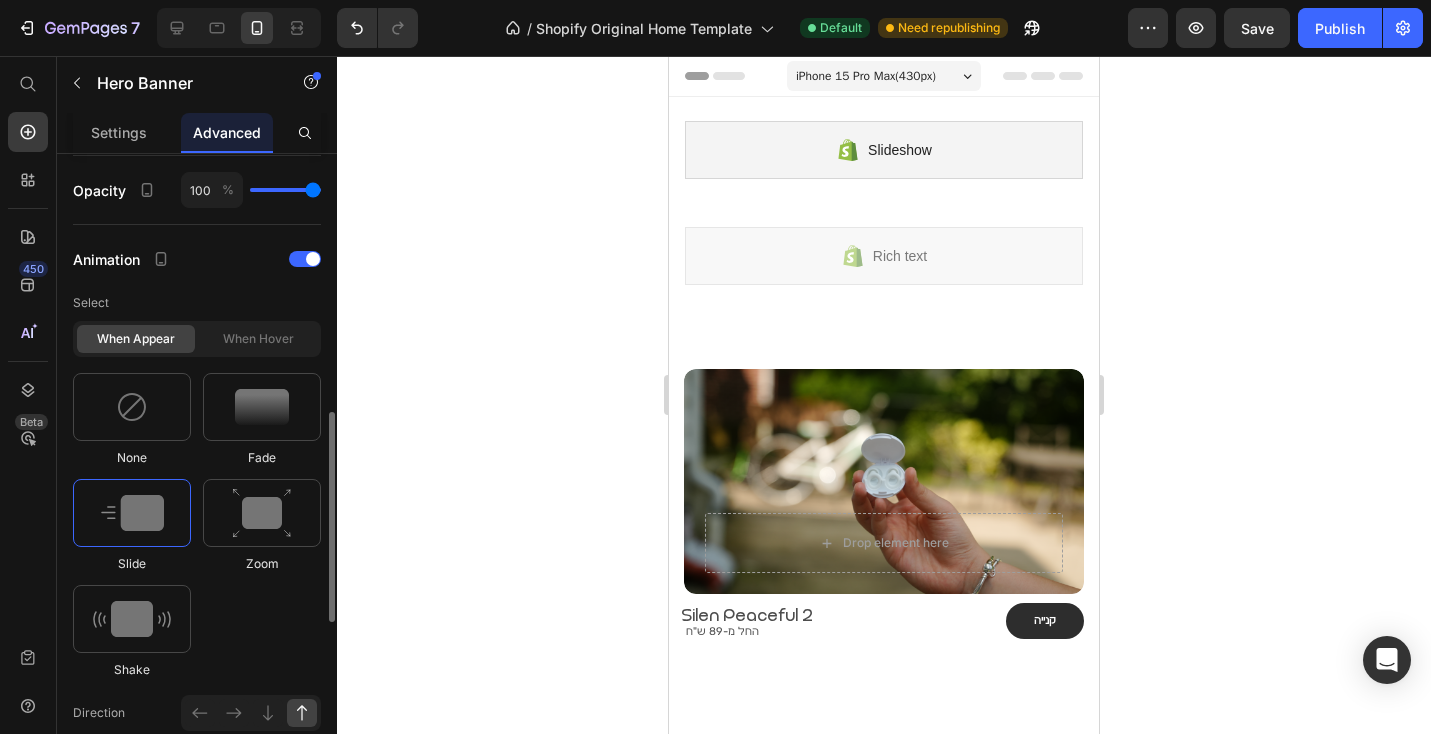 scroll, scrollTop: 1051, scrollLeft: 0, axis: vertical 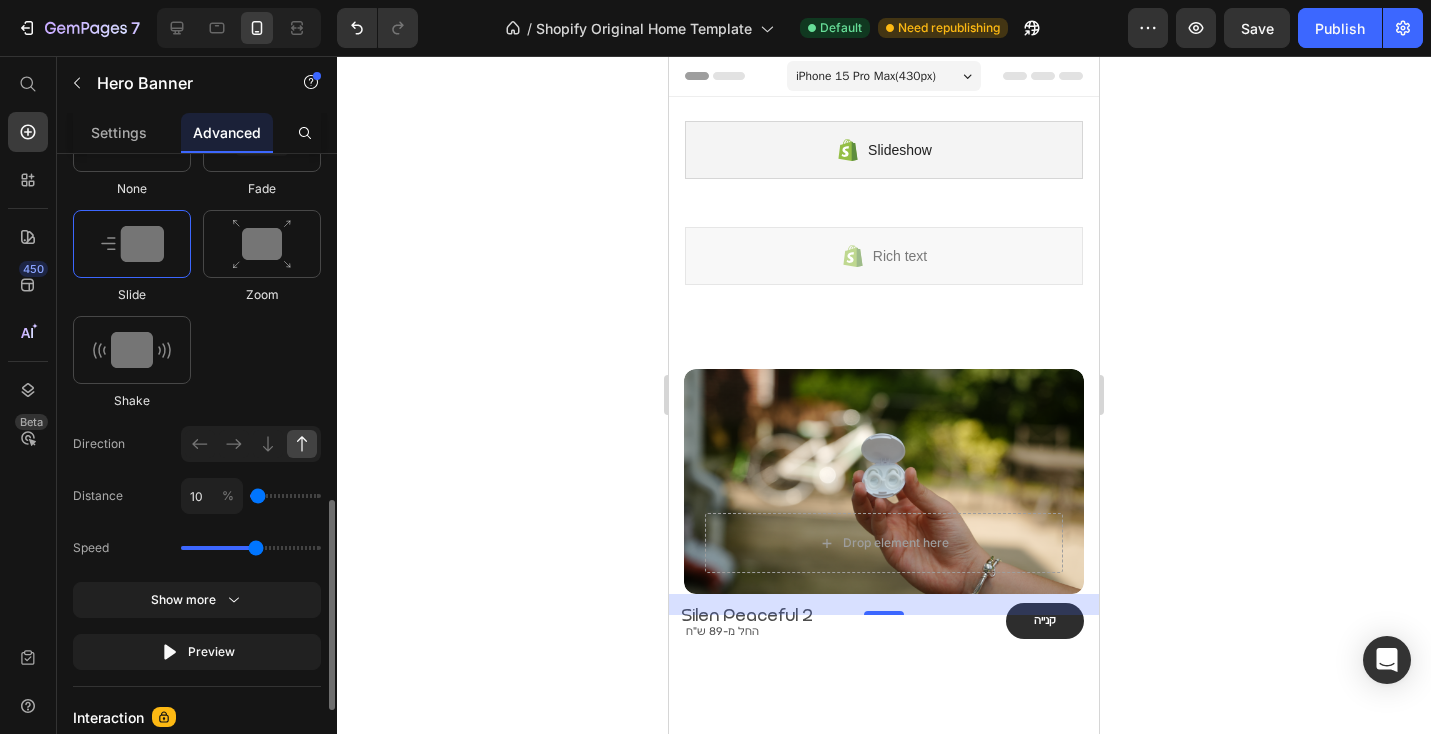 click at bounding box center (132, 244) 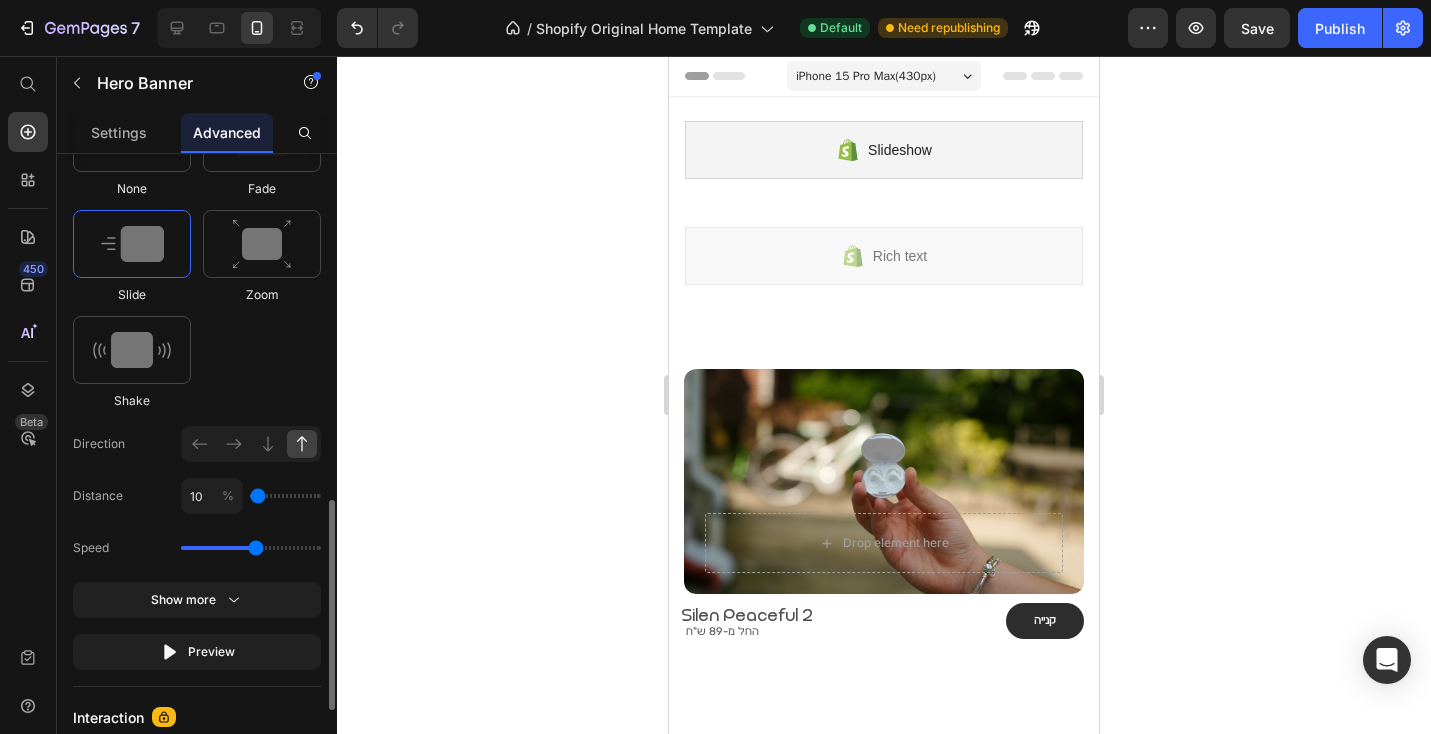 click at bounding box center (132, 244) 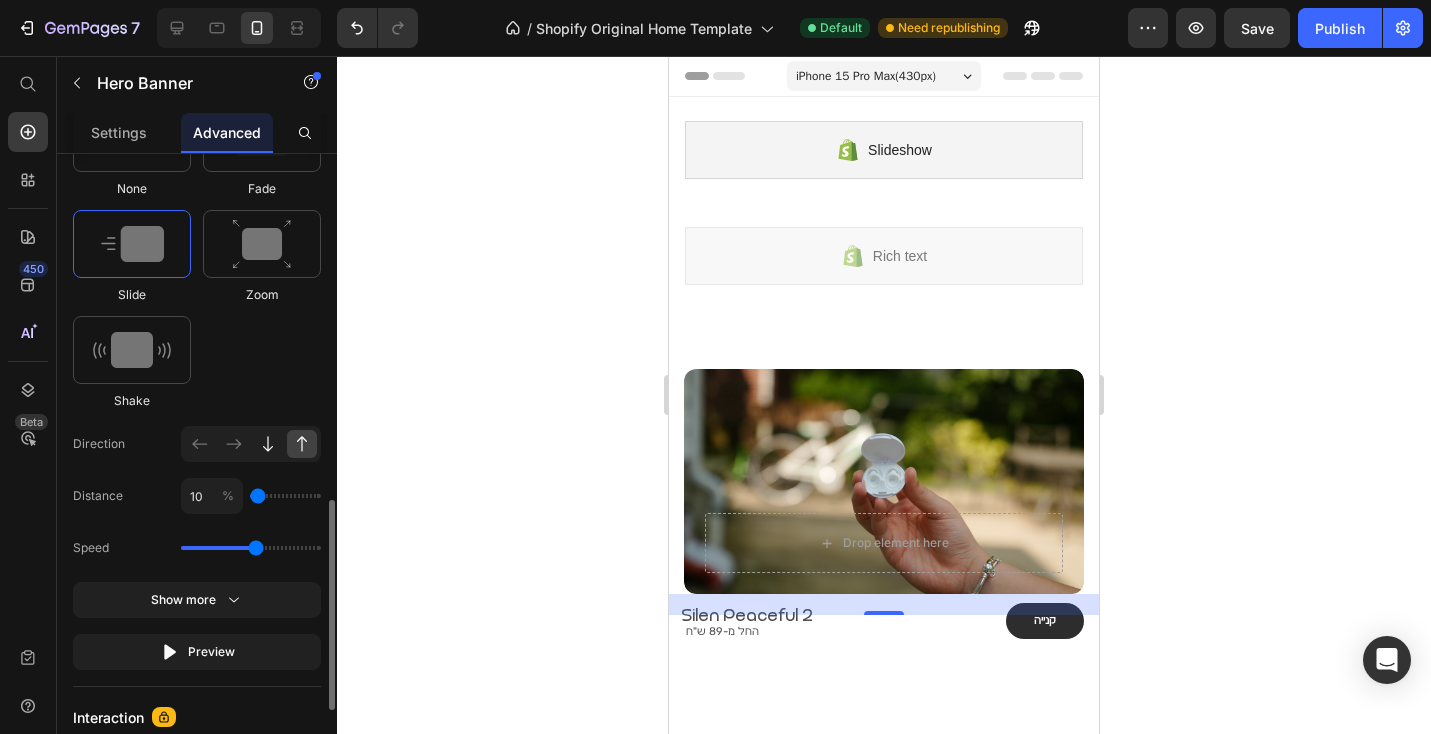 click 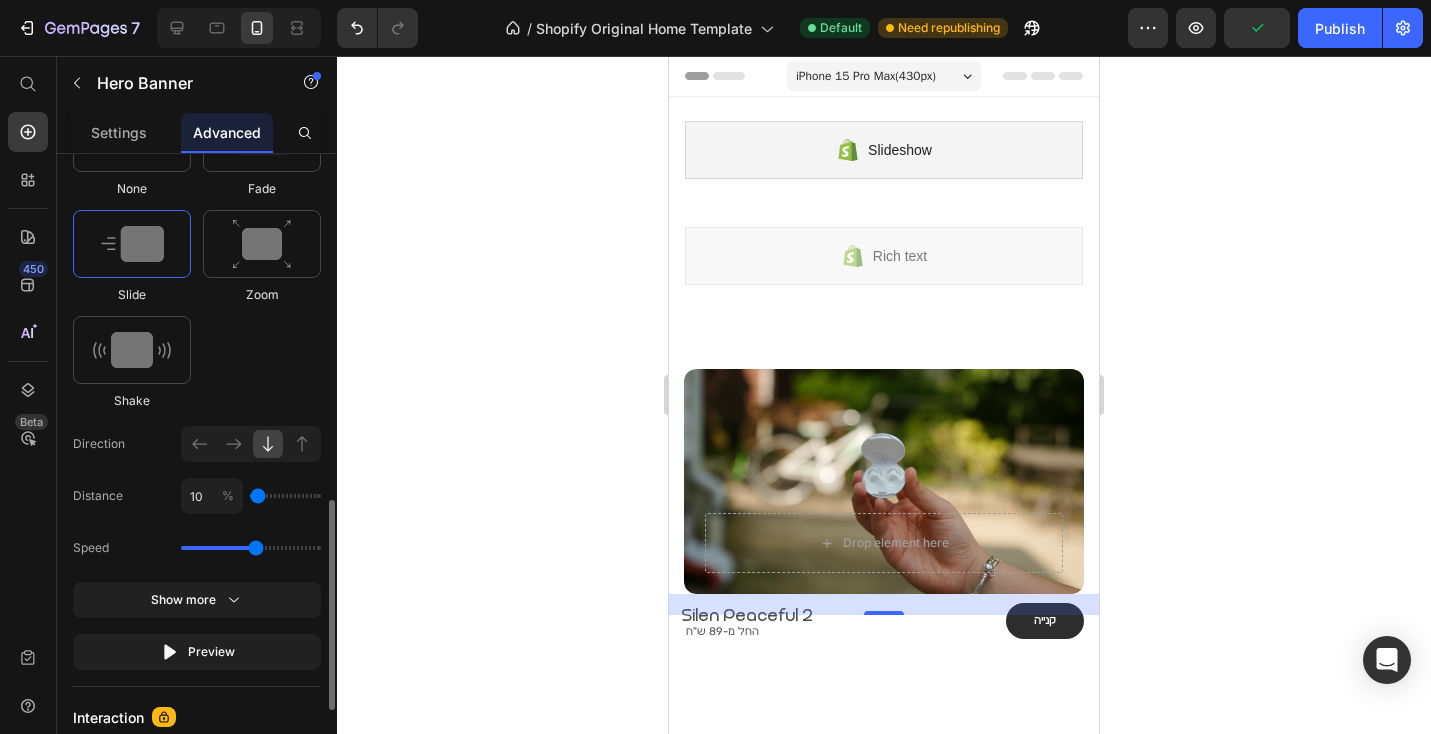 click at bounding box center (132, 244) 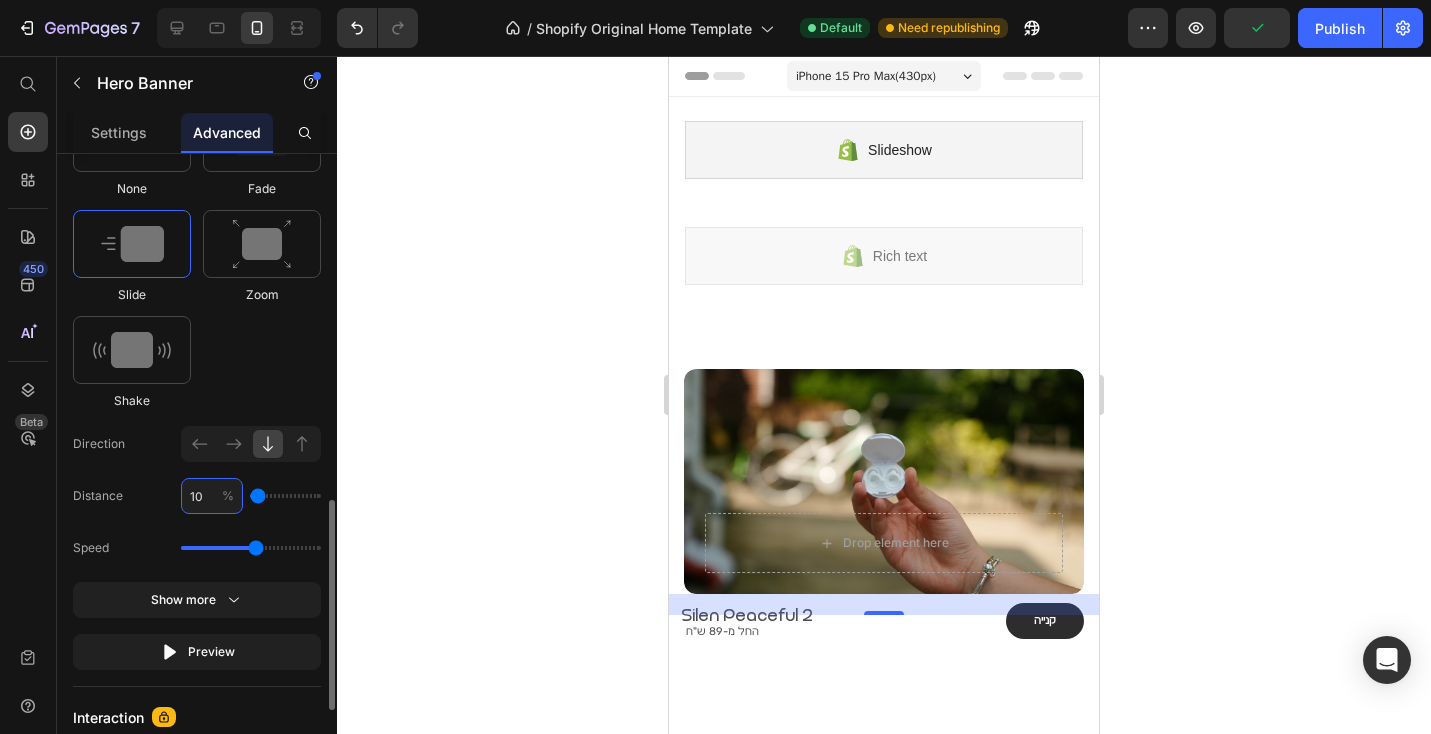 click on "10" at bounding box center [212, 496] 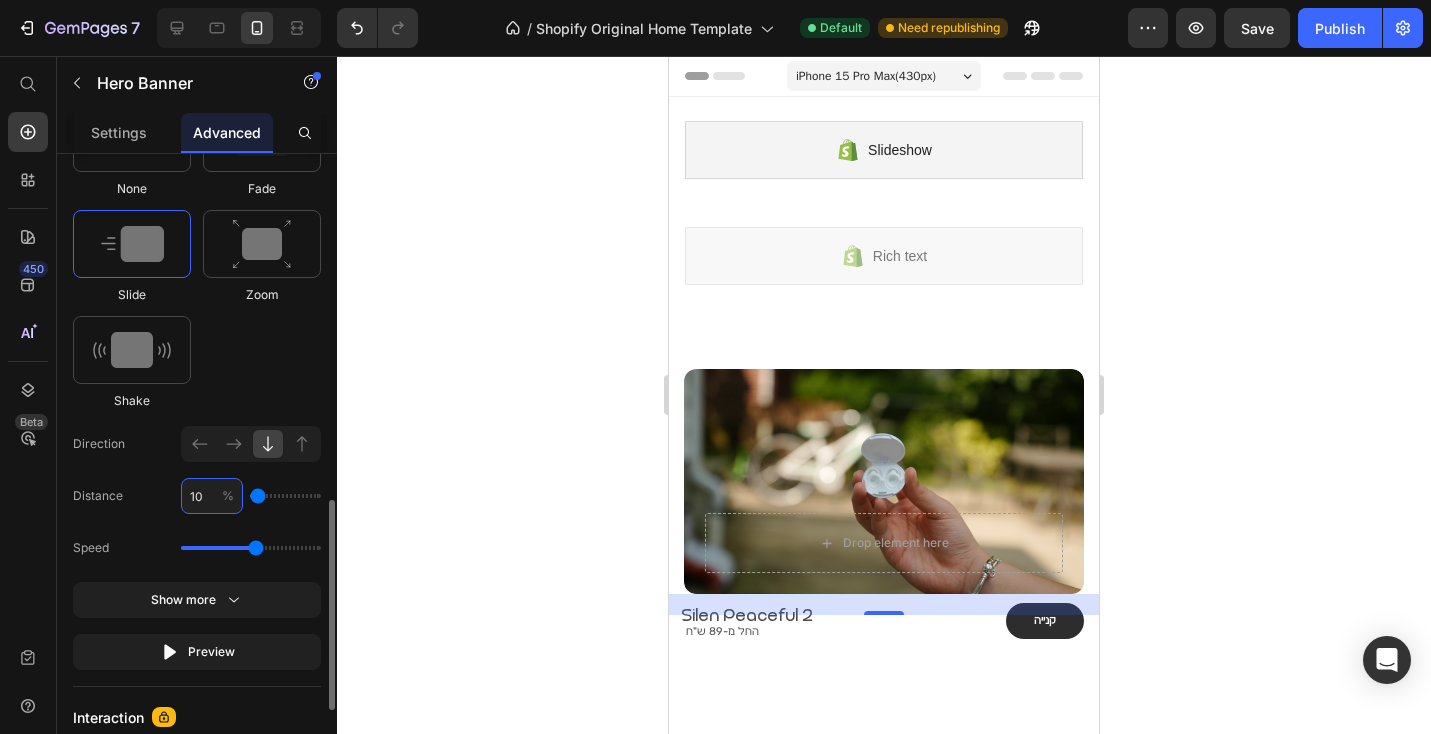 click on "10" at bounding box center (212, 496) 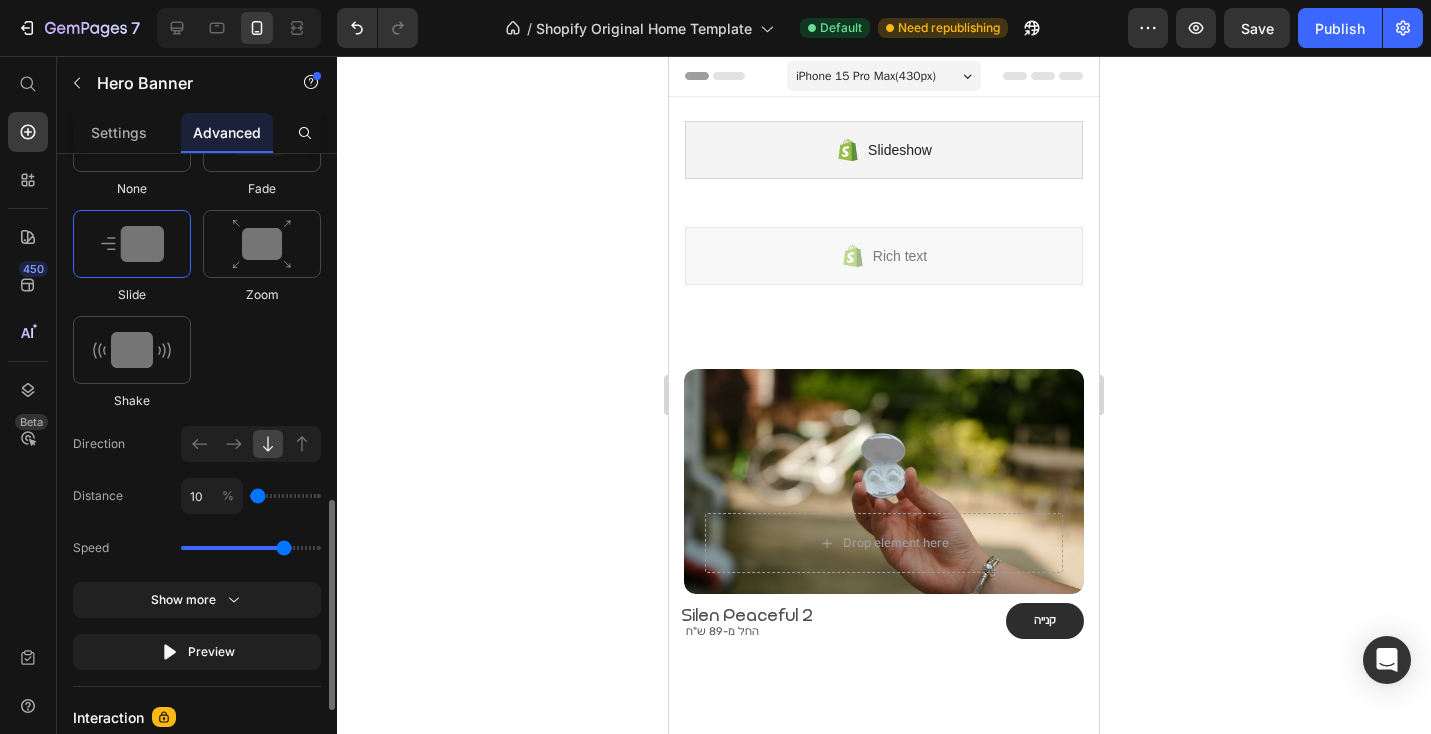 drag, startPoint x: 260, startPoint y: 550, endPoint x: 282, endPoint y: 553, distance: 22.203604 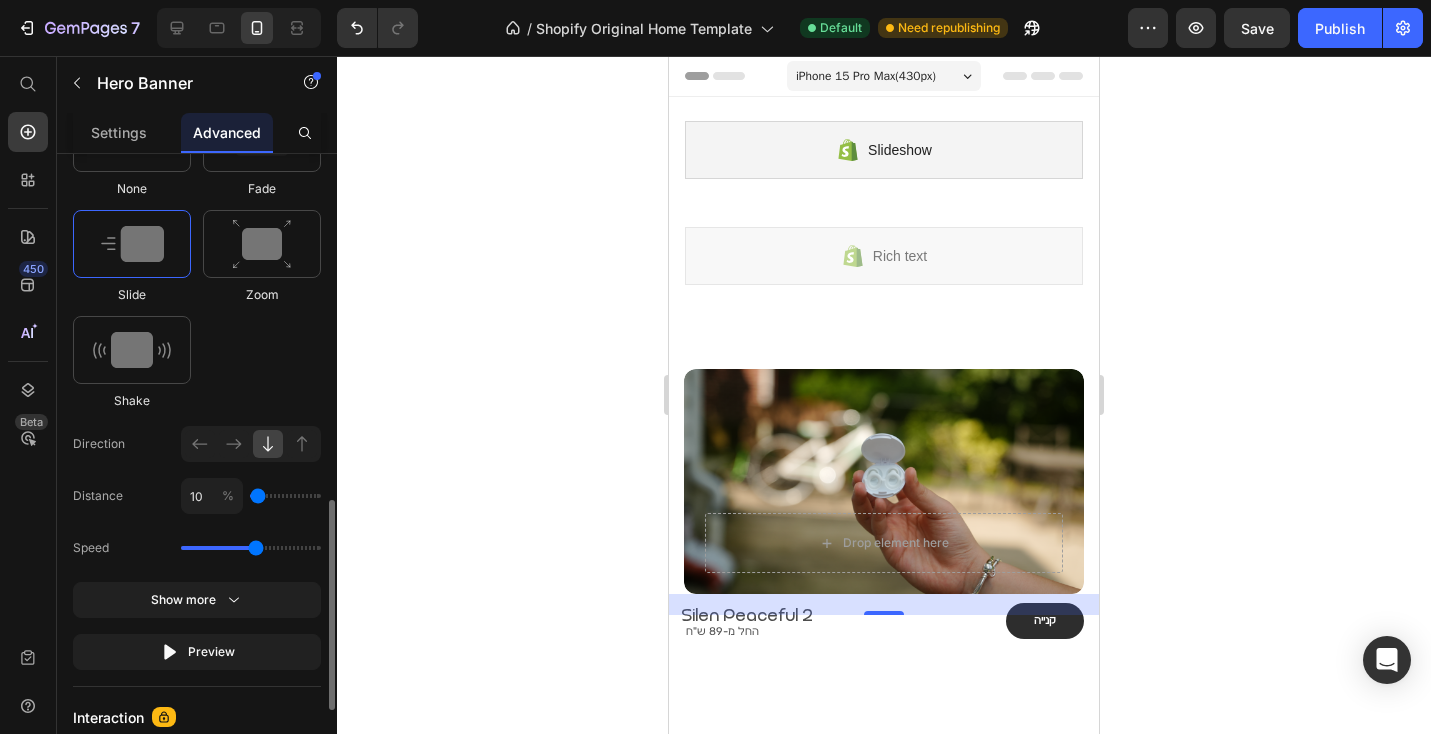 drag, startPoint x: 230, startPoint y: 541, endPoint x: 258, endPoint y: 548, distance: 28.86174 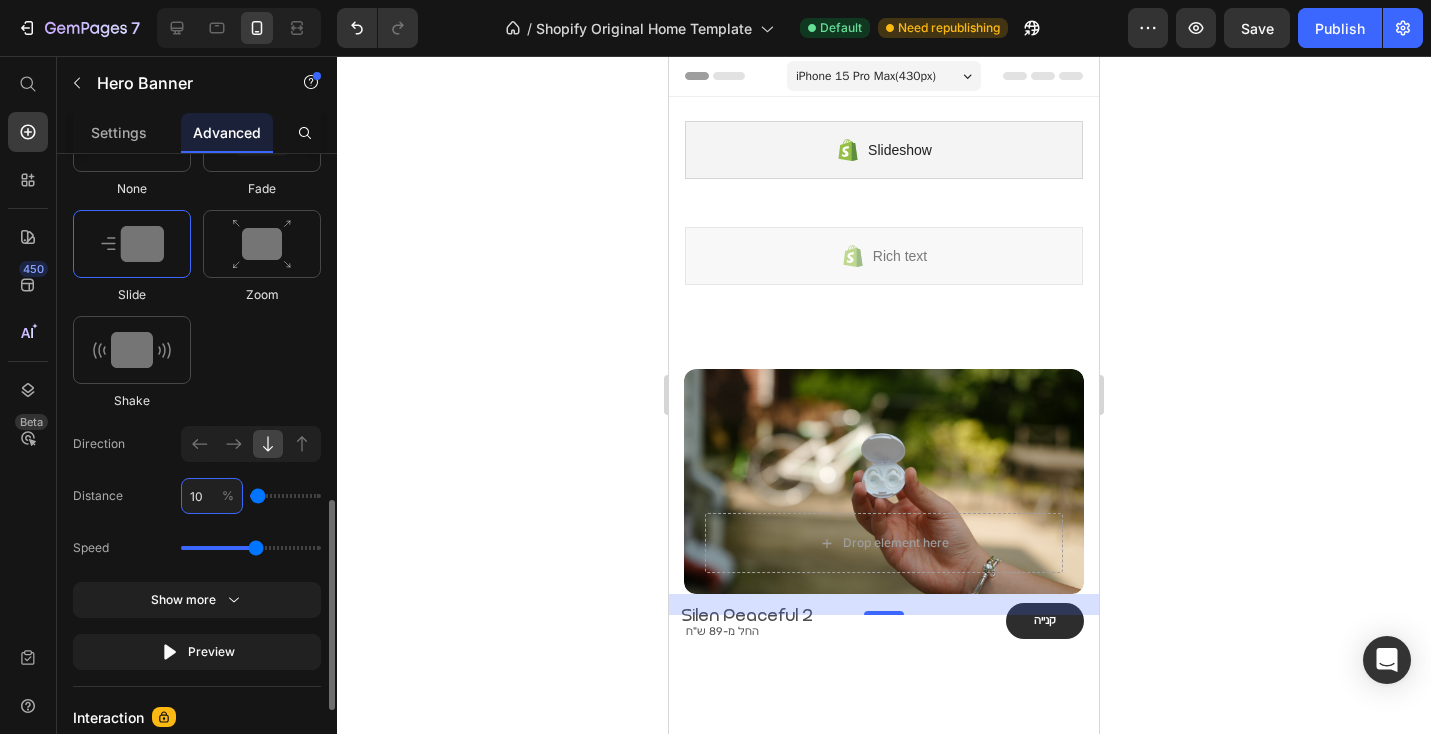 click on "10" at bounding box center (212, 496) 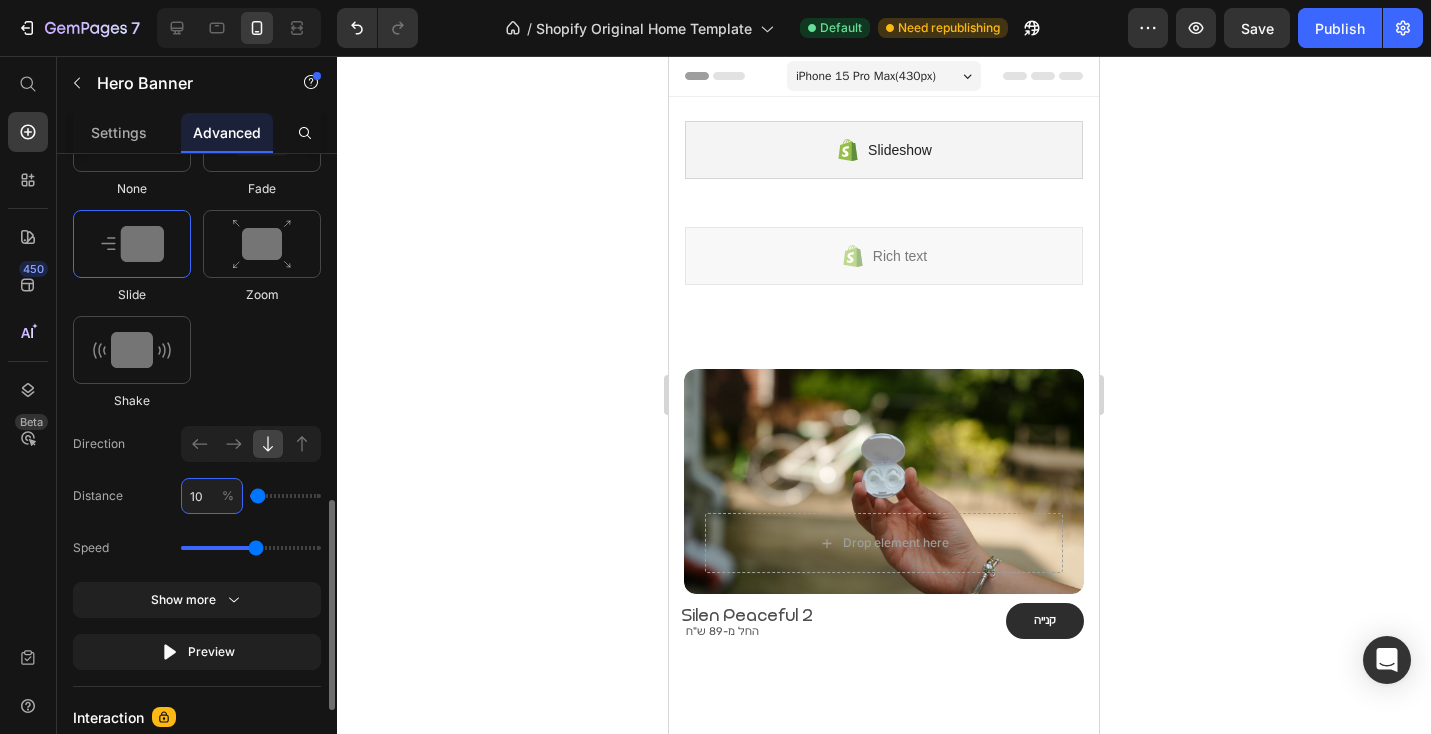 click on "10" at bounding box center [212, 496] 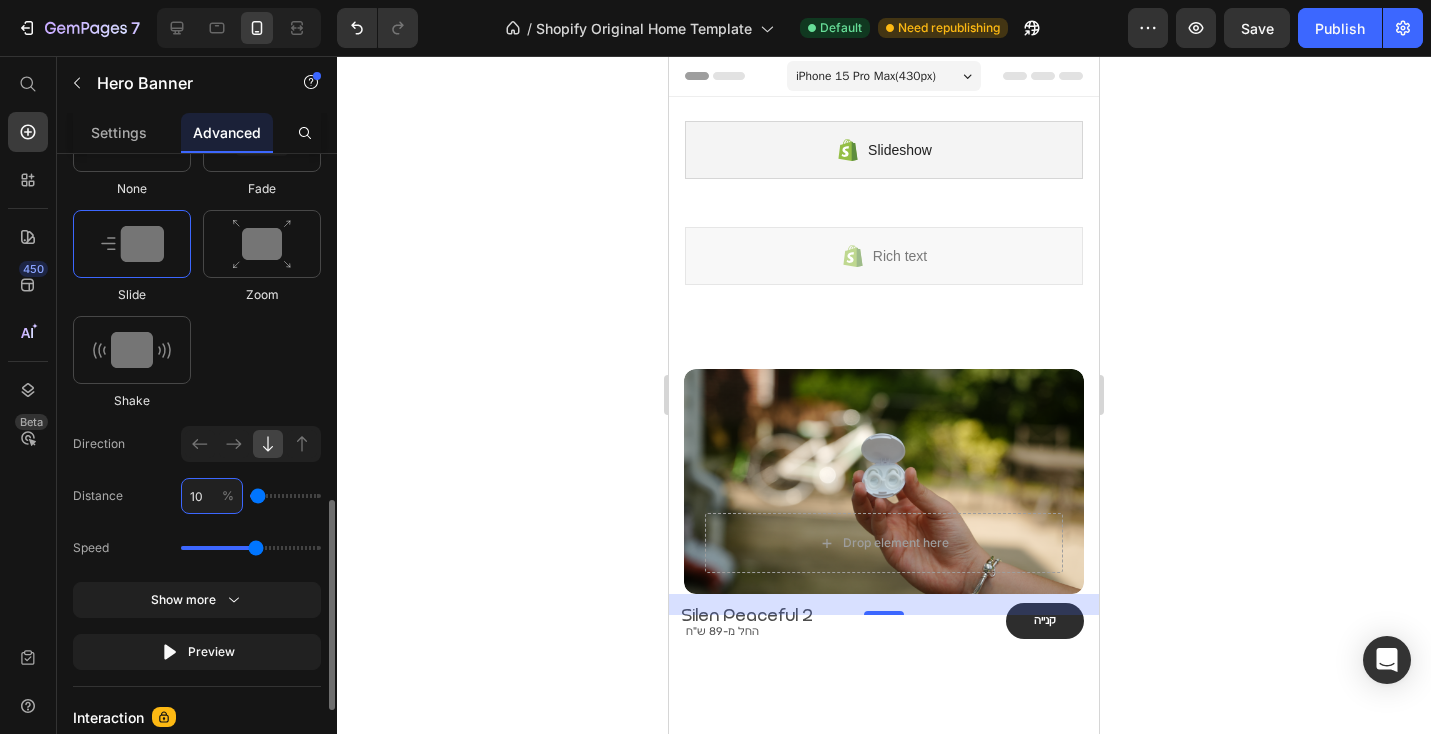 type on "5" 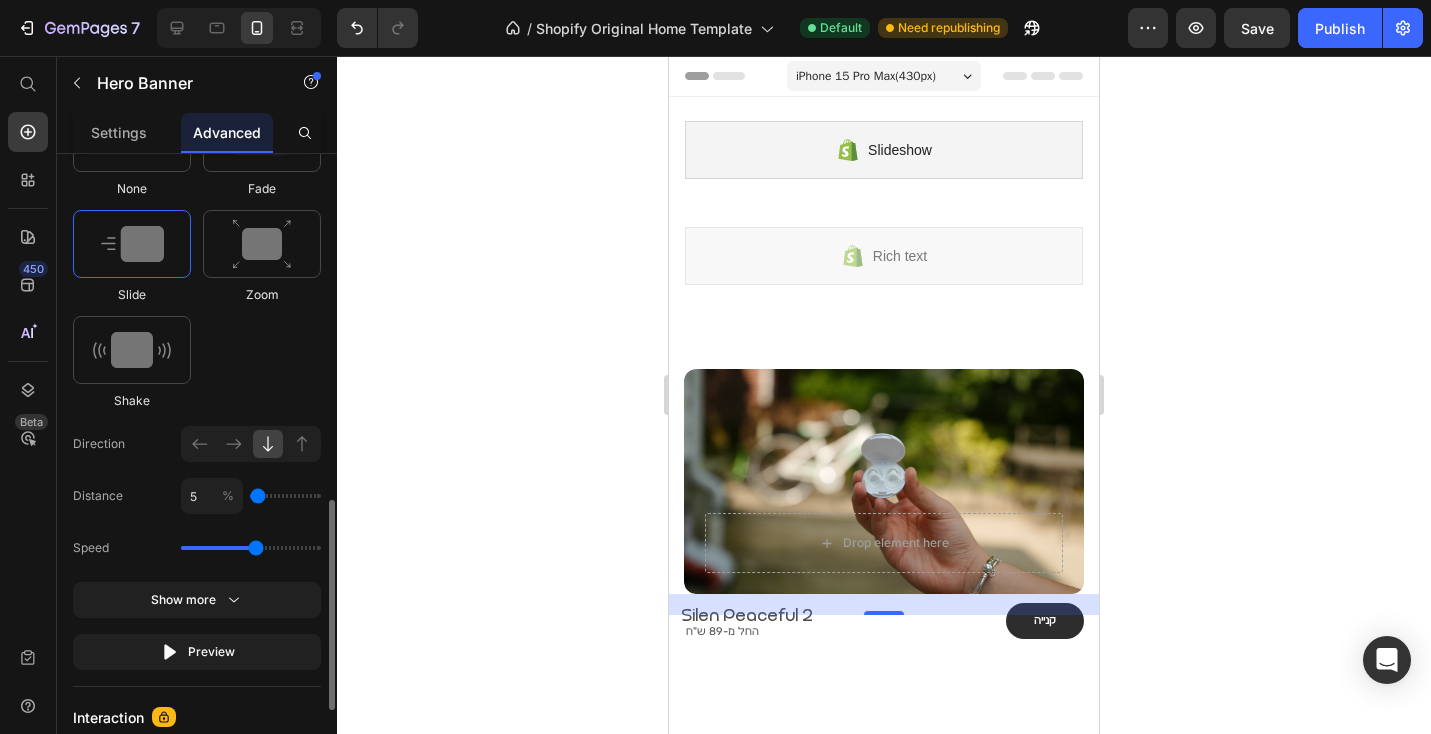 click on "Distance  5 %" at bounding box center (197, 496) 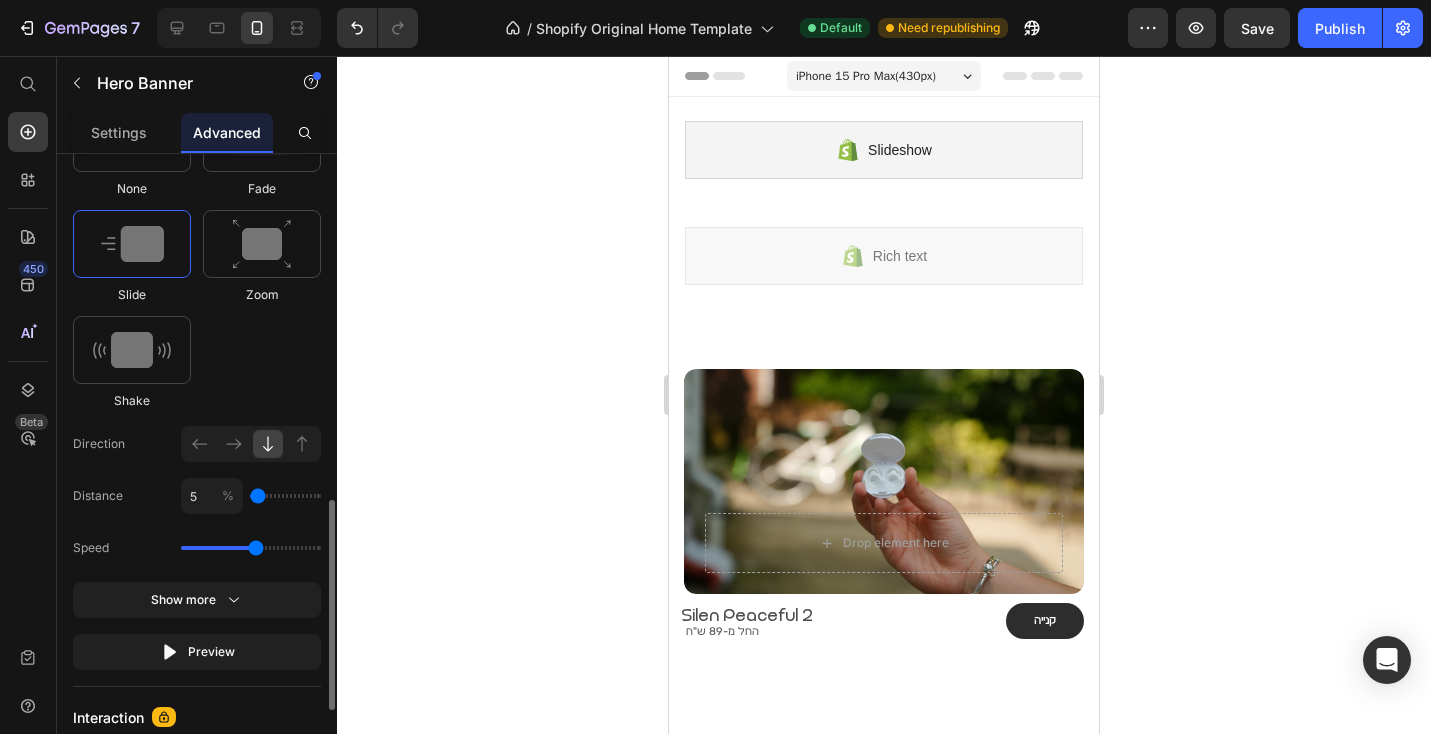click at bounding box center [132, 244] 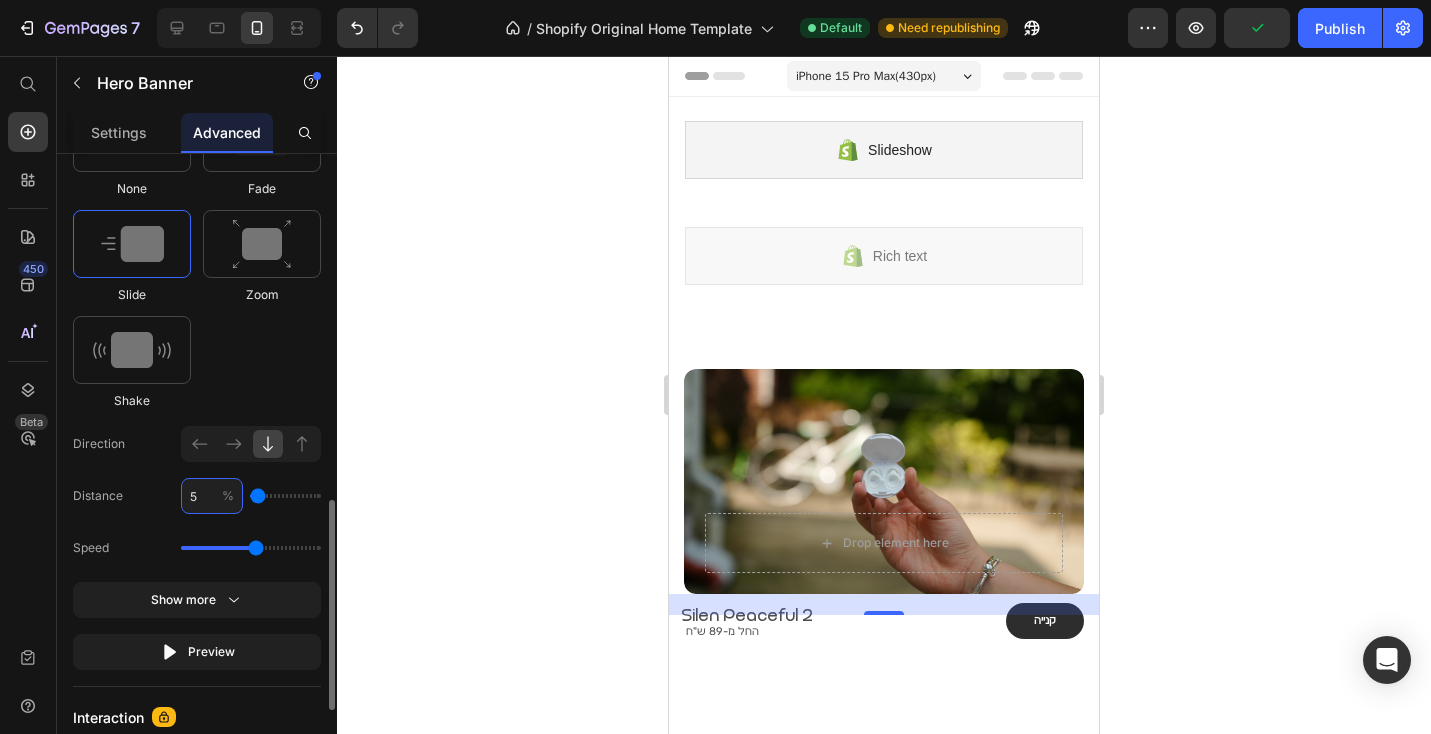 click on "5" at bounding box center [212, 496] 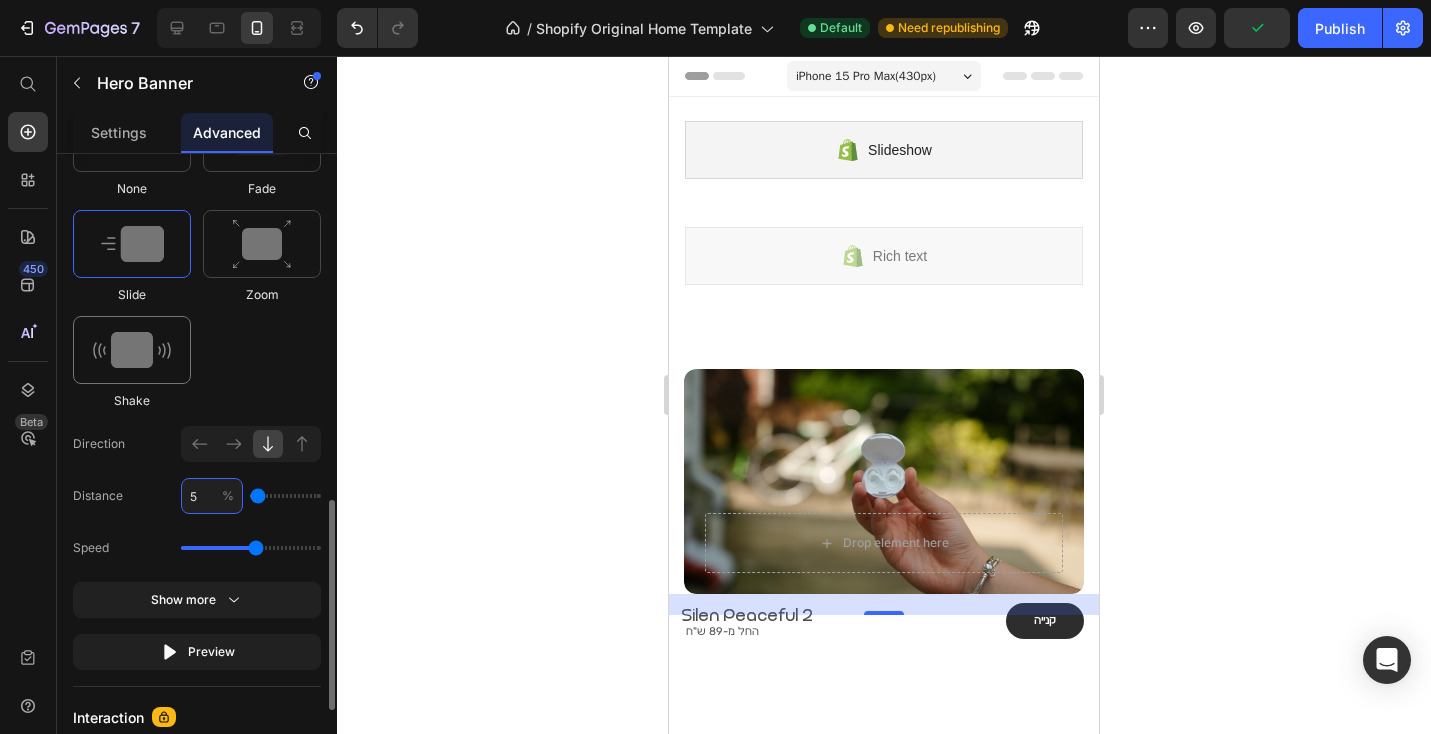 type on "8" 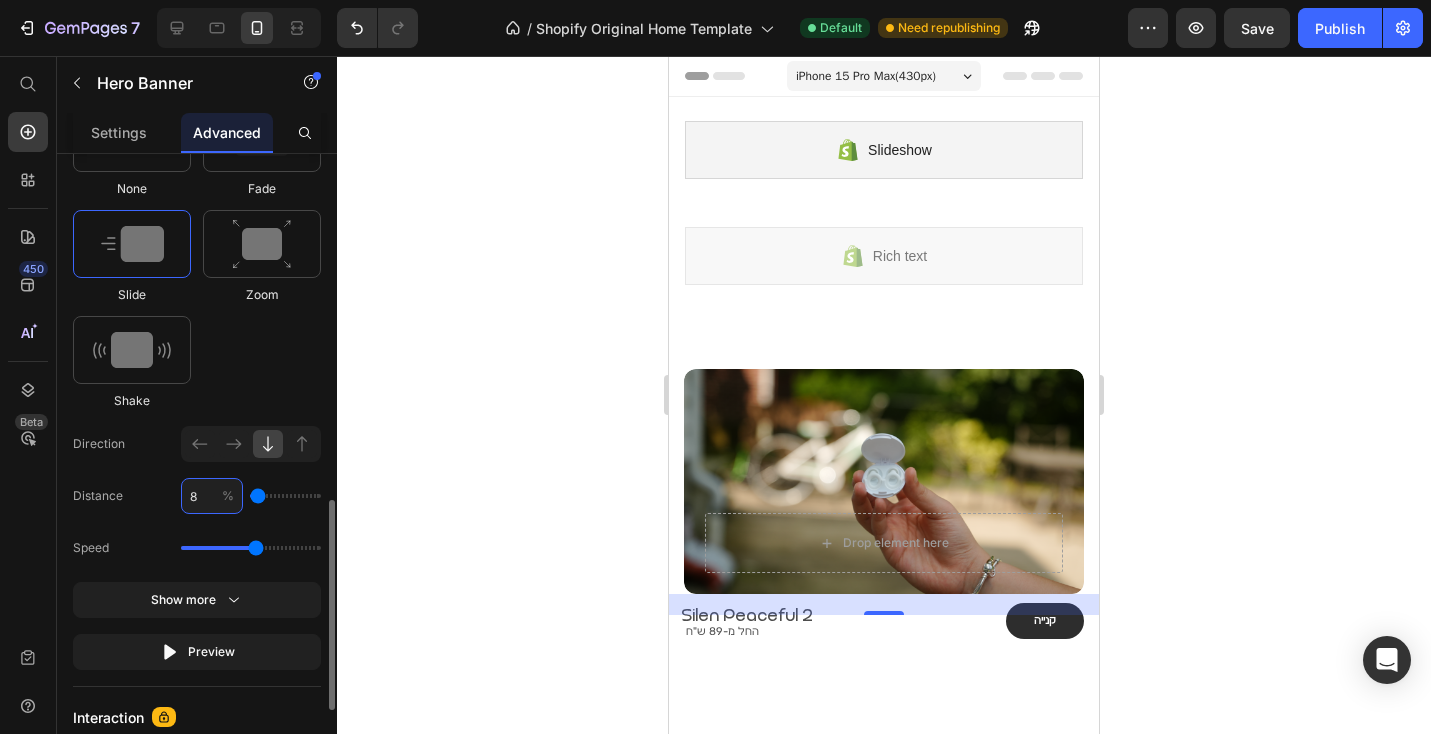 type on "8" 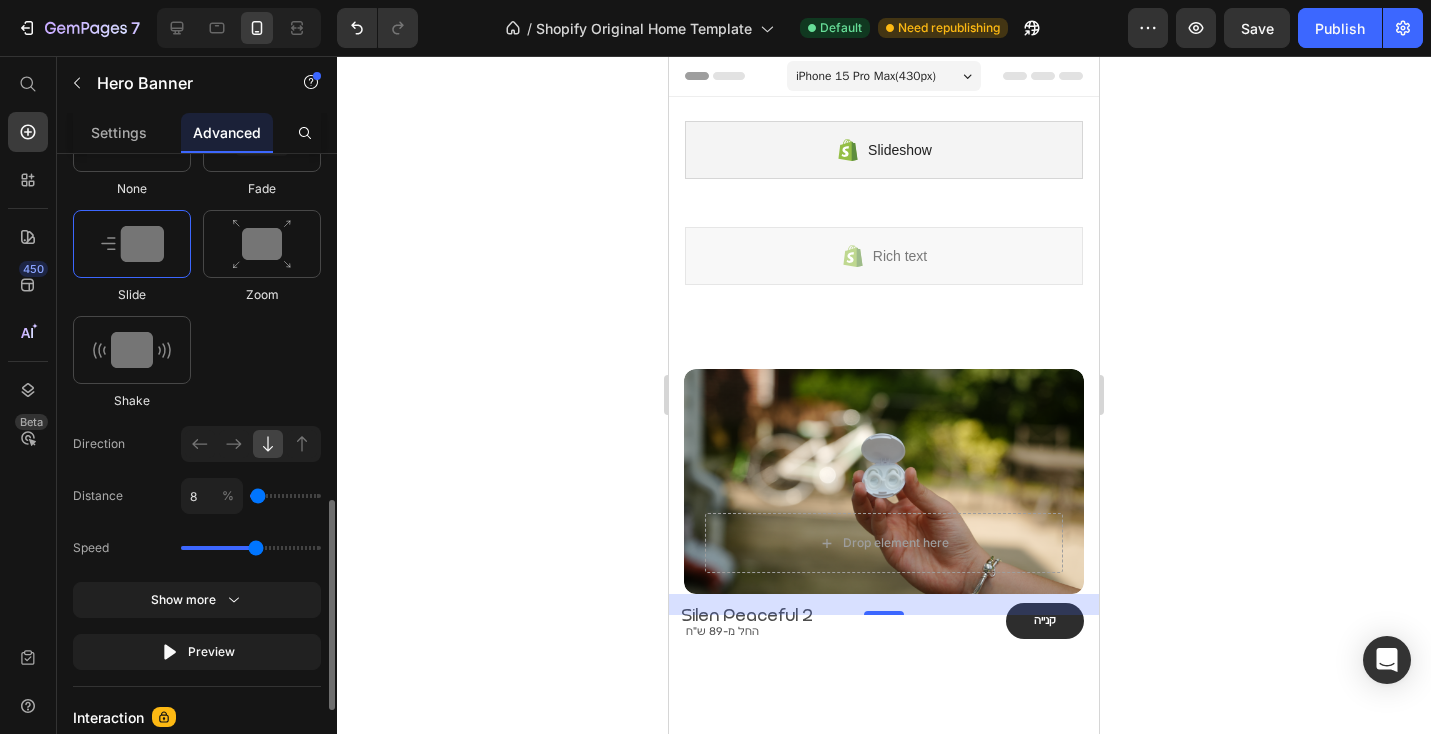 click at bounding box center (132, 244) 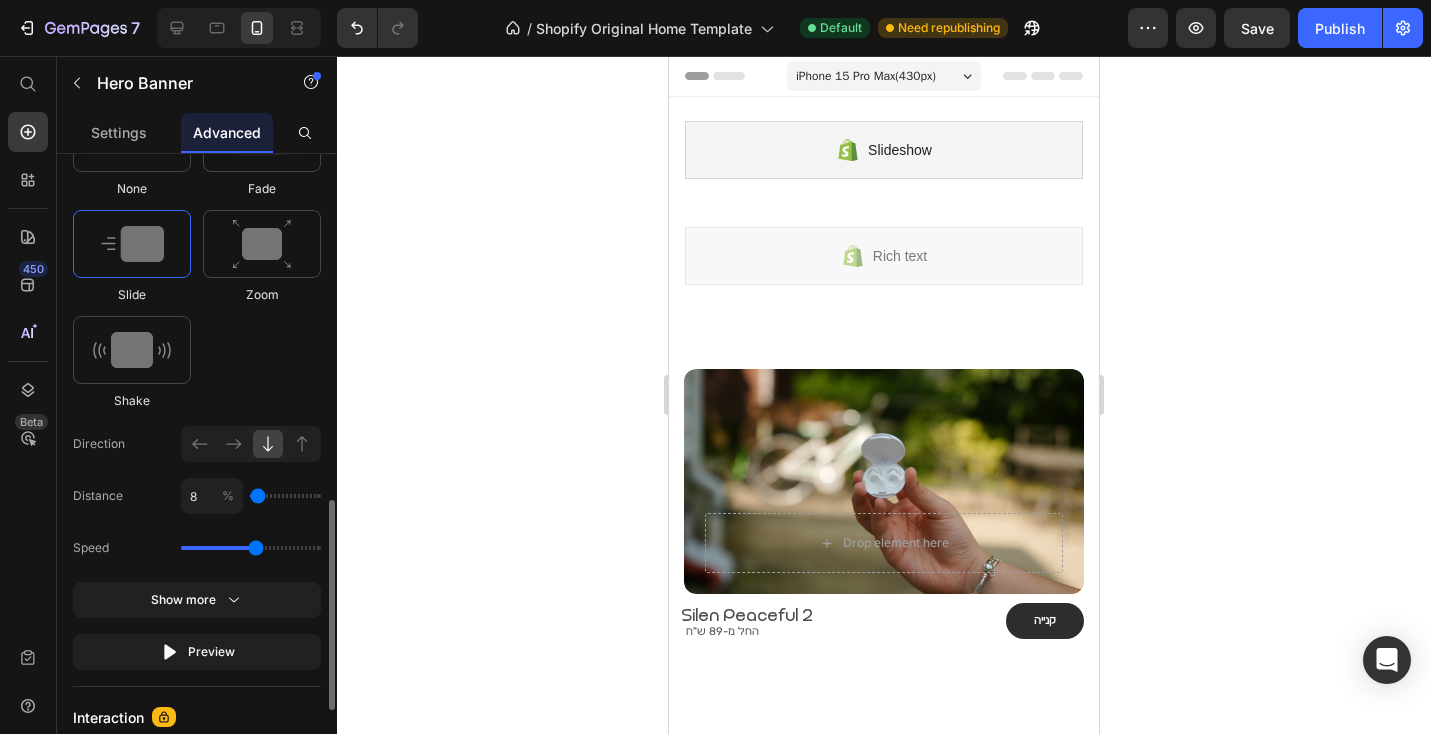 click at bounding box center [132, 244] 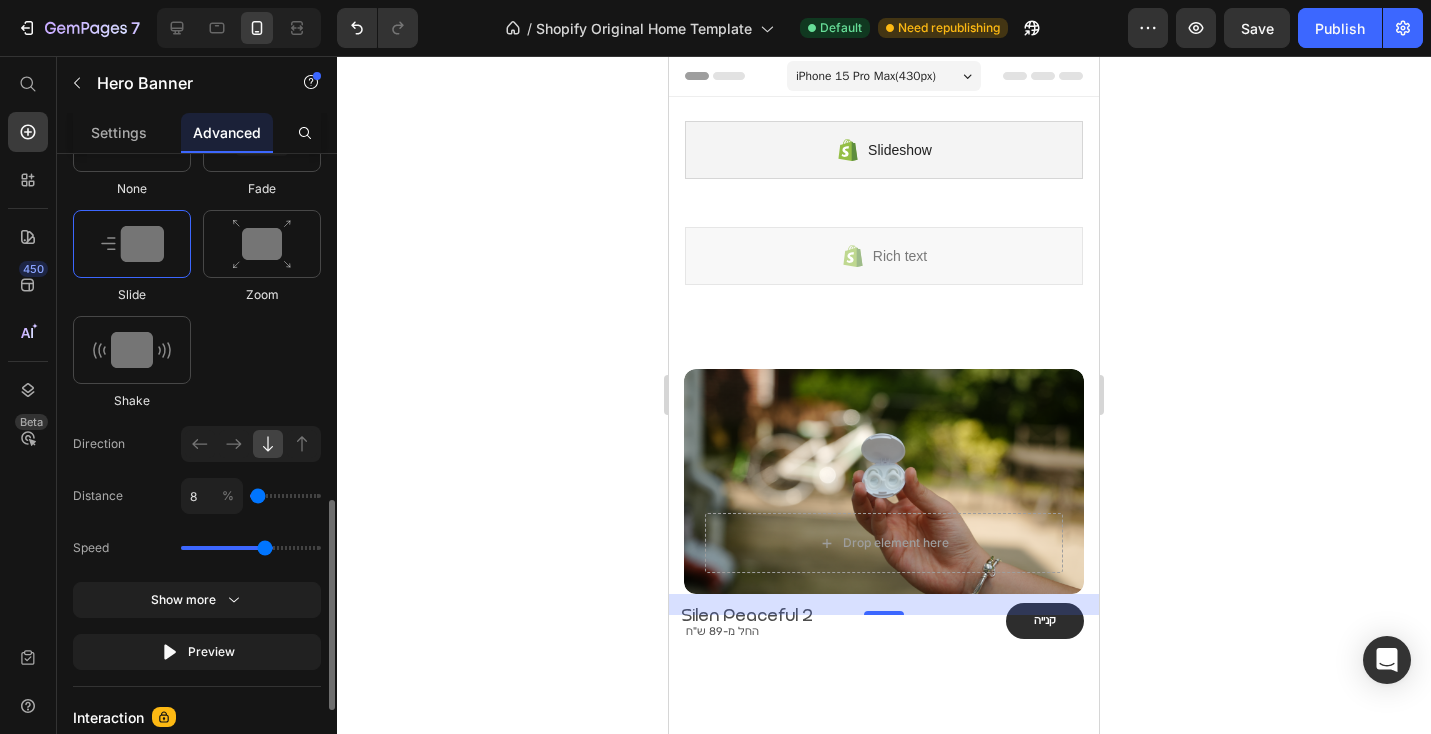 type on "2.1" 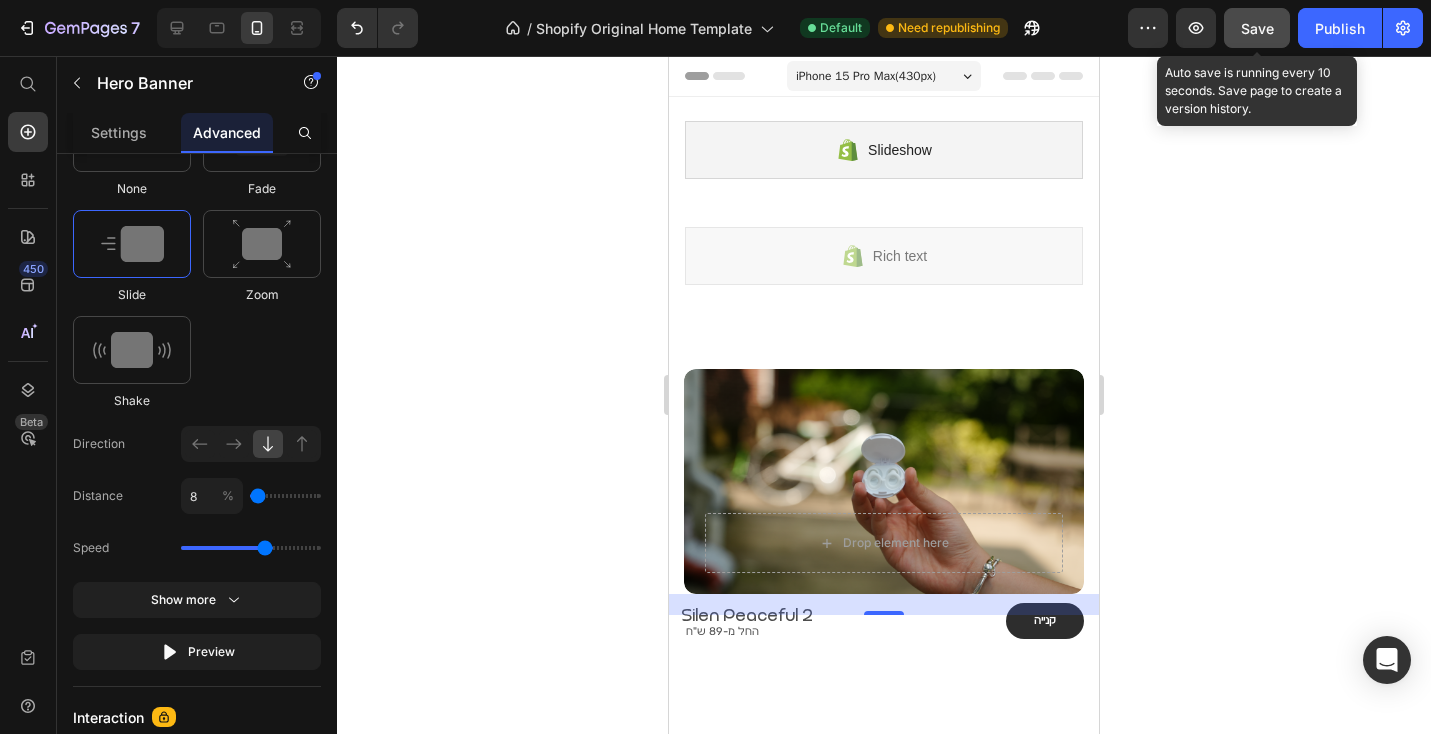 click on "Save" at bounding box center (1257, 28) 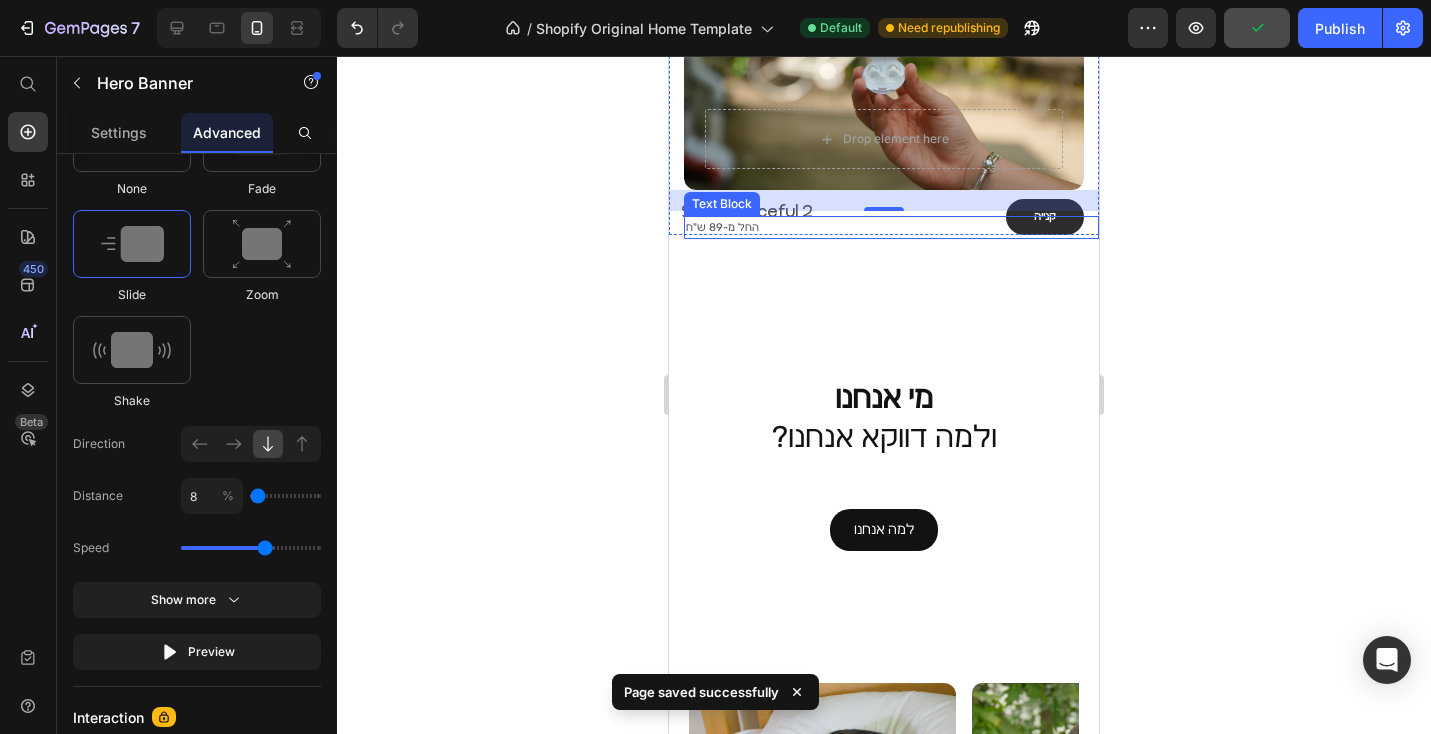 scroll, scrollTop: 536, scrollLeft: 0, axis: vertical 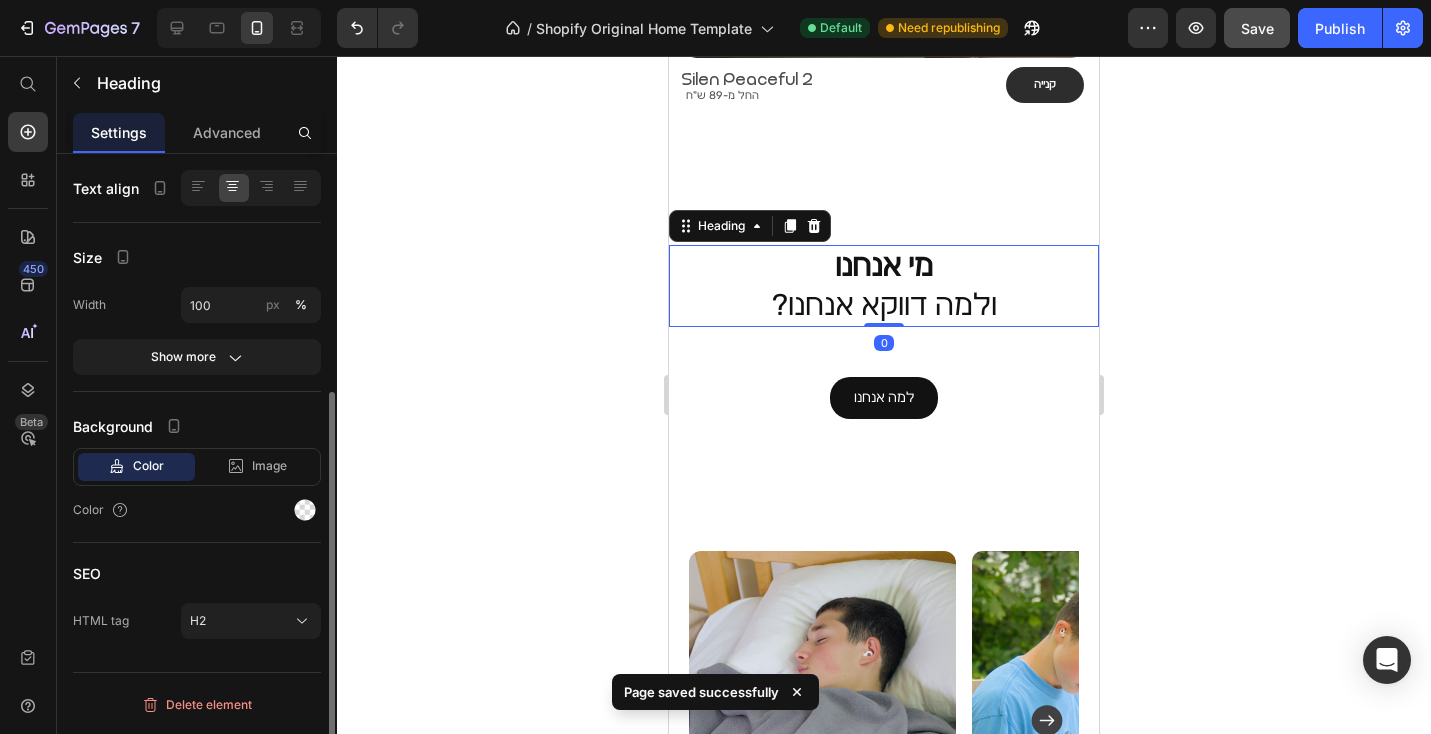 click on "מי אנחנו" at bounding box center (884, 266) 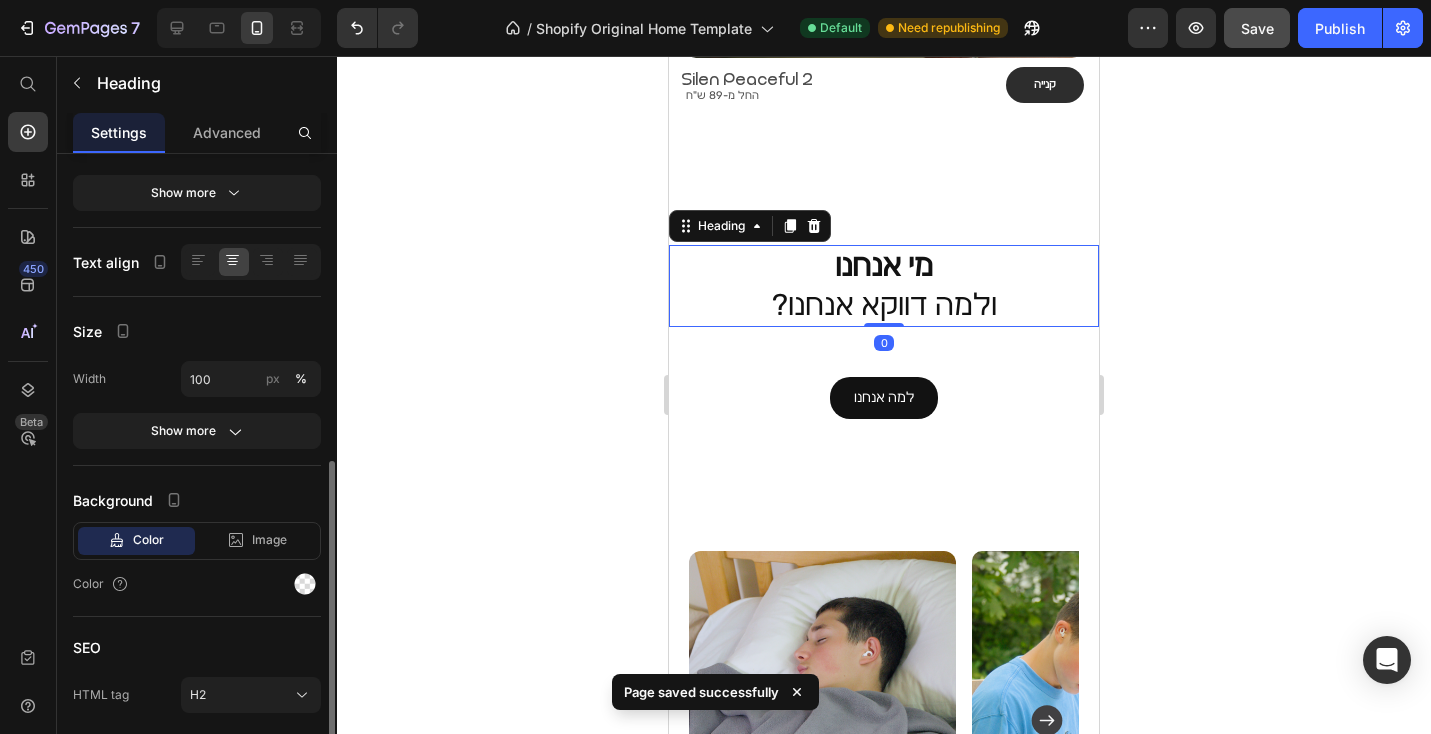 scroll, scrollTop: 375, scrollLeft: 0, axis: vertical 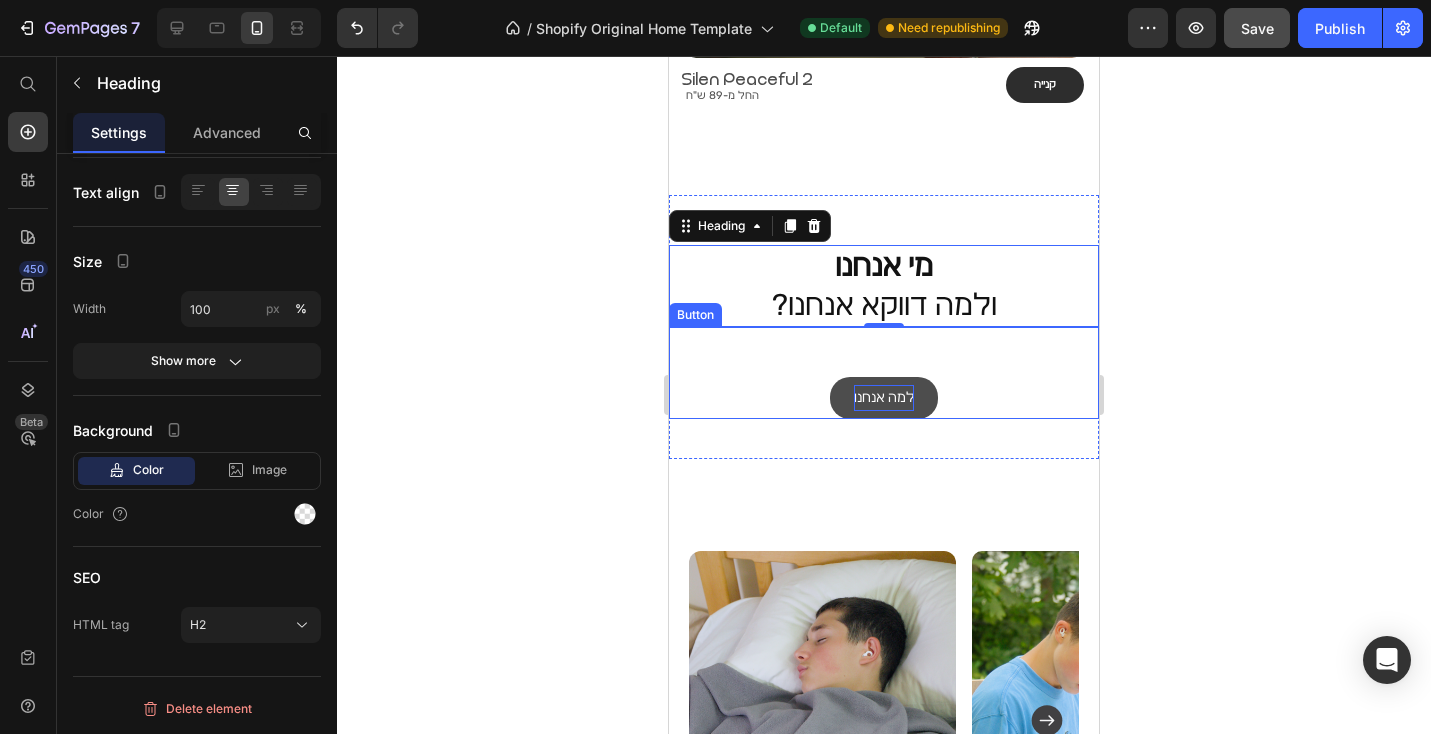 click on "למה אנחנו" at bounding box center [884, 397] 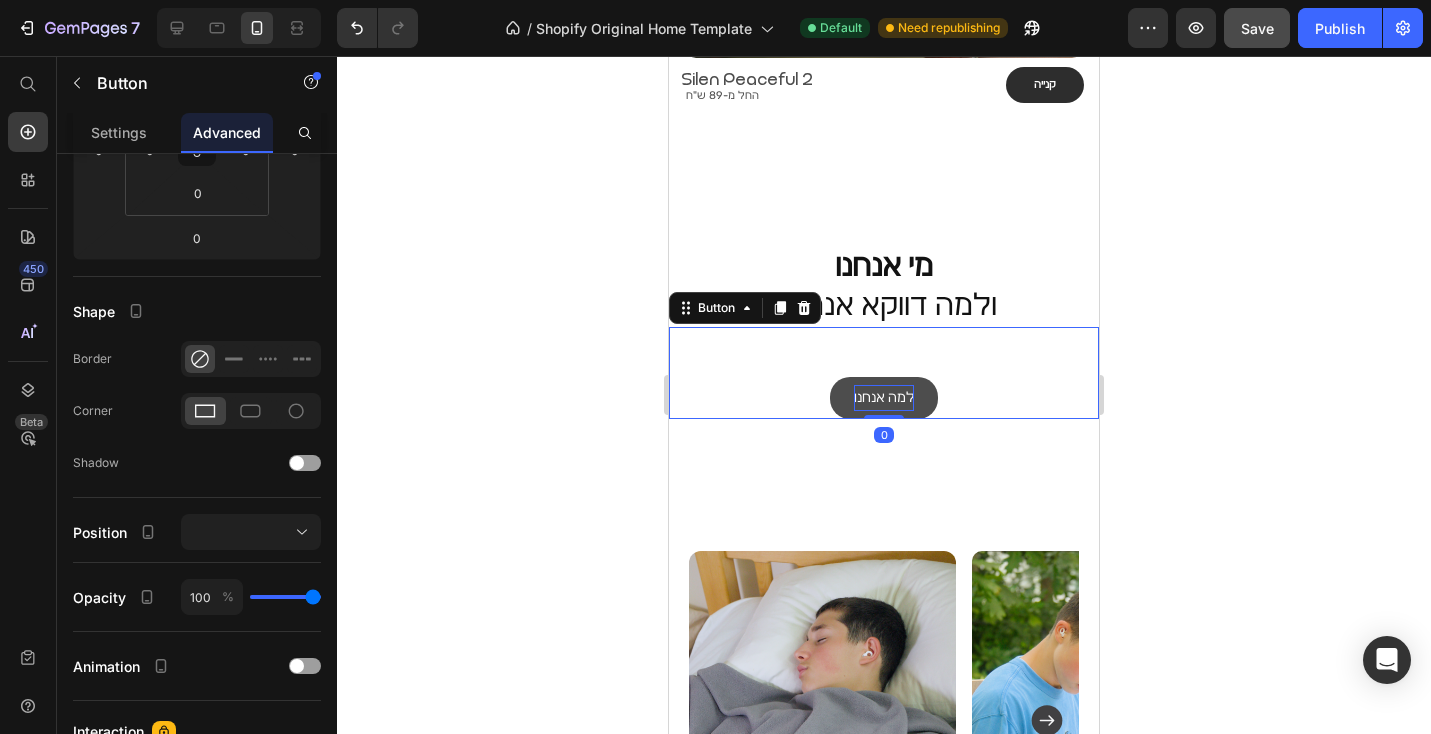 scroll, scrollTop: 0, scrollLeft: 0, axis: both 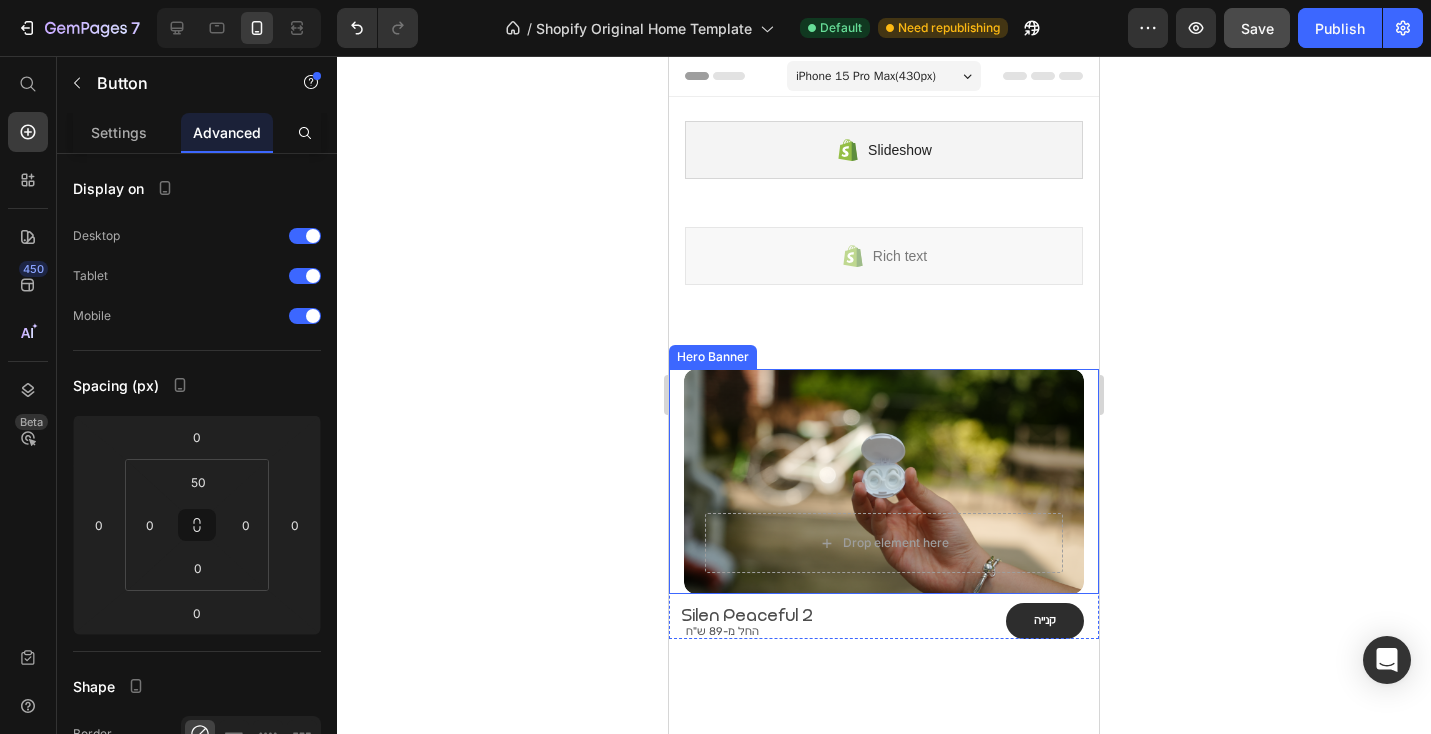 click at bounding box center (884, 481) 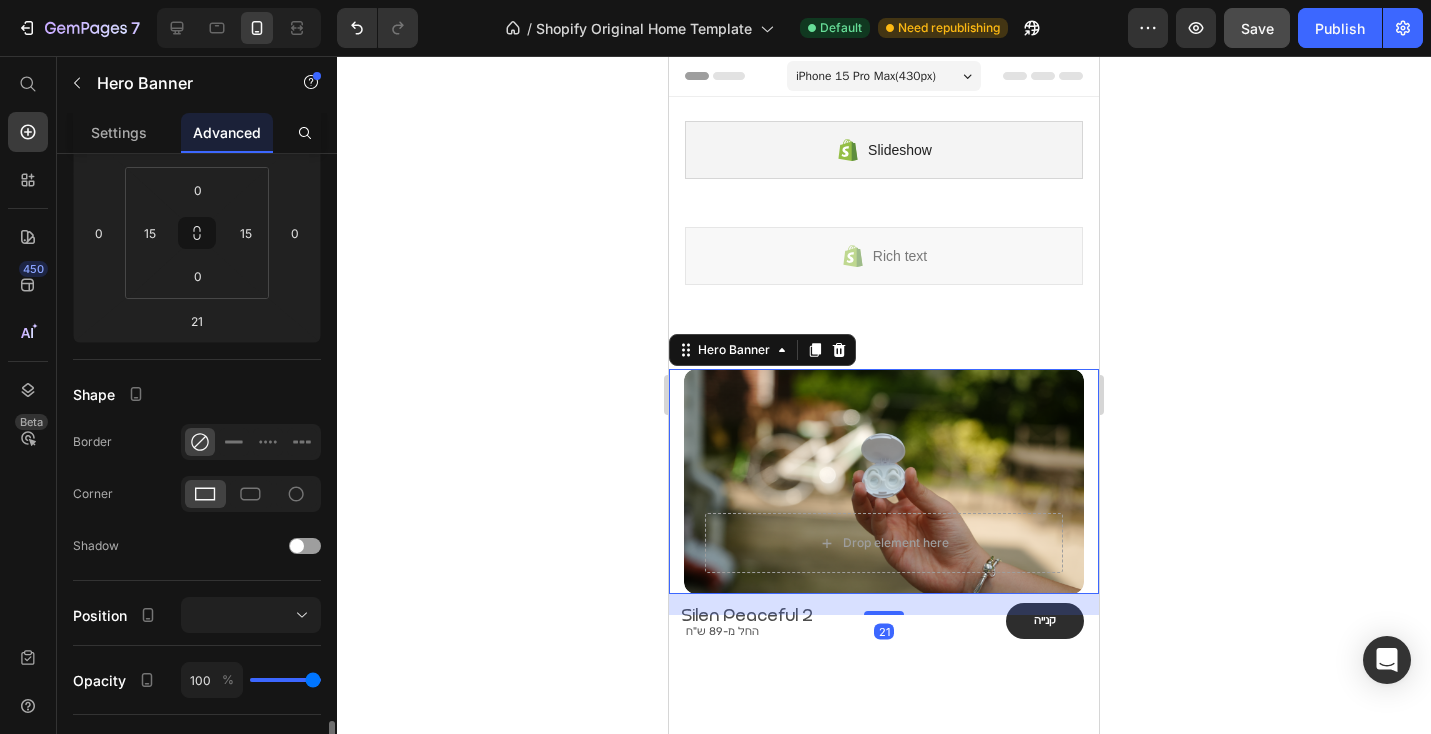 scroll, scrollTop: 646, scrollLeft: 0, axis: vertical 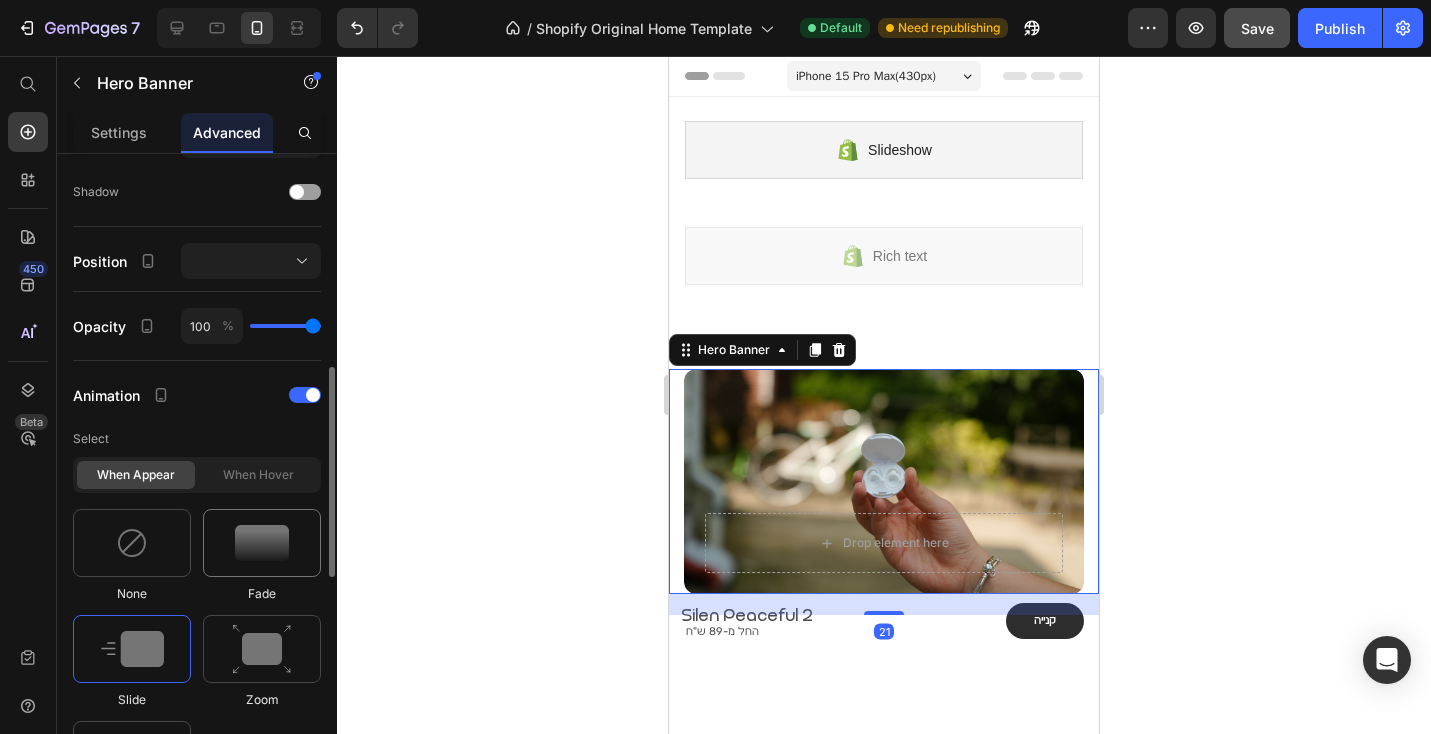 click at bounding box center [262, 543] 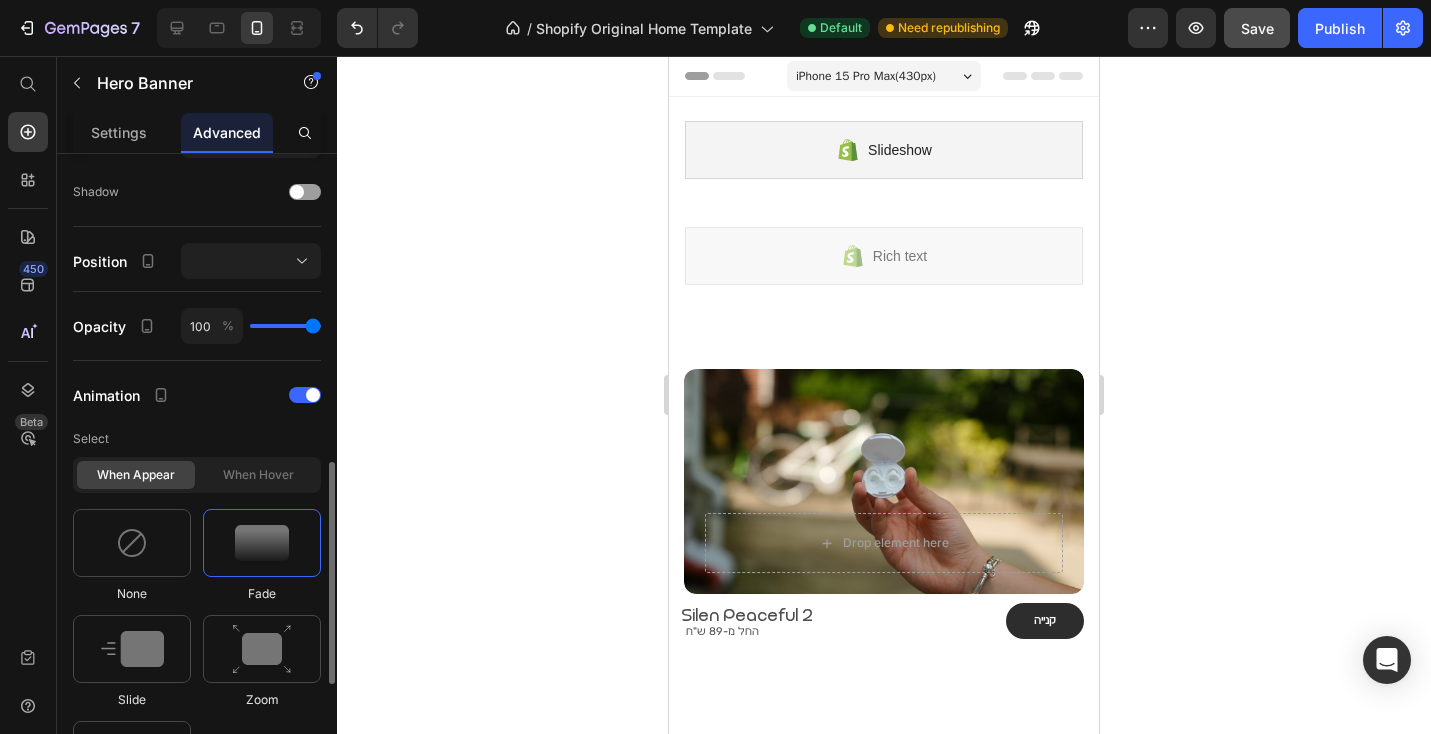 scroll, scrollTop: 938, scrollLeft: 0, axis: vertical 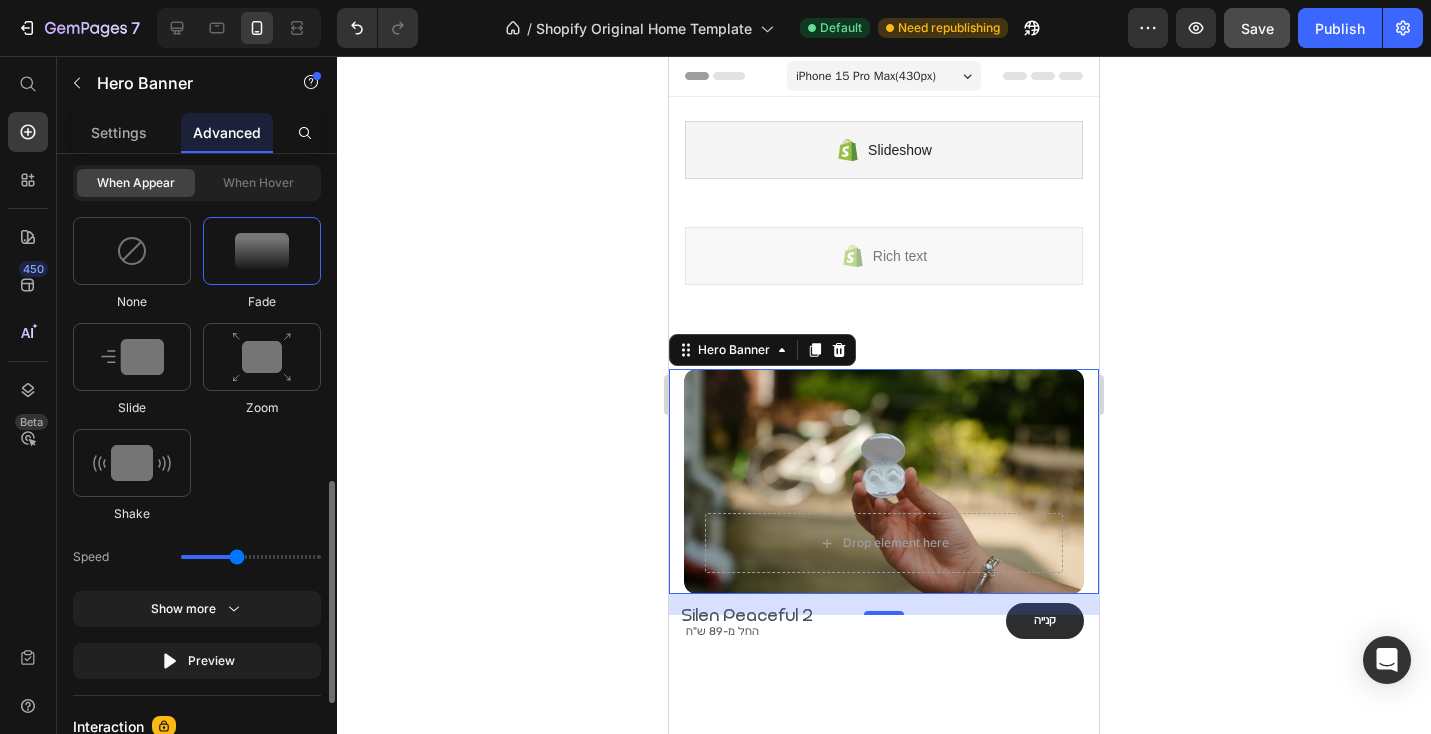 click at bounding box center [251, 557] 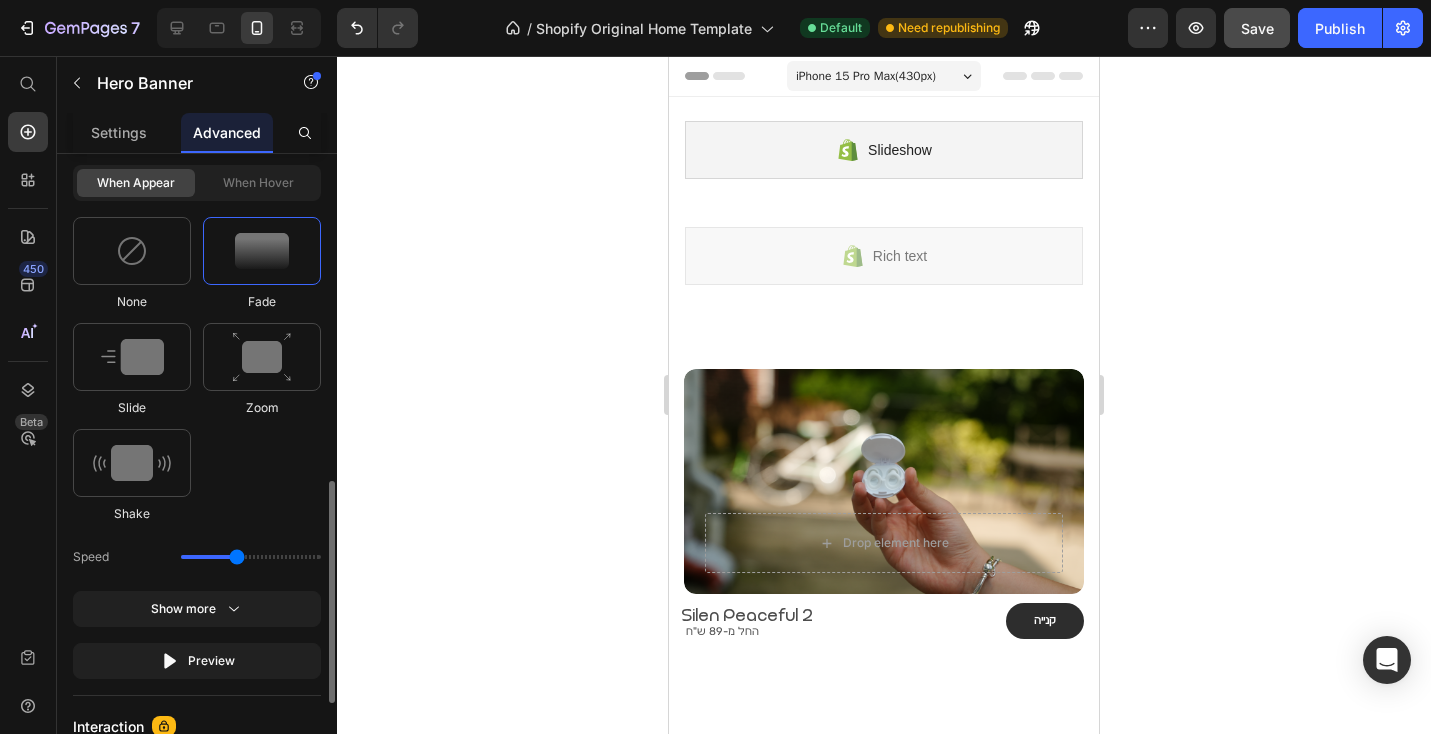 click at bounding box center (262, 251) 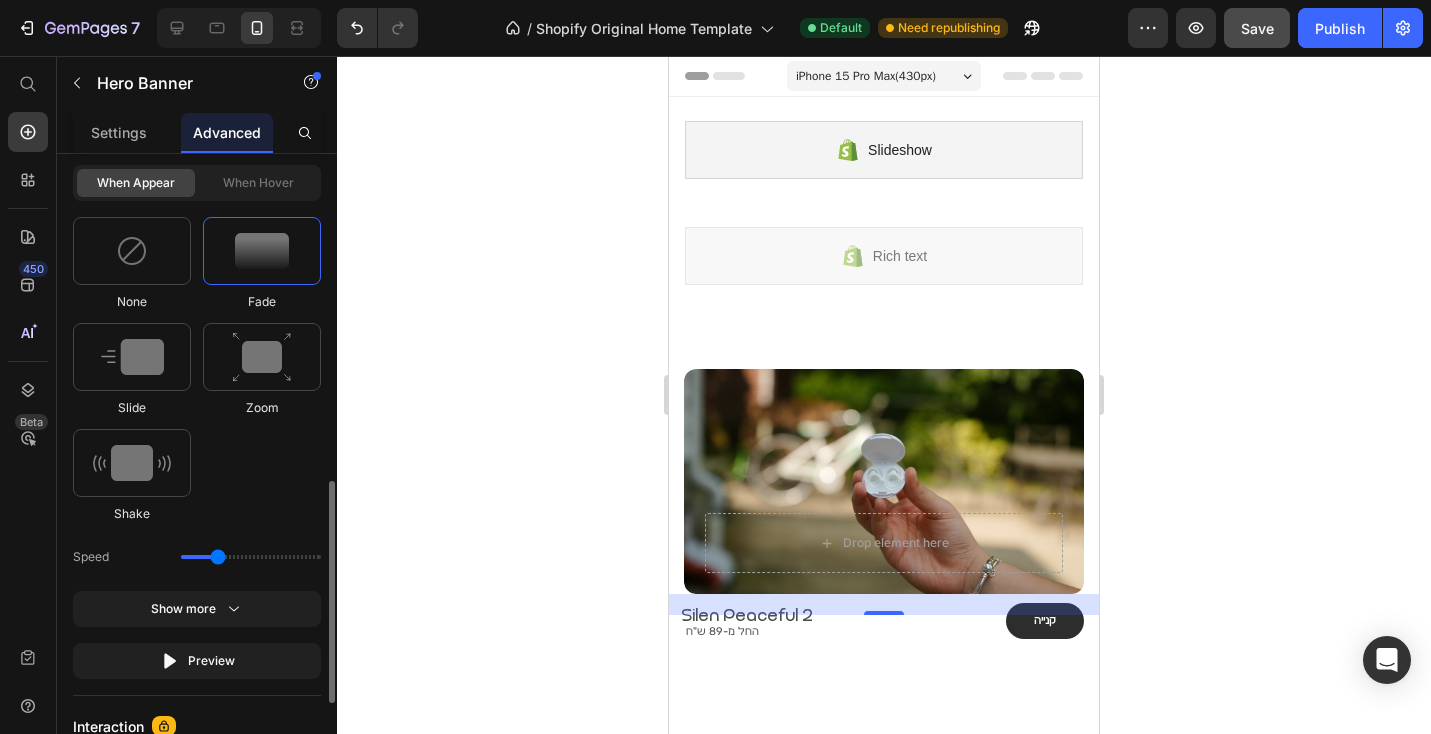 drag, startPoint x: 229, startPoint y: 552, endPoint x: 218, endPoint y: 556, distance: 11.7046995 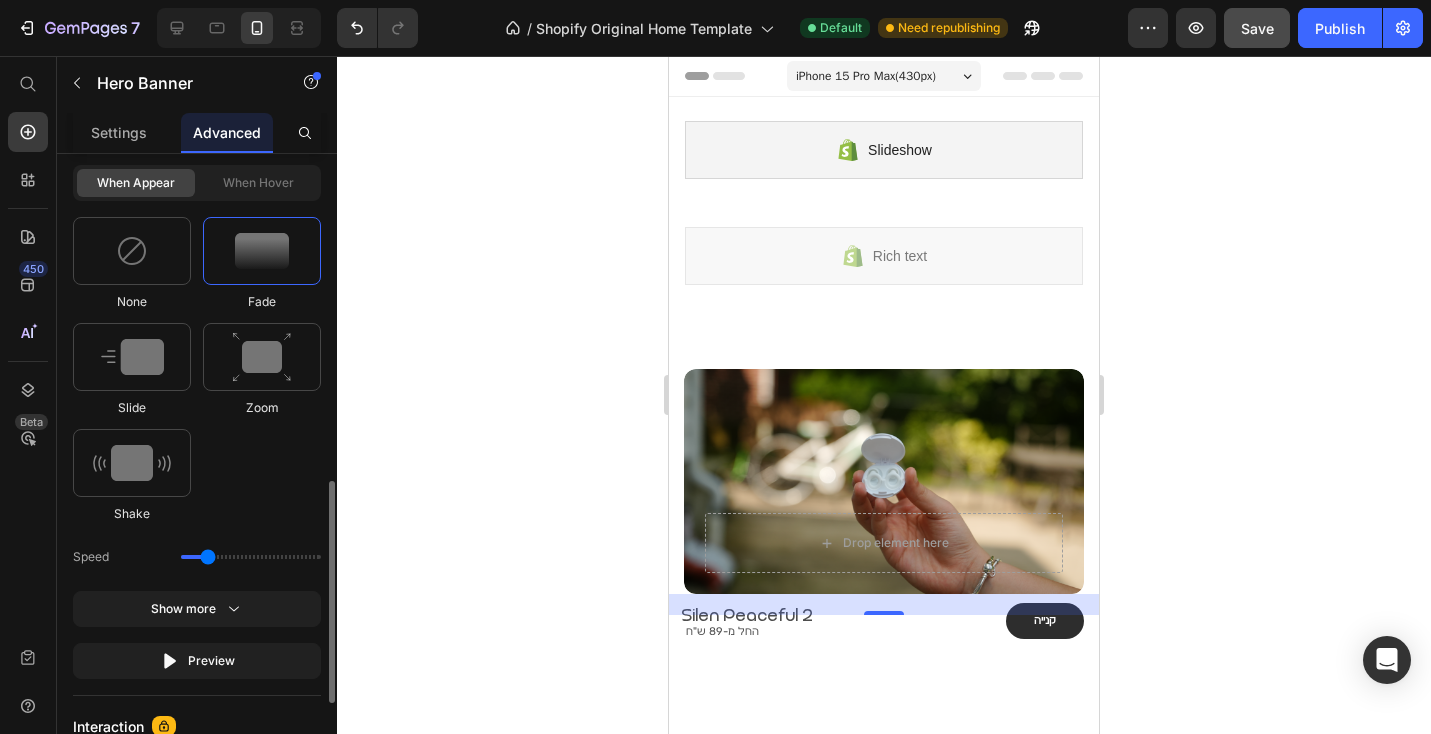 type on "0.9" 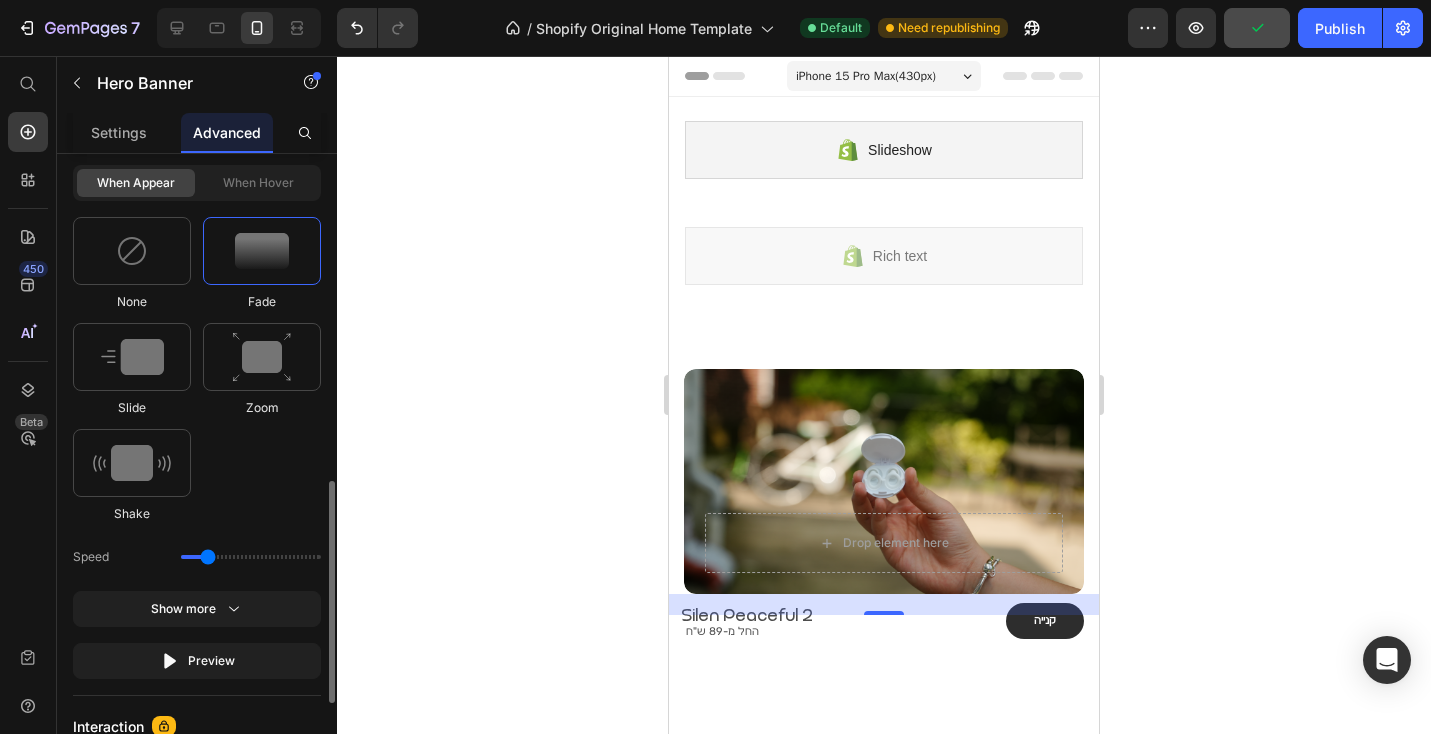 click at bounding box center [262, 251] 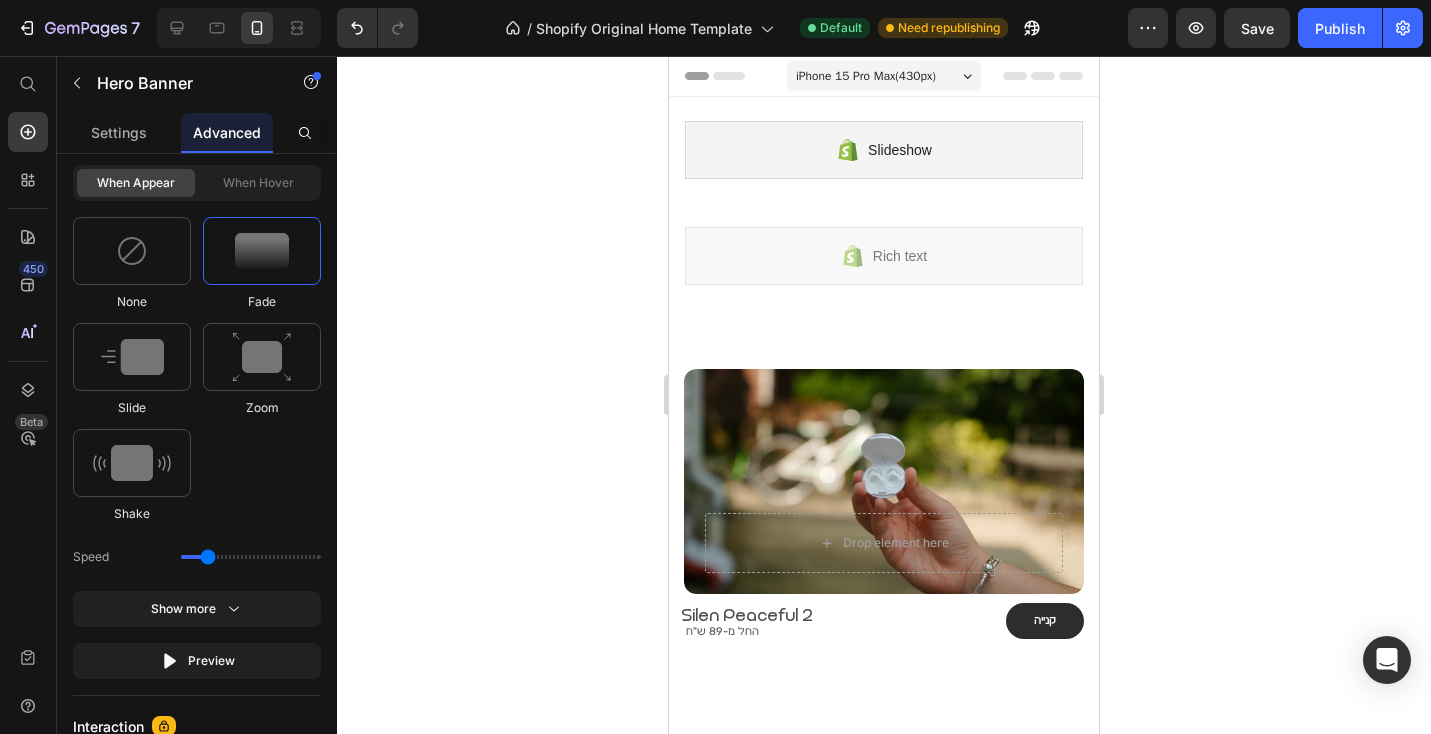 click on "Save" 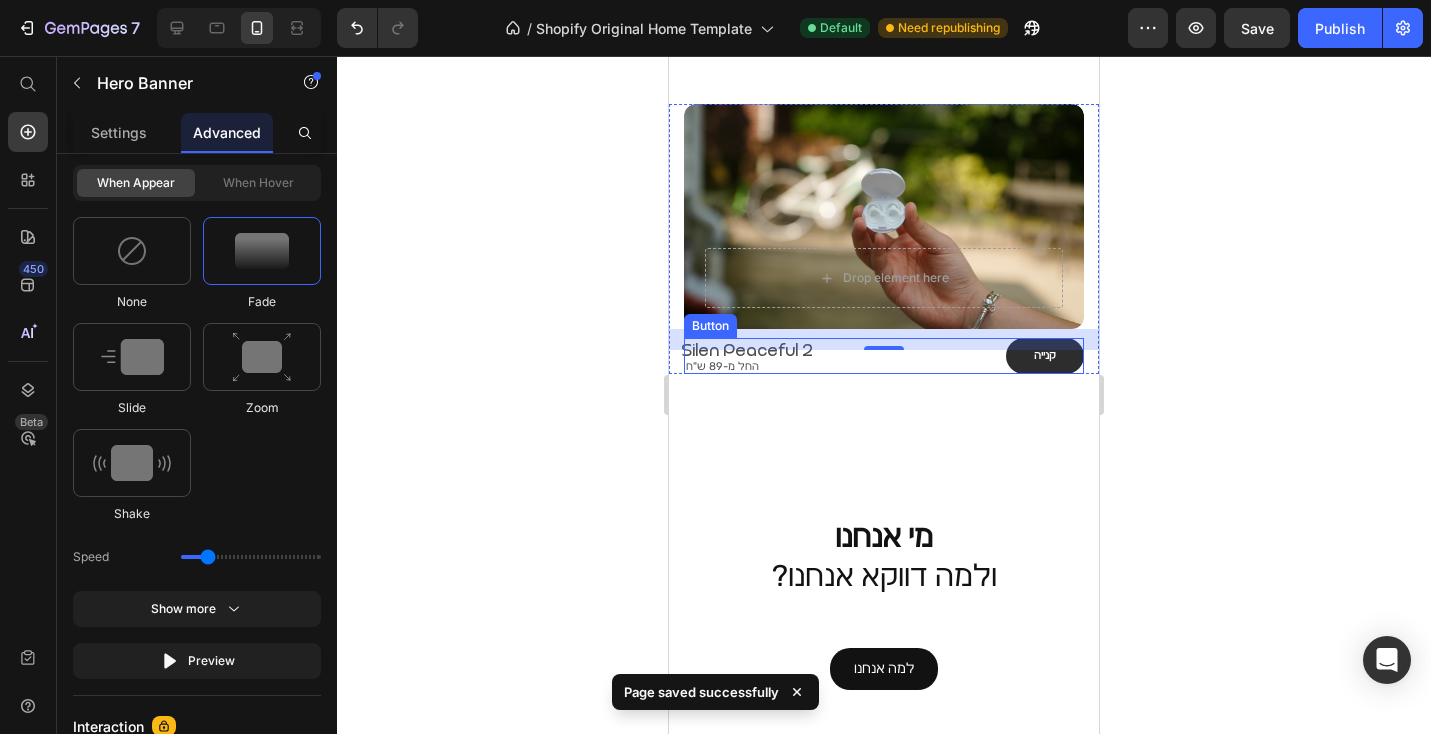 scroll, scrollTop: 271, scrollLeft: 0, axis: vertical 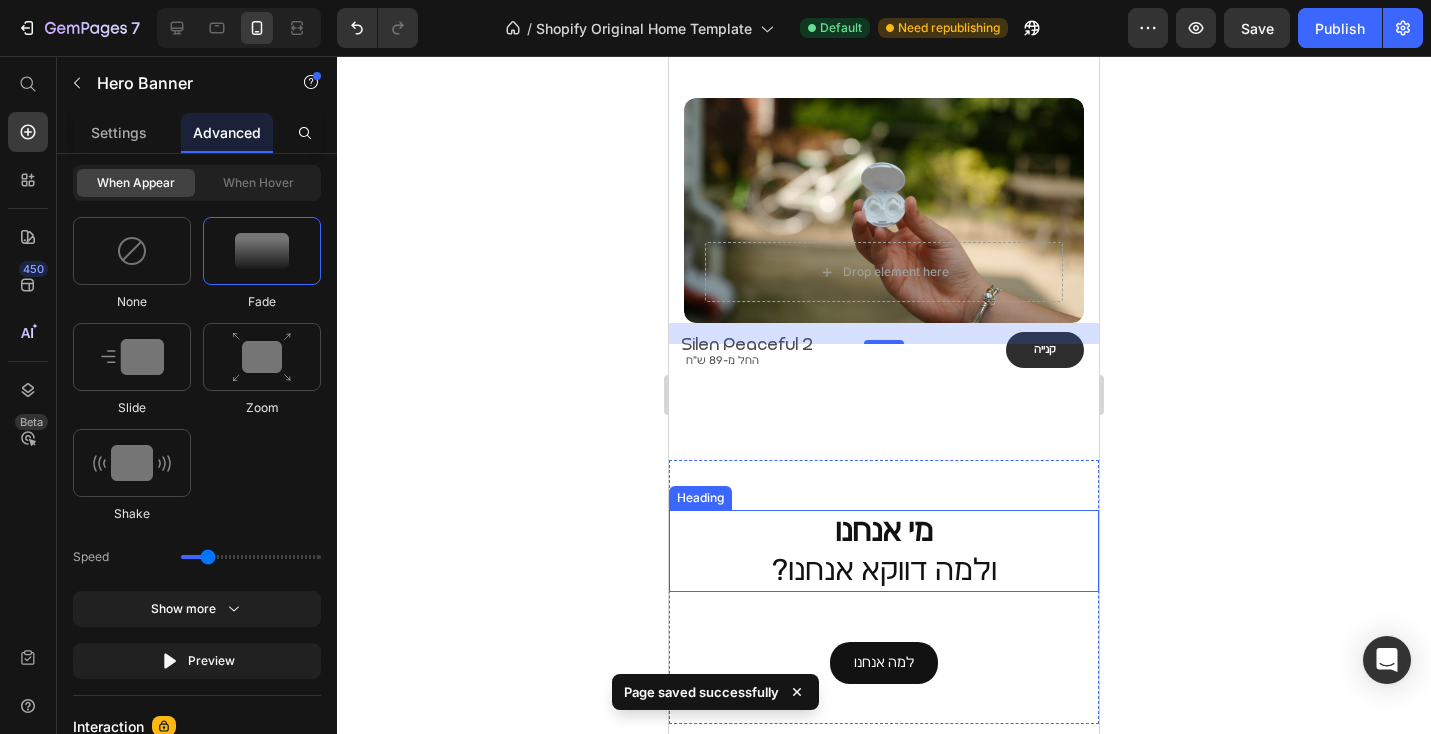 click on "מי אנחנו" at bounding box center [884, 531] 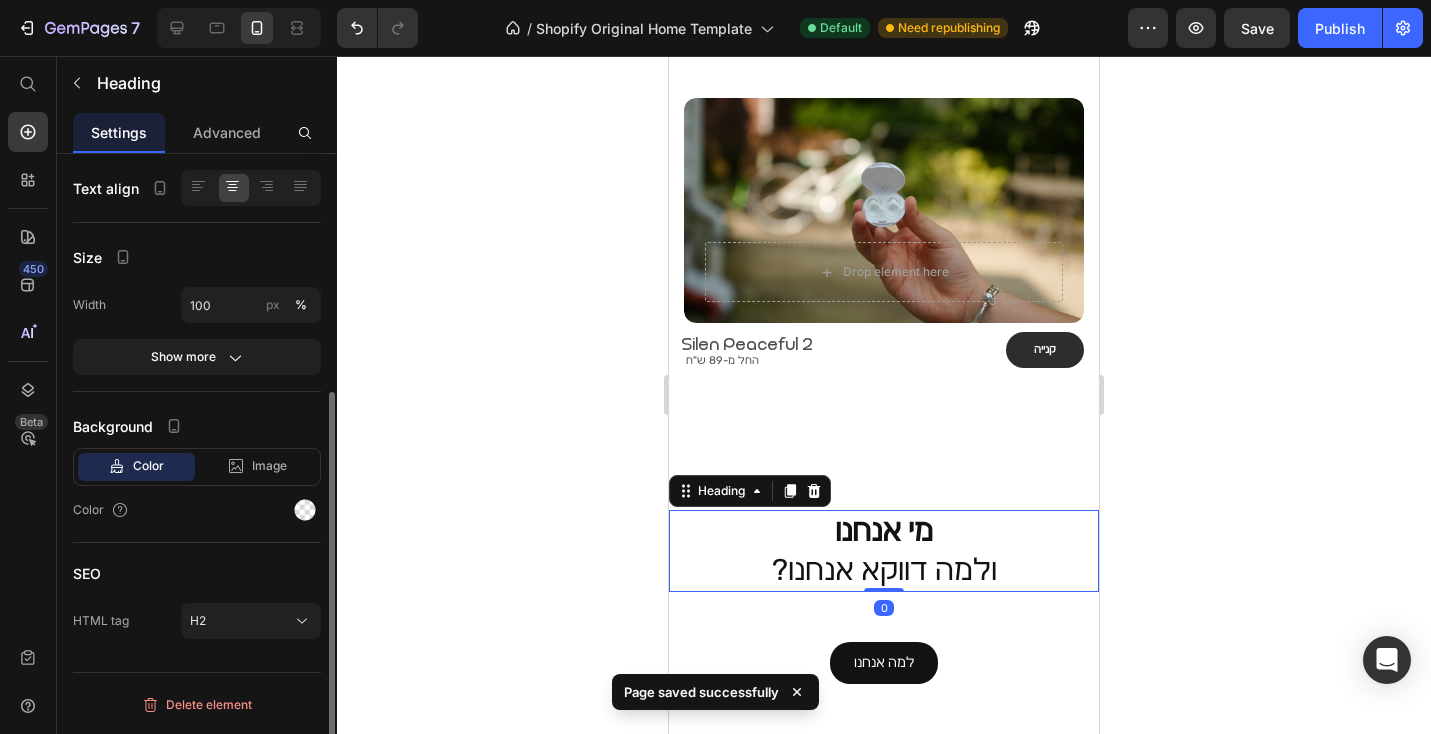 scroll, scrollTop: 0, scrollLeft: 0, axis: both 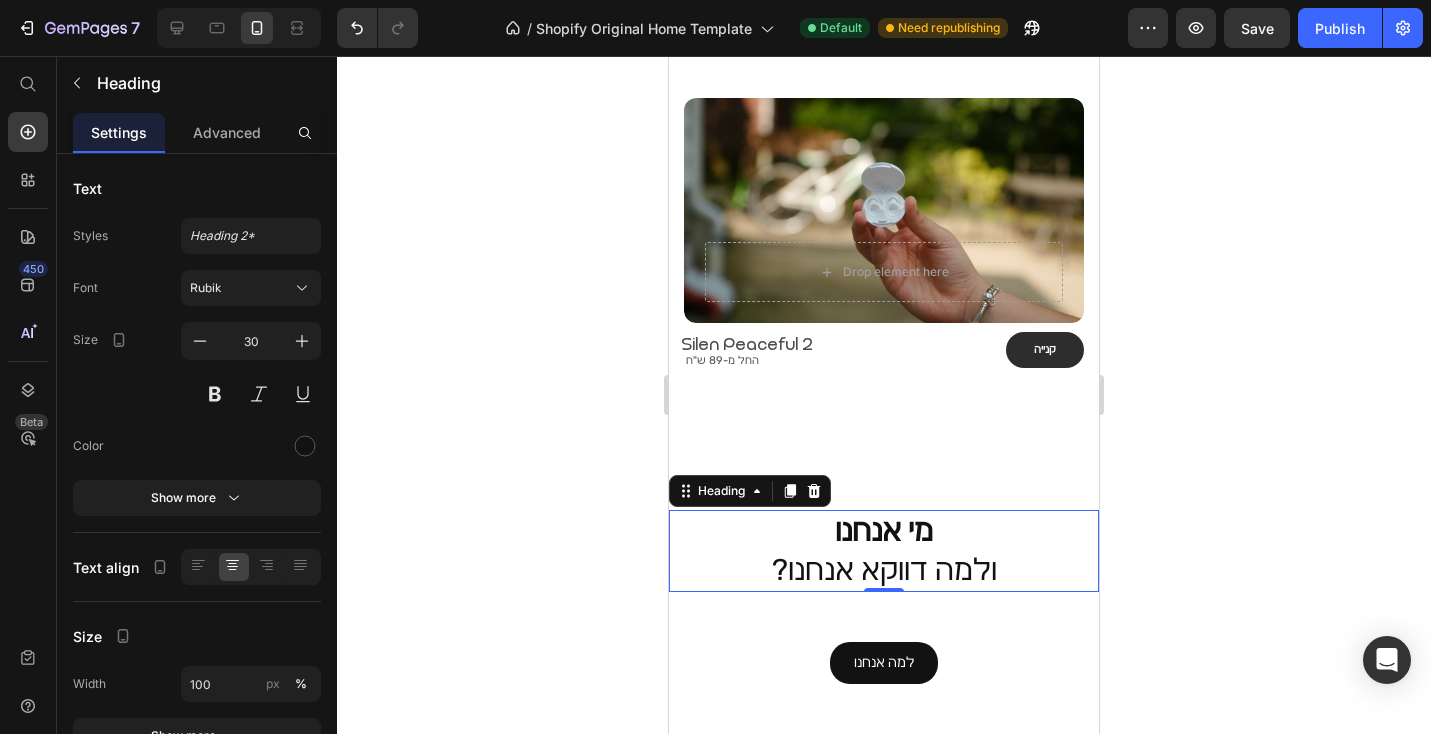 click on "מי אנחנו   ?ולמה דווקא אנחנו" at bounding box center (884, 551) 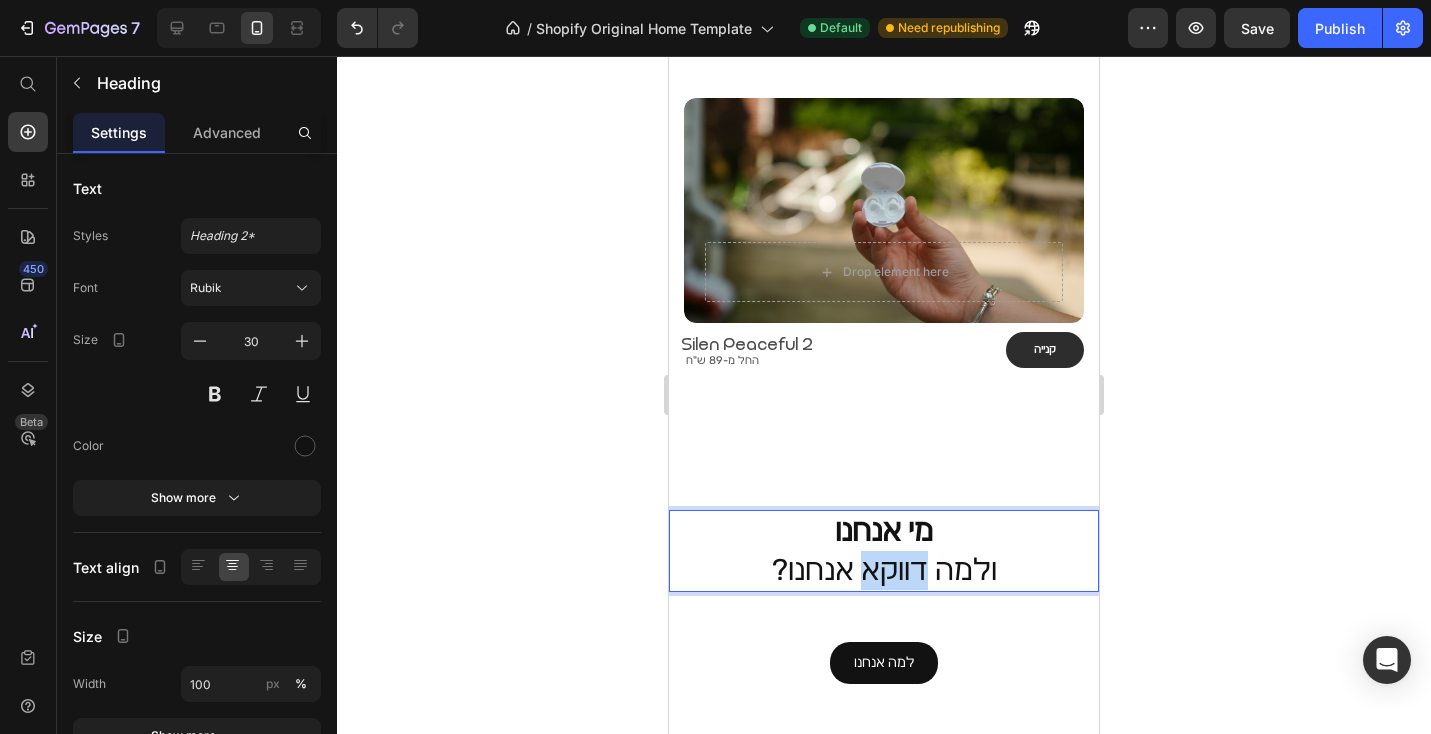 click on "מי אנחנו   ?ולמה דווקא אנחנו" at bounding box center (884, 551) 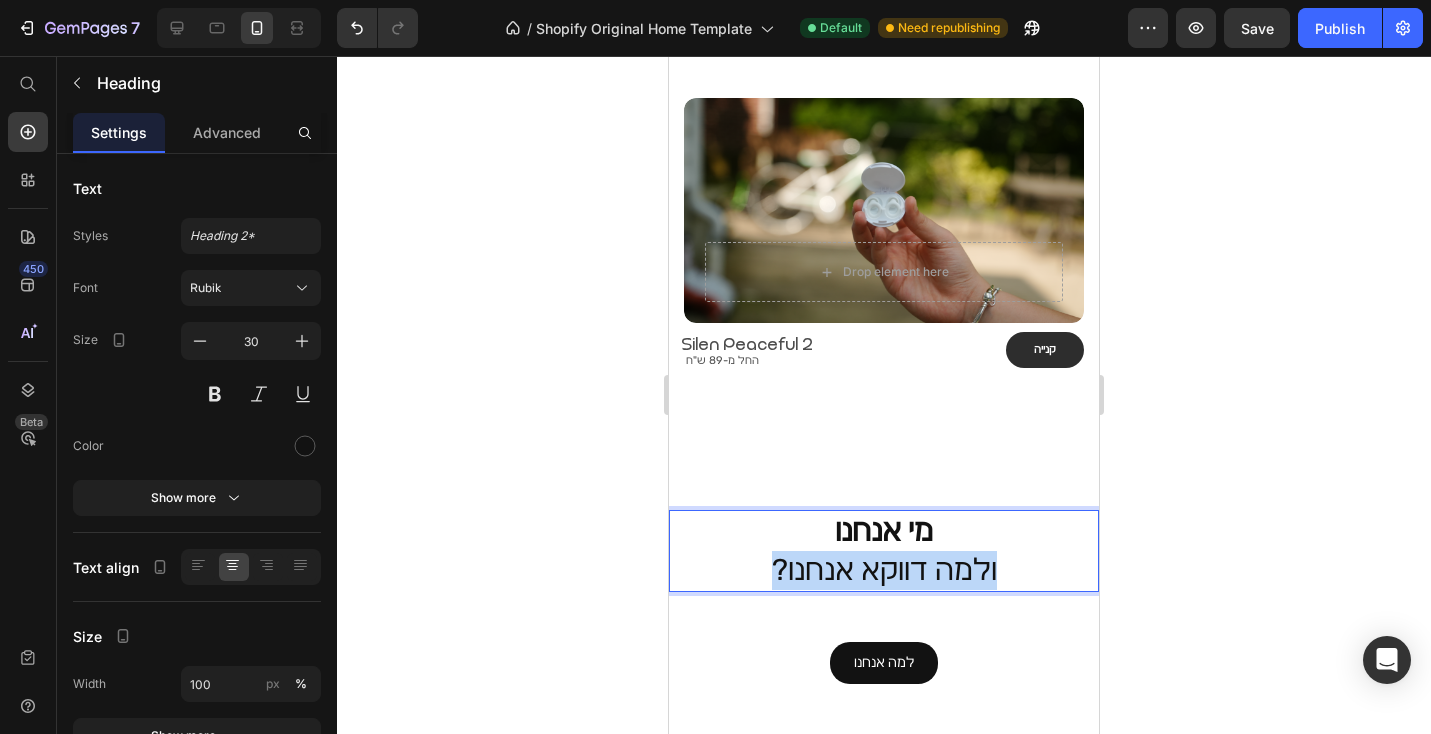click on "מי אנחנו   ?ולמה דווקא אנחנו" at bounding box center (884, 551) 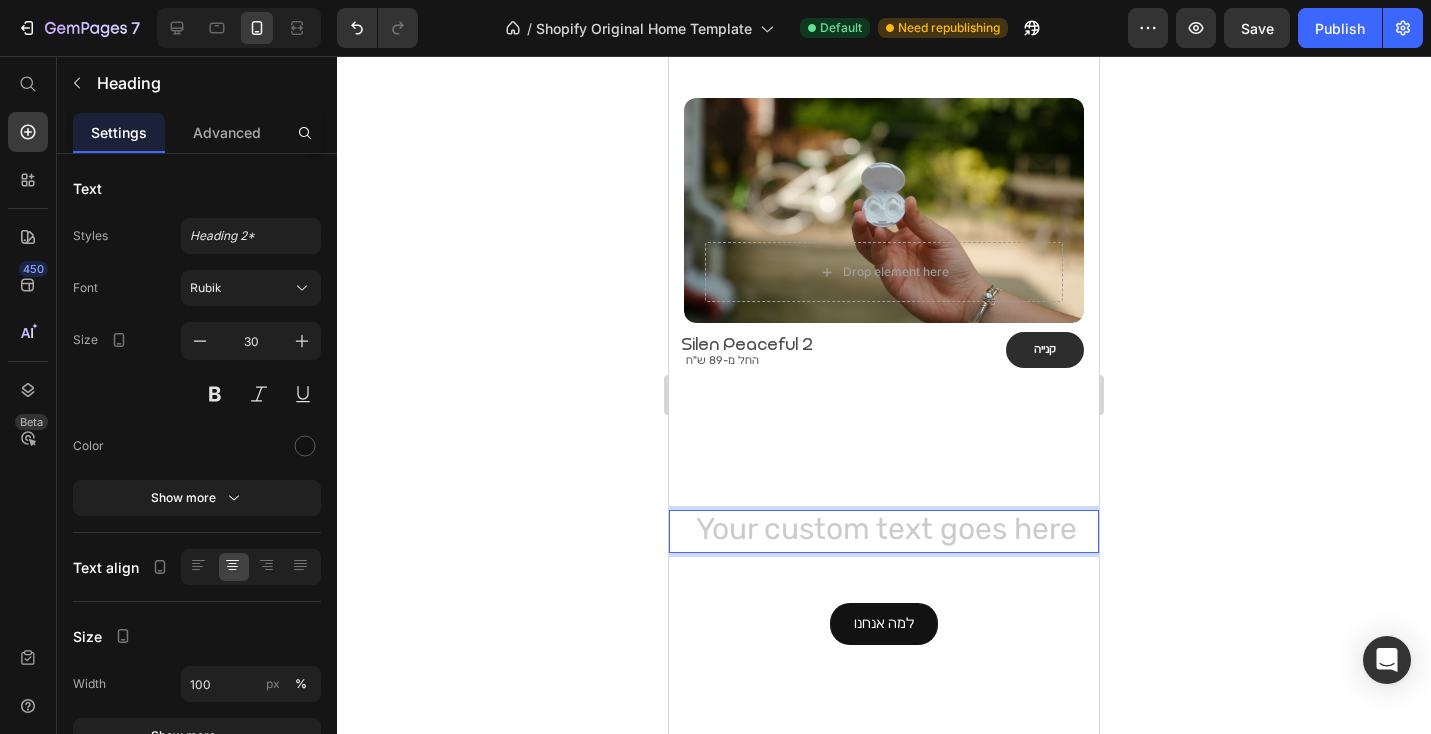 click at bounding box center (884, 531) 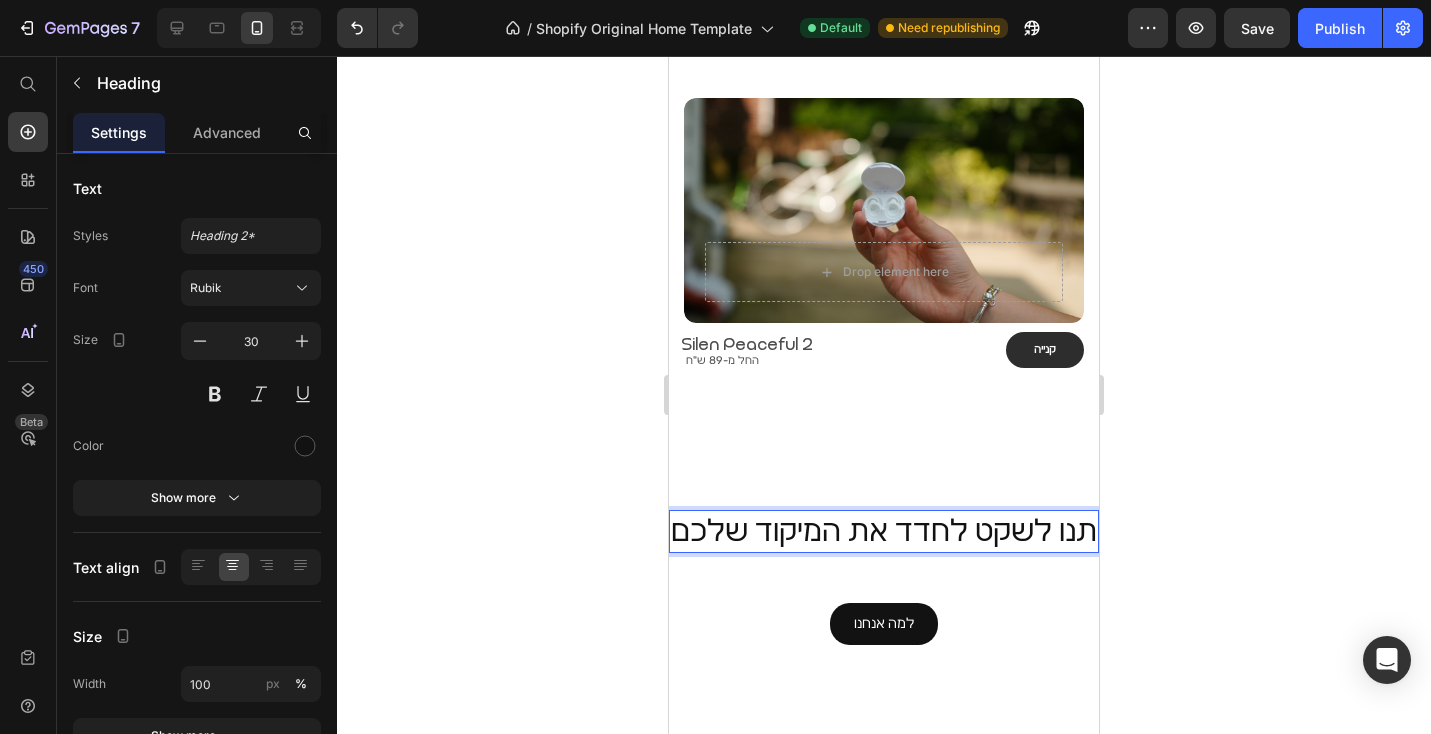 click on "תנו לשקט לחדד את המיקוד שלכם" at bounding box center [884, 531] 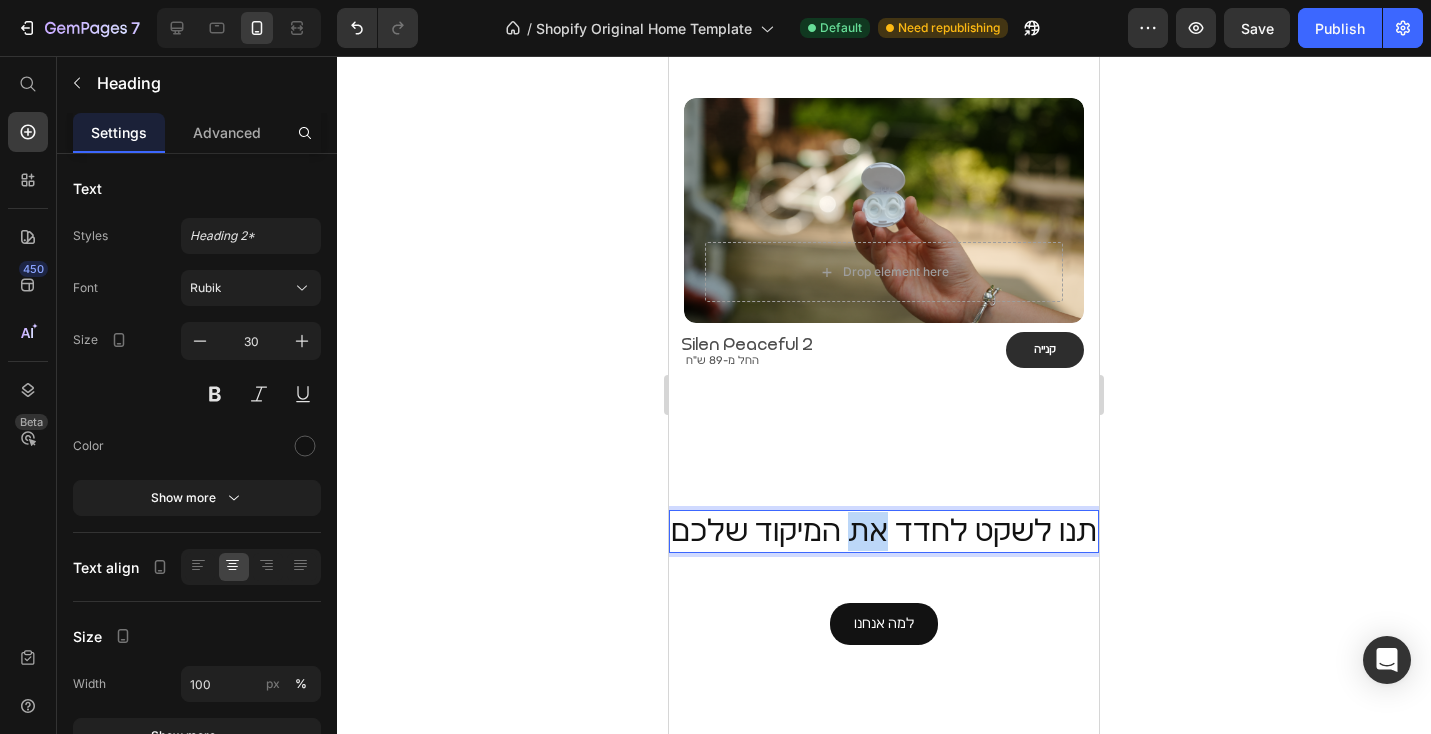 click on "תנו לשקט לחדד את המיקוד שלכם" at bounding box center (884, 531) 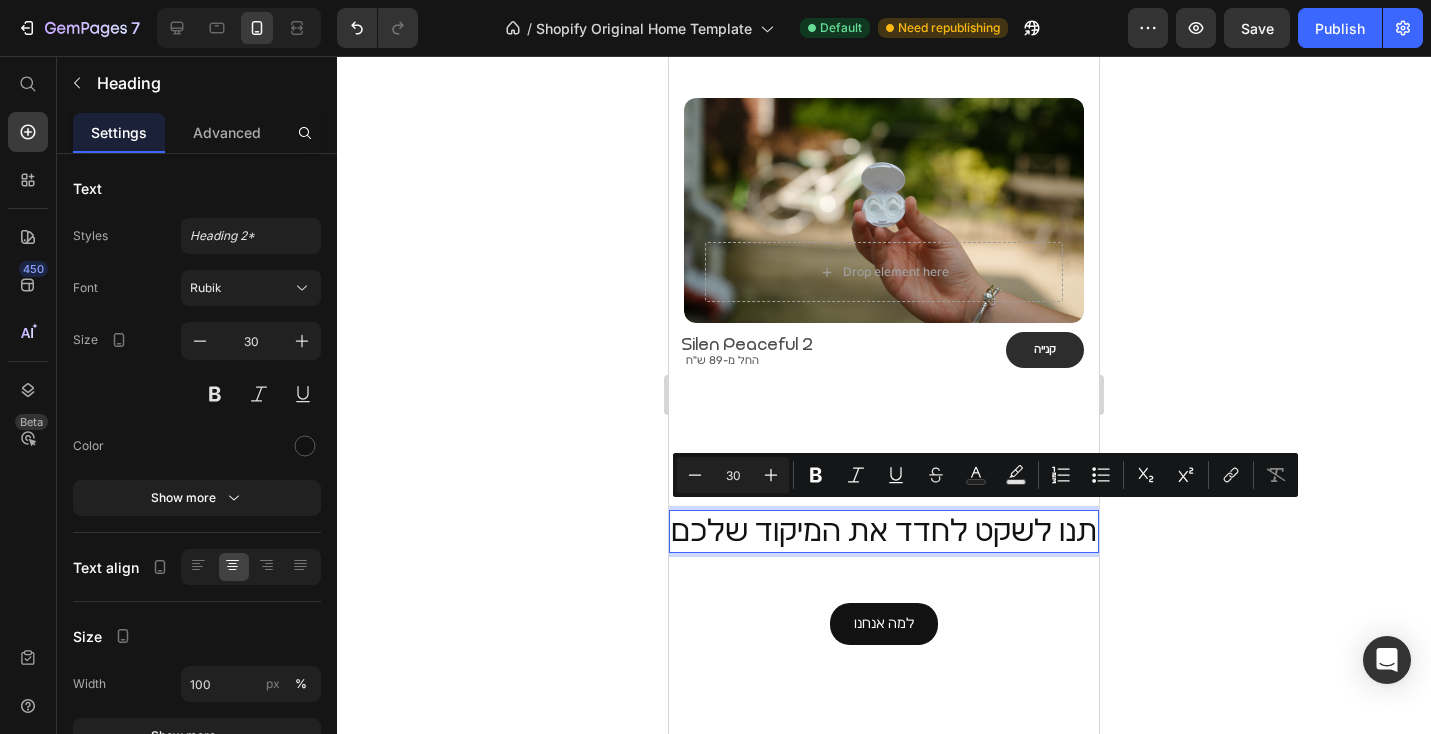 click on "תנו לשקט לחדד את המיקוד שלכם" at bounding box center [884, 531] 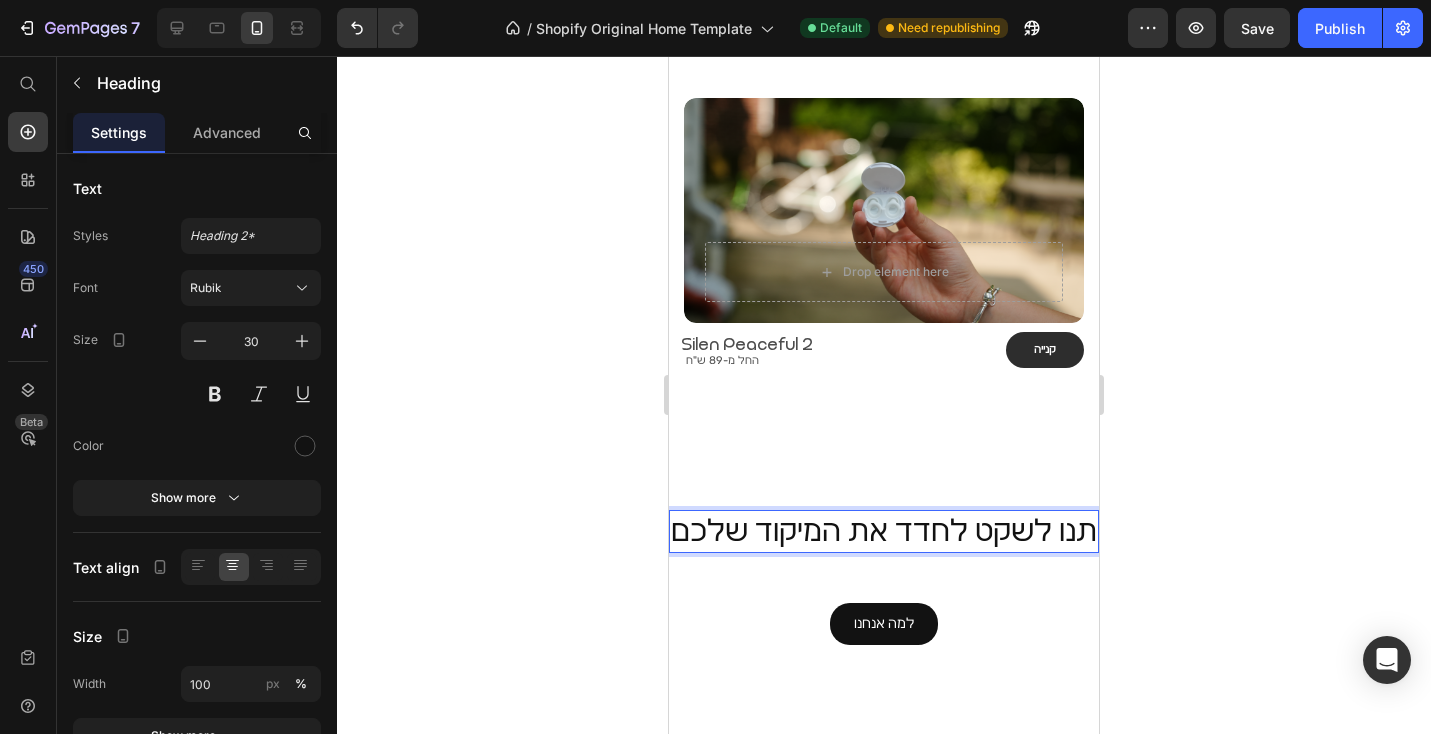 click on "תנו לשקט לחדד את המיקוד שלכם" at bounding box center (884, 531) 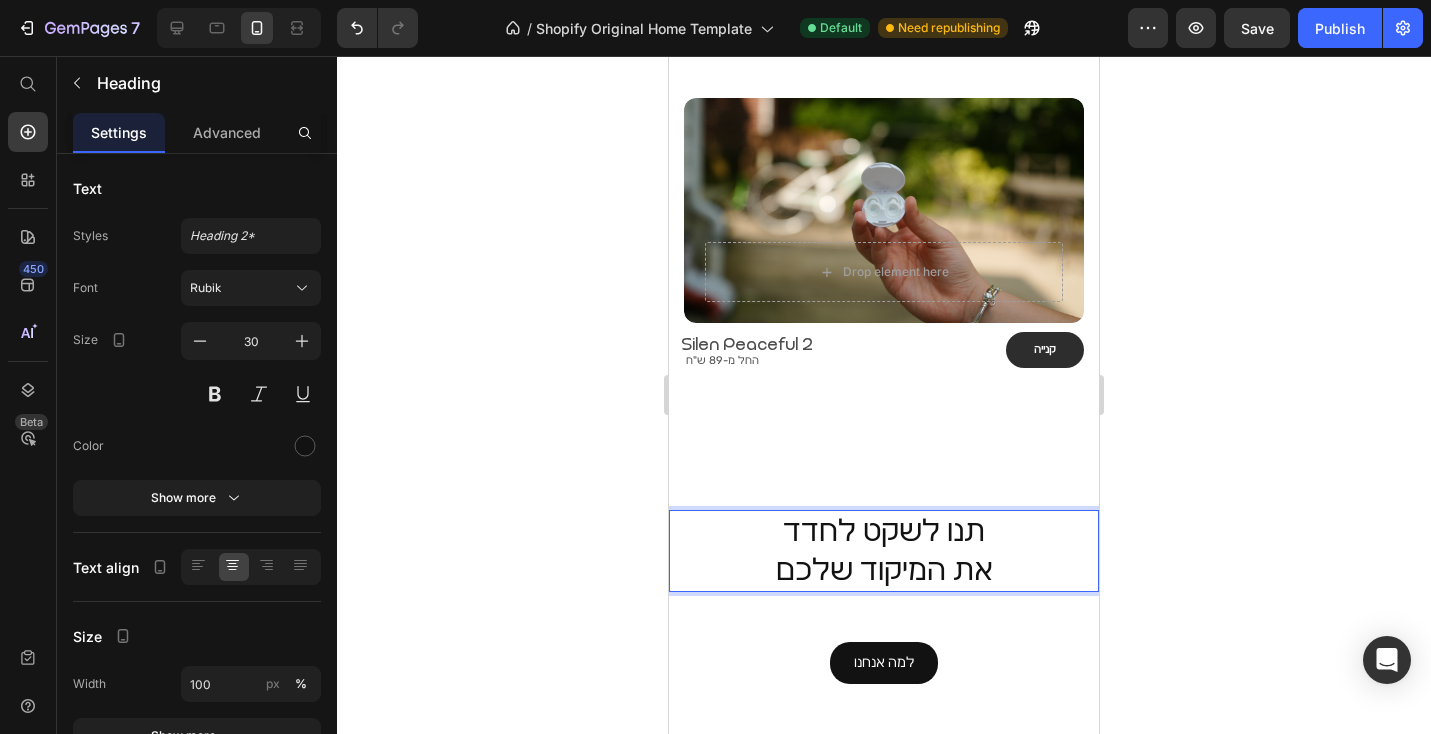 click on "תנו לשקט לחדד  את המיקוד שלכם" at bounding box center [884, 551] 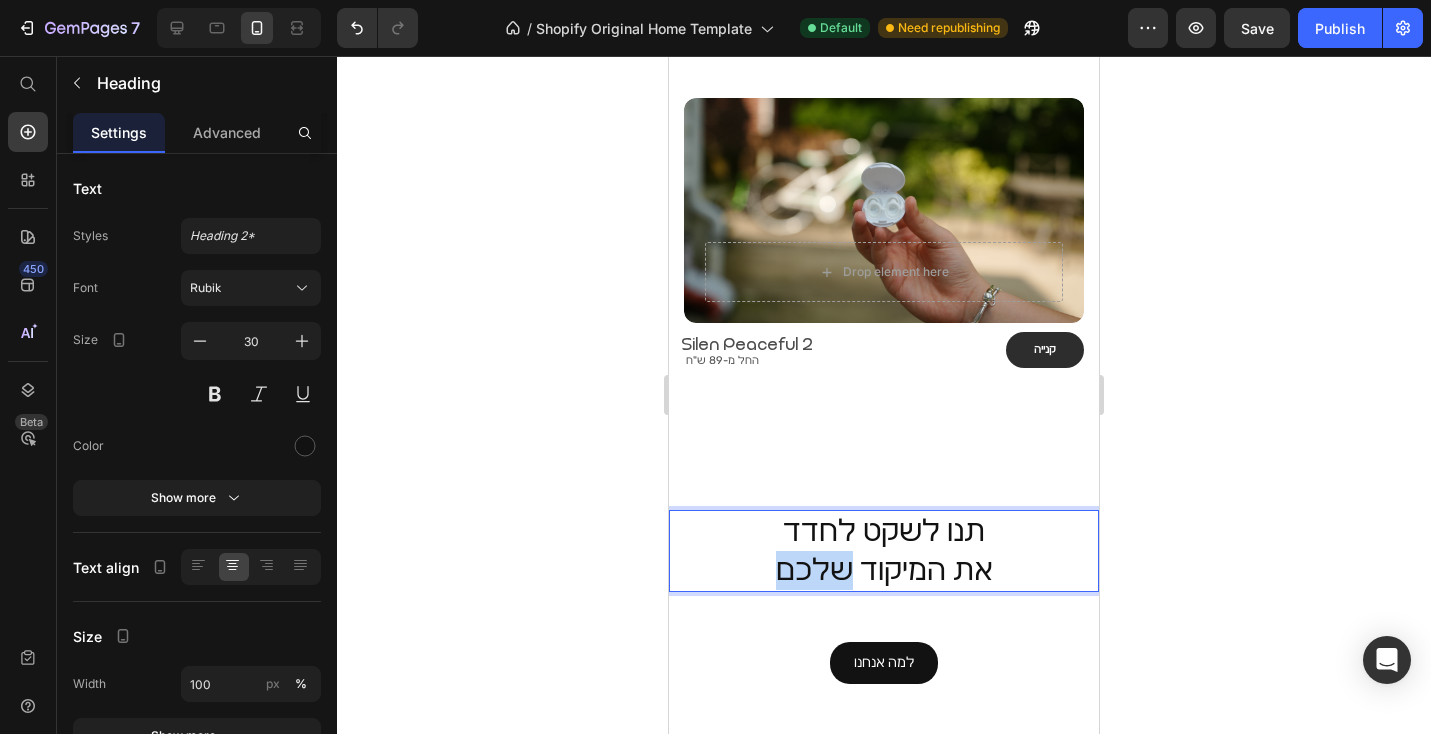 click on "תנו לשקט לחדד  את המיקוד שלכם" at bounding box center (884, 551) 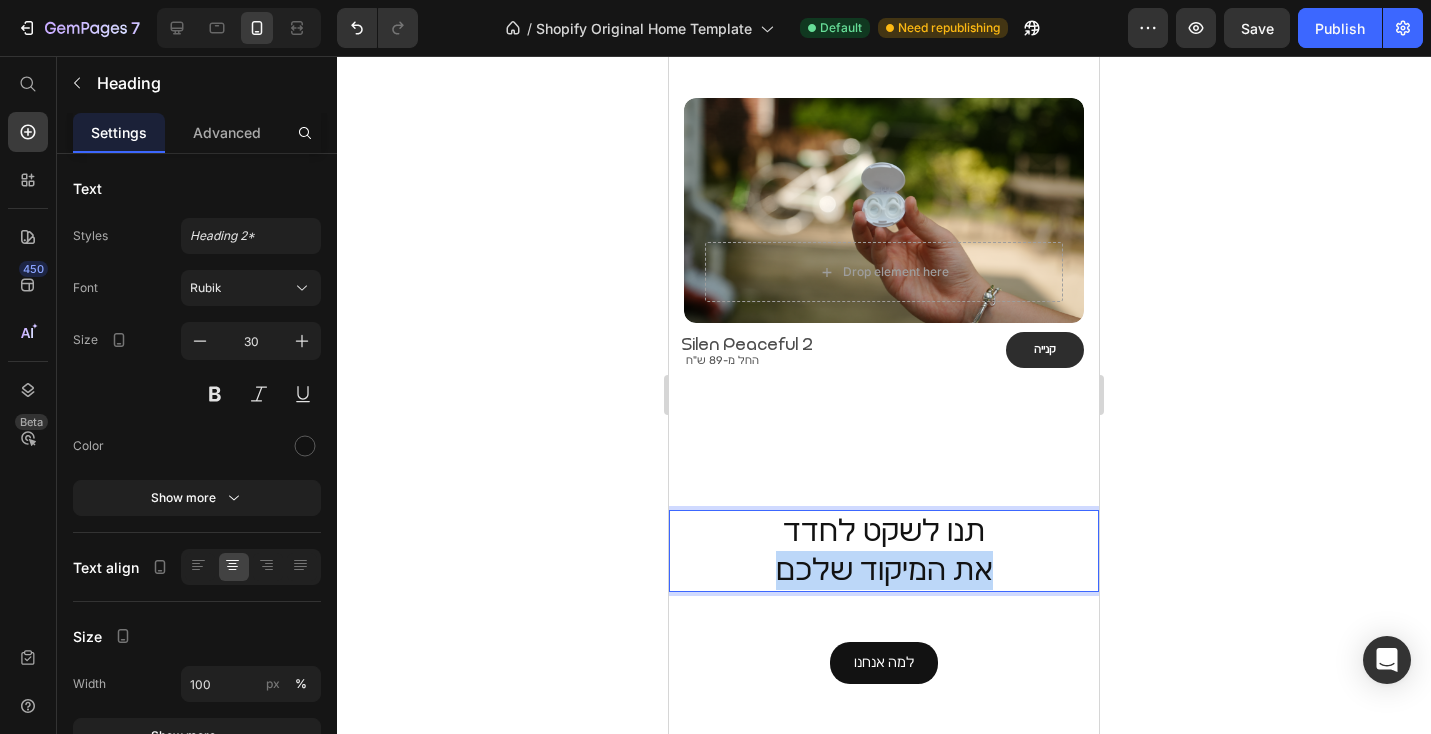 click on "תנו לשקט לחדד  את המיקוד שלכם" at bounding box center [884, 551] 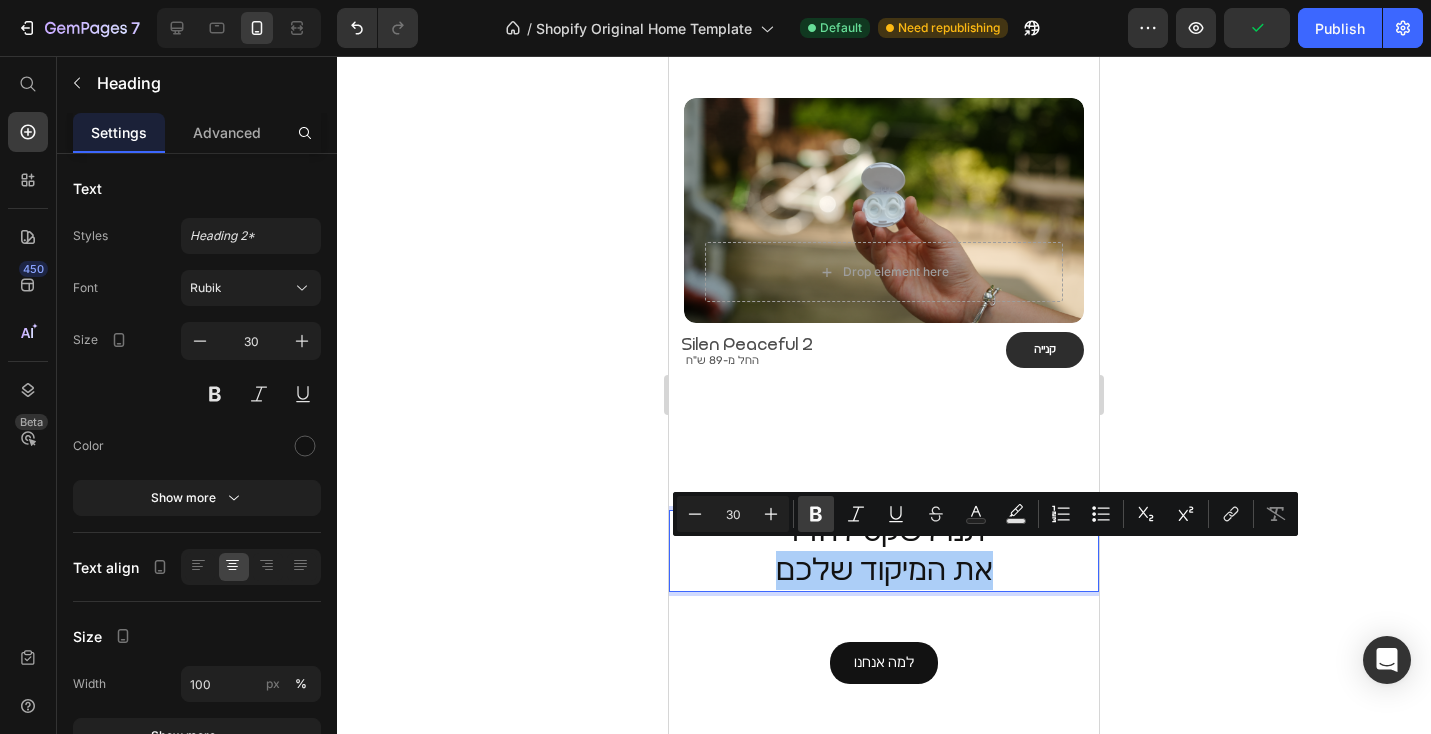 click 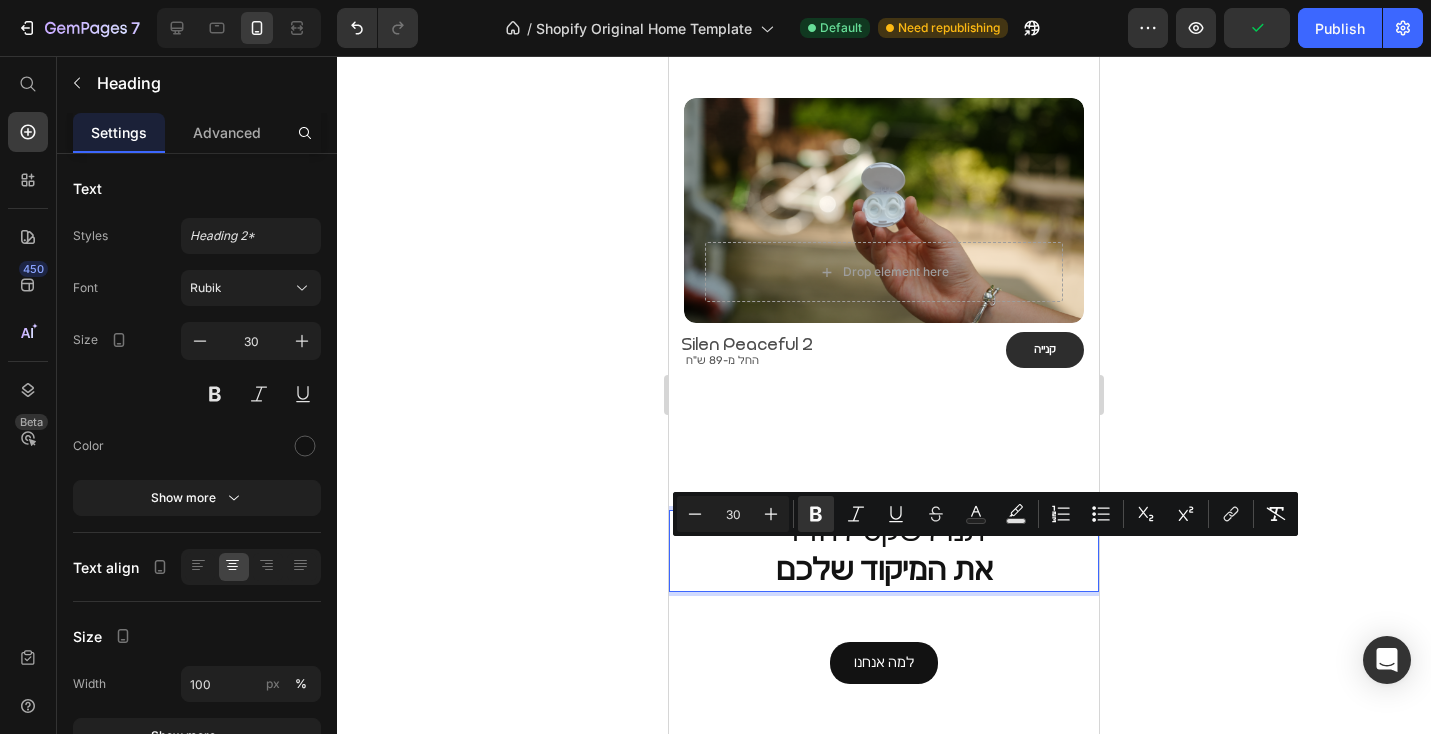 click on "את המיקוד שלכם" at bounding box center [884, 570] 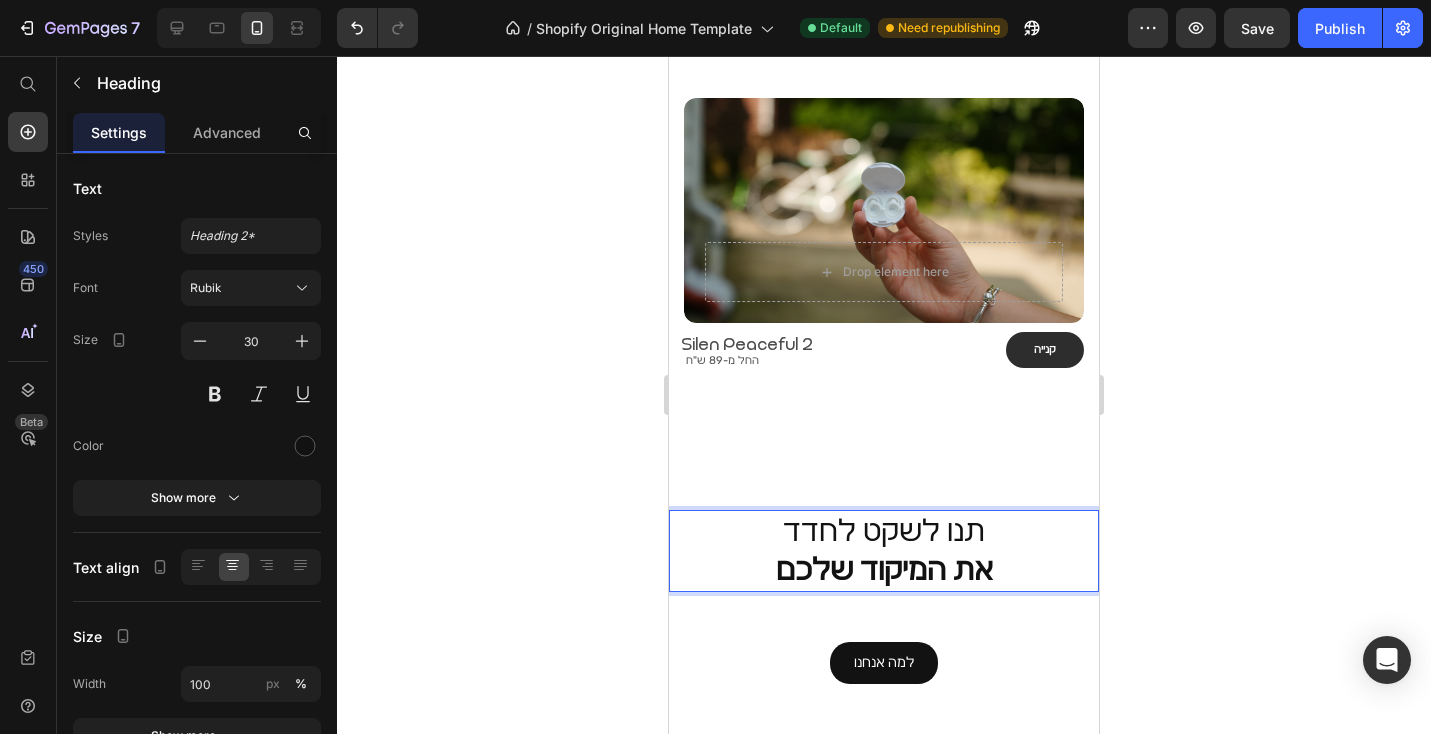 click on "את המיקוד שלכם" at bounding box center [884, 570] 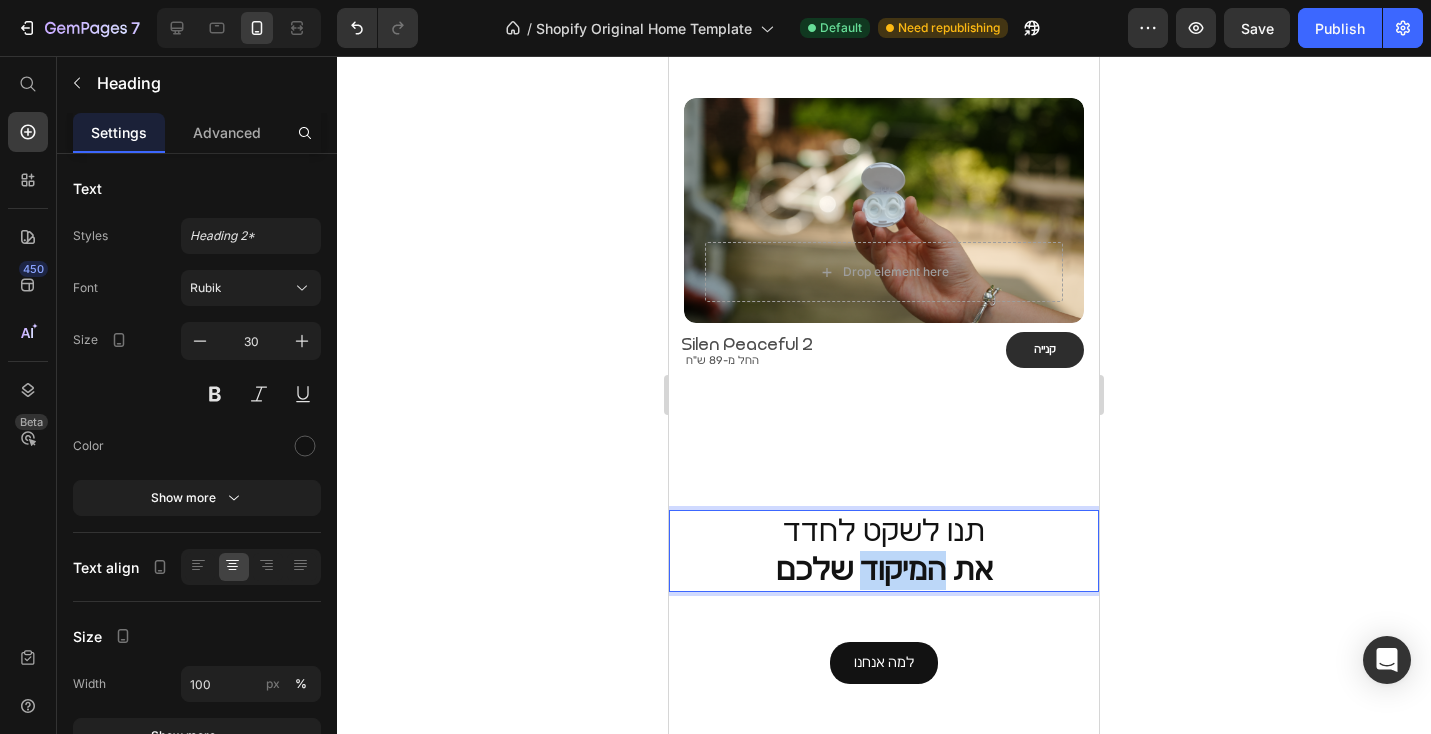 click on "את המיקוד שלכם" at bounding box center (884, 570) 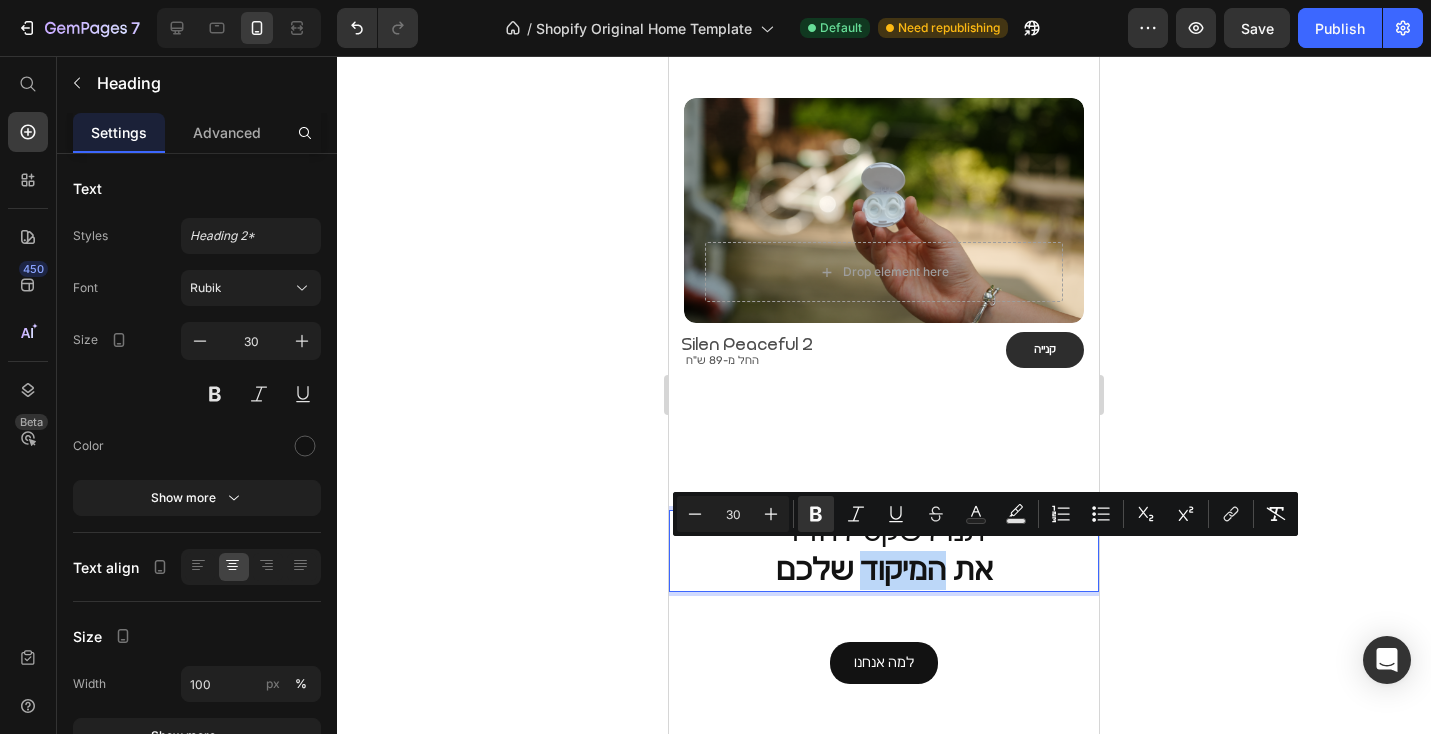 click on "את המיקוד שלכם" at bounding box center (884, 570) 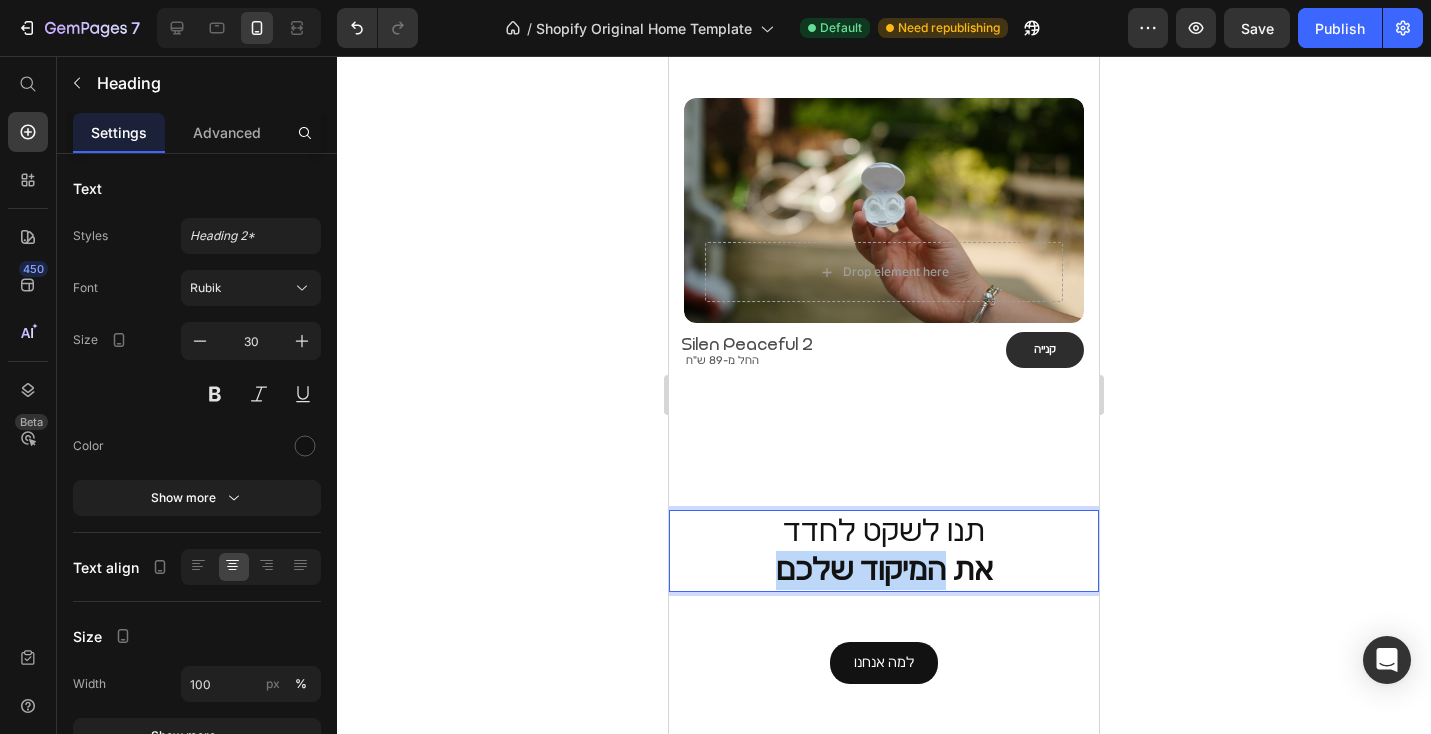 drag, startPoint x: 892, startPoint y: 561, endPoint x: 768, endPoint y: 565, distance: 124.0645 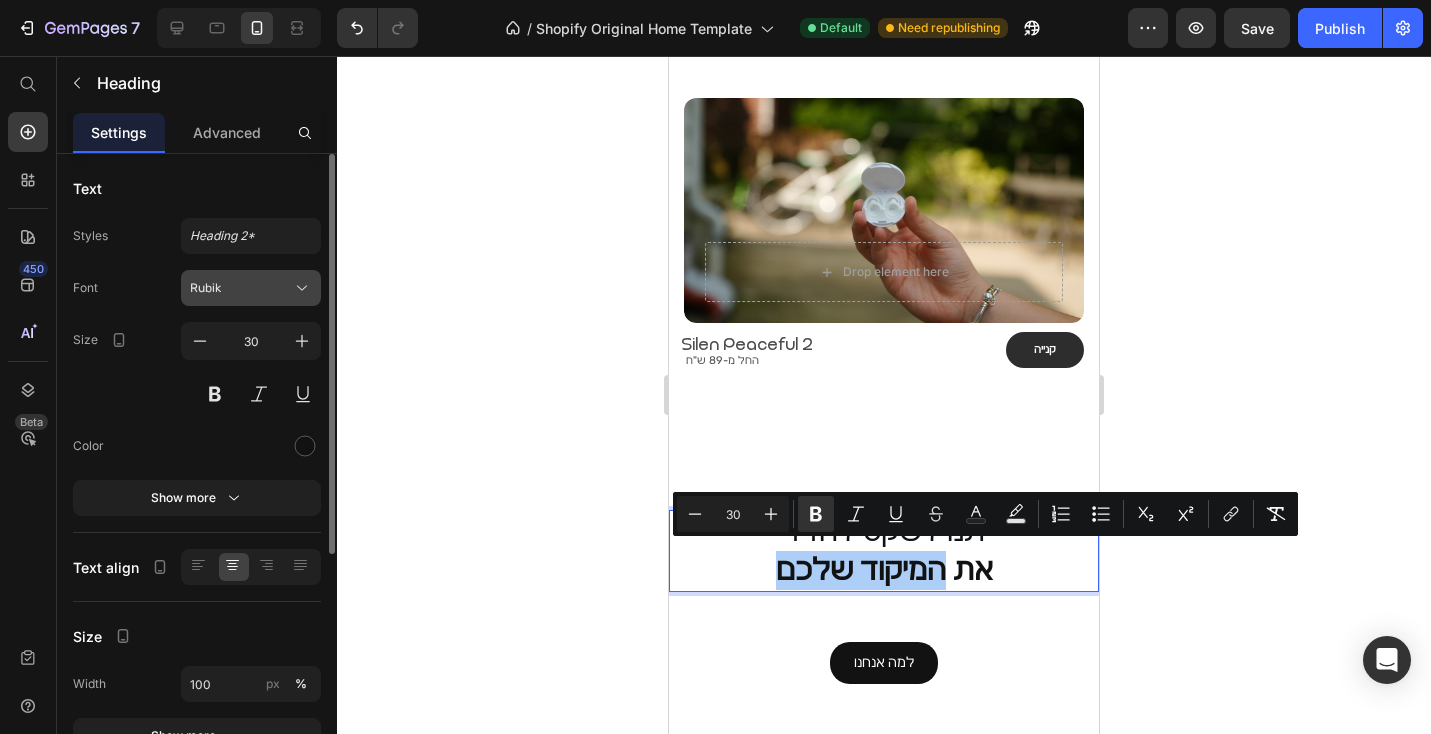 click on "Rubik" at bounding box center (241, 288) 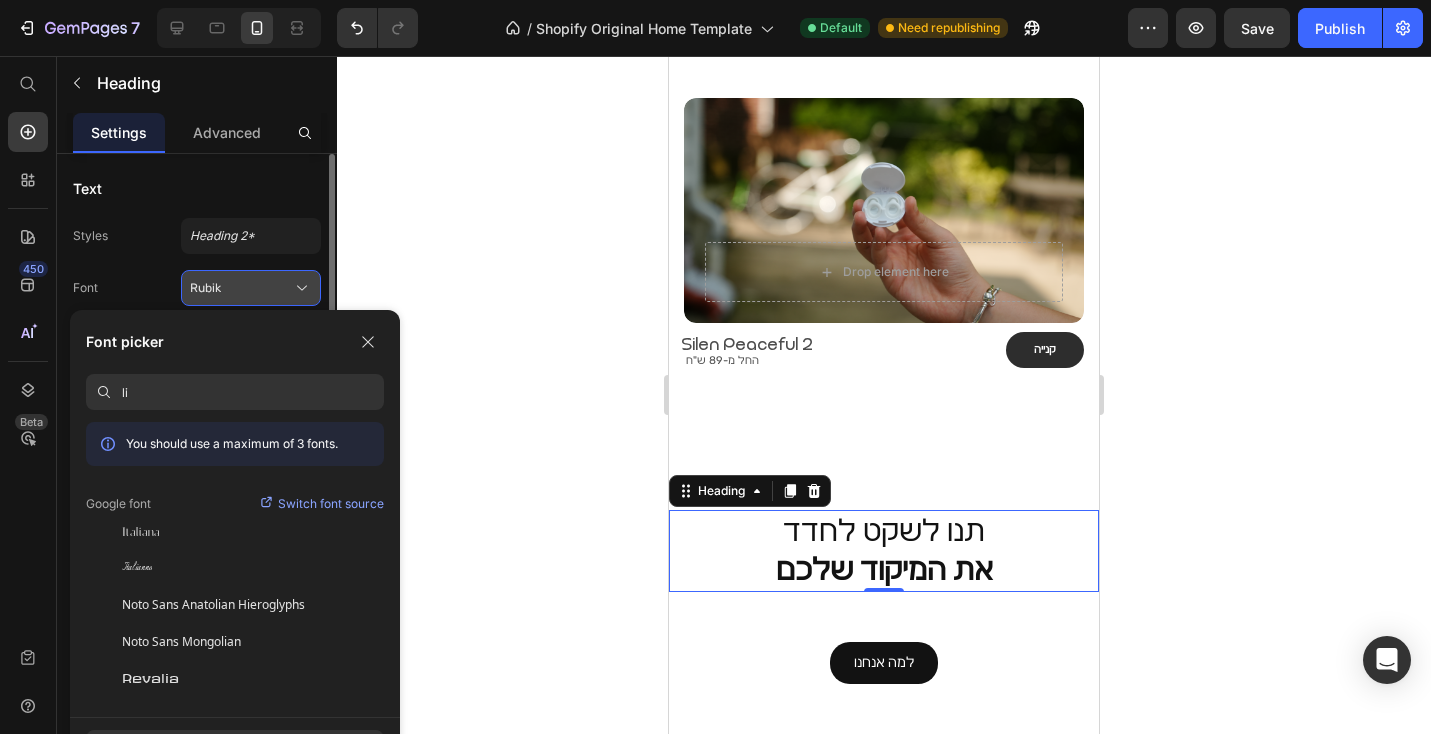 type on "l" 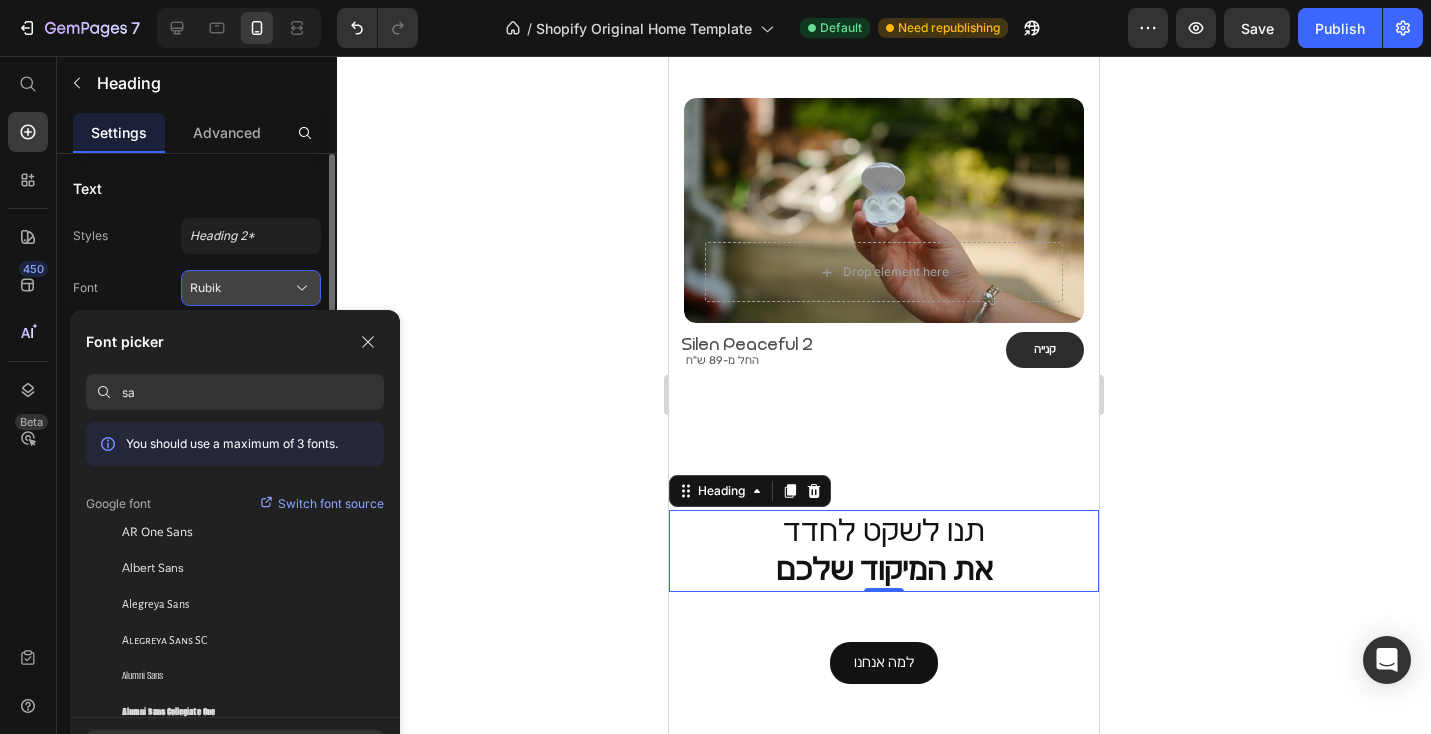 type on "s" 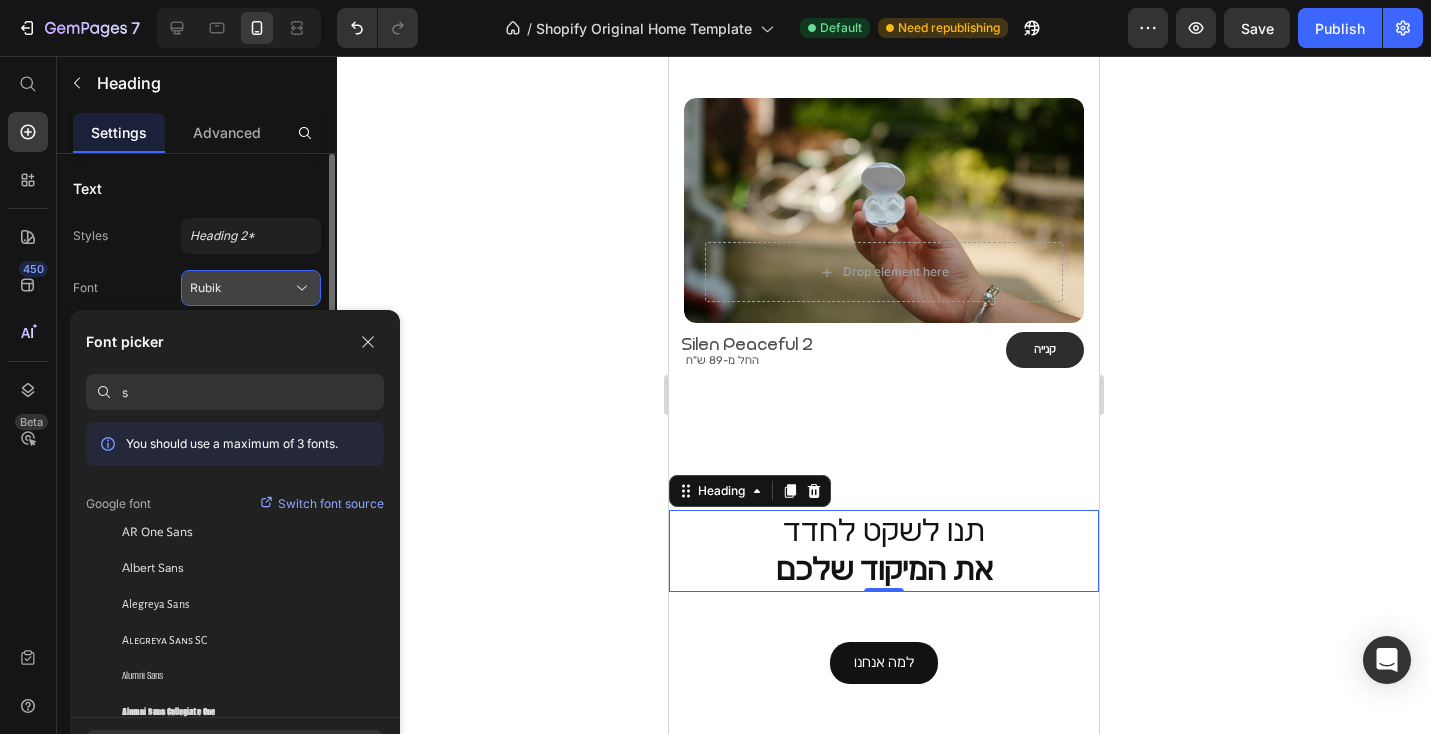 type 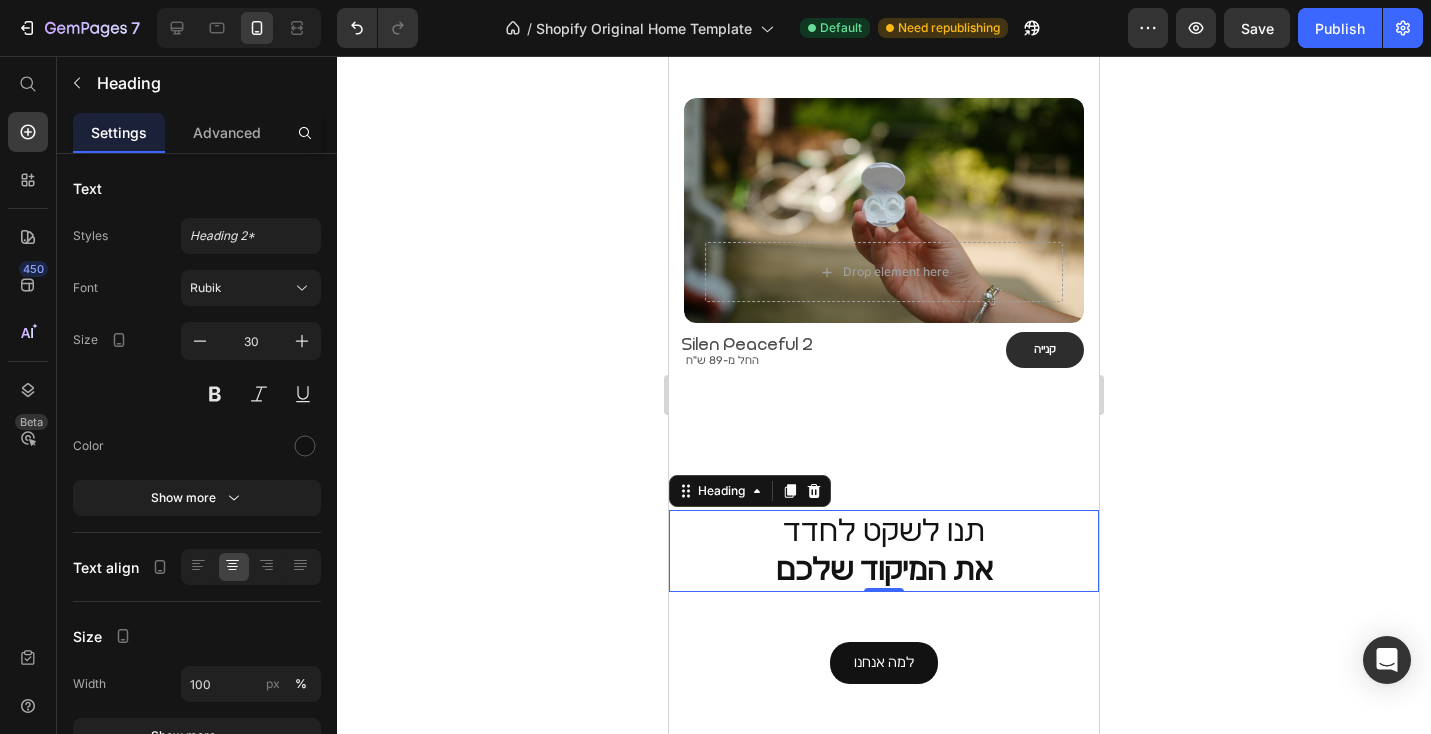 click 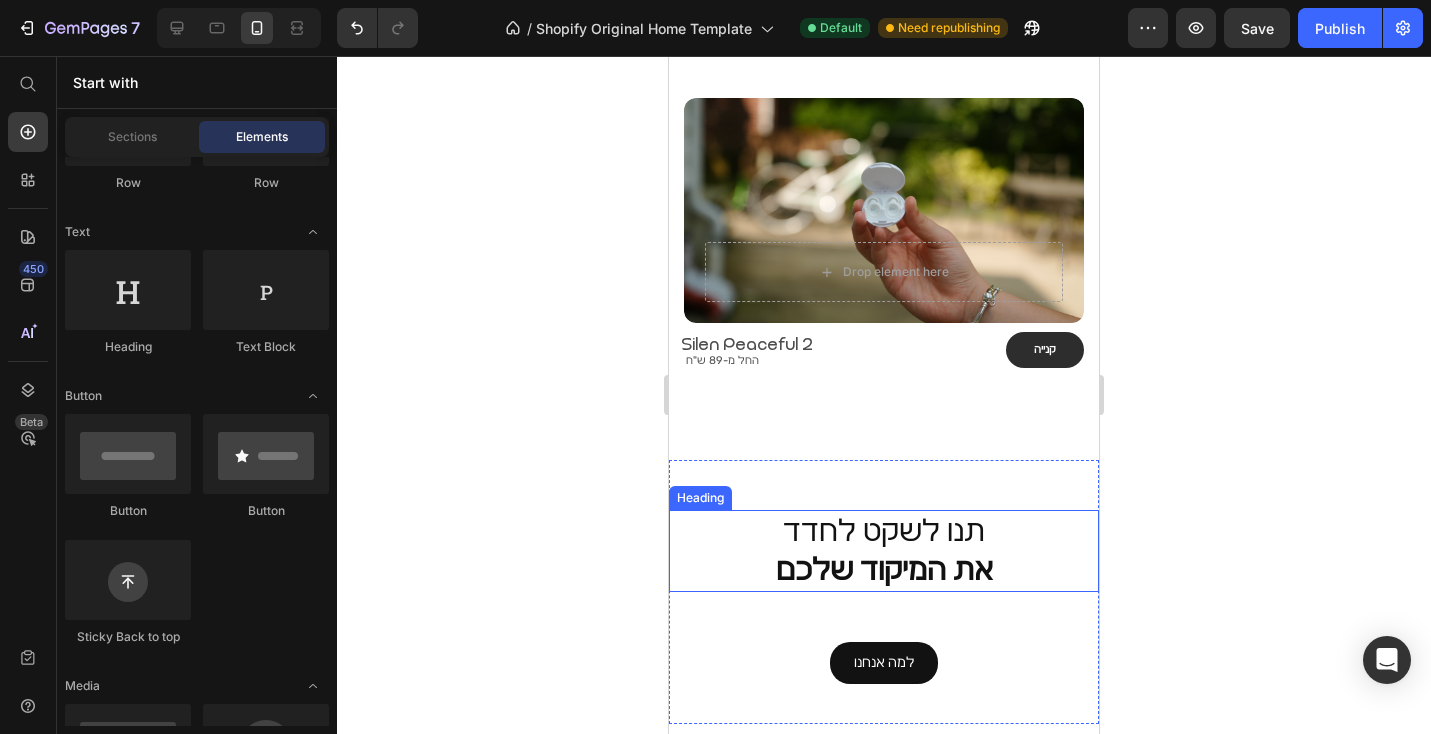 click on "תנו לשקט לחדד  את המיקוד שלכם" at bounding box center [884, 551] 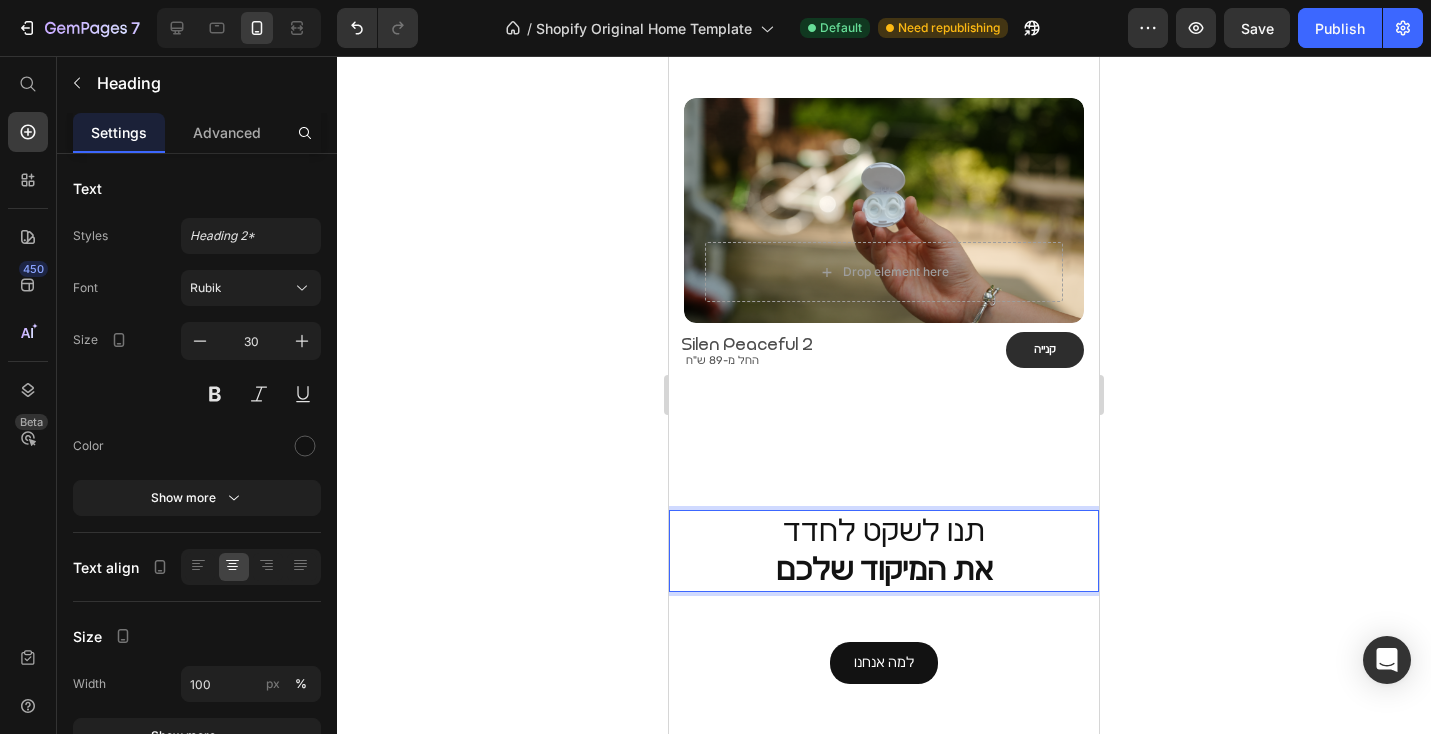 click on "תנו לשקט לחדד  את המיקוד שלכם" at bounding box center (884, 551) 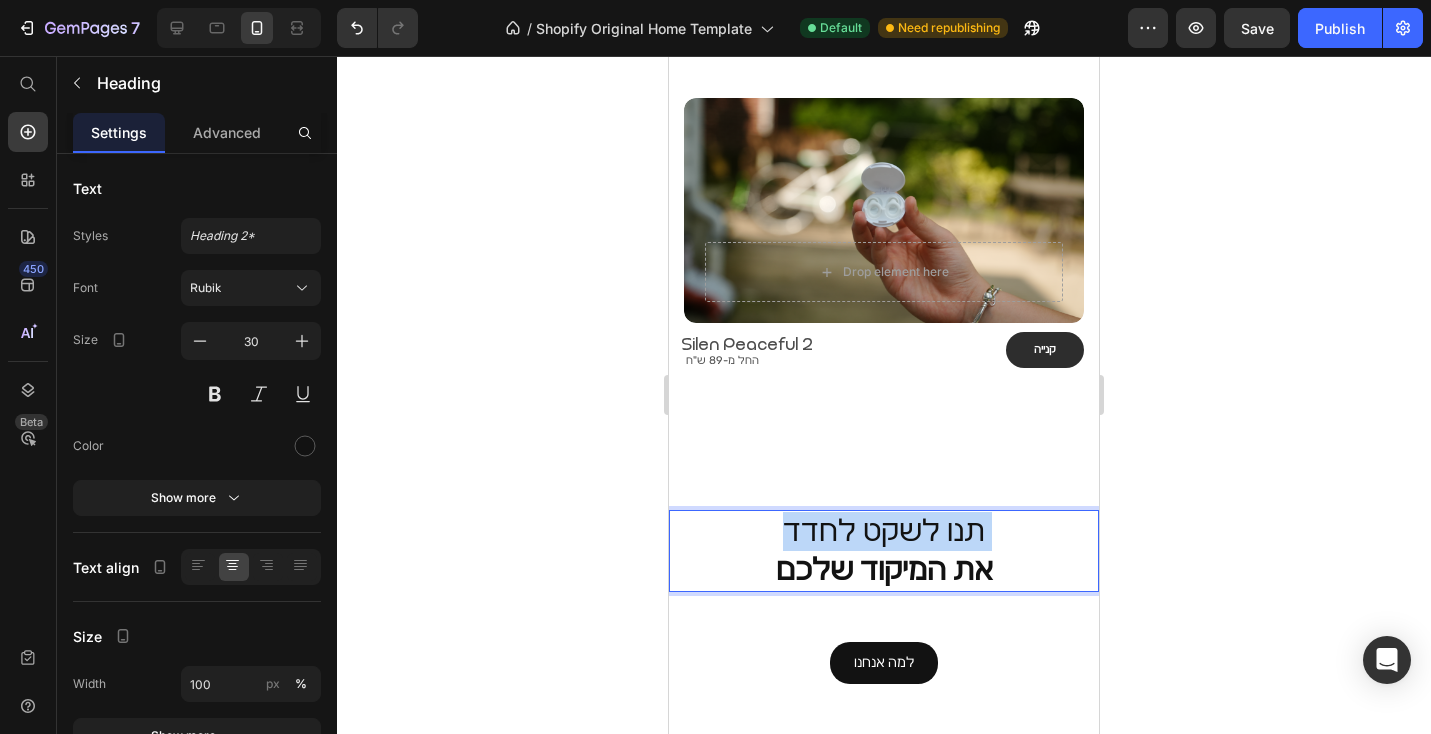 click on "תנו לשקט לחדד  את המיקוד שלכם" at bounding box center (884, 551) 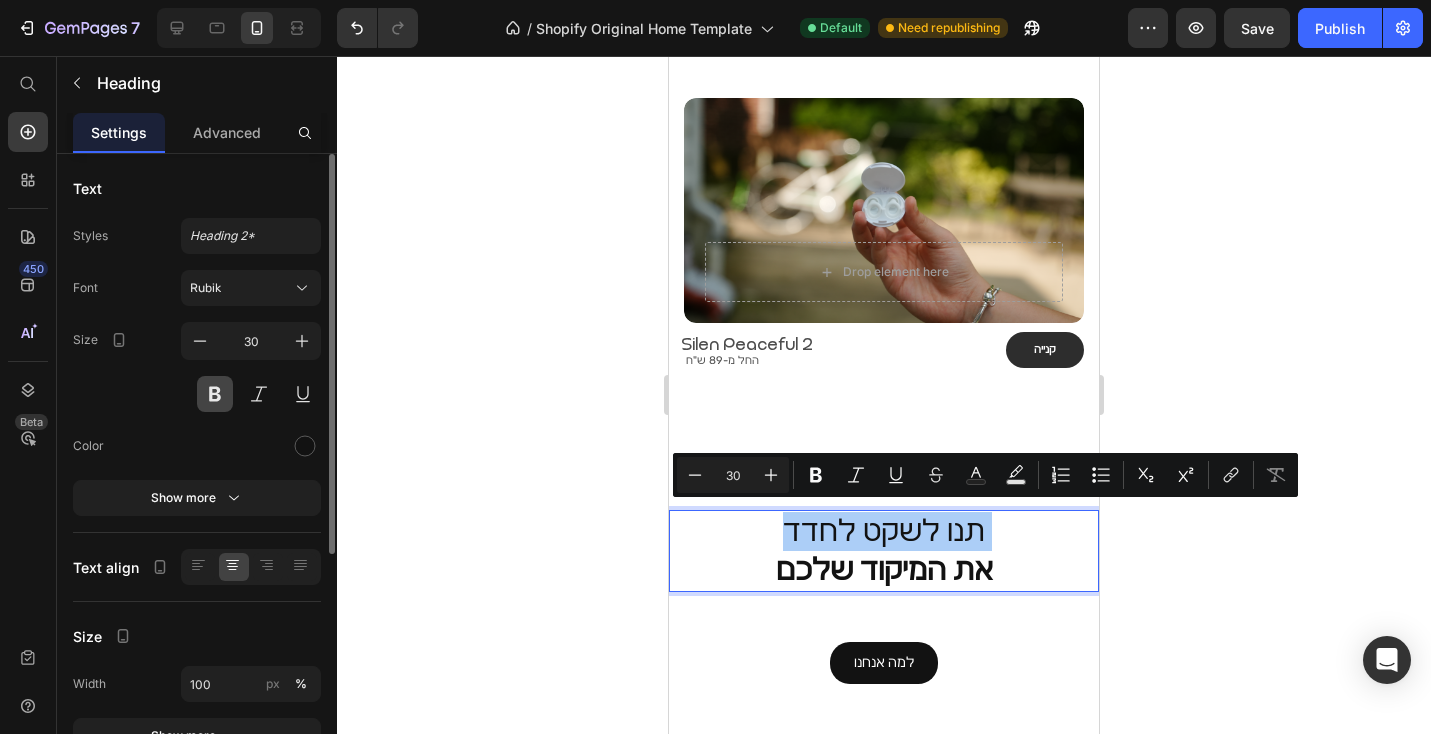 click at bounding box center [215, 394] 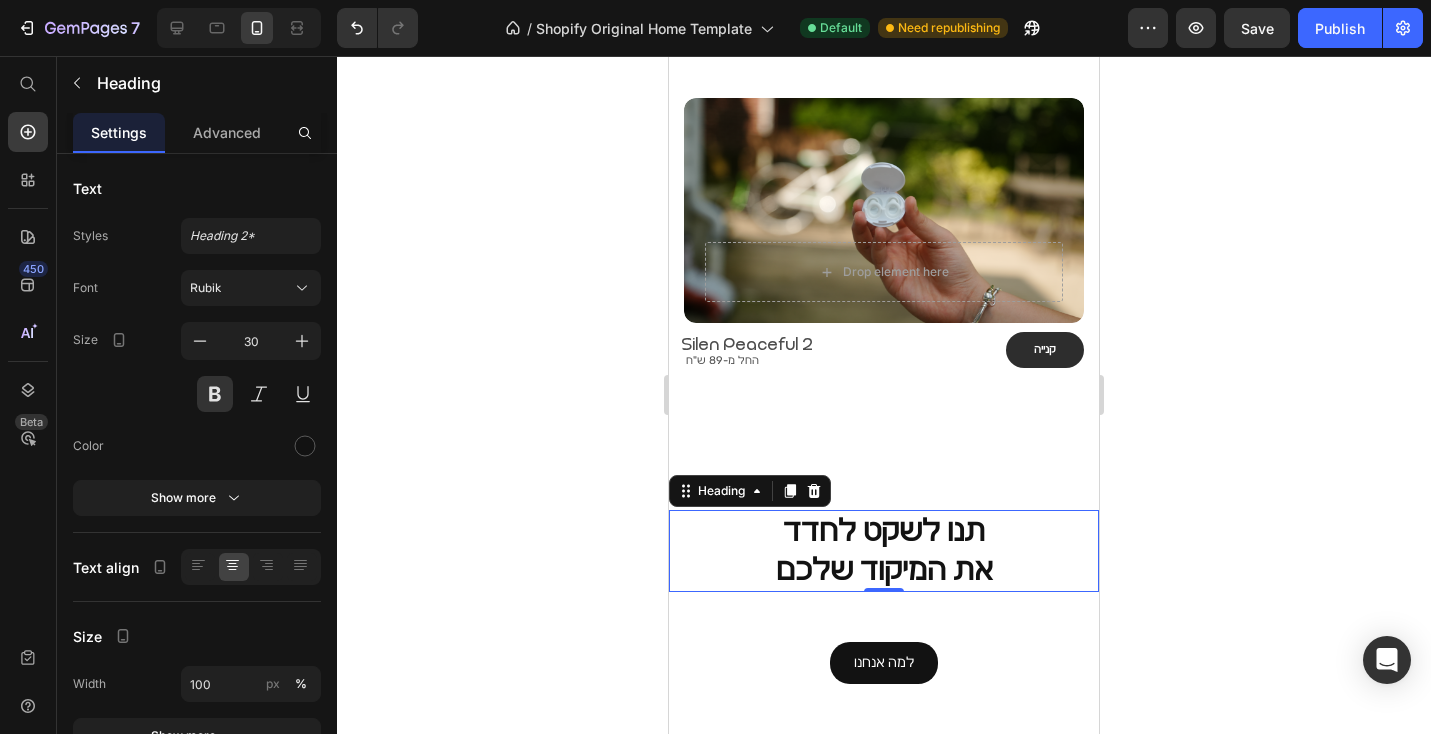 click on "את המיקוד שלכם" at bounding box center [884, 570] 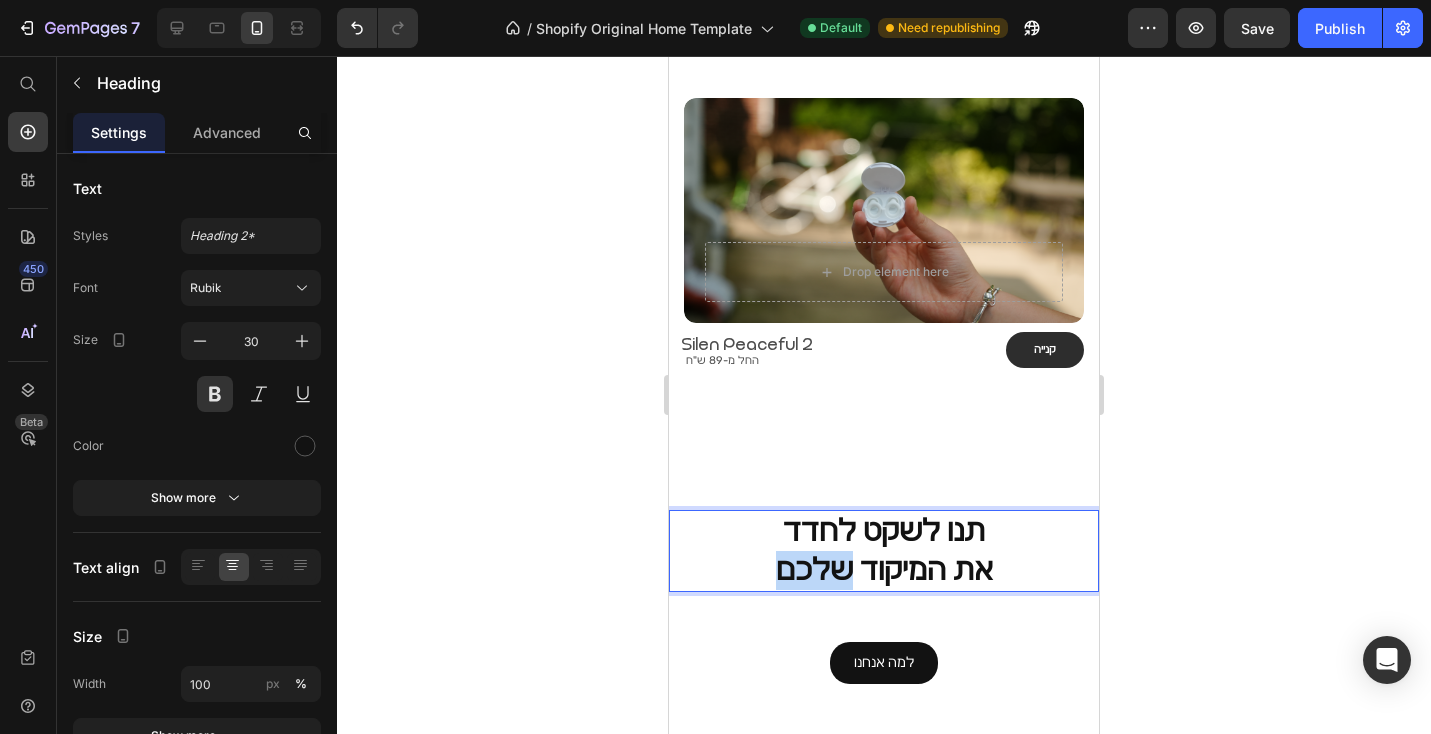 click on "את המיקוד שלכם" at bounding box center (884, 570) 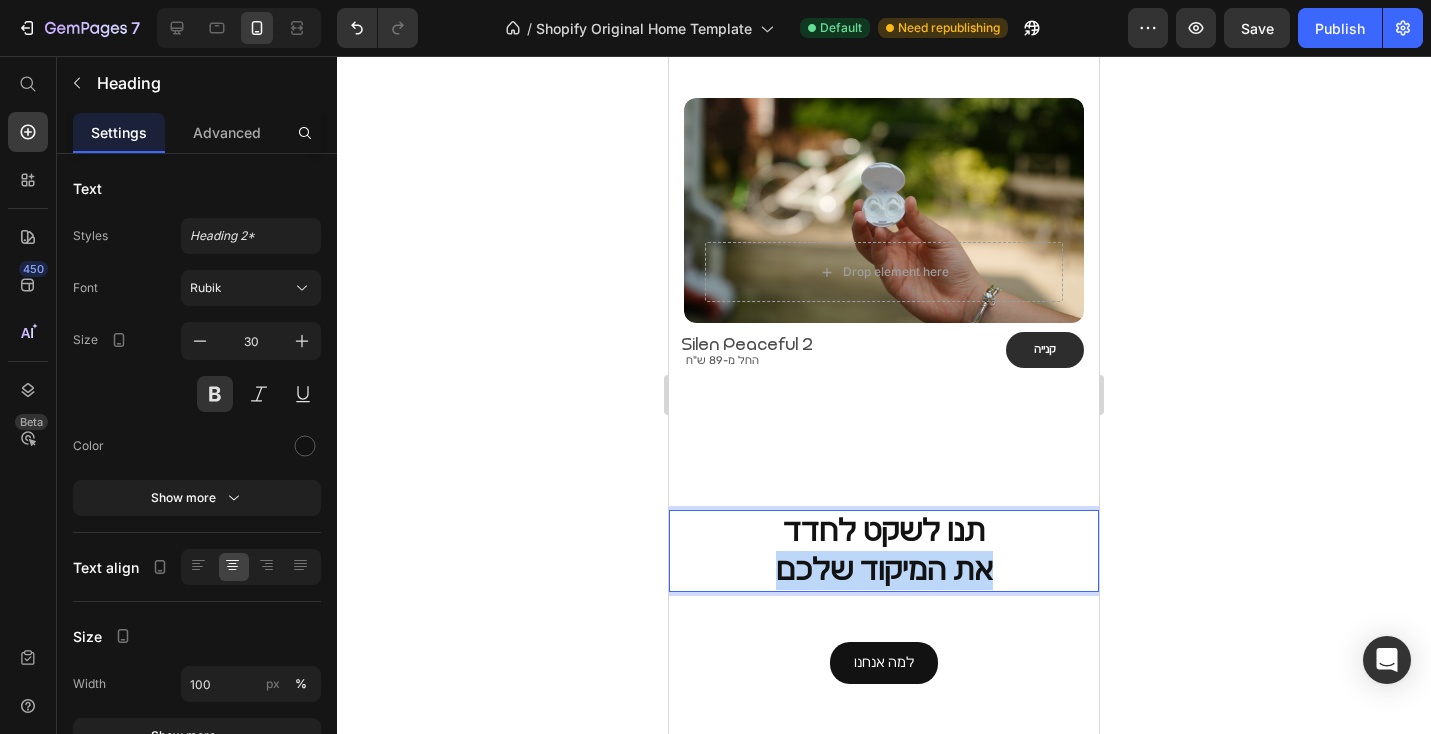click on "את המיקוד שלכם" at bounding box center [884, 570] 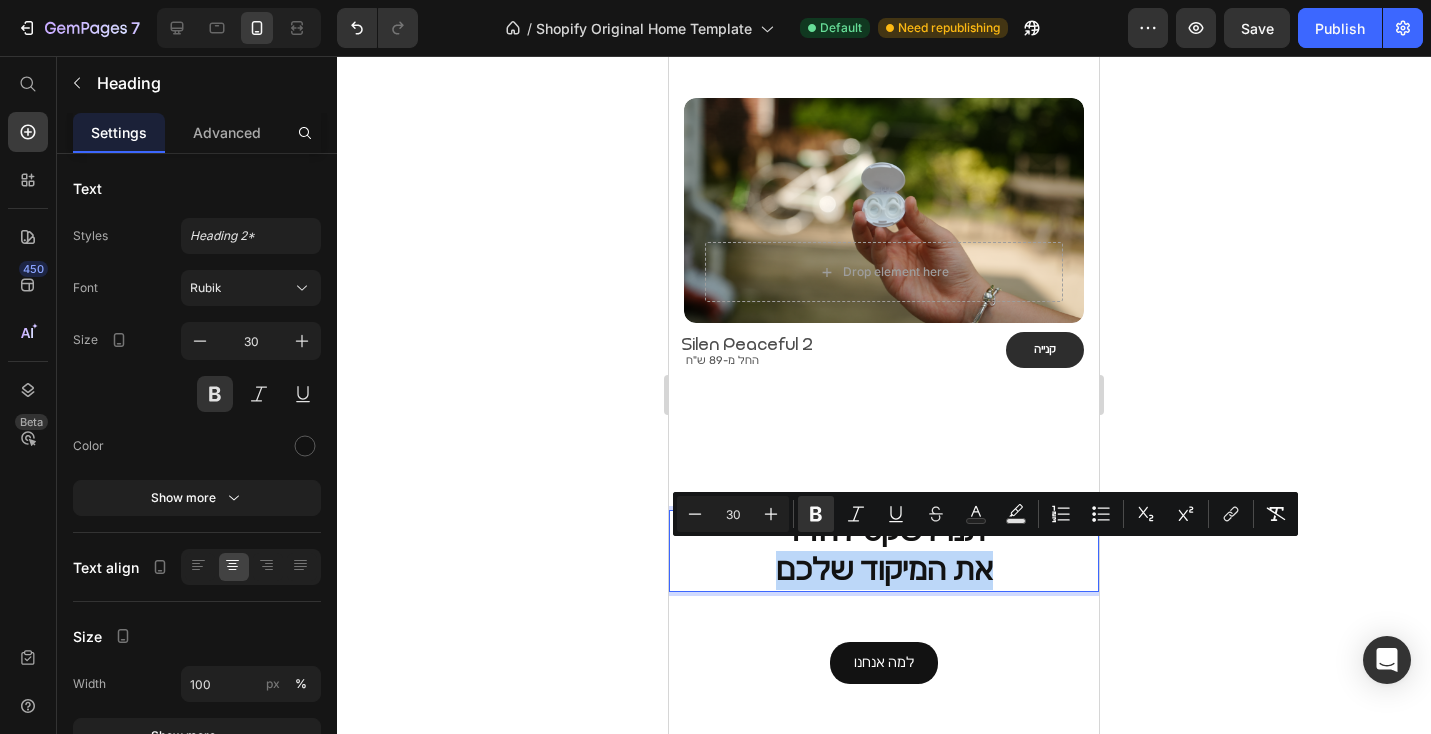 click on "את המיקוד שלכם" at bounding box center [884, 570] 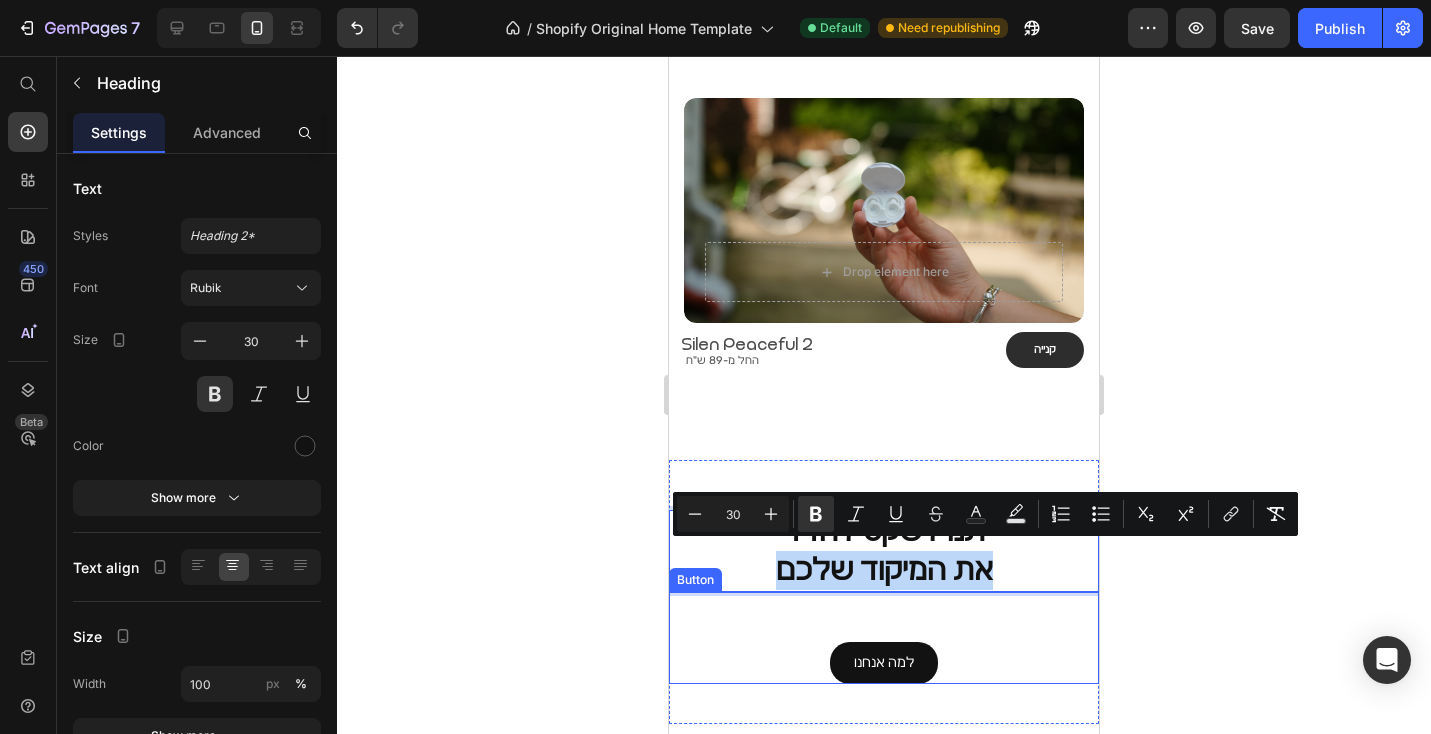 click on "למה אנחנו Button" at bounding box center [884, 637] 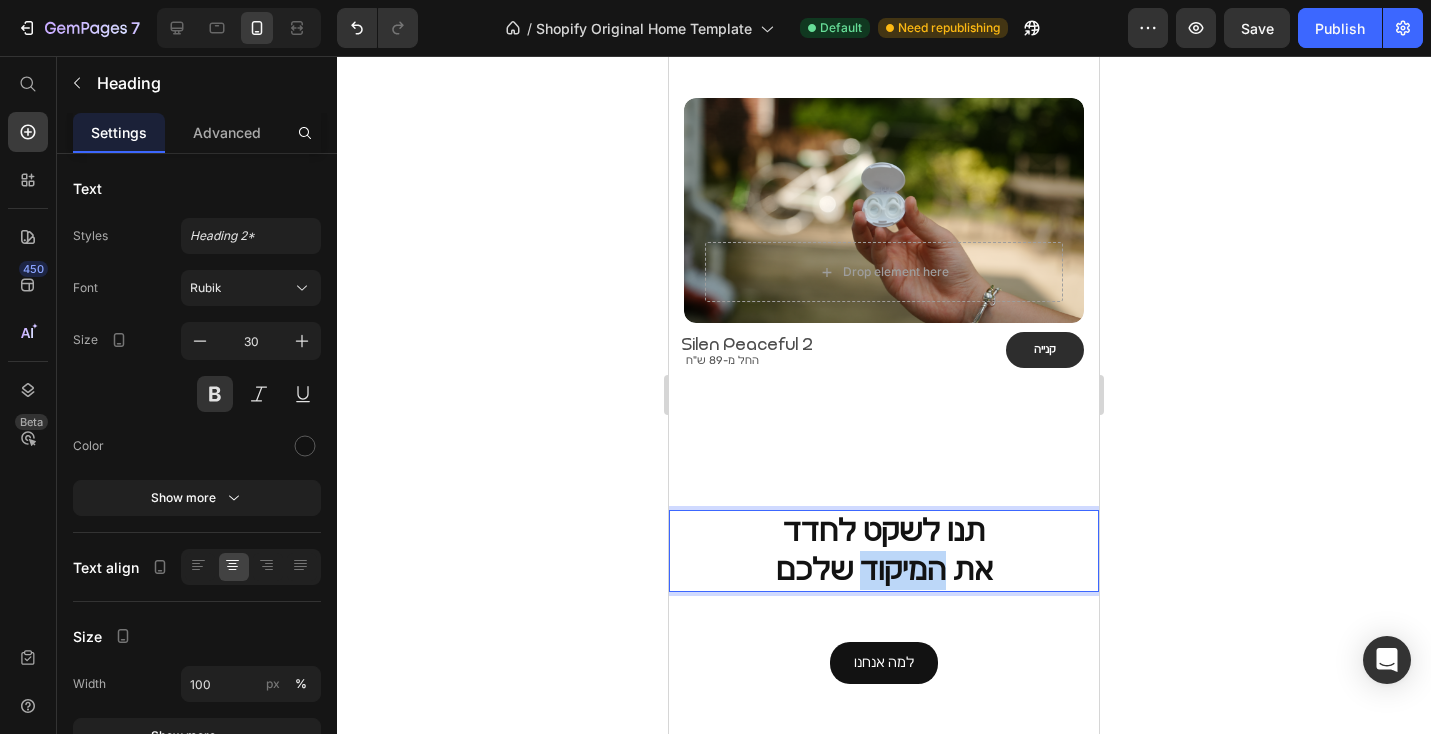click on "את המיקוד שלכם" at bounding box center [884, 570] 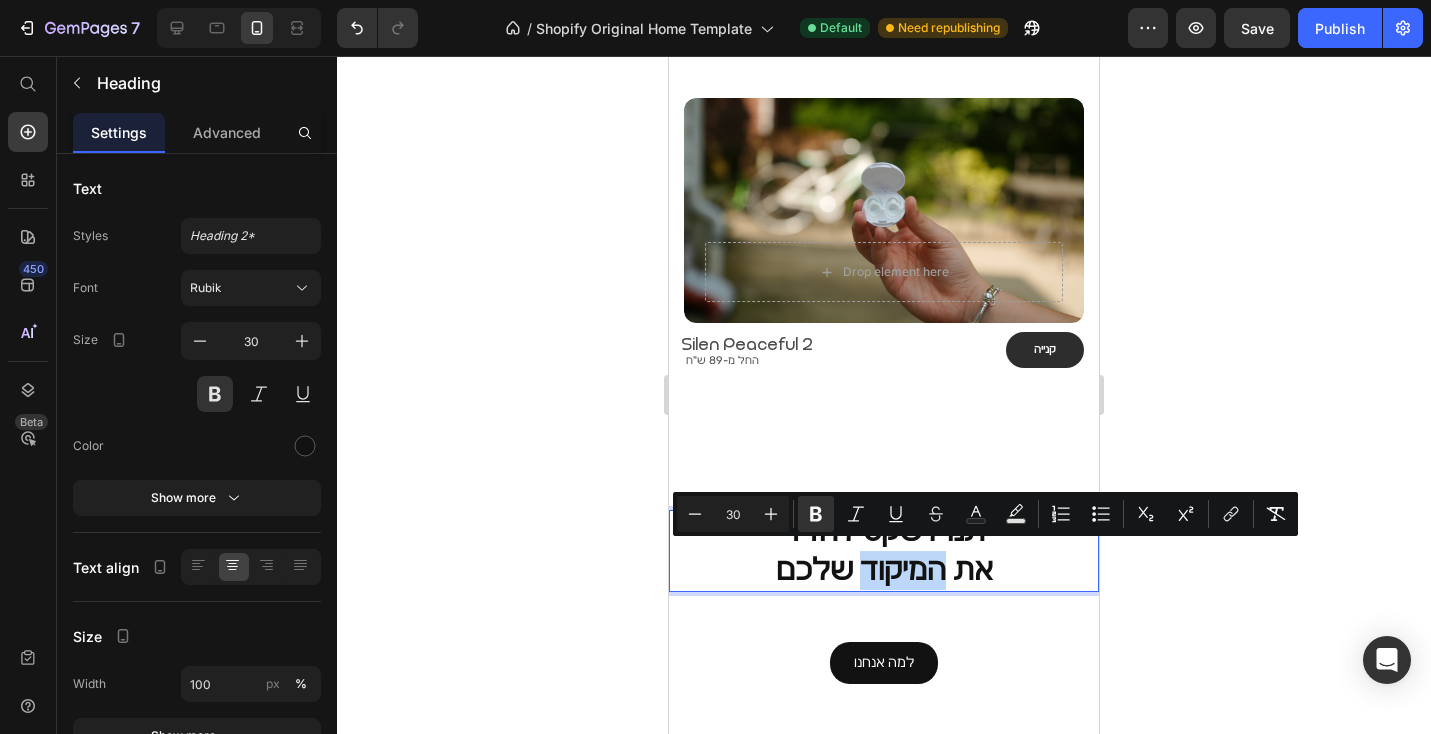 click on "את המיקוד שלכם" at bounding box center (884, 570) 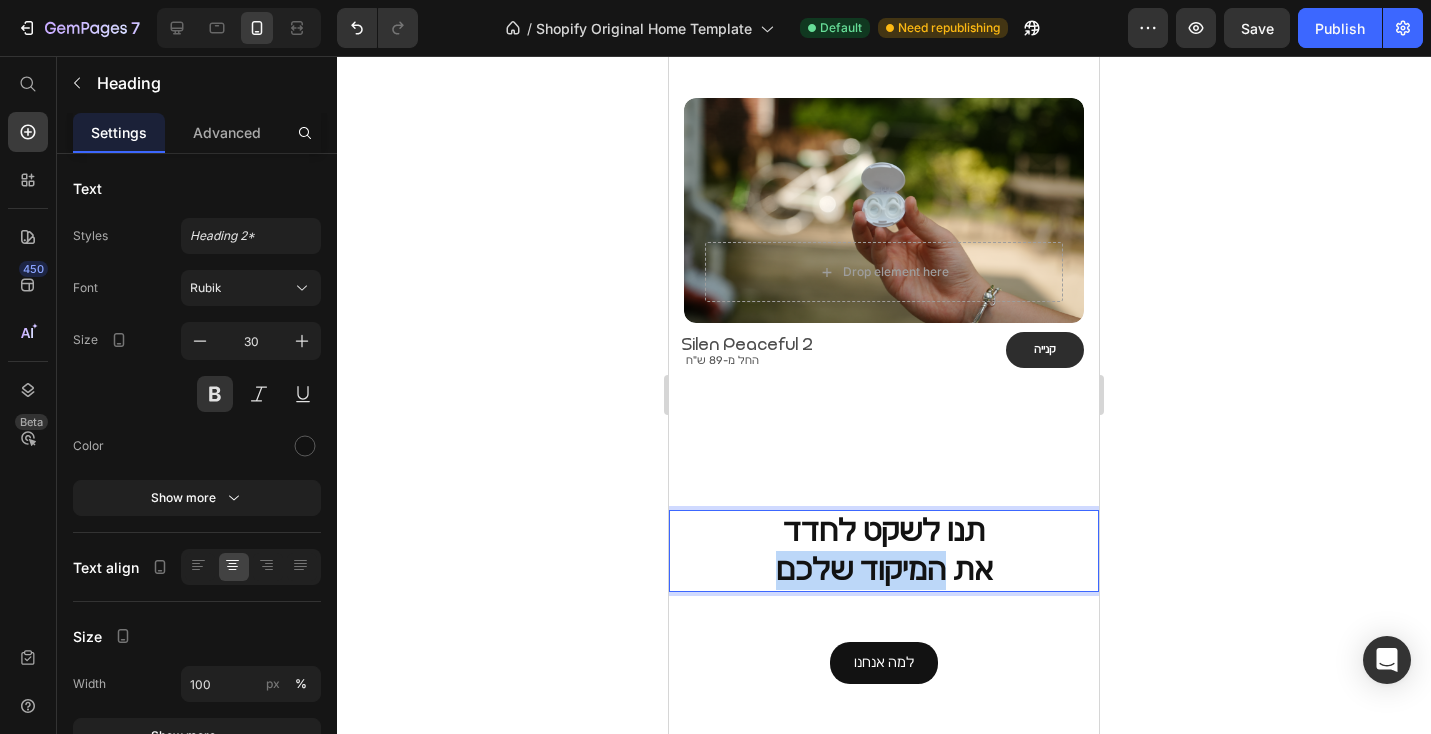drag, startPoint x: 939, startPoint y: 561, endPoint x: 747, endPoint y: 557, distance: 192.04166 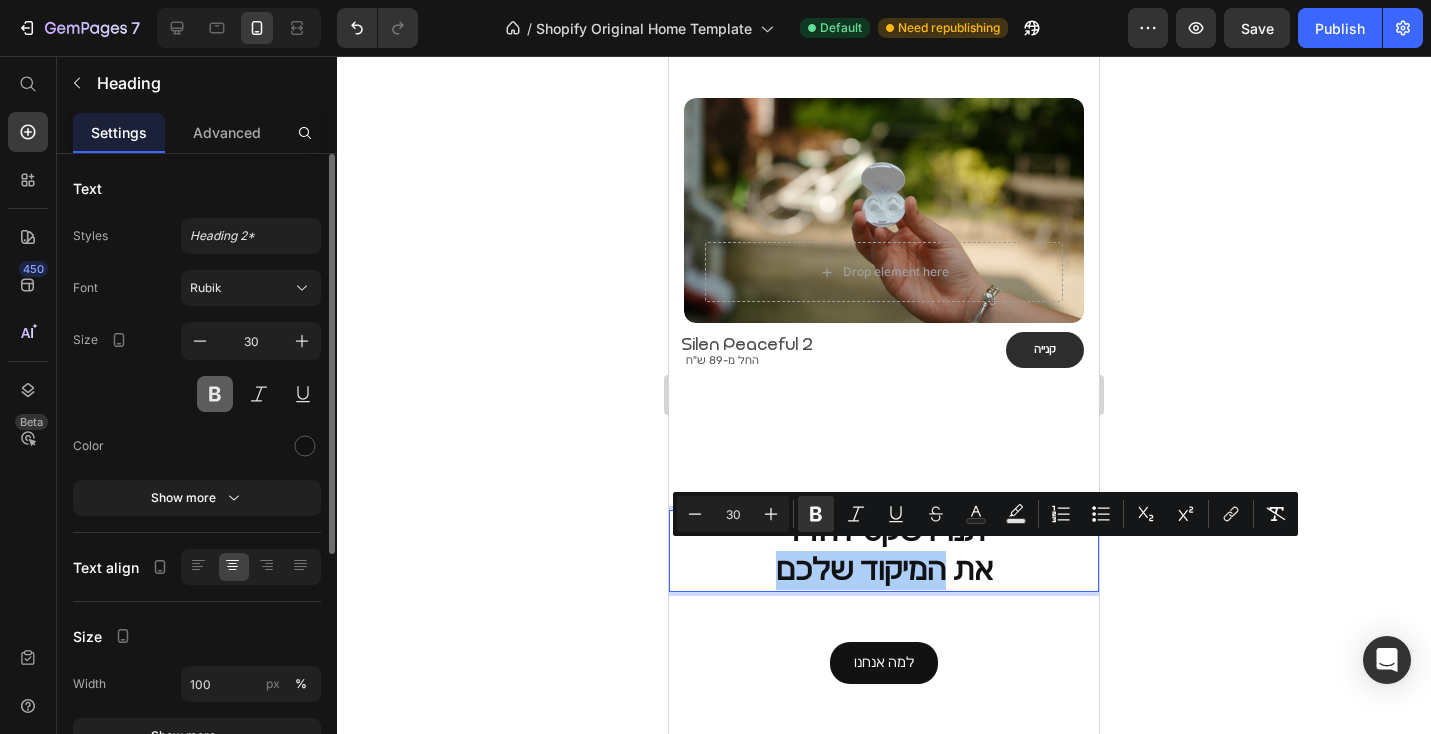 click at bounding box center [215, 394] 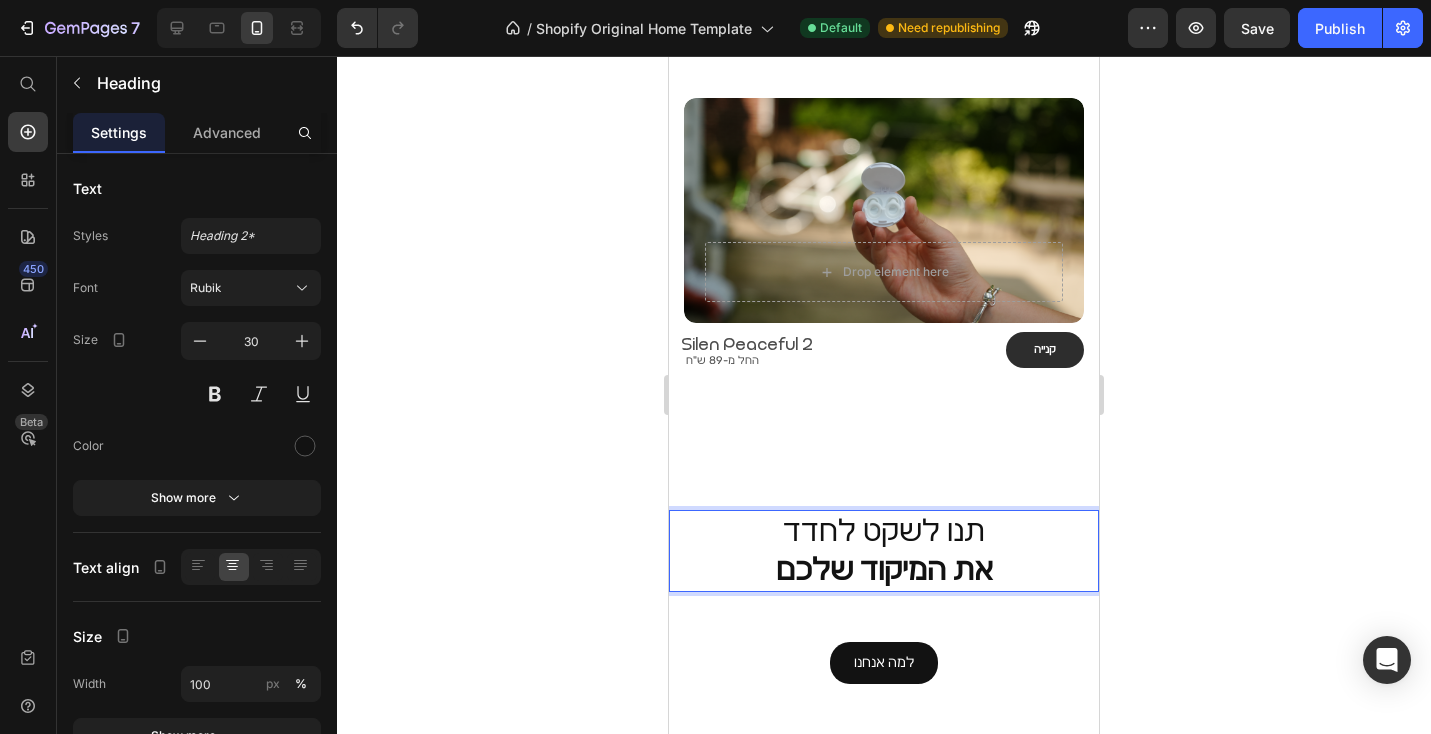 click on "את המיקוד שלכם" at bounding box center (884, 570) 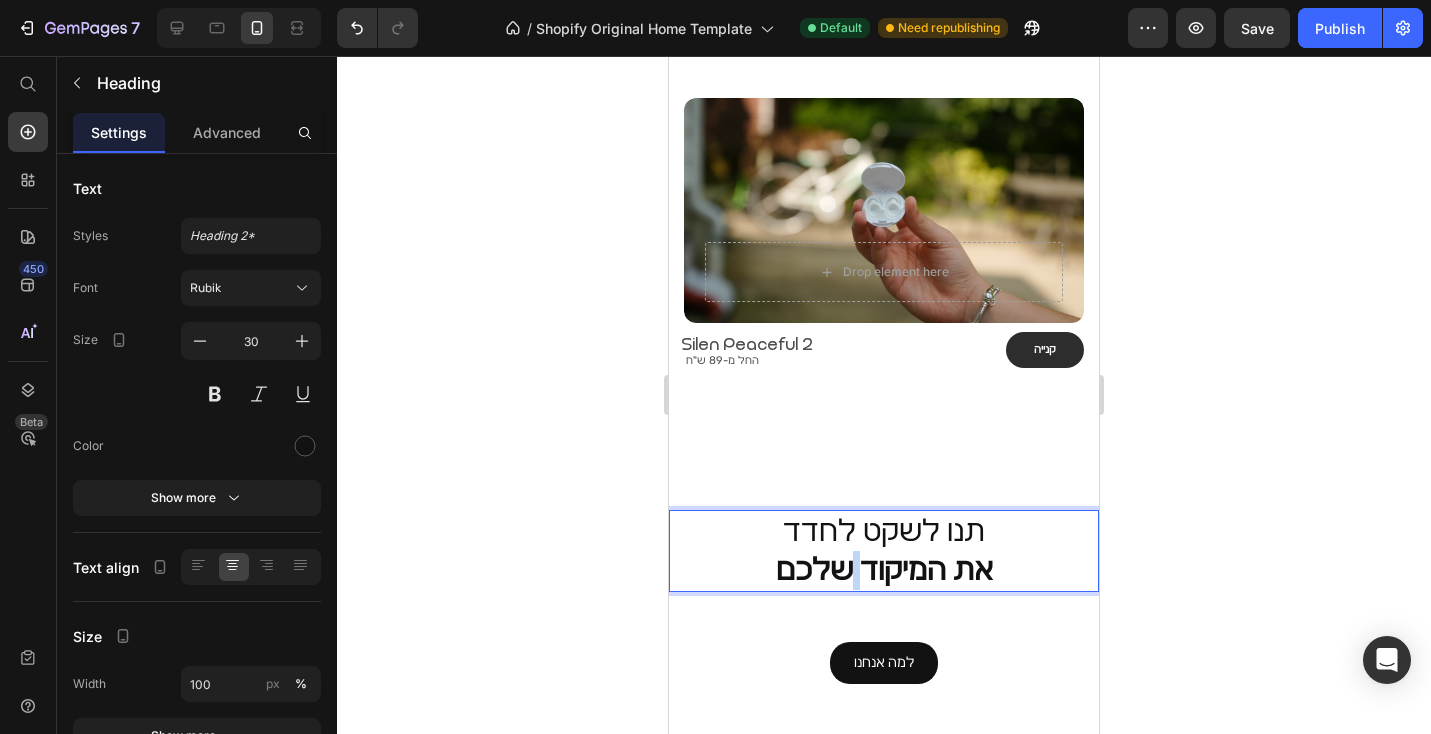 click on "את המיקוד שלכם" at bounding box center [884, 570] 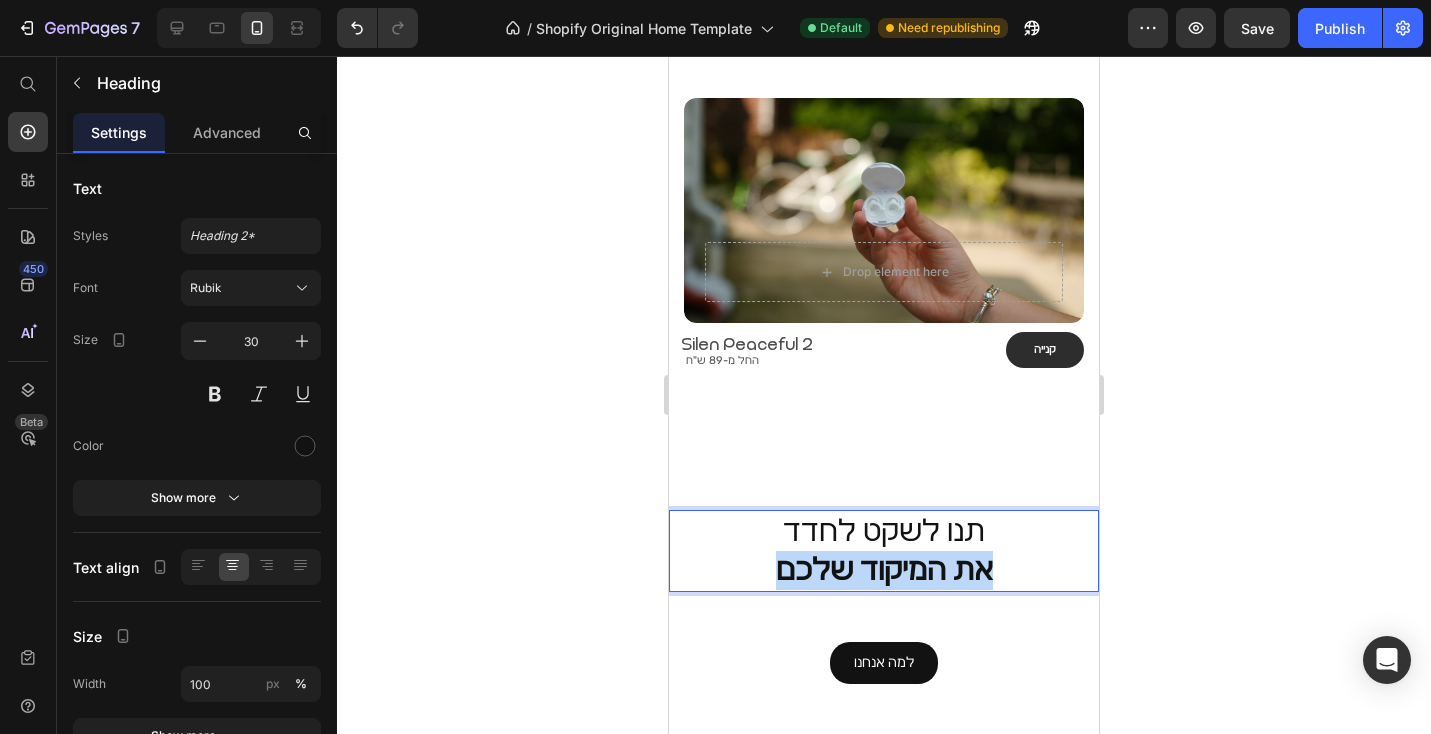click on "את המיקוד שלכם" at bounding box center [884, 570] 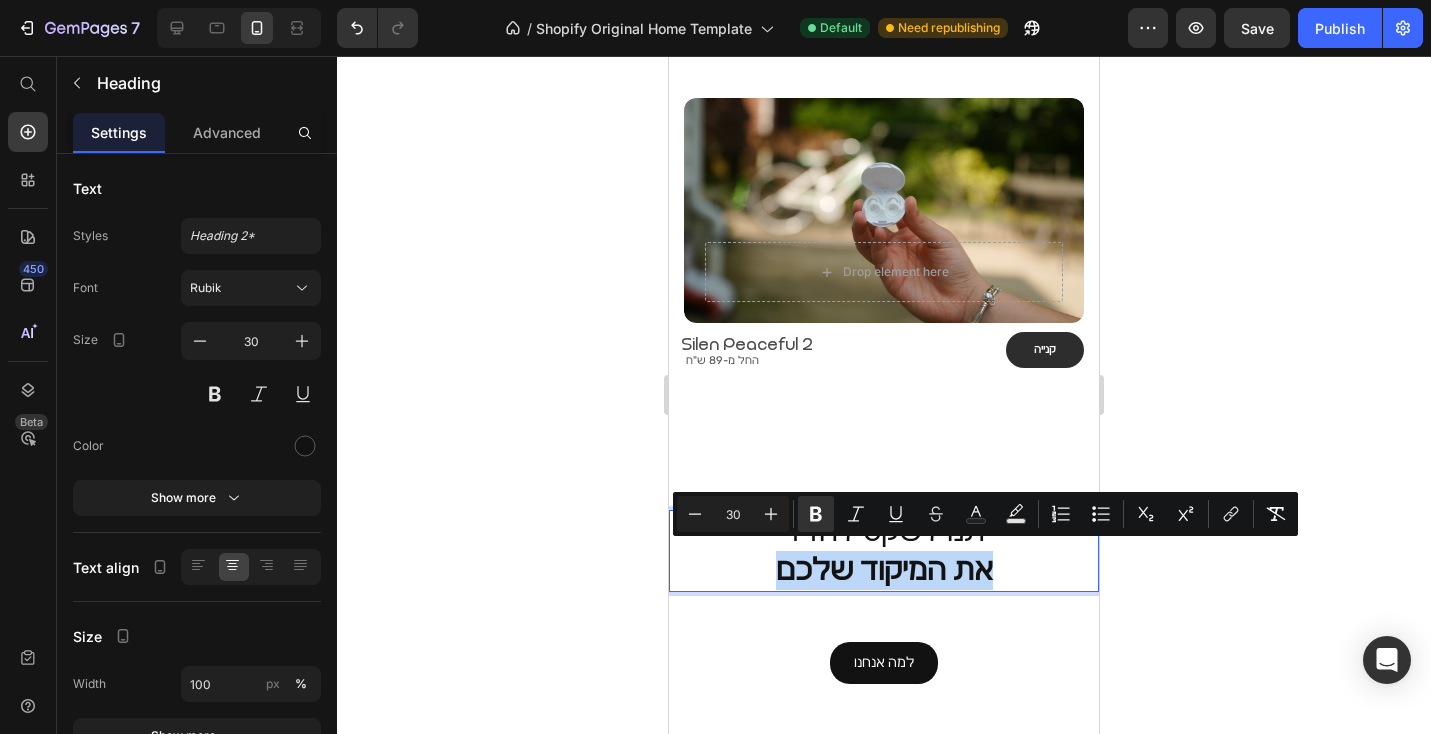 click on "את המיקוד שלכם" at bounding box center [884, 570] 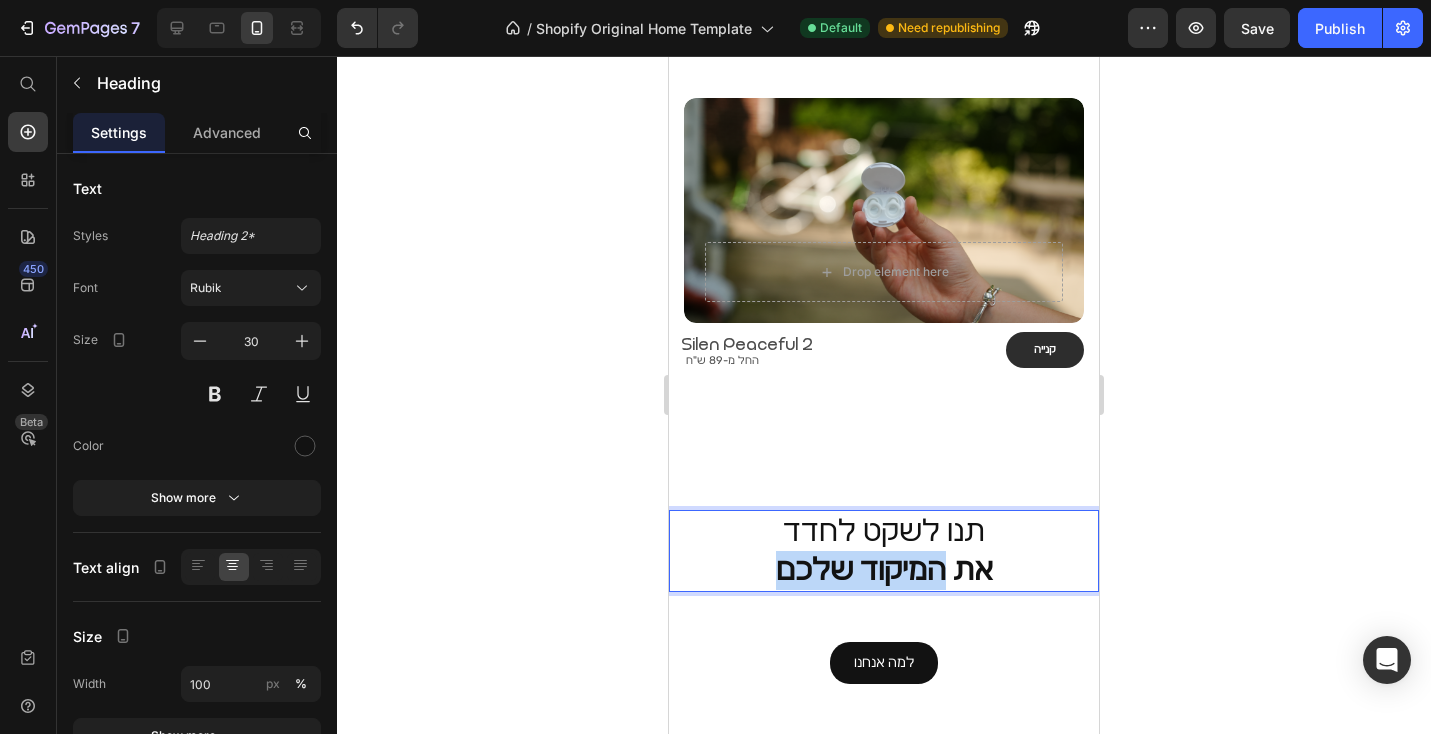 drag, startPoint x: 942, startPoint y: 563, endPoint x: 718, endPoint y: 554, distance: 224.18073 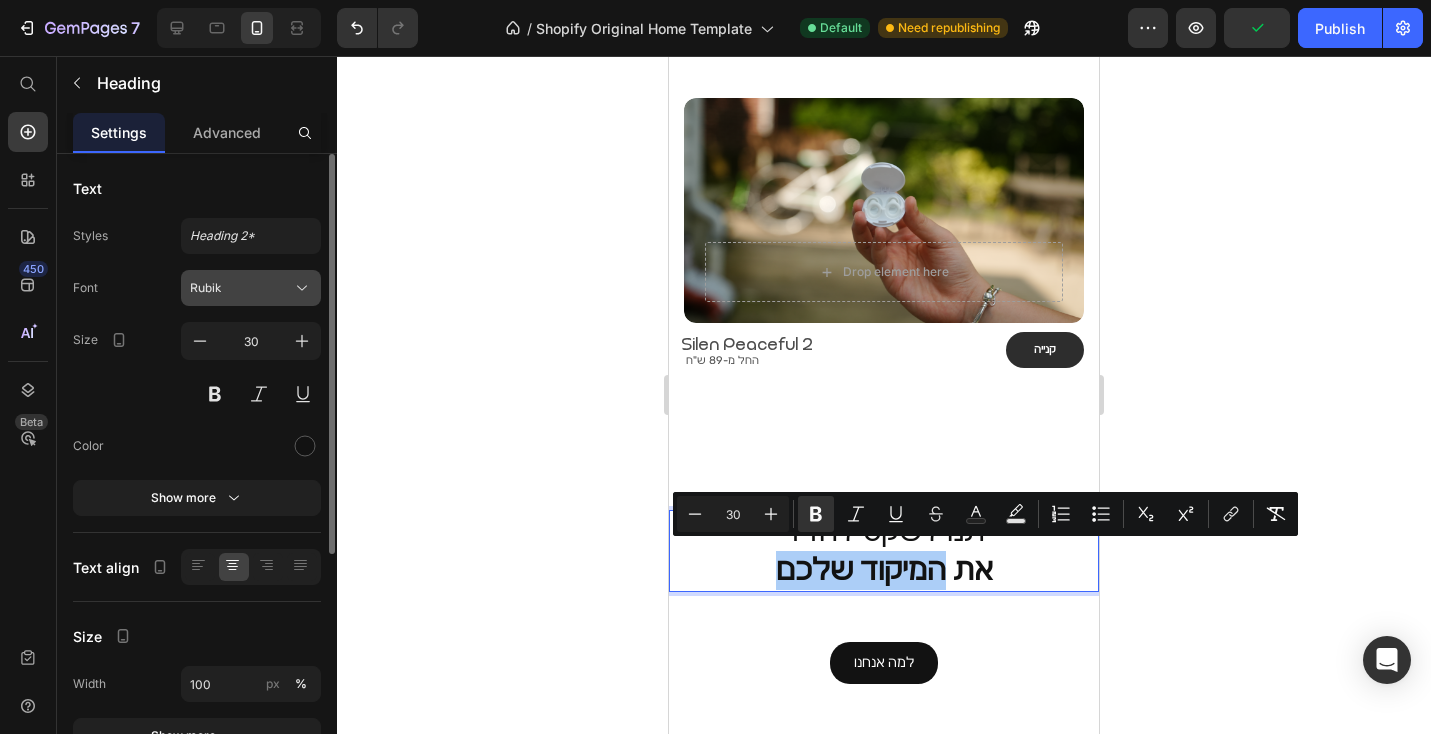 click 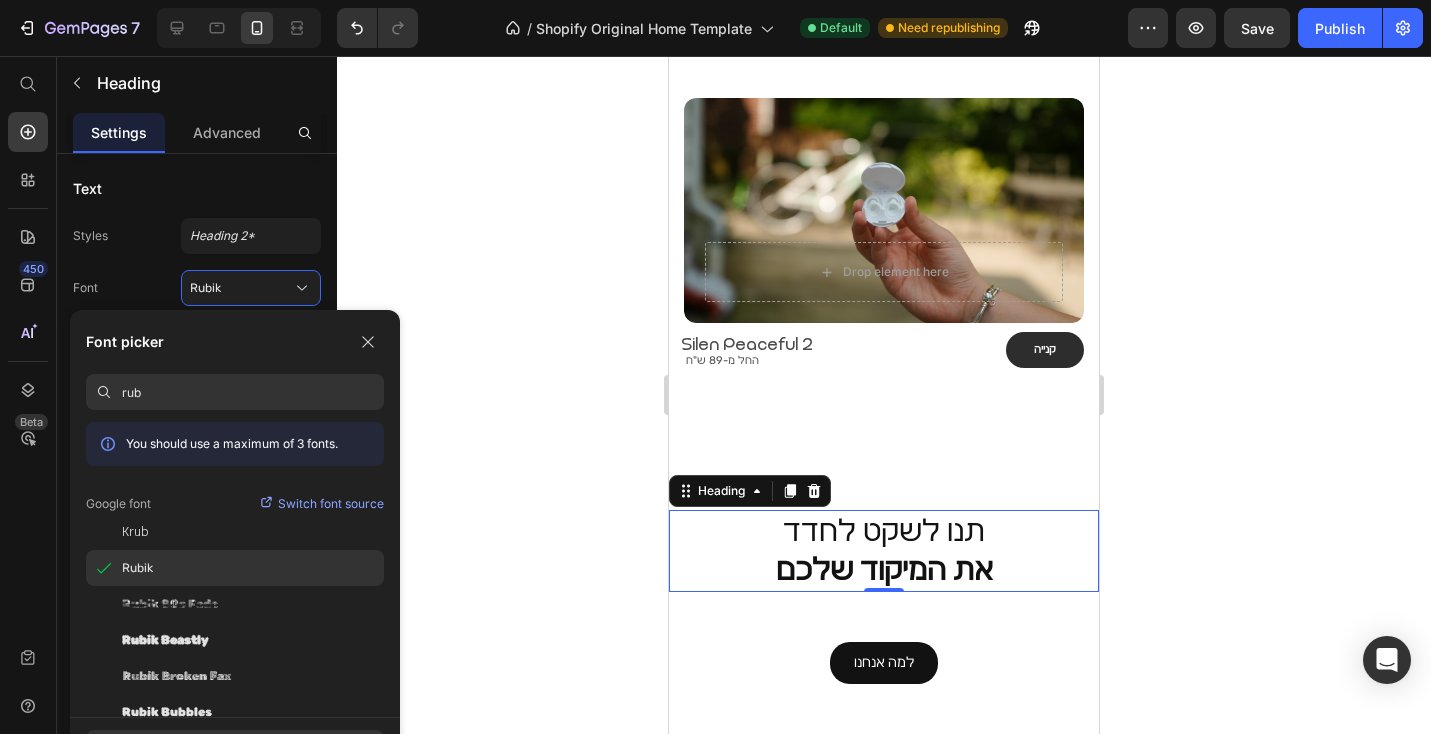 type on "rub" 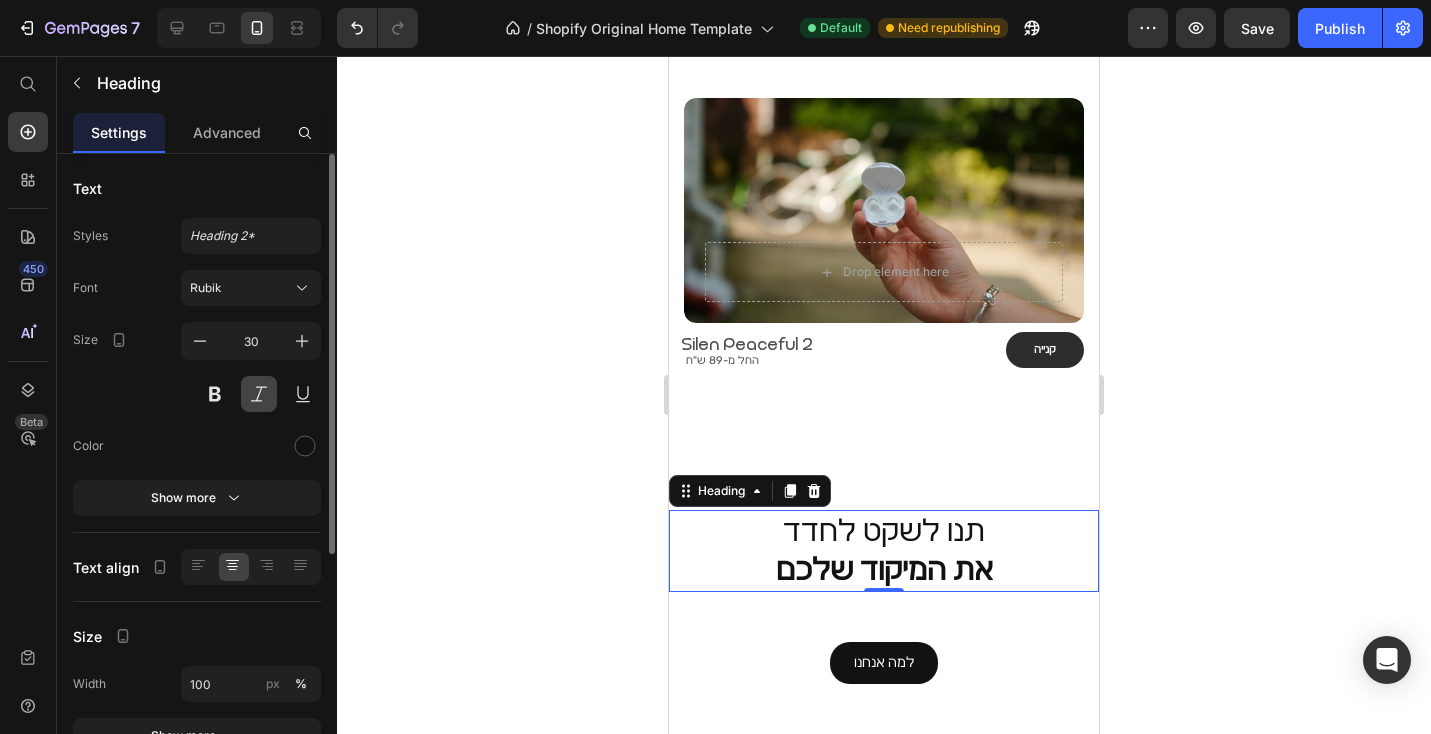 click at bounding box center [259, 394] 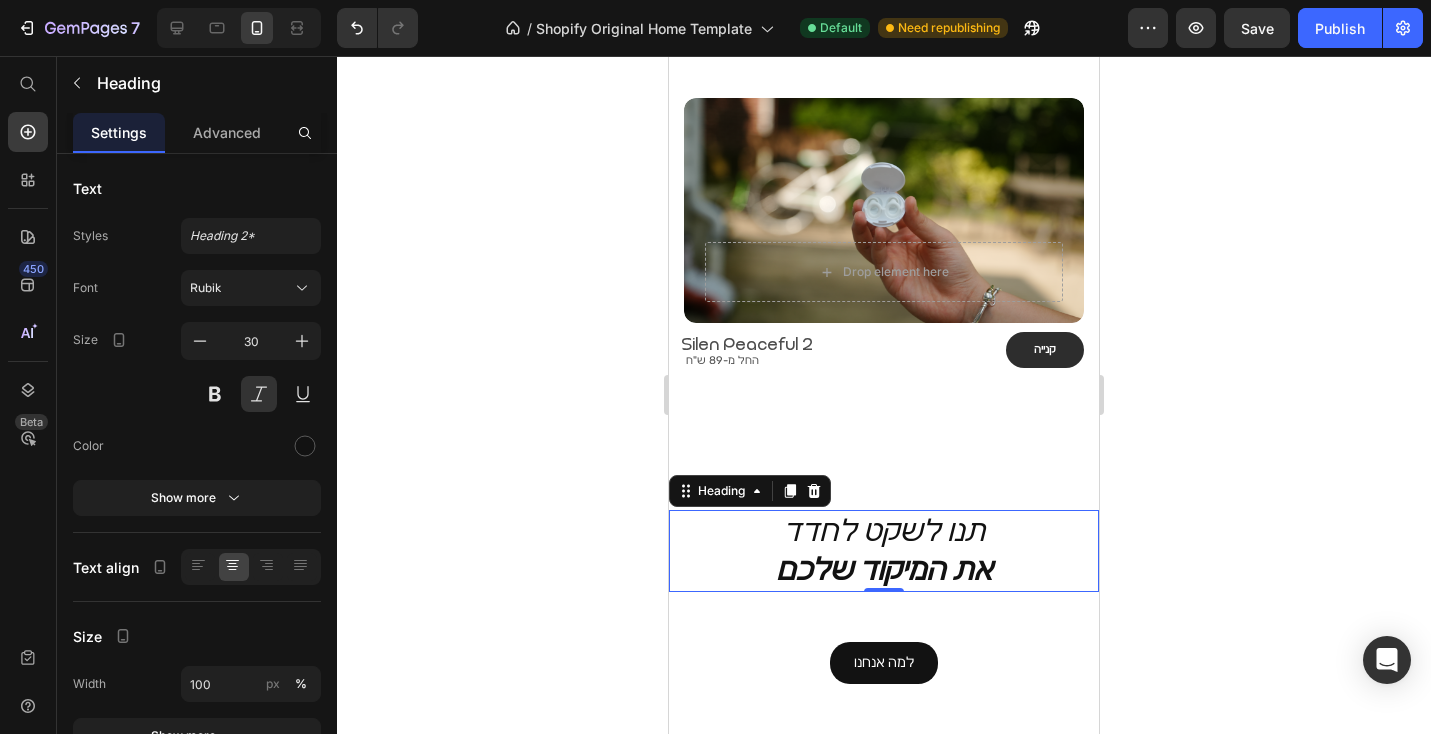 type 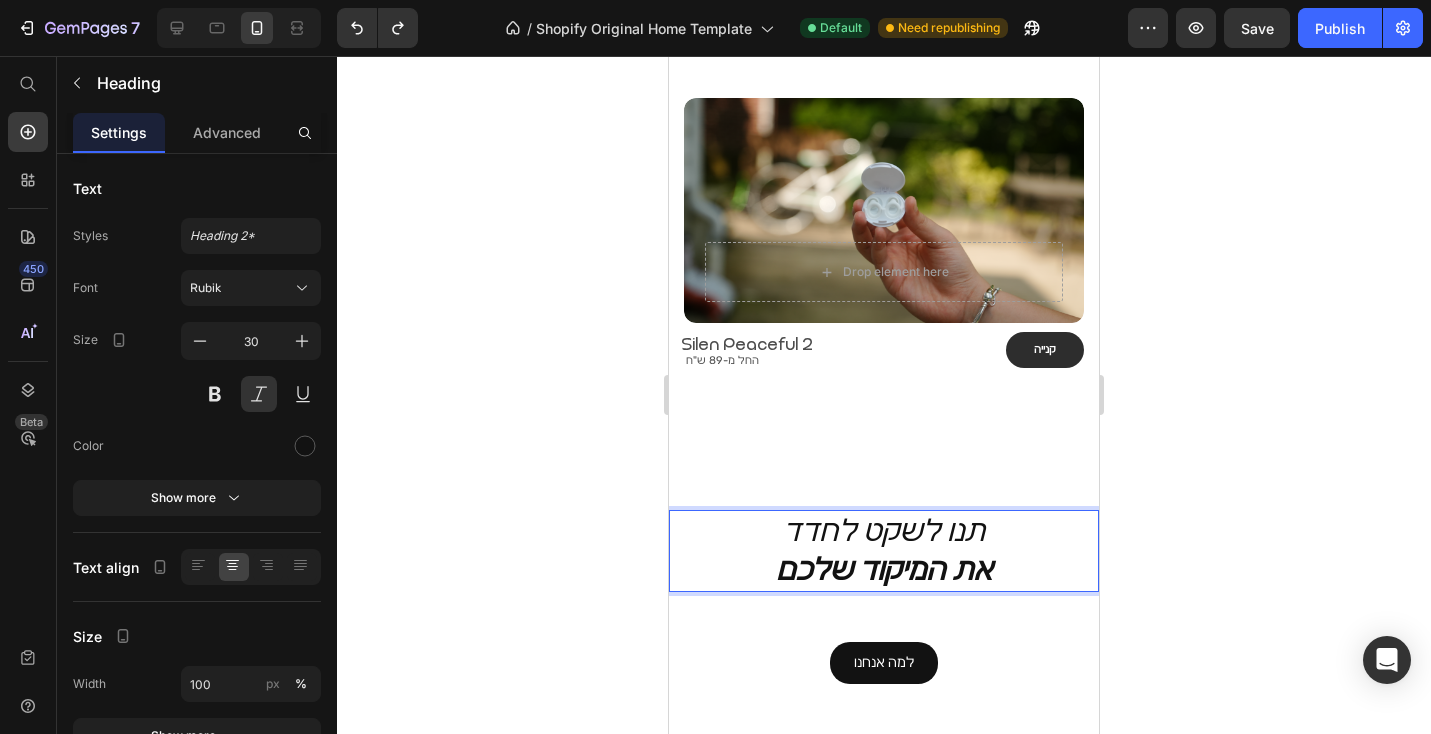 click on "את המיקוד שלכם" at bounding box center (884, 570) 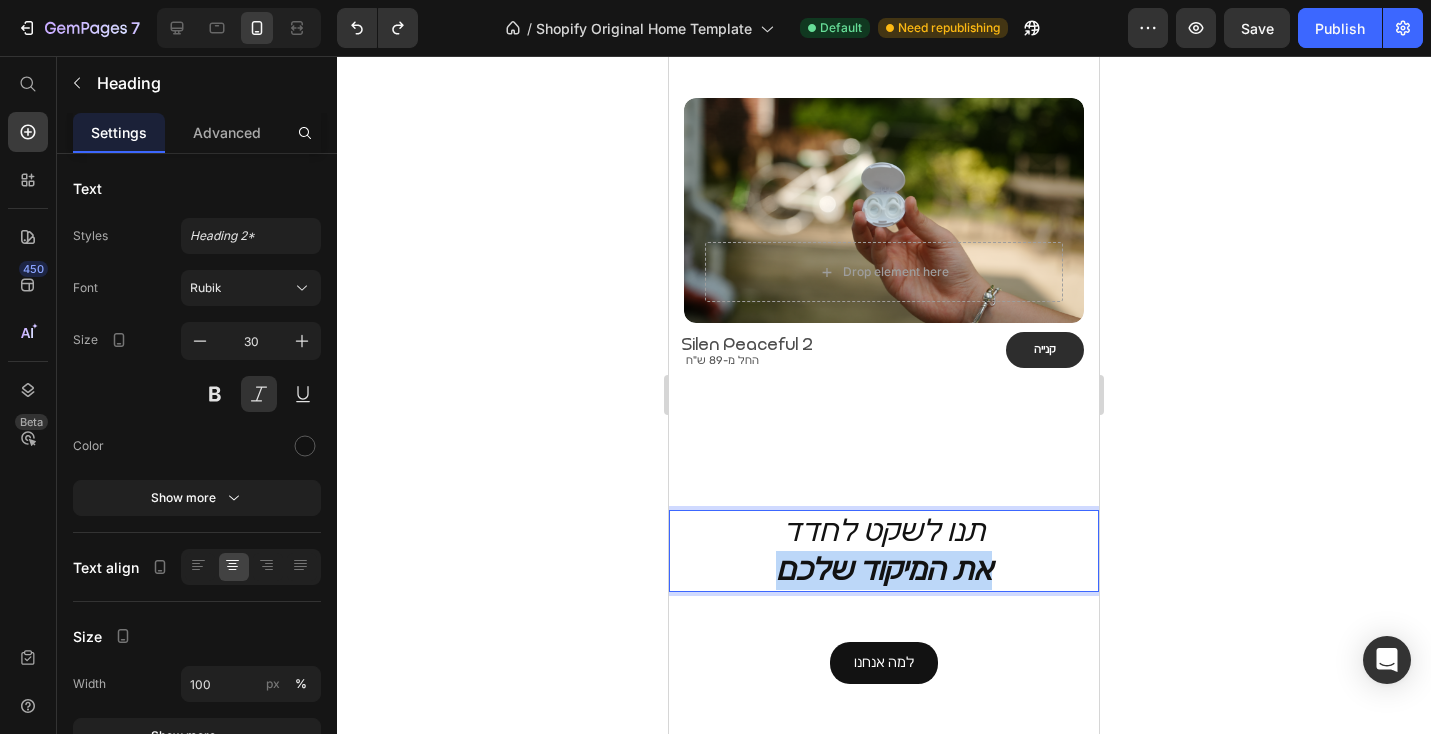 click on "את המיקוד שלכם" at bounding box center (884, 570) 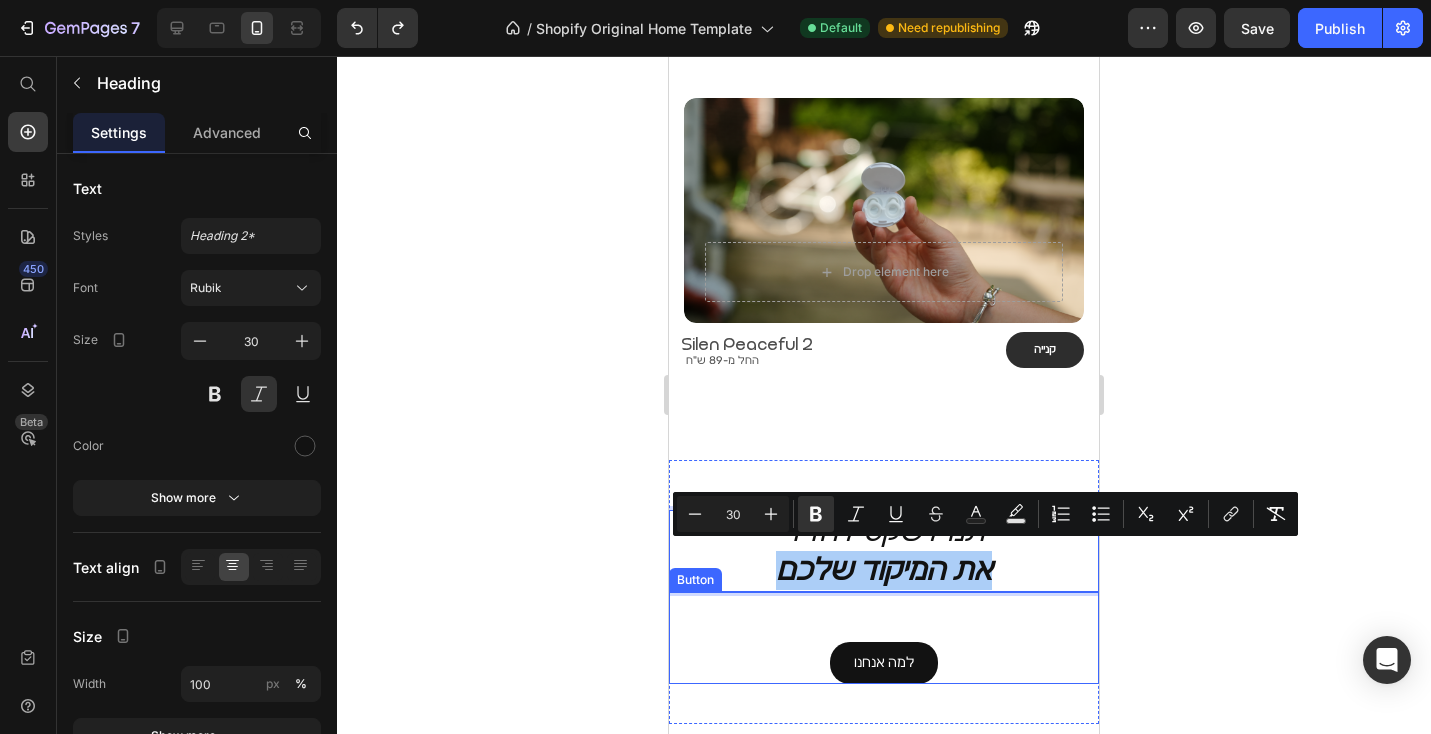 drag, startPoint x: 670, startPoint y: 630, endPoint x: 729, endPoint y: 580, distance: 77.33692 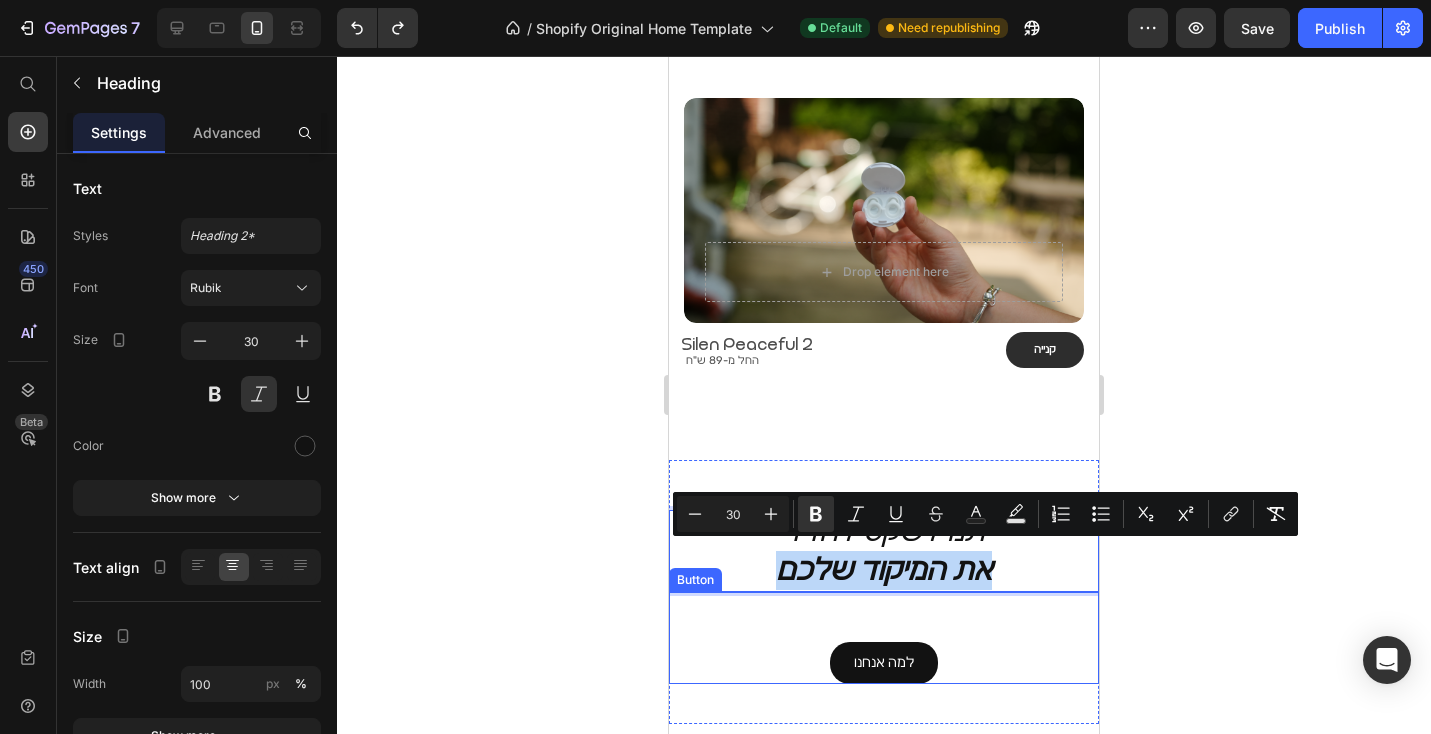 click on "למה אנחנו Button" at bounding box center (884, 637) 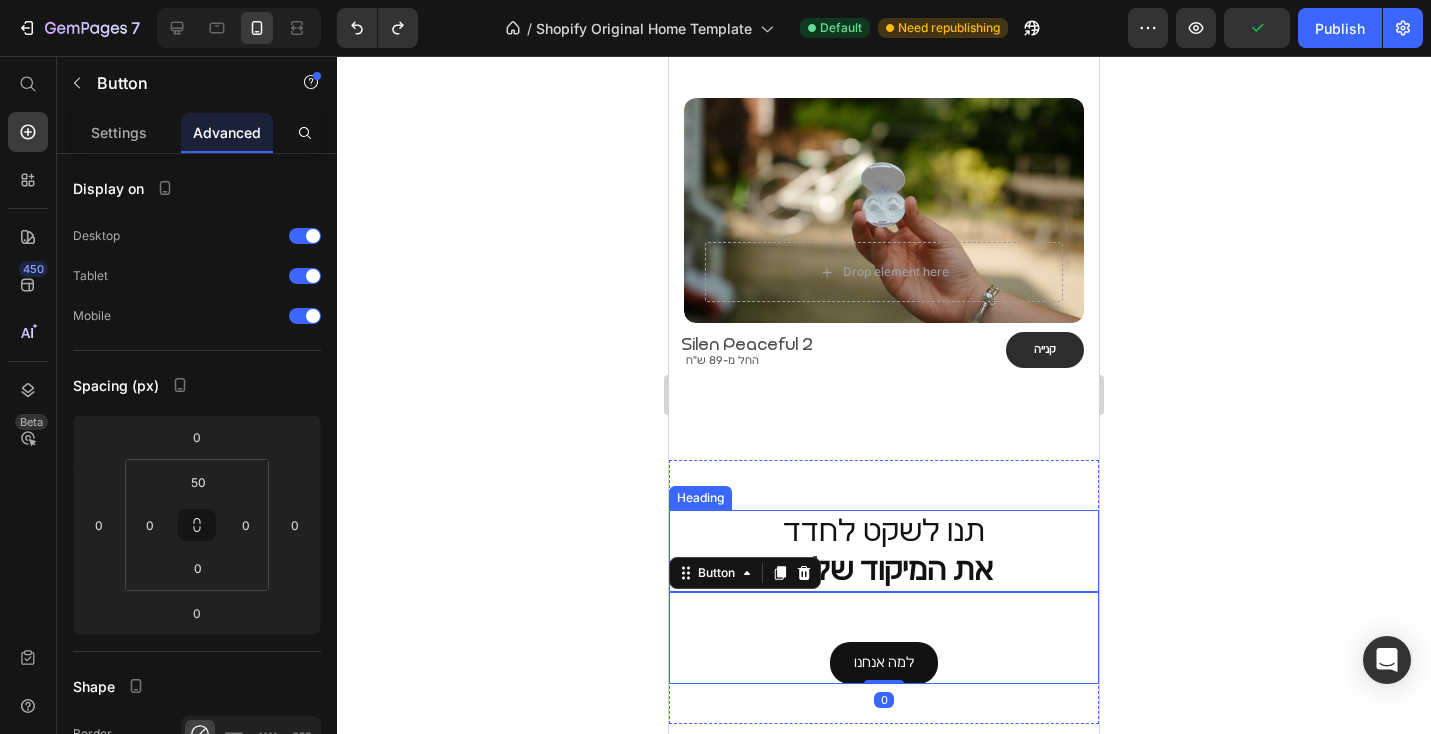 click on "את המיקוד שלכם" at bounding box center [884, 570] 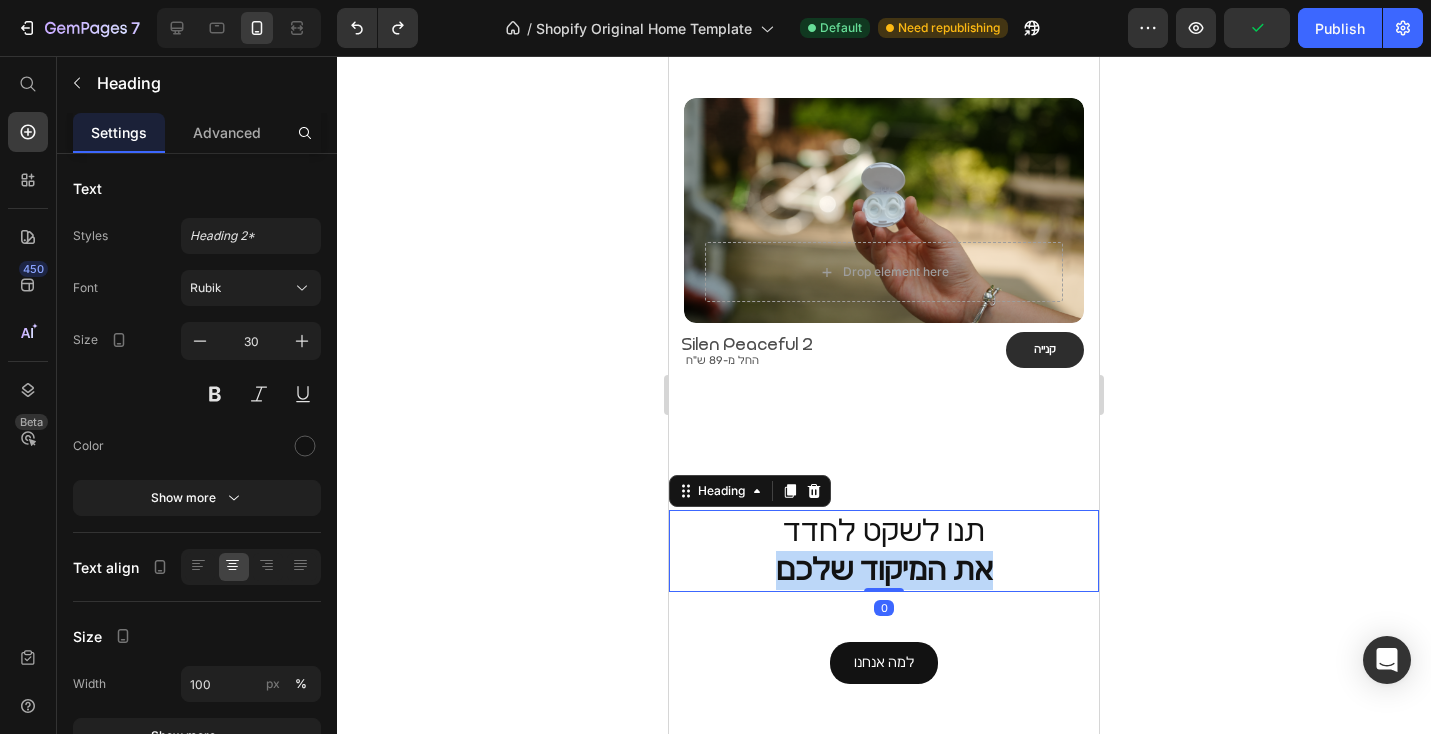 click on "את המיקוד שלכם" at bounding box center (884, 570) 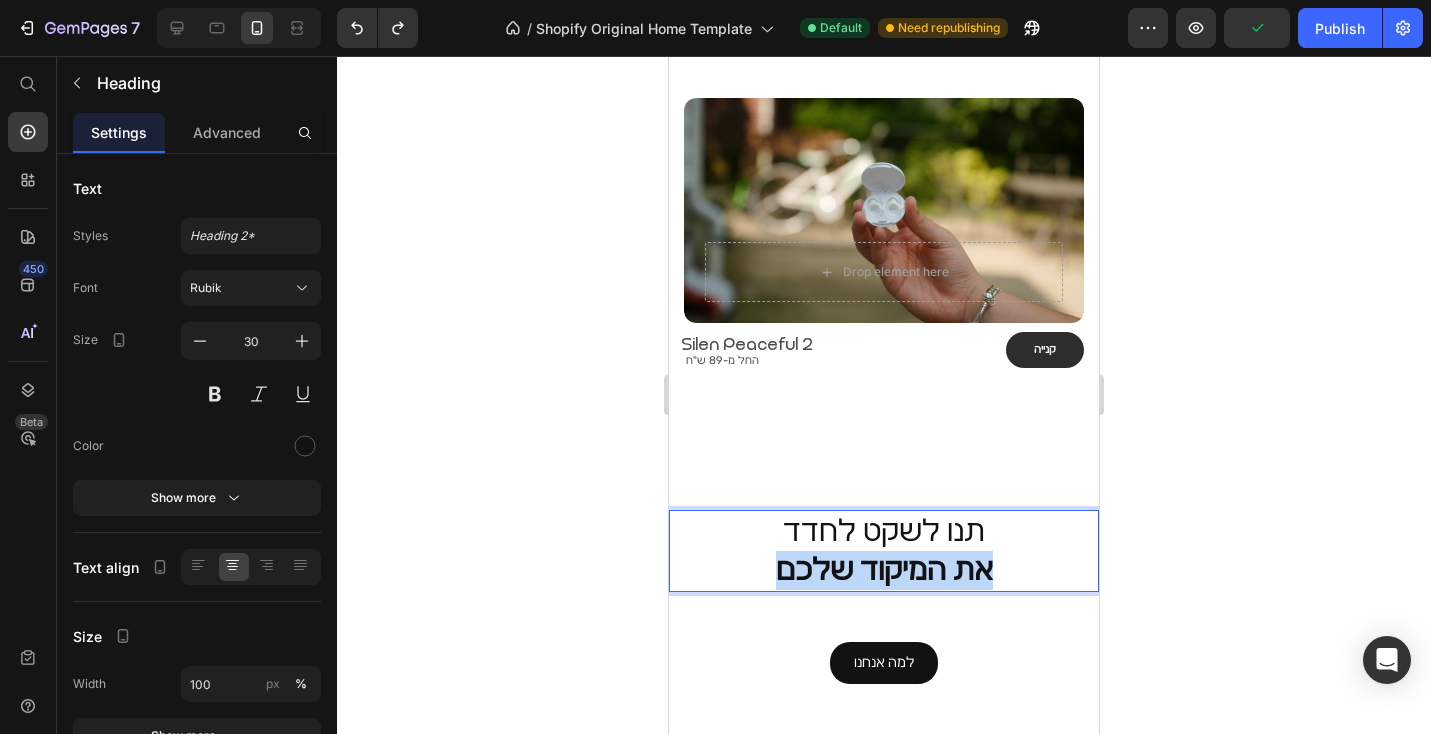 click on "את המיקוד שלכם" at bounding box center [884, 570] 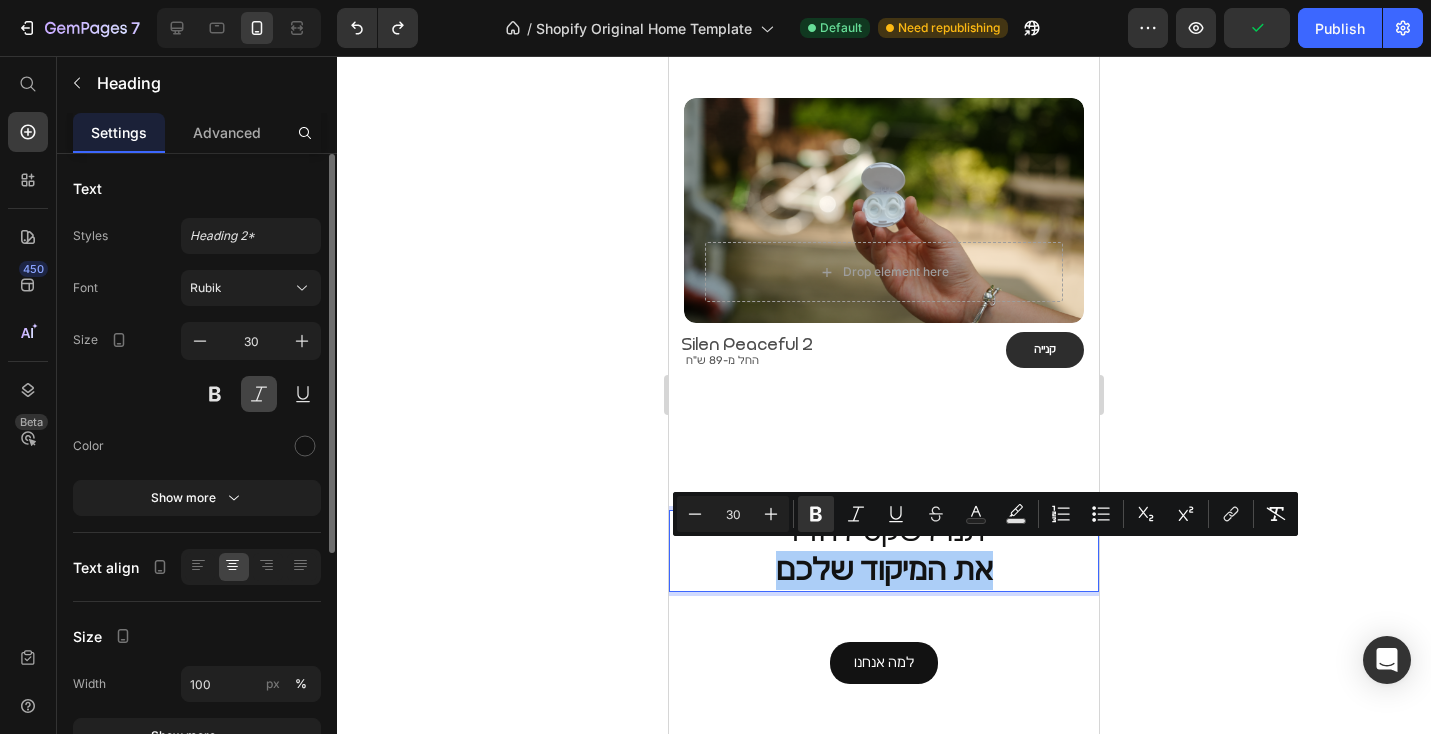 click at bounding box center [259, 394] 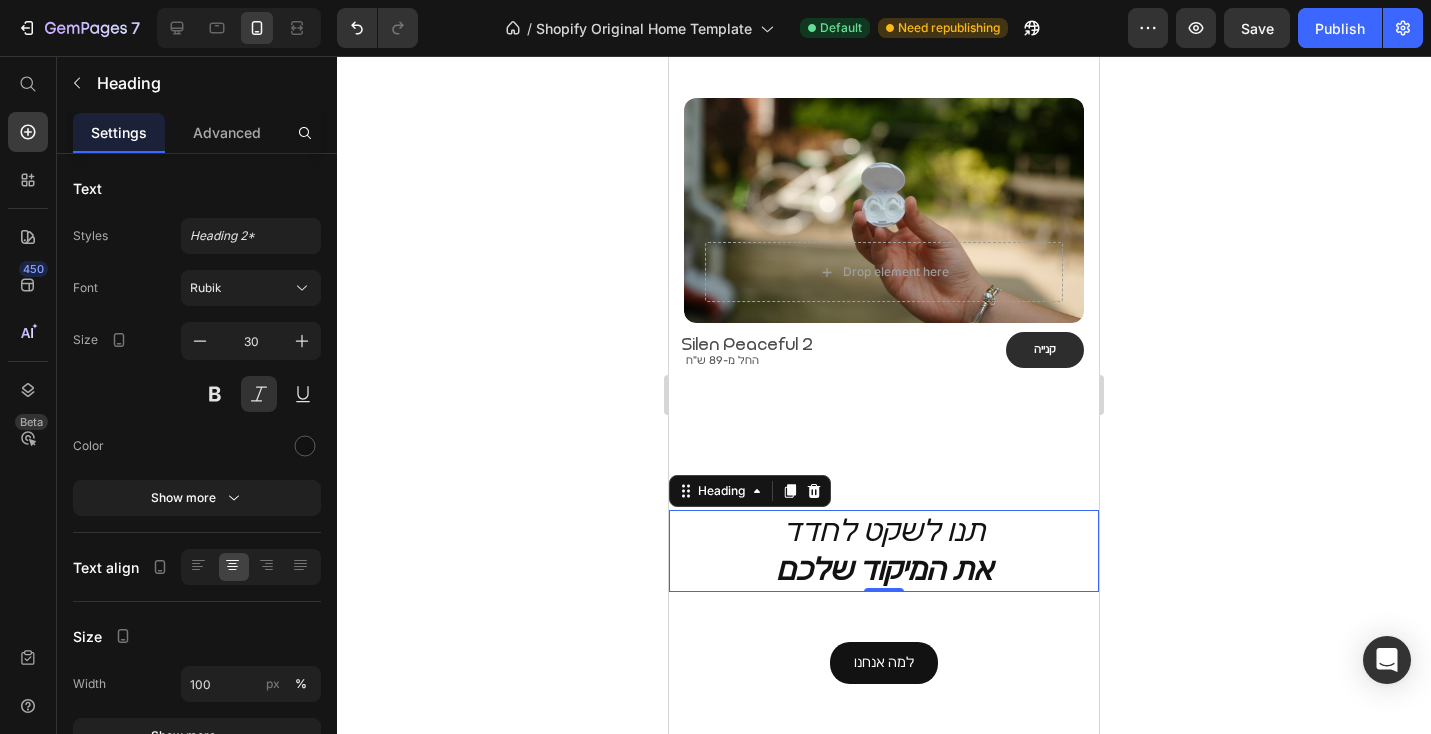 click on "את המיקוד שלכם" at bounding box center (884, 570) 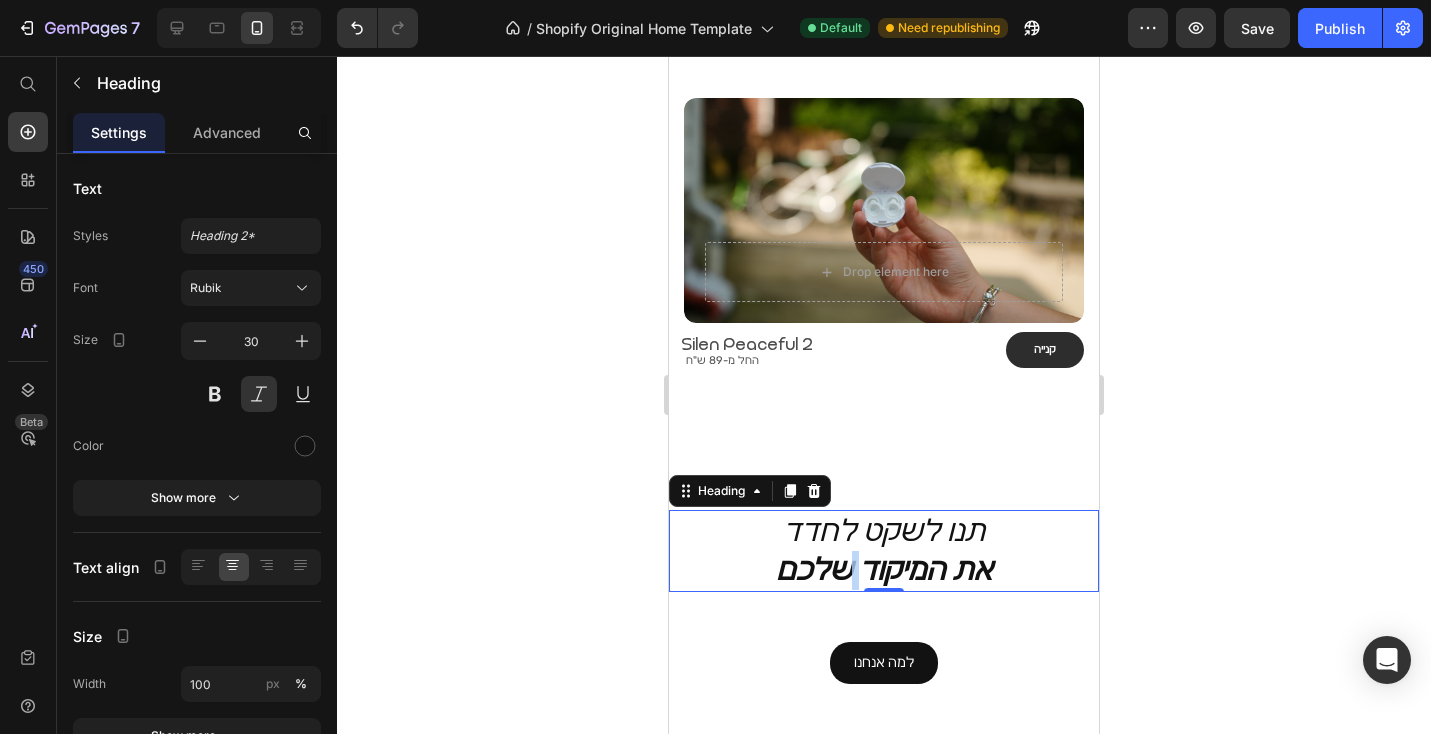 click on "את המיקוד שלכם" at bounding box center (884, 570) 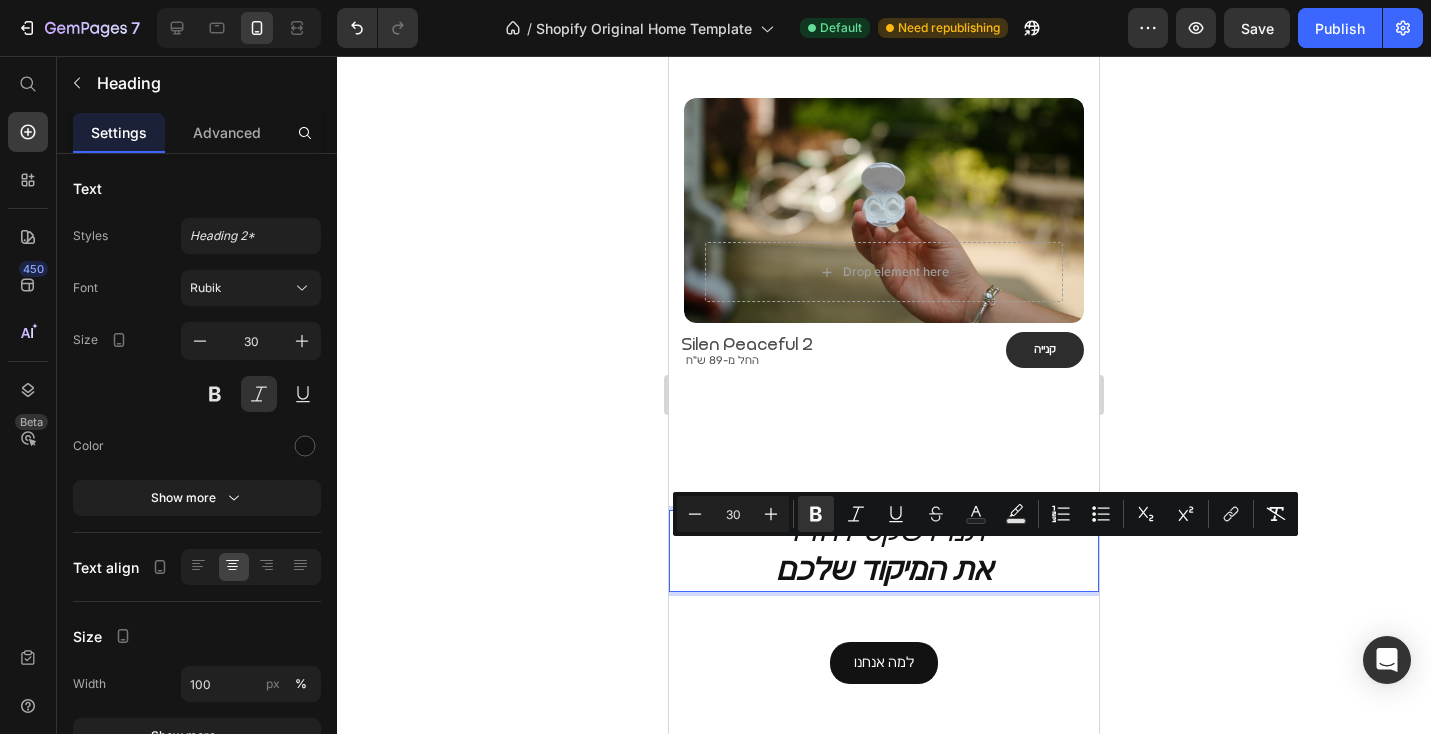 click on "את המיקוד שלכם" at bounding box center [884, 570] 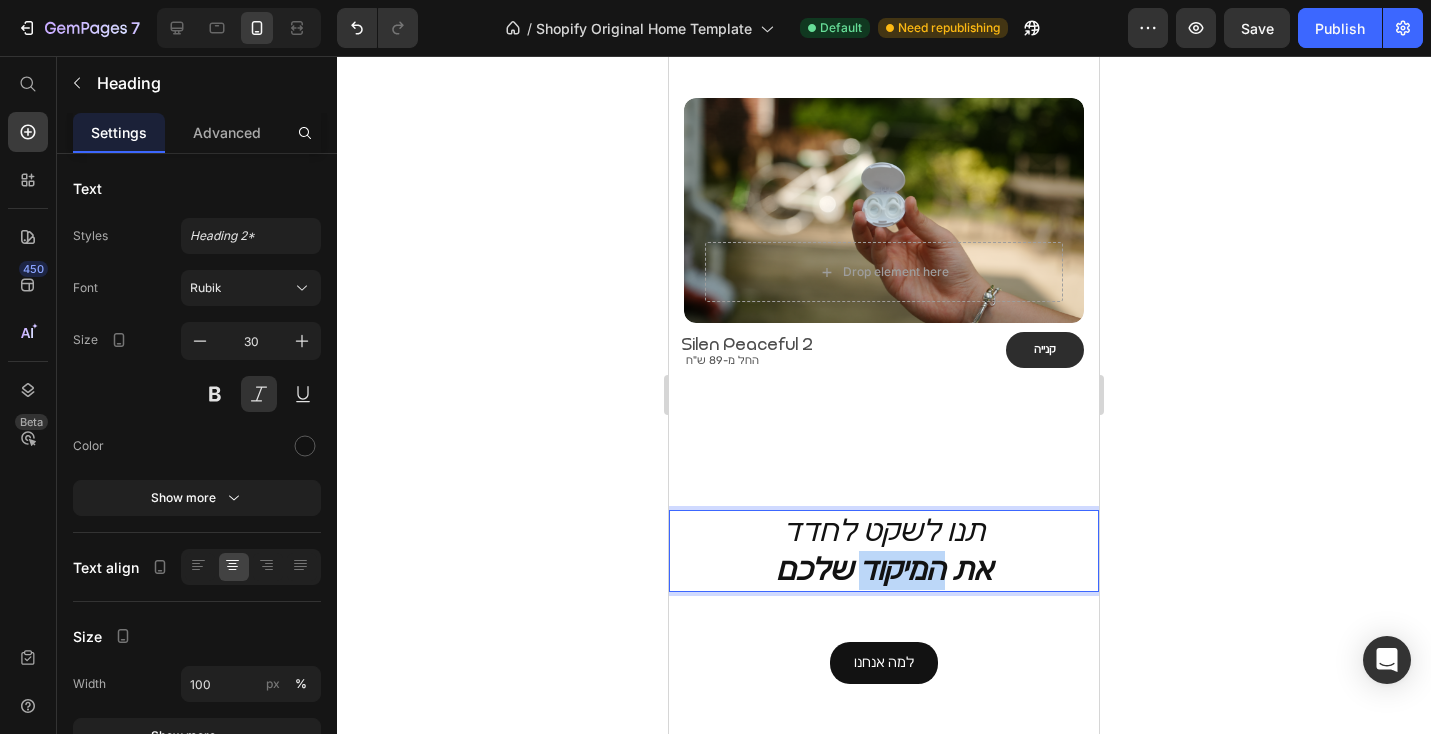 click on "את המיקוד שלכם" at bounding box center [884, 570] 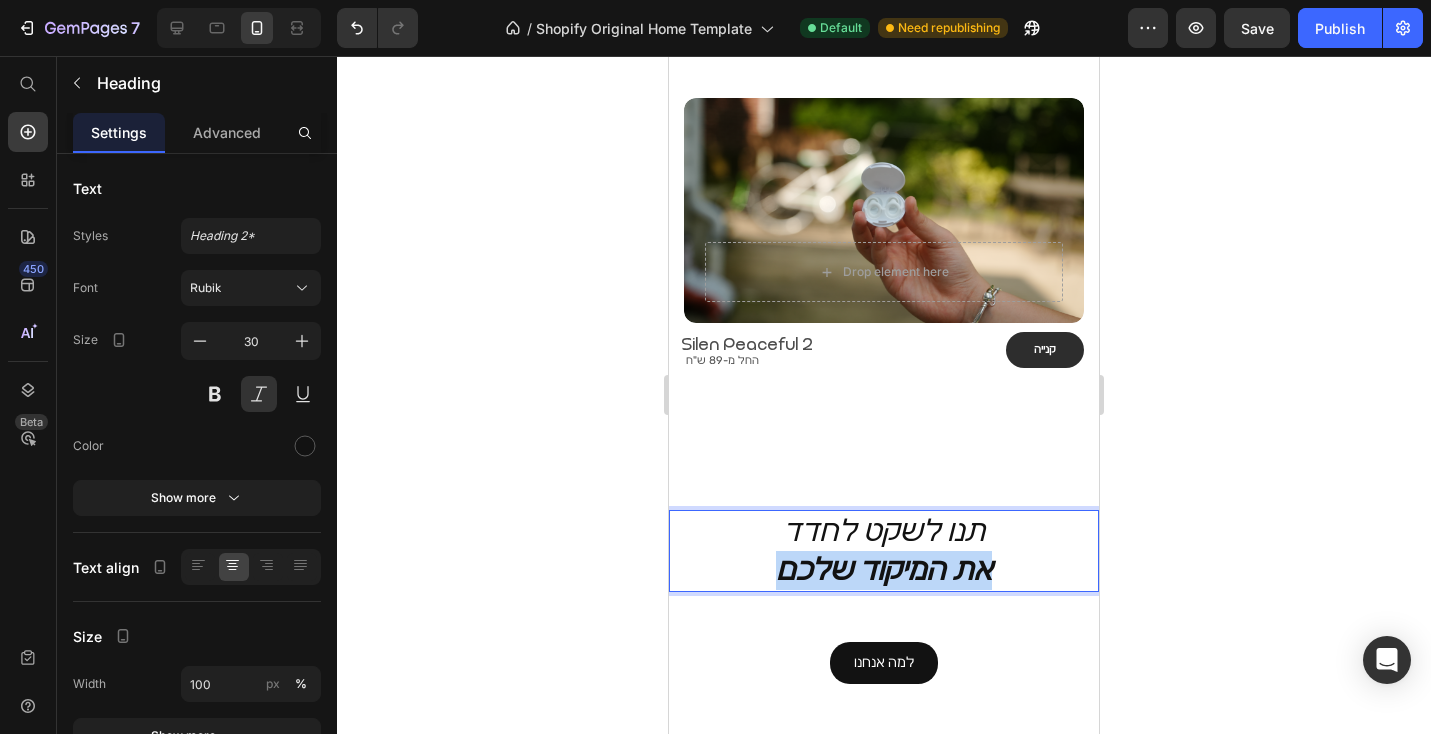 click on "את המיקוד שלכם" at bounding box center [884, 570] 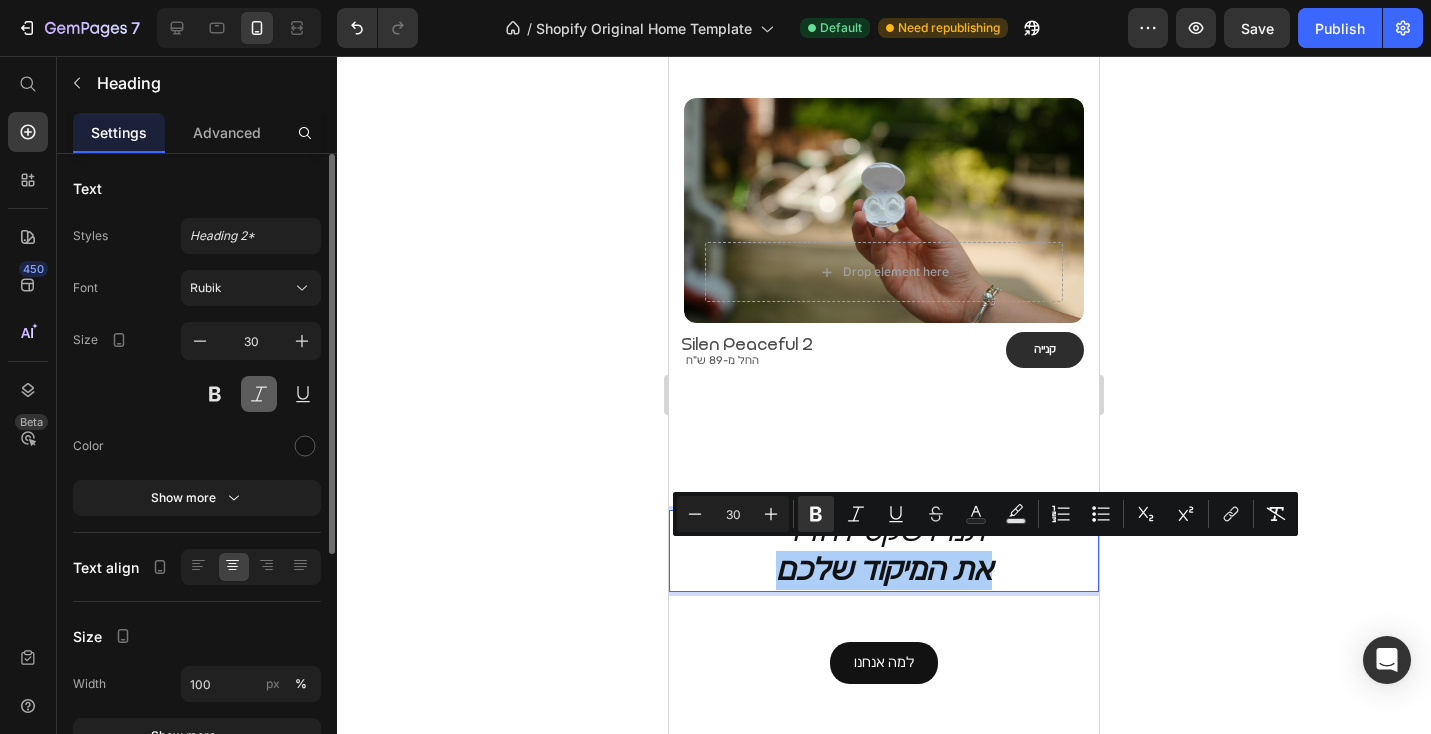click at bounding box center (259, 394) 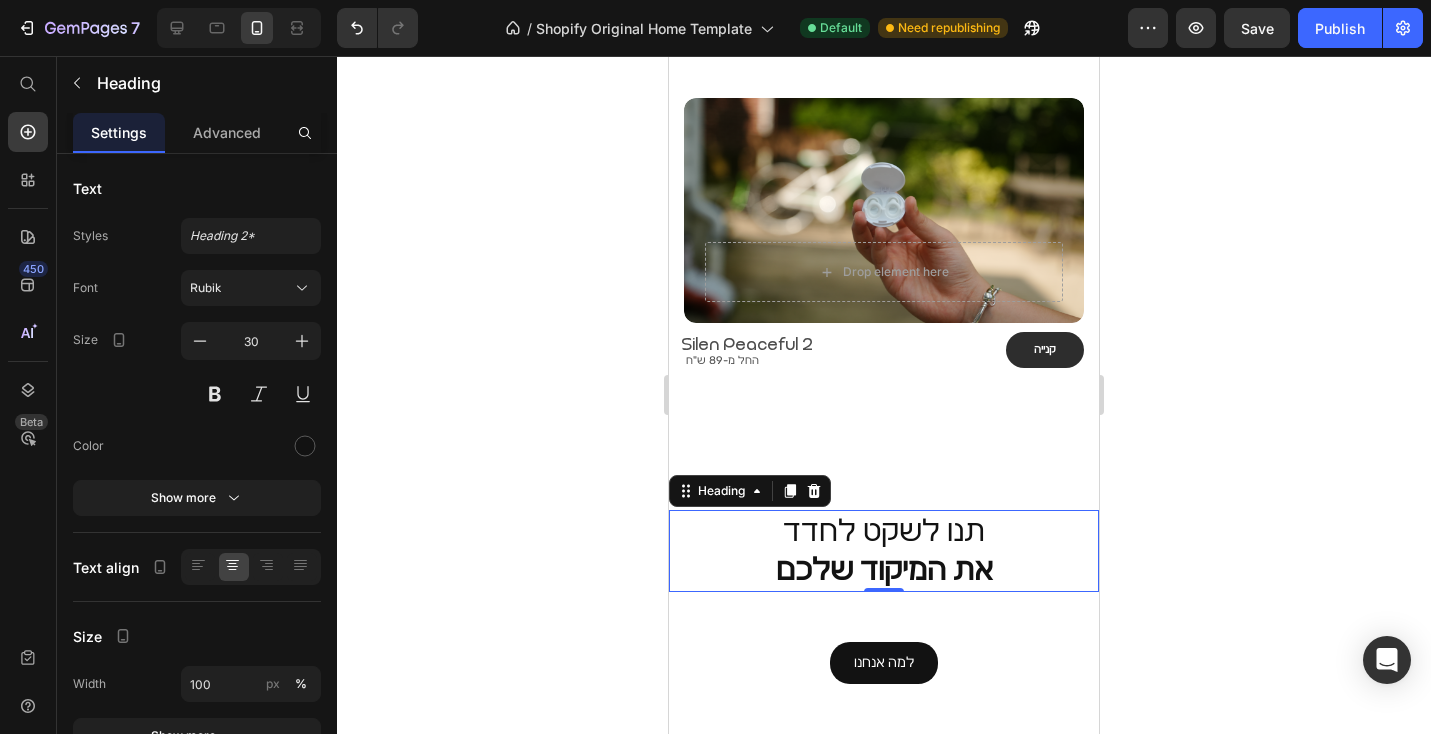 click on "את המיקוד שלכם" at bounding box center [884, 570] 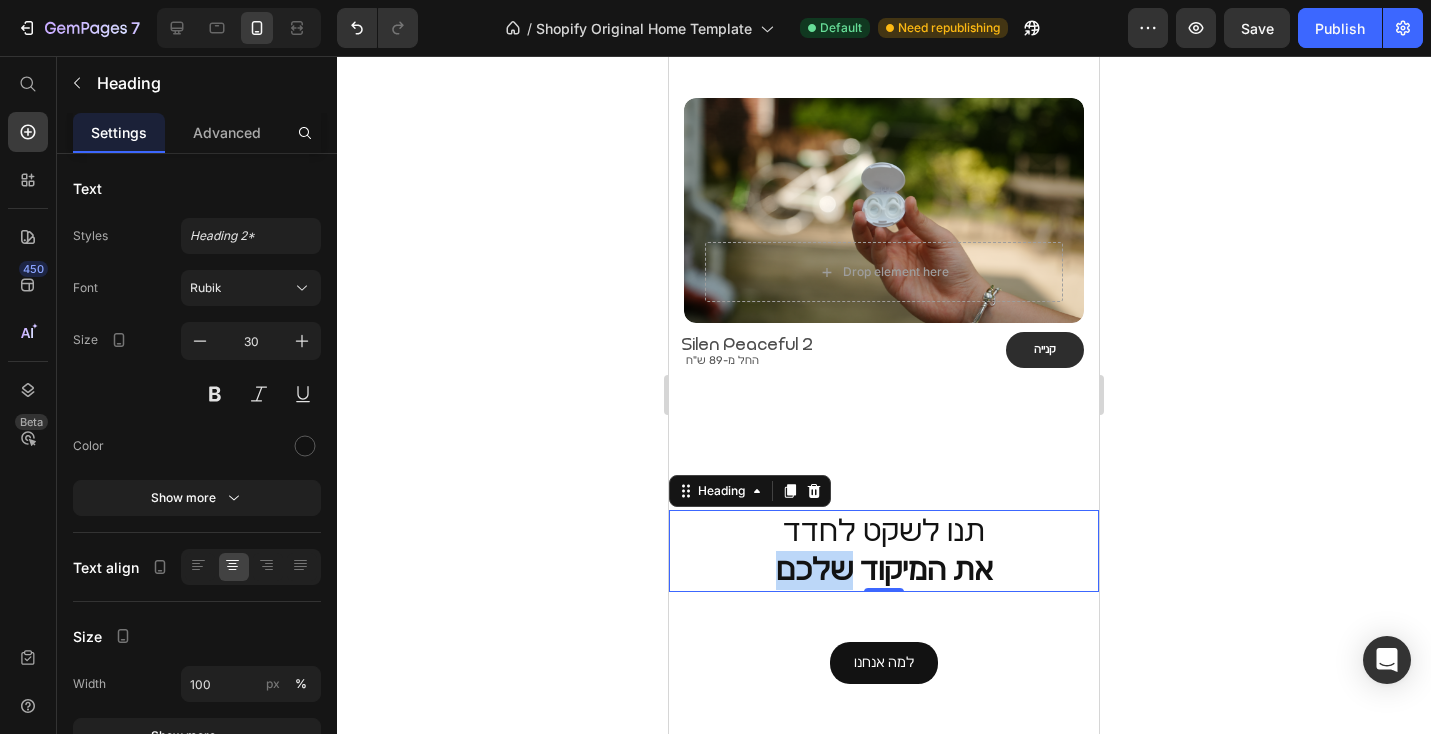 click on "את המיקוד שלכם" at bounding box center [884, 570] 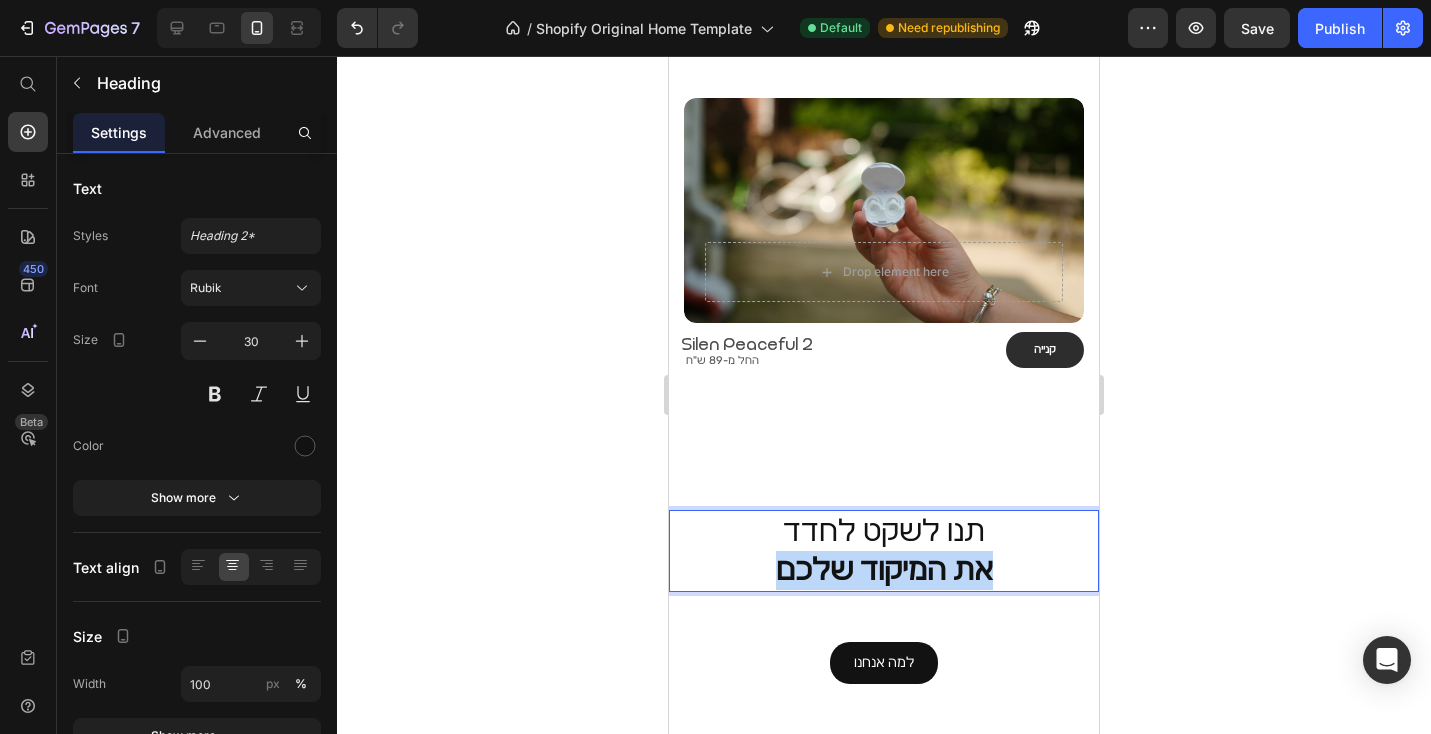 click on "את המיקוד שלכם" at bounding box center (884, 570) 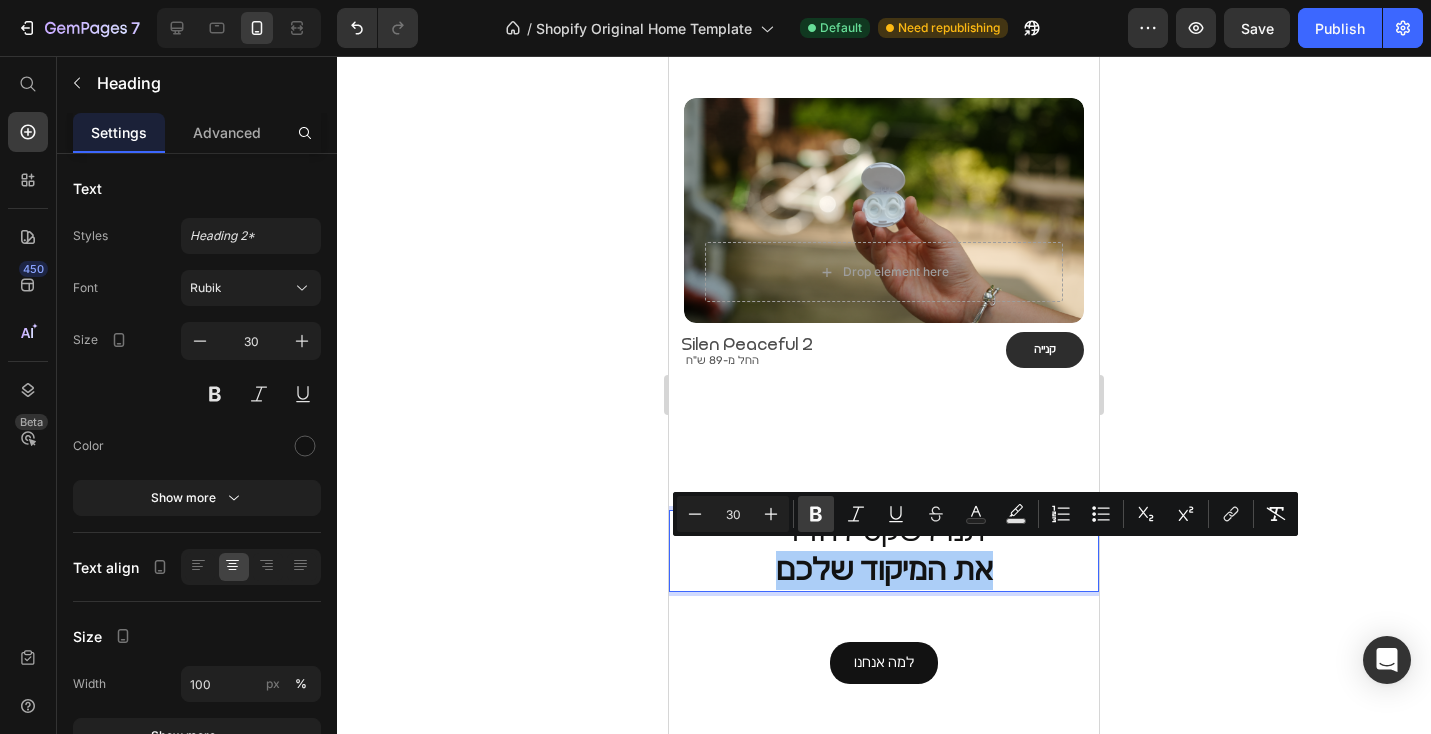 click 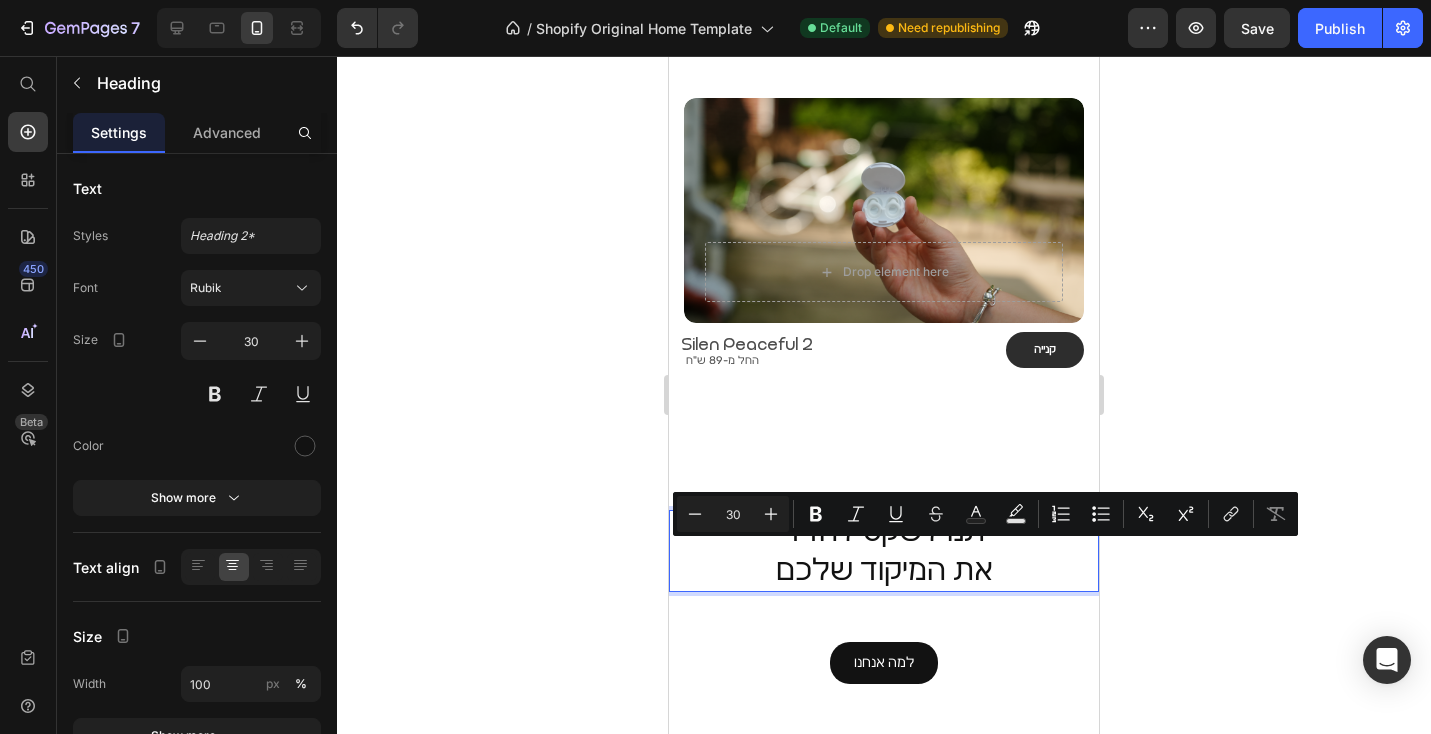 click on "תנו לשקט לחדד  את המיקוד שלכם" at bounding box center (884, 551) 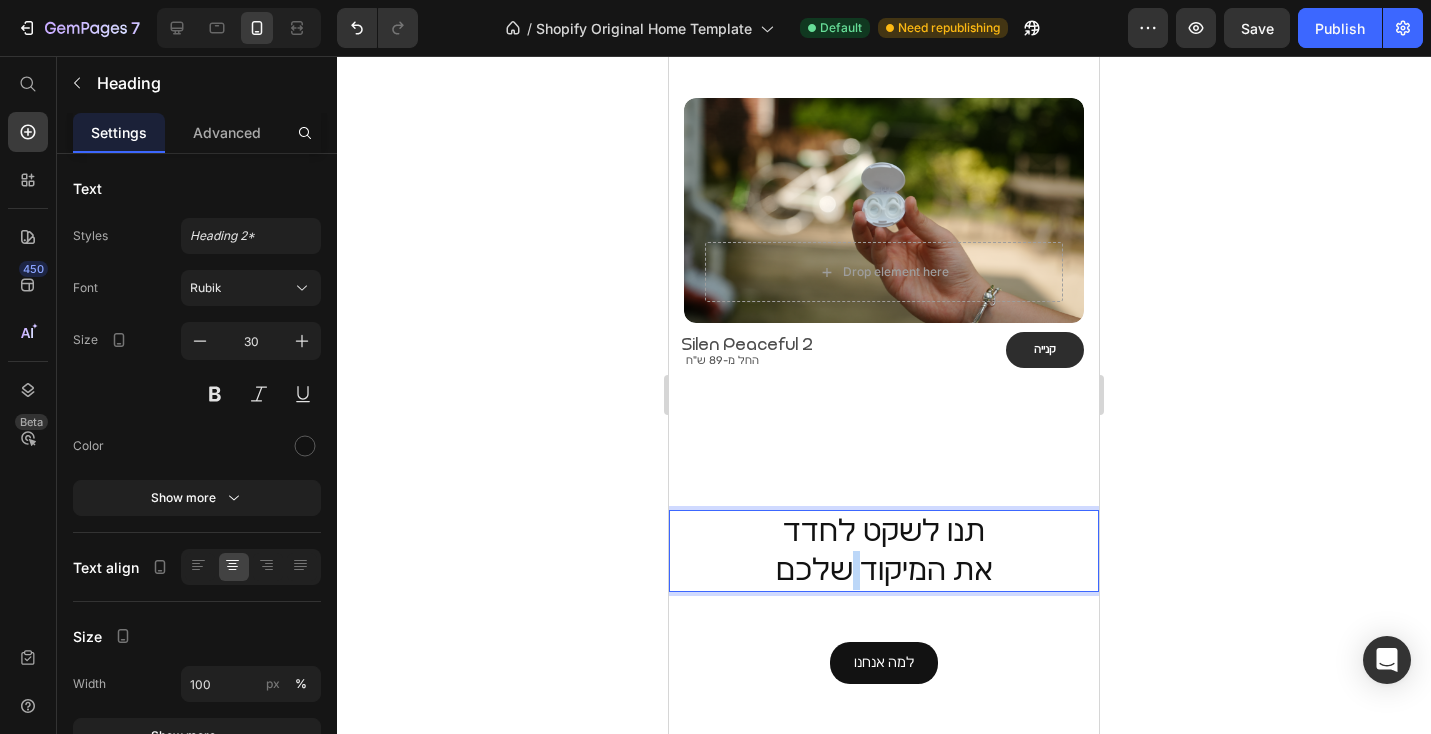 click on "תנו לשקט לחדד  את המיקוד שלכם" at bounding box center (884, 551) 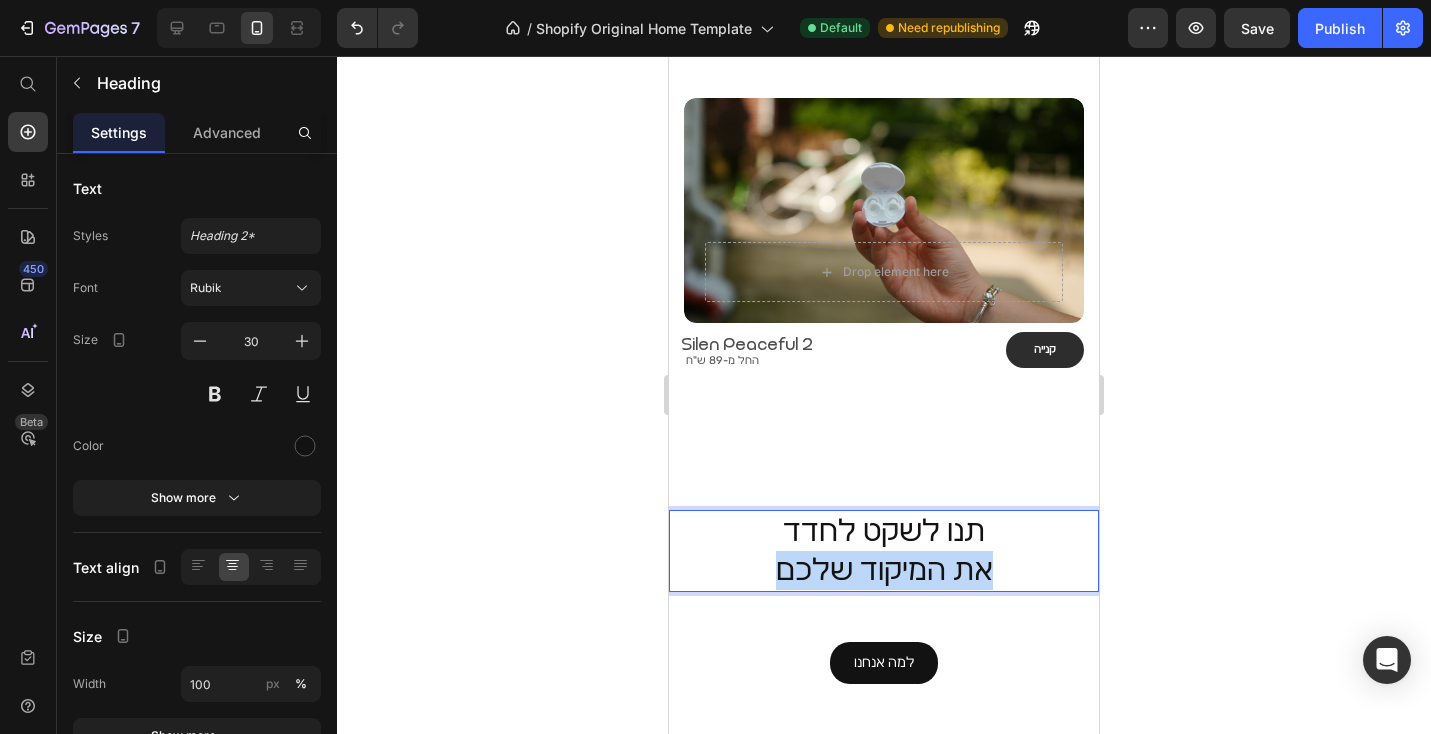 click on "תנו לשקט לחדד  את המיקוד שלכם" at bounding box center [884, 551] 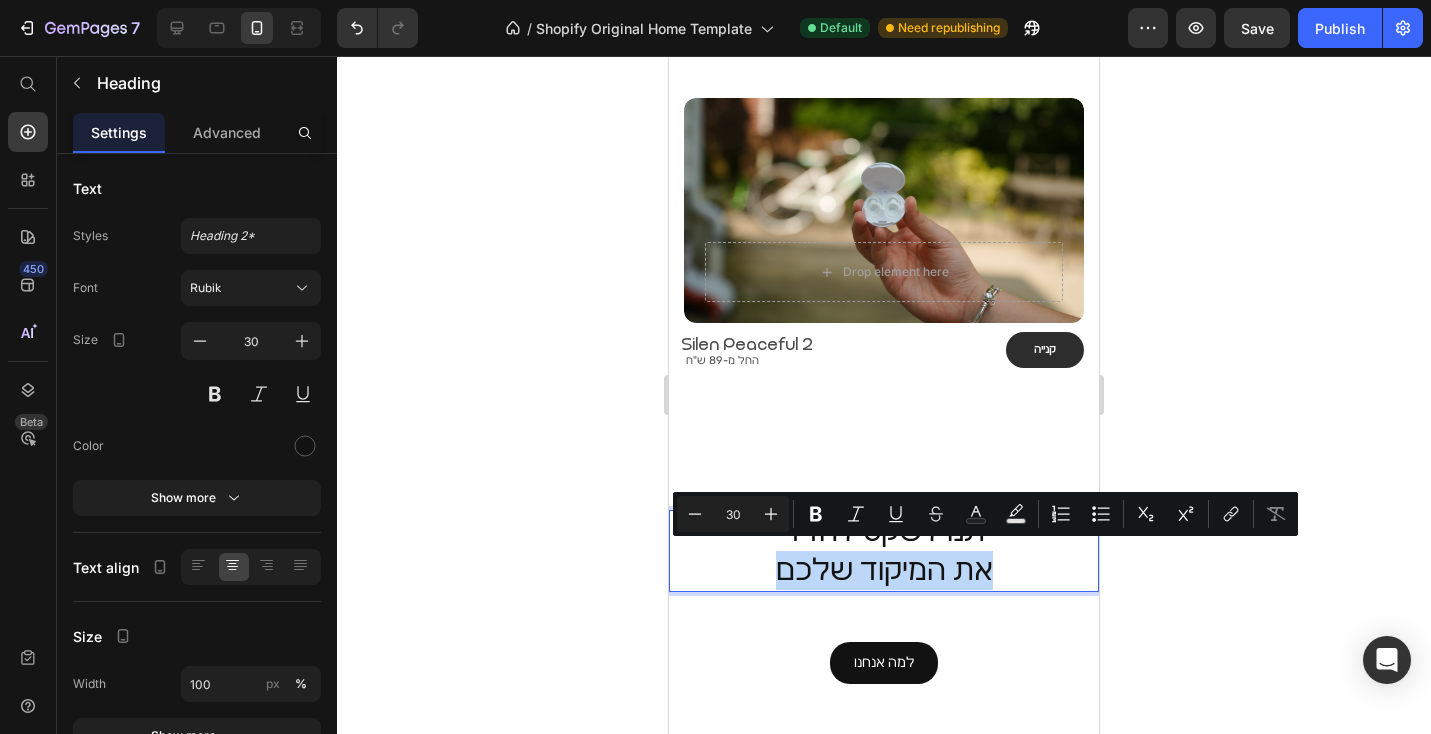 click on "תנו לשקט לחדד  את המיקוד שלכם" at bounding box center [884, 551] 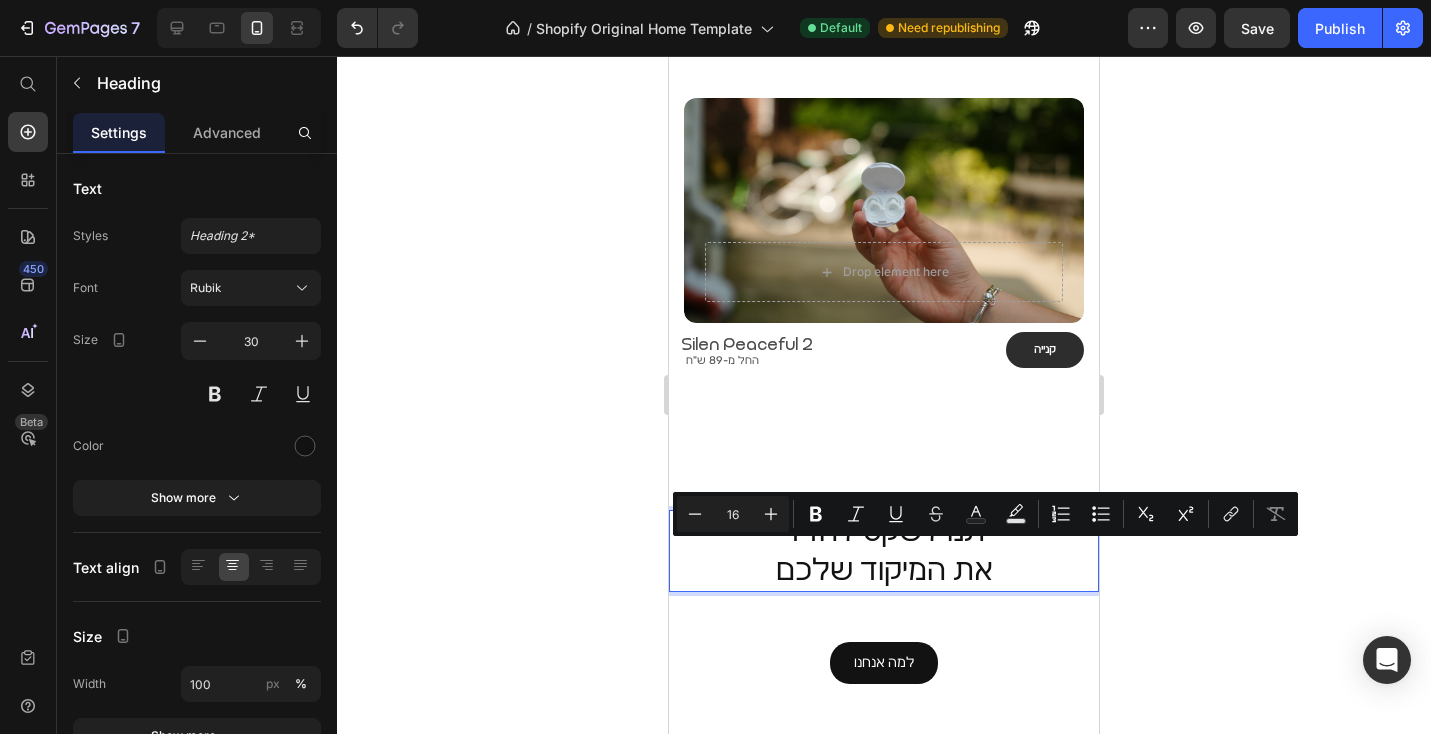 click on "למה אנחנו Button" at bounding box center [884, 637] 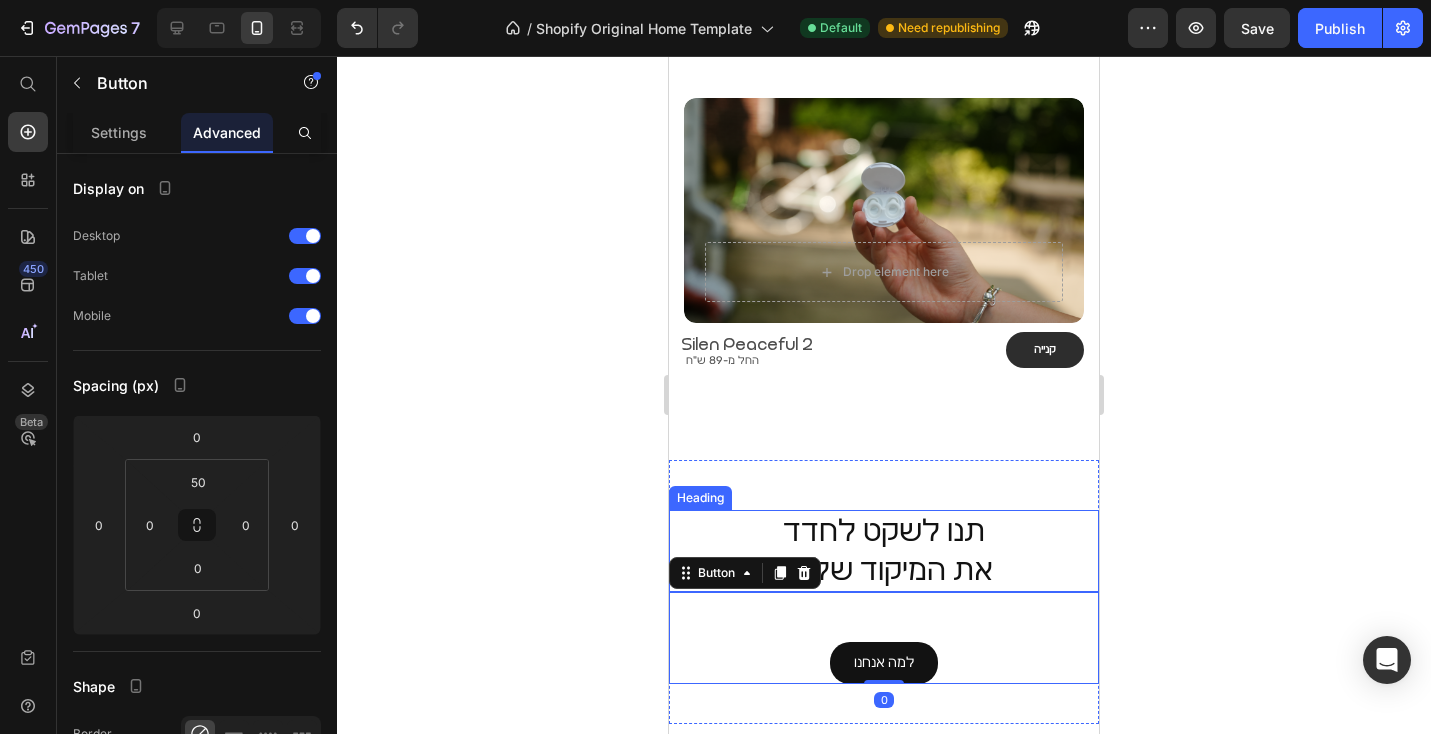 click on "תנו לשקט לחדד  את המיקוד שלכם" at bounding box center (884, 551) 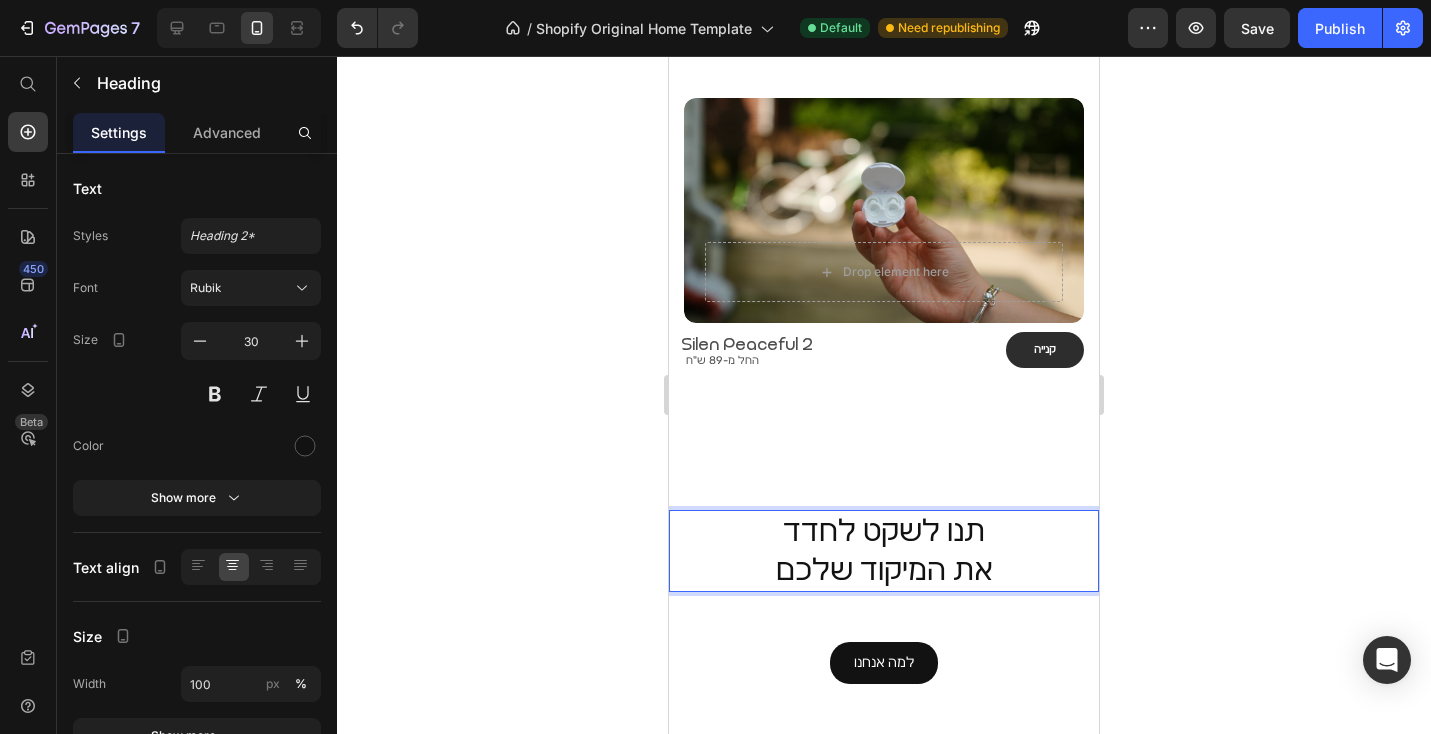 click on "תנו לשקט לחדד  את המיקוד שלכם" at bounding box center (884, 551) 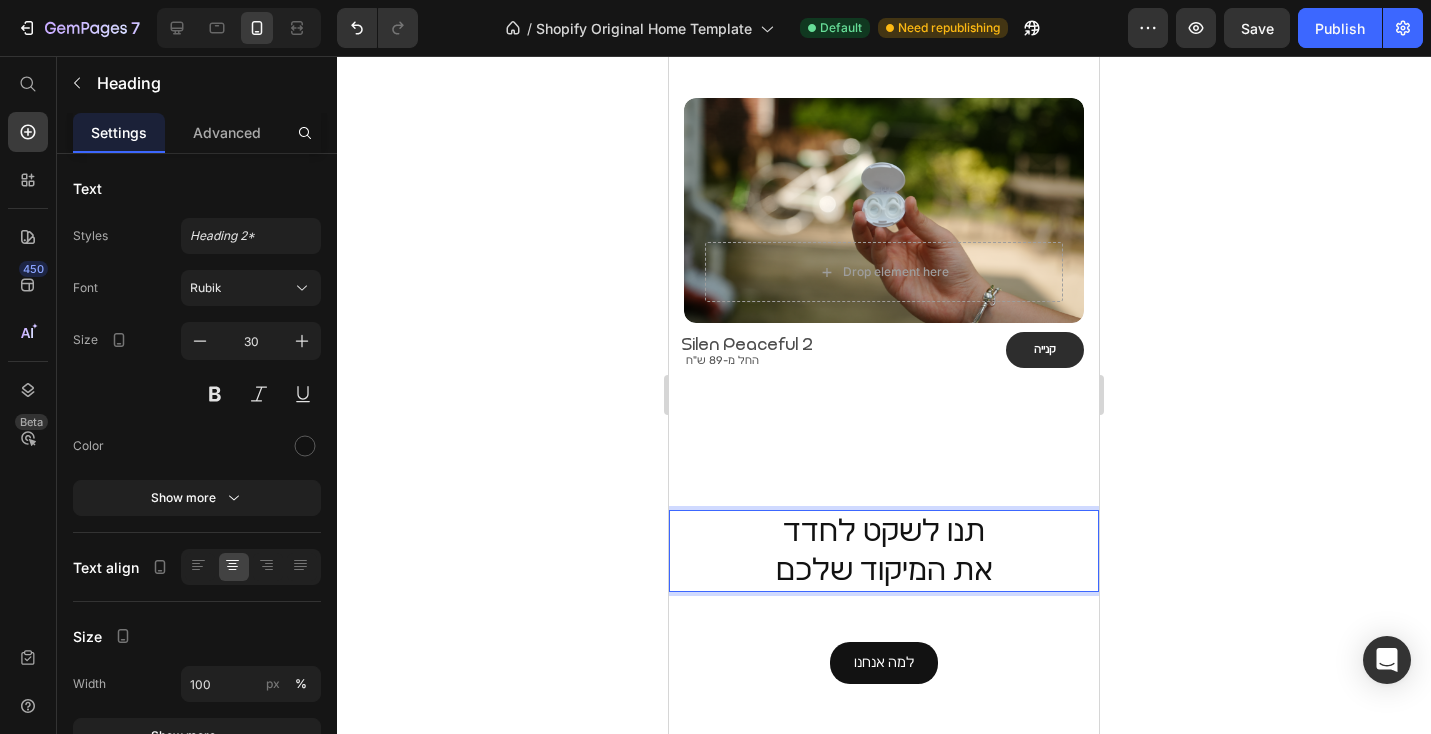 click on "תנו לשקט לחדד  את המיקוד שלכם" at bounding box center [884, 551] 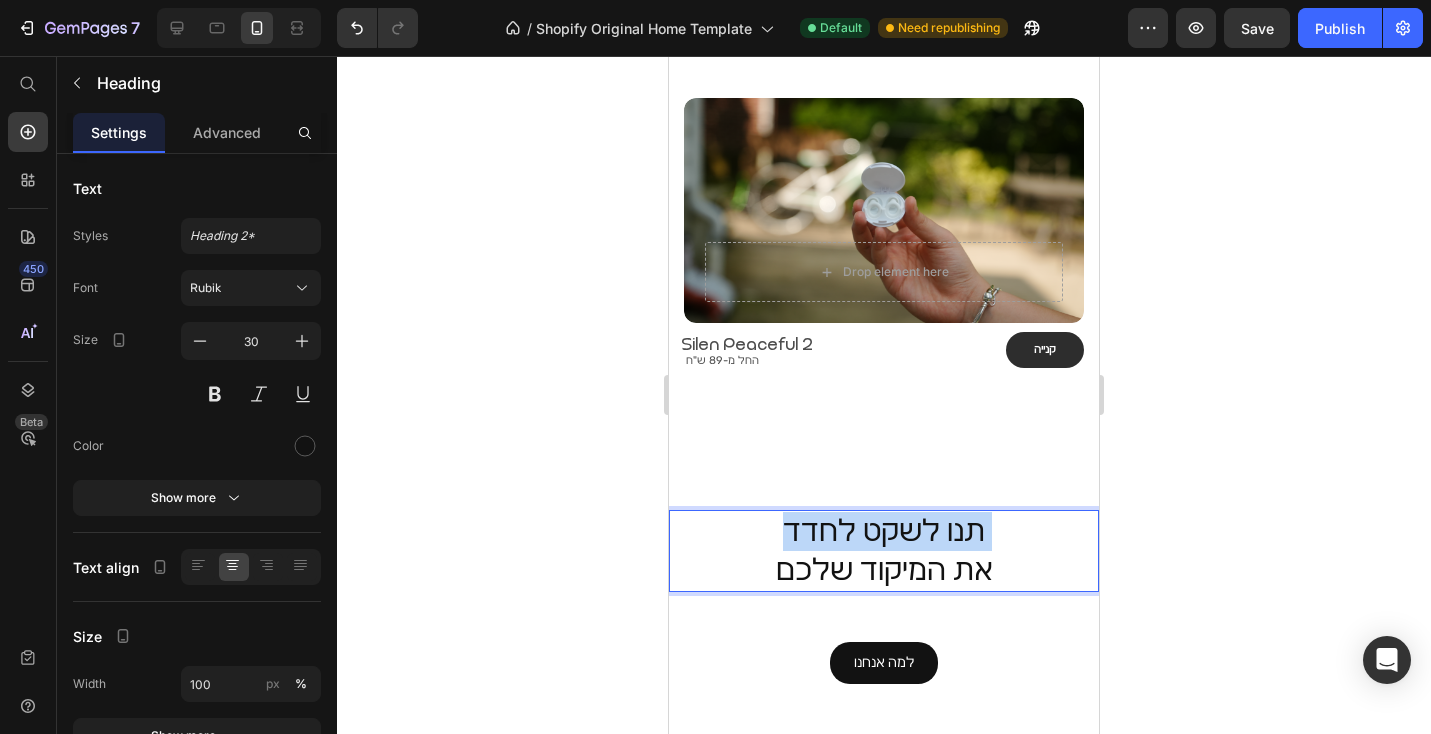 click on "תנו לשקט לחדד  את המיקוד שלכם" at bounding box center [884, 551] 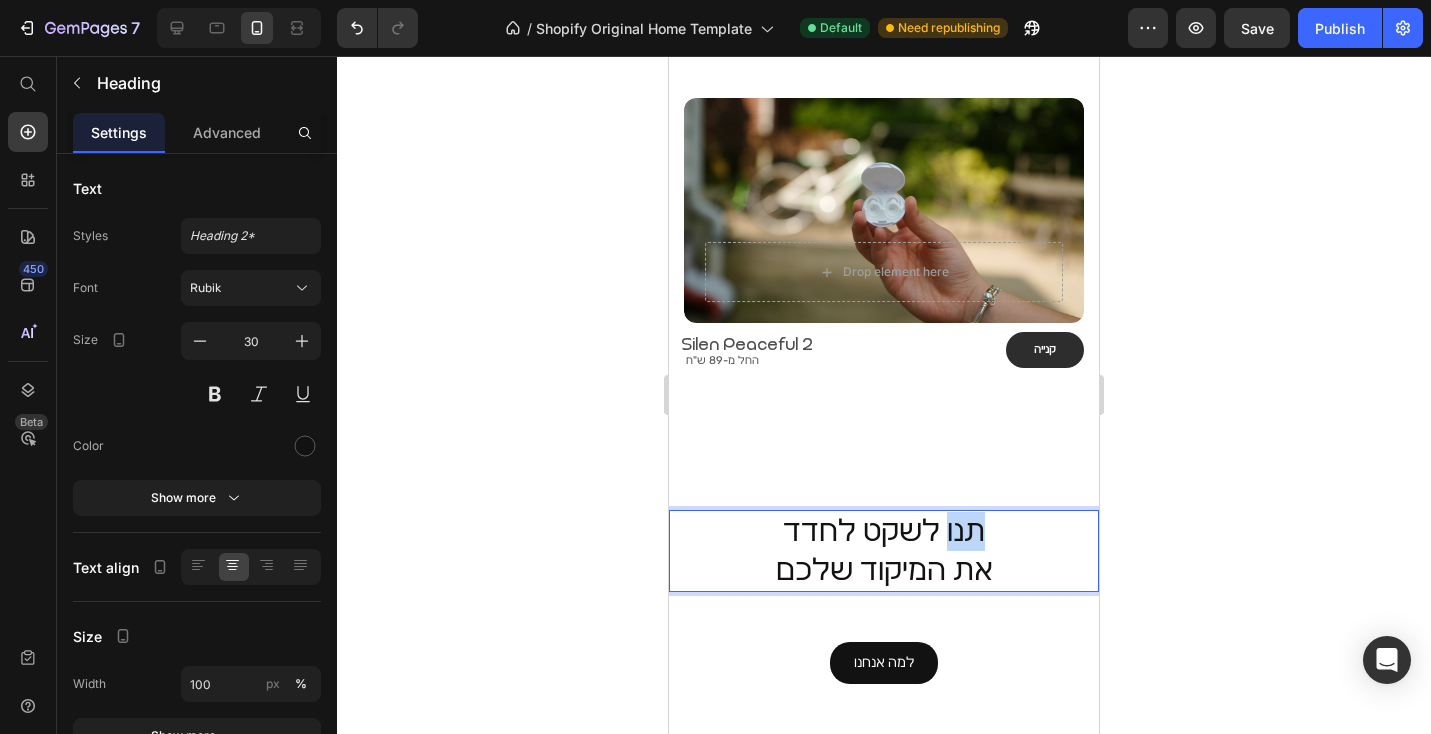 click on "תנו לשקט לחדד  את המיקוד שלכם" at bounding box center (884, 551) 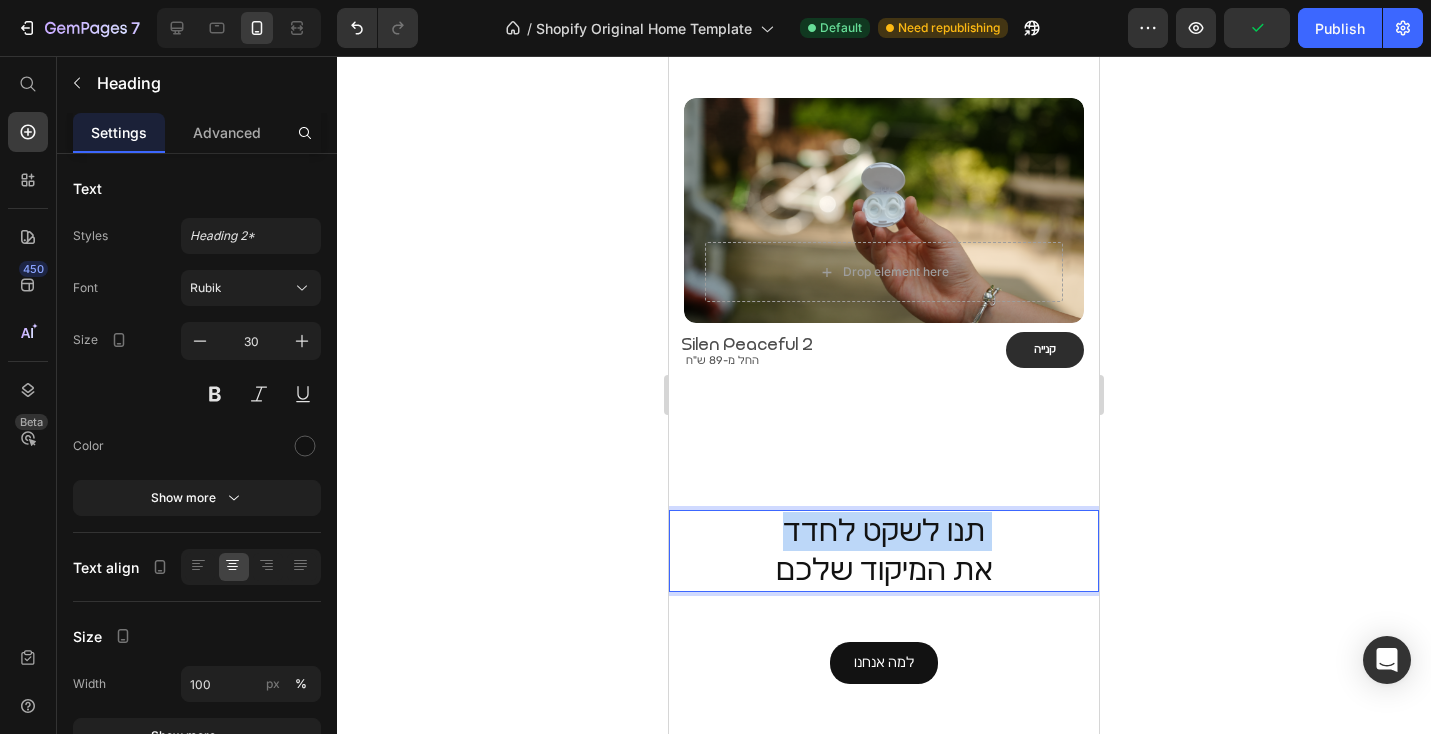 click on "תנו לשקט לחדד  את המיקוד שלכם" at bounding box center (884, 551) 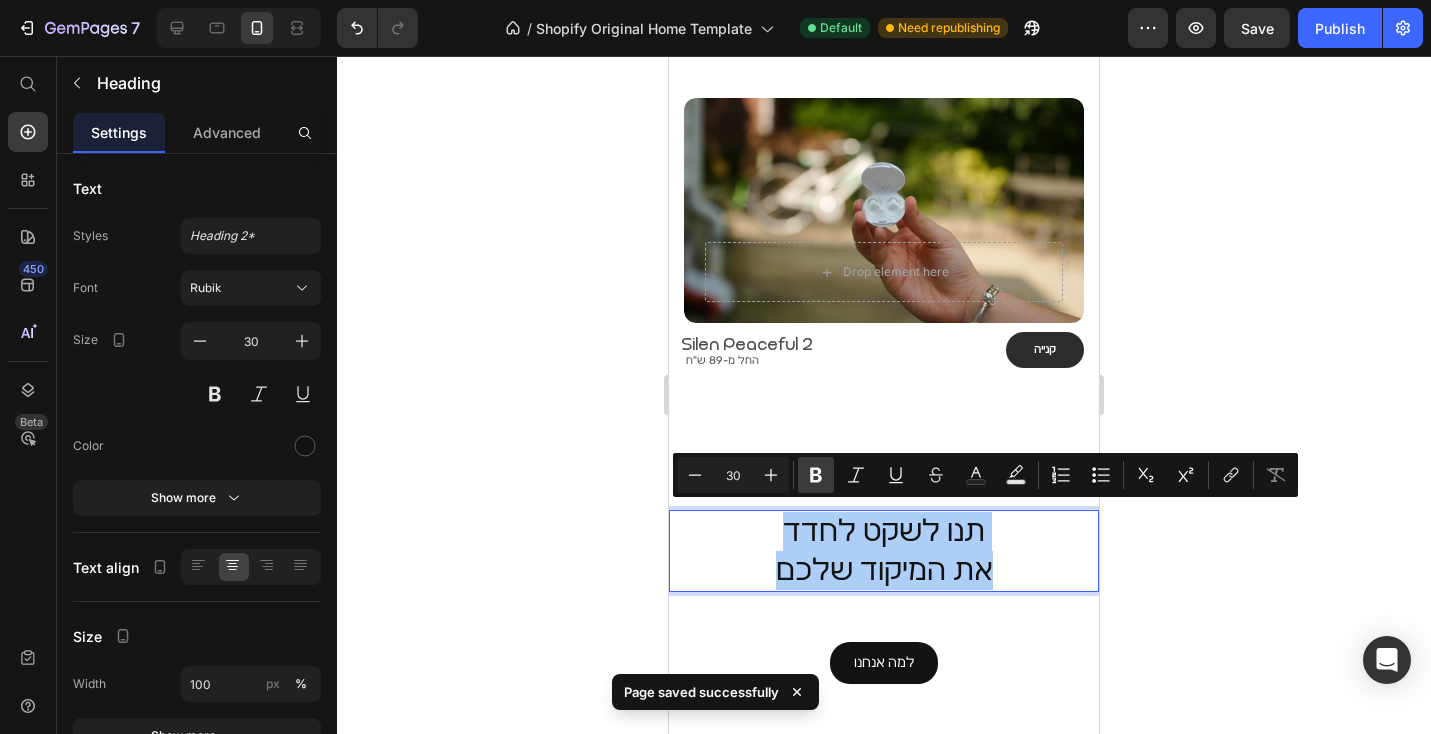 click 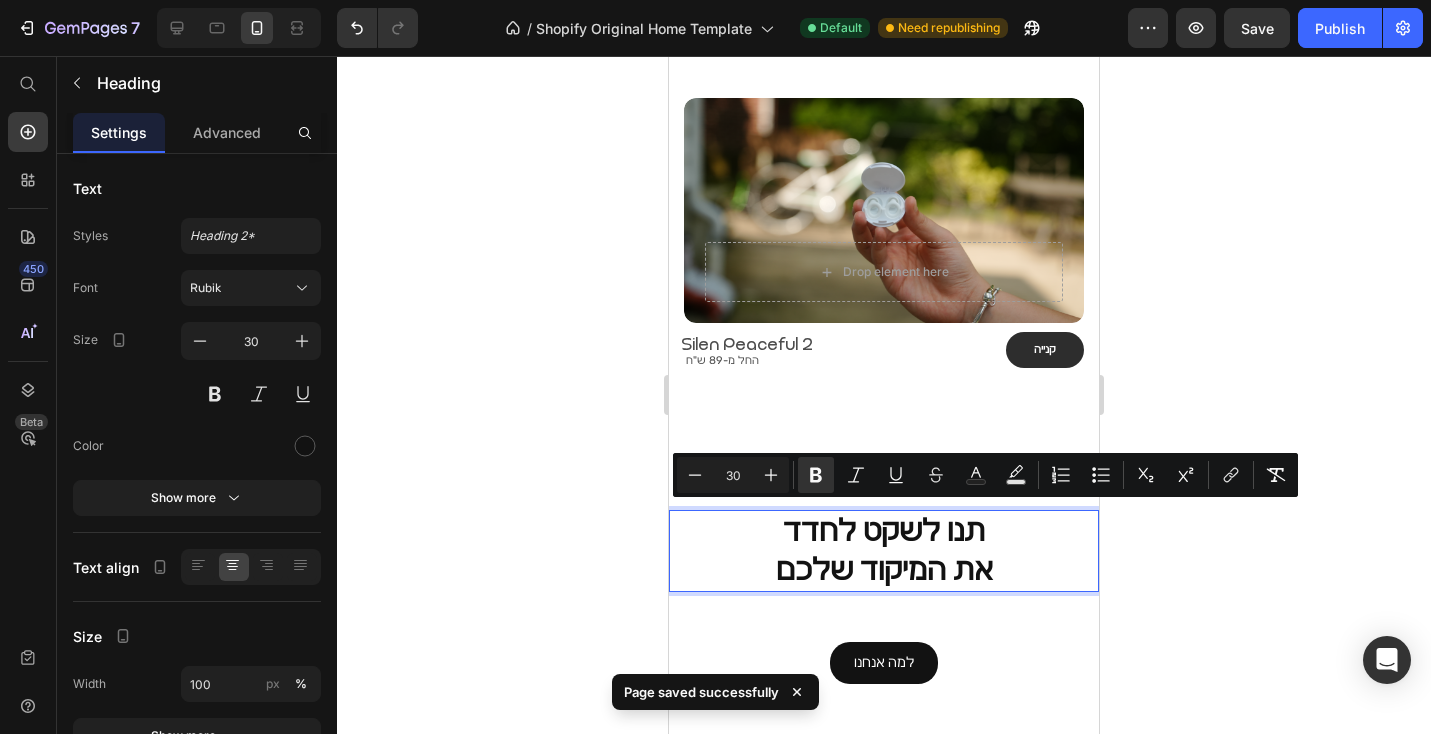 click on "את המיקוד שלכם" at bounding box center [884, 570] 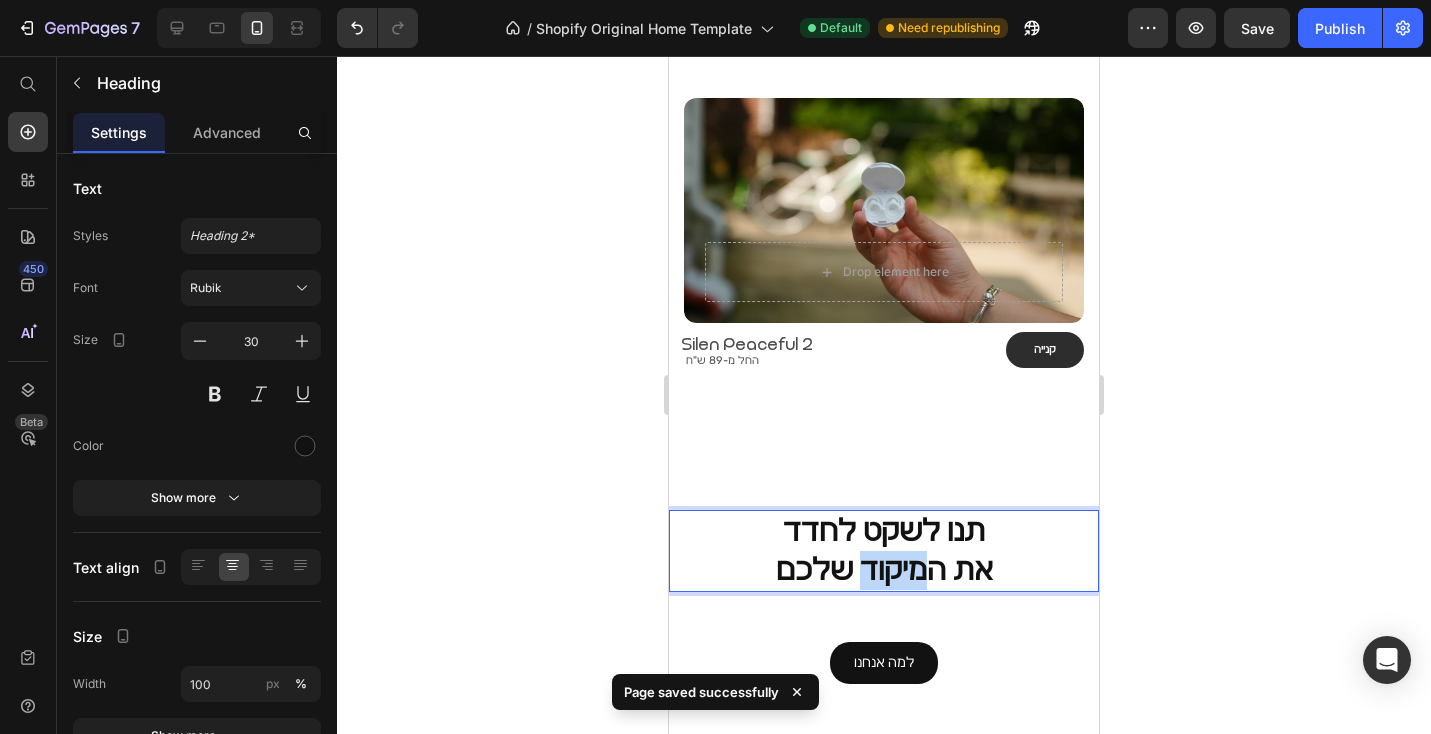 drag, startPoint x: 920, startPoint y: 564, endPoint x: 845, endPoint y: 558, distance: 75.23962 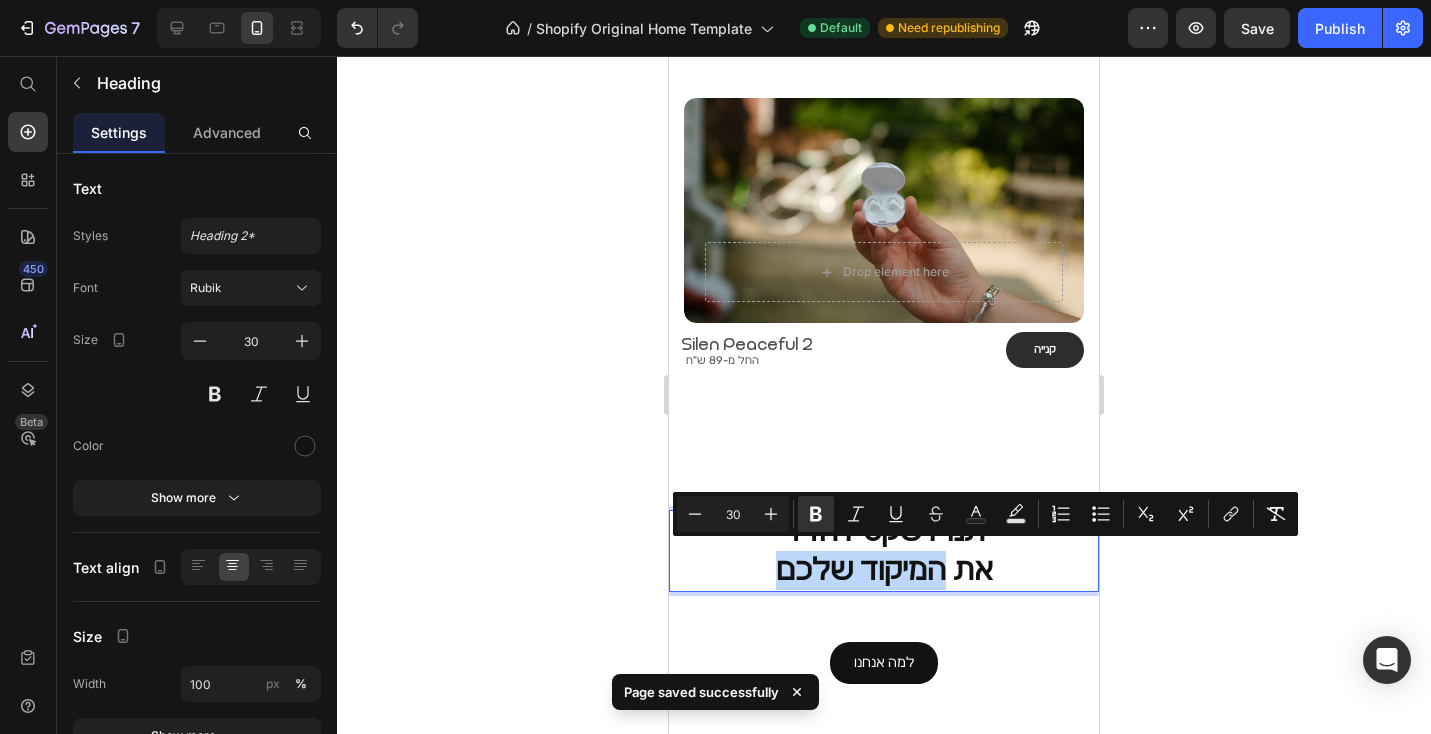 drag, startPoint x: 936, startPoint y: 563, endPoint x: 767, endPoint y: 563, distance: 169 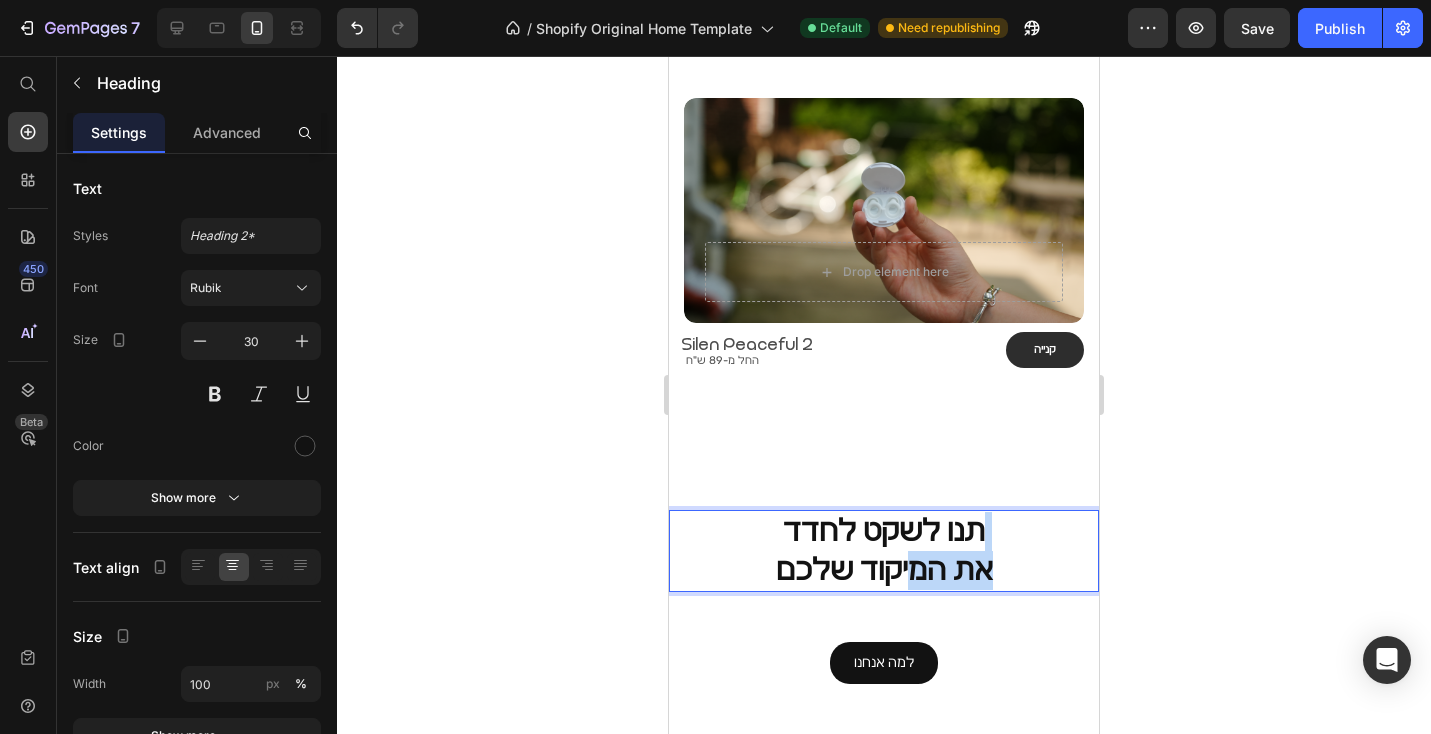 drag, startPoint x: 976, startPoint y: 521, endPoint x: 903, endPoint y: 561, distance: 83.240616 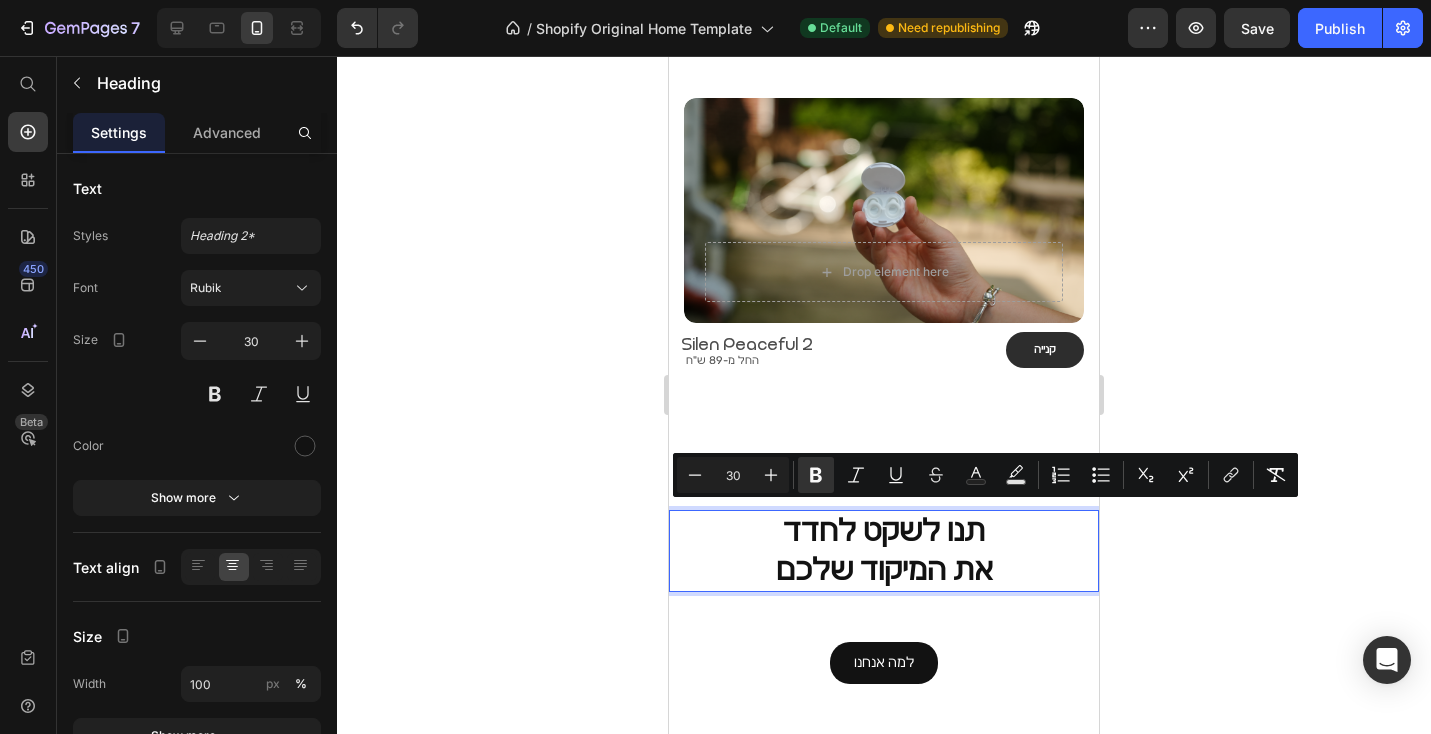 click on "תנו לשקט לחדד" at bounding box center [884, 531] 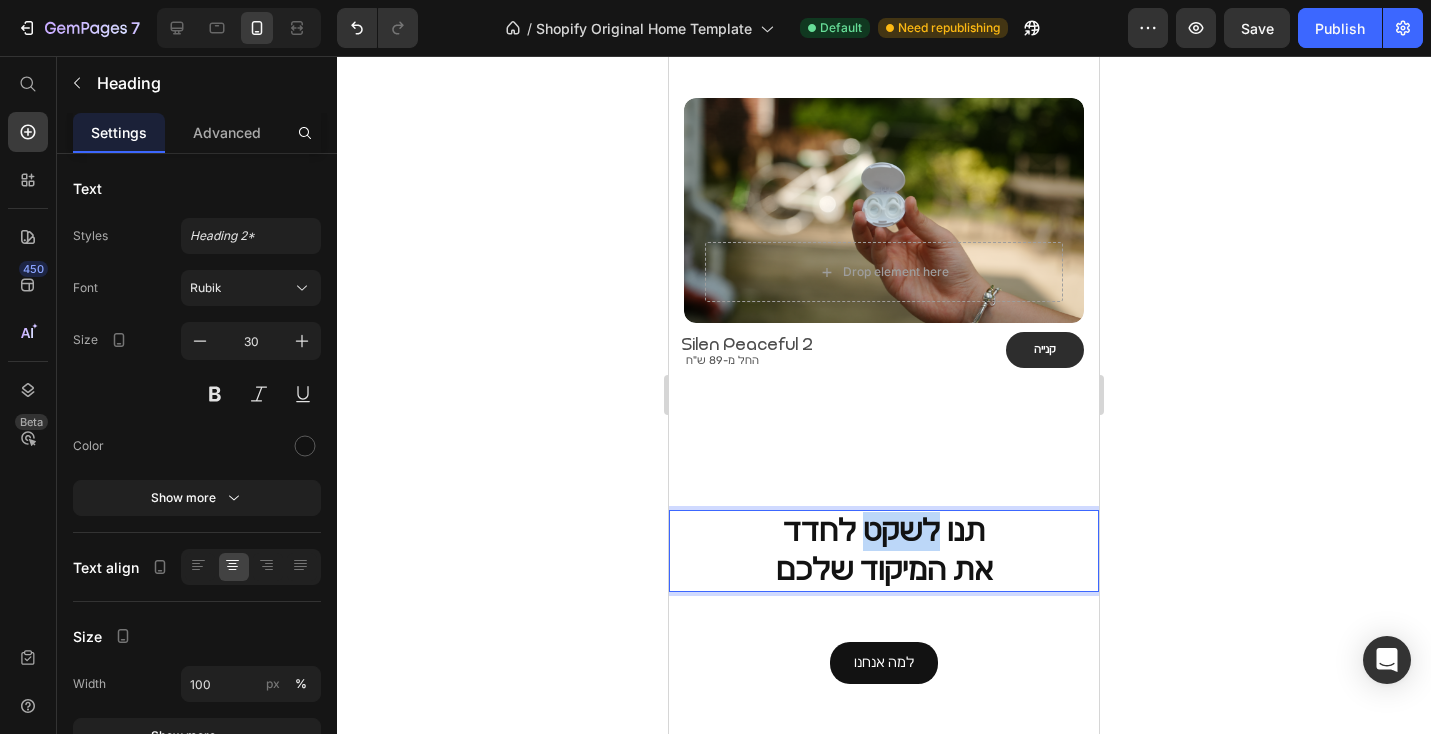 click on "תנו לשקט לחדד" at bounding box center [884, 531] 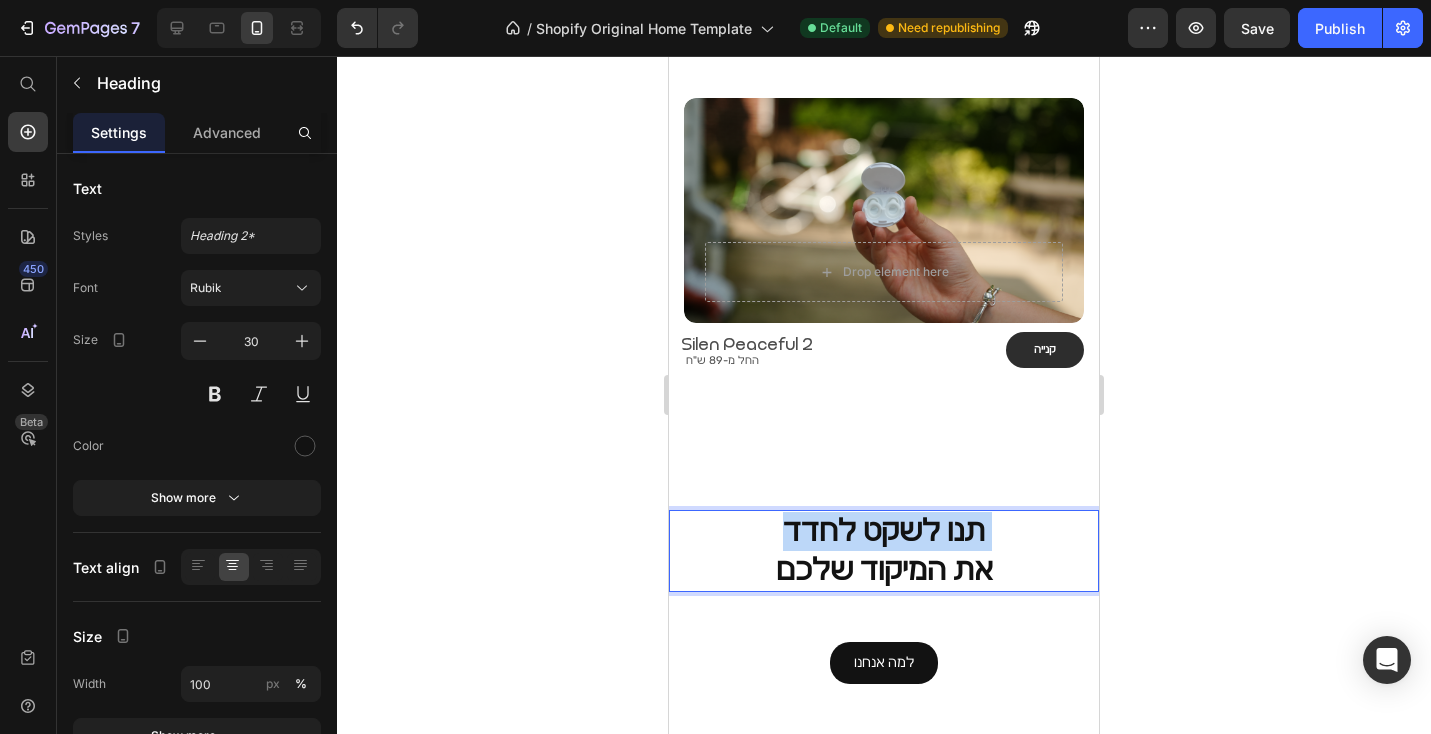 click on "תנו לשקט לחדד" at bounding box center [884, 531] 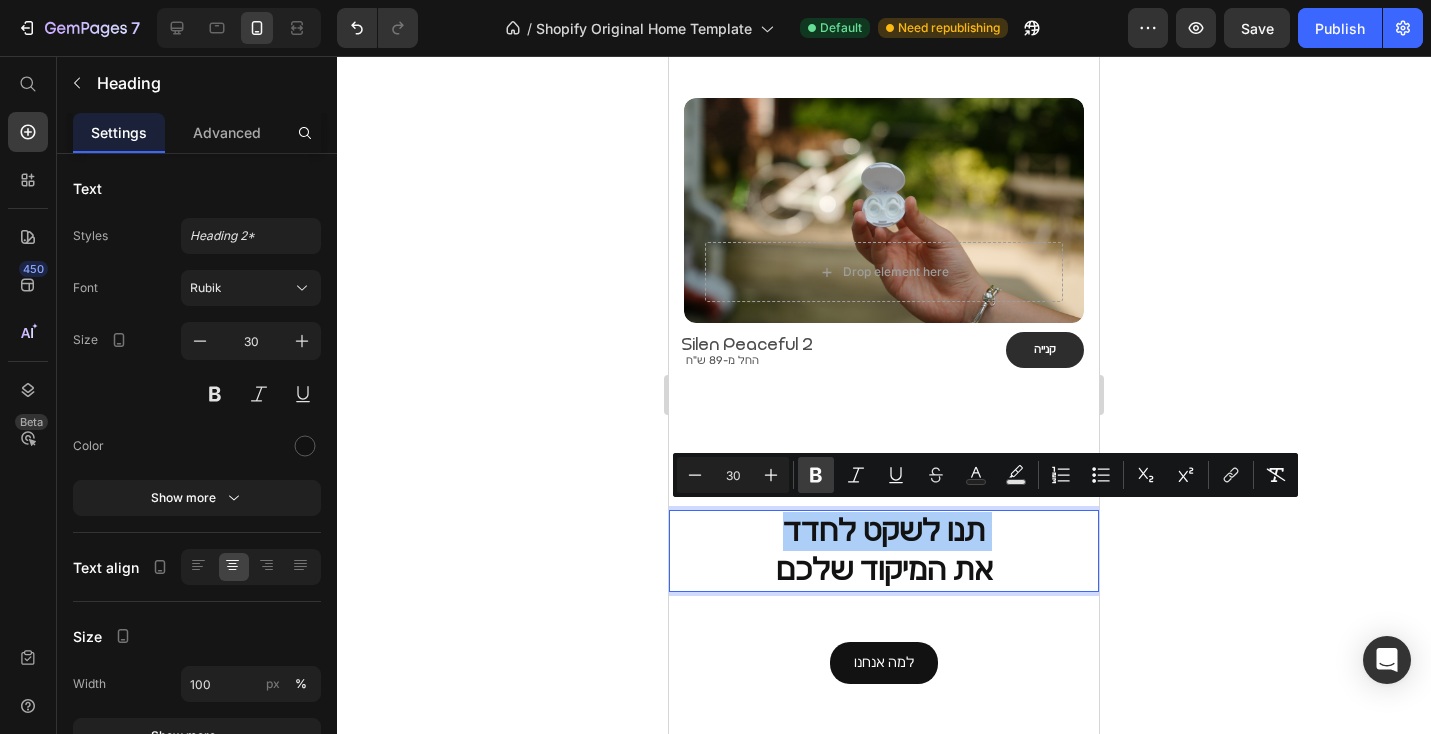click 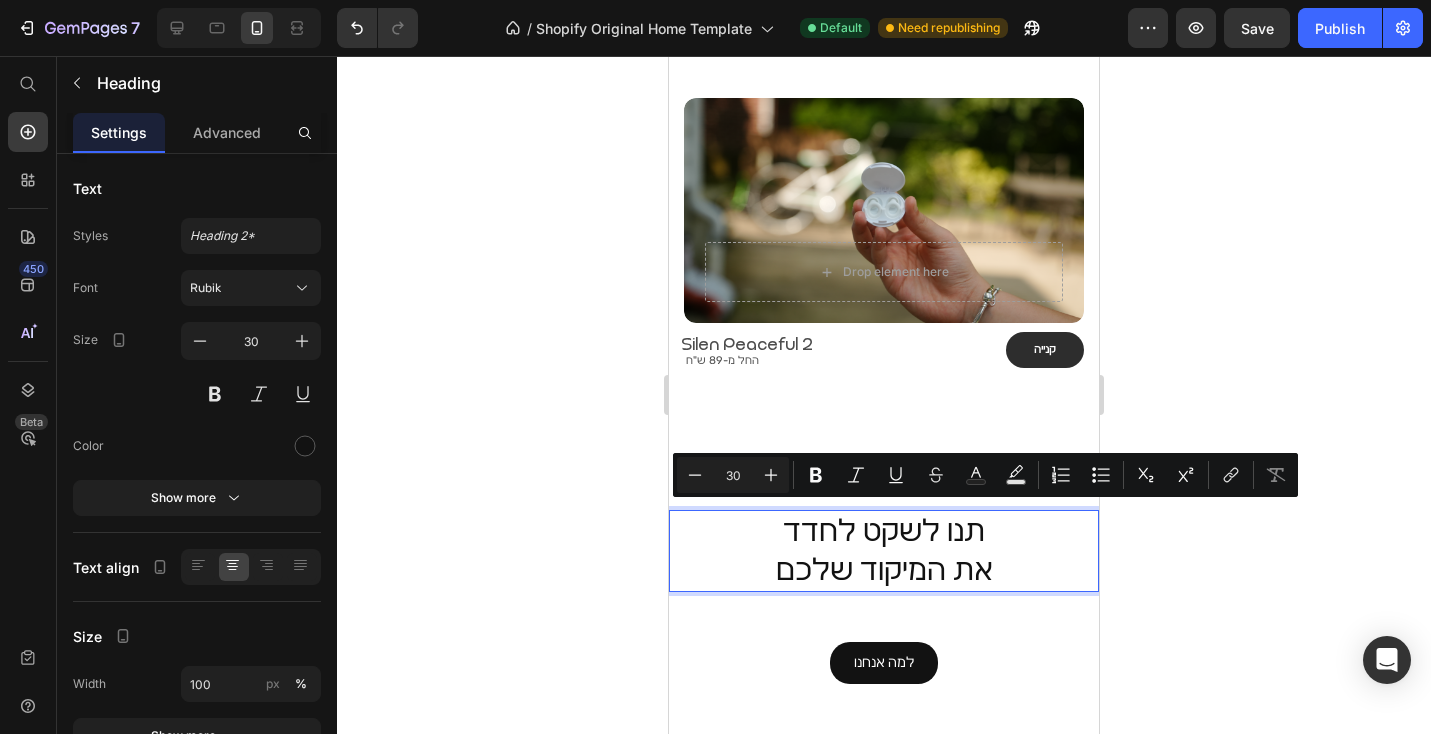 click on "תנו לשקט לחדד  את המיקוד שלכם" at bounding box center (884, 551) 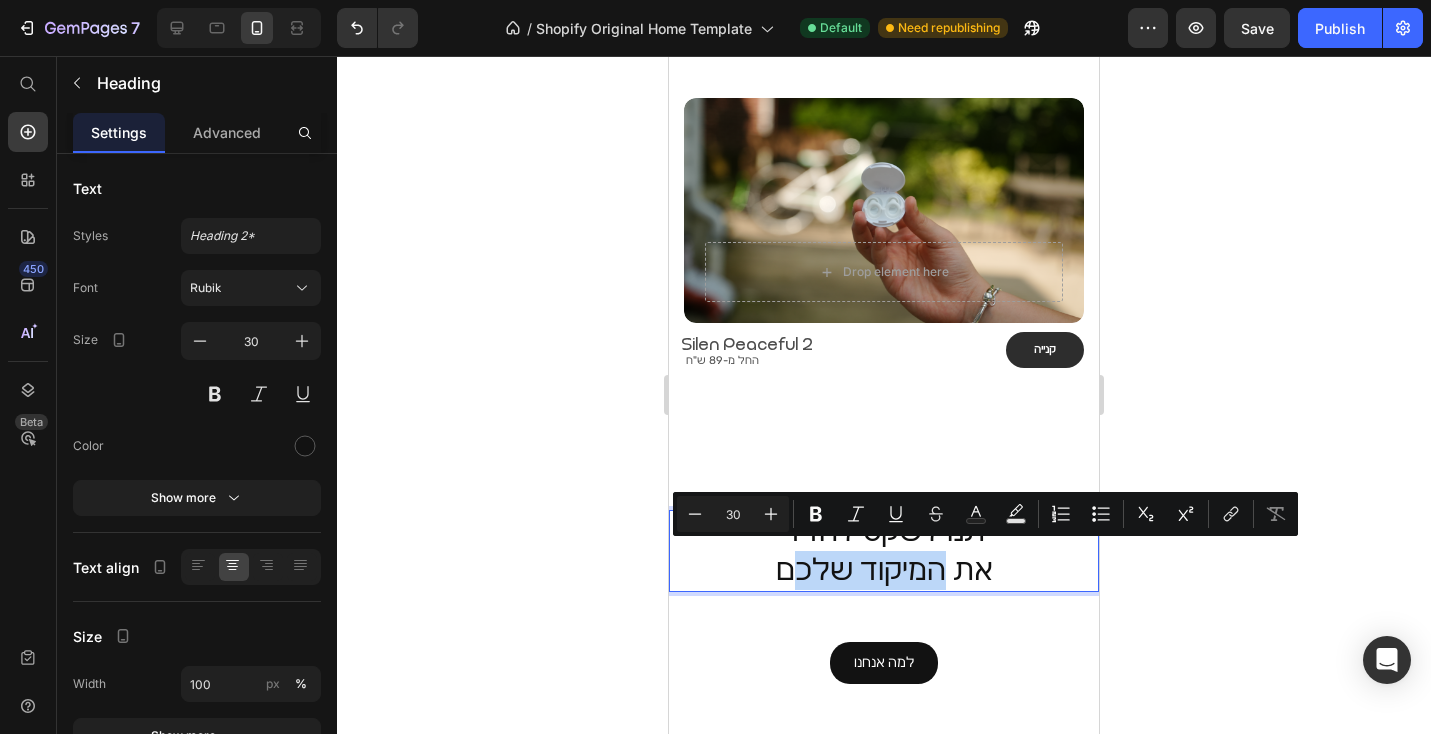 drag, startPoint x: 936, startPoint y: 562, endPoint x: 780, endPoint y: 567, distance: 156.08011 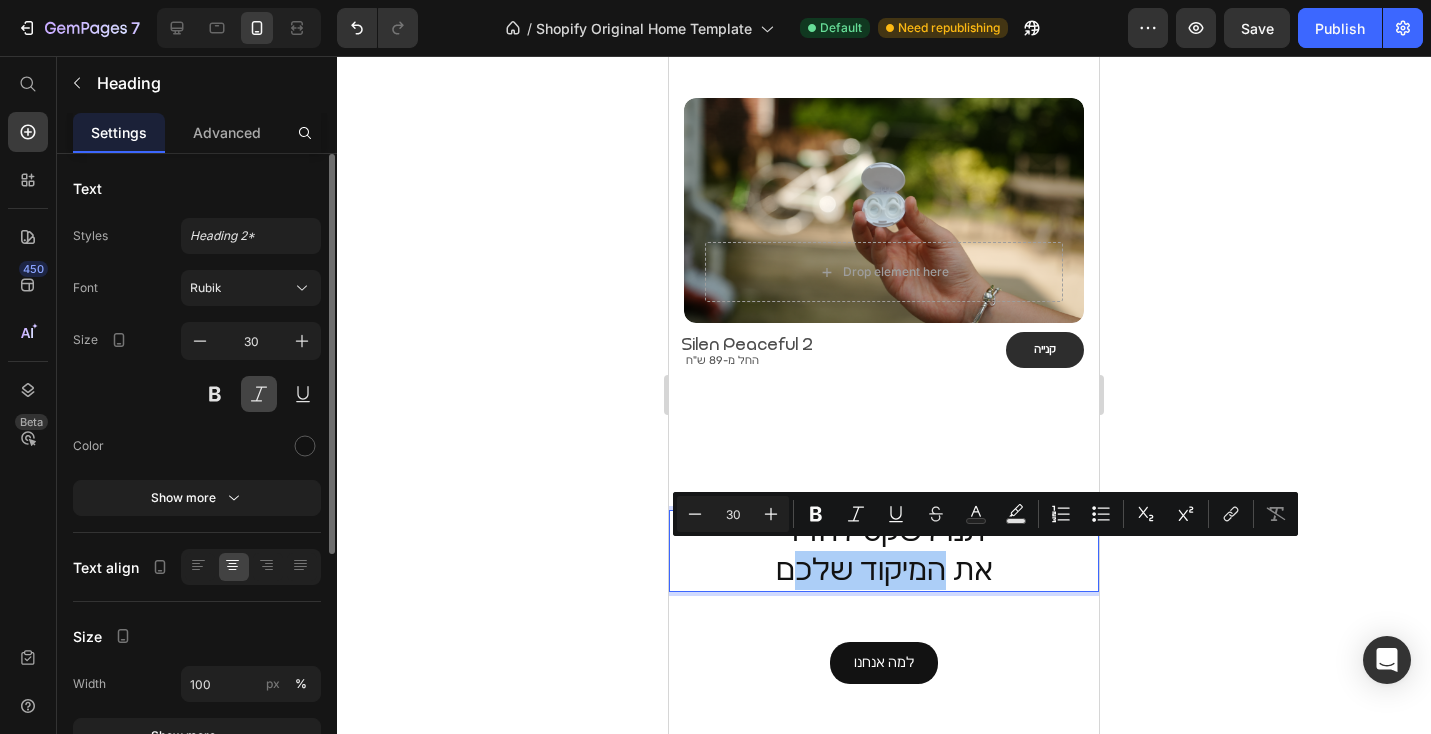 click at bounding box center (259, 394) 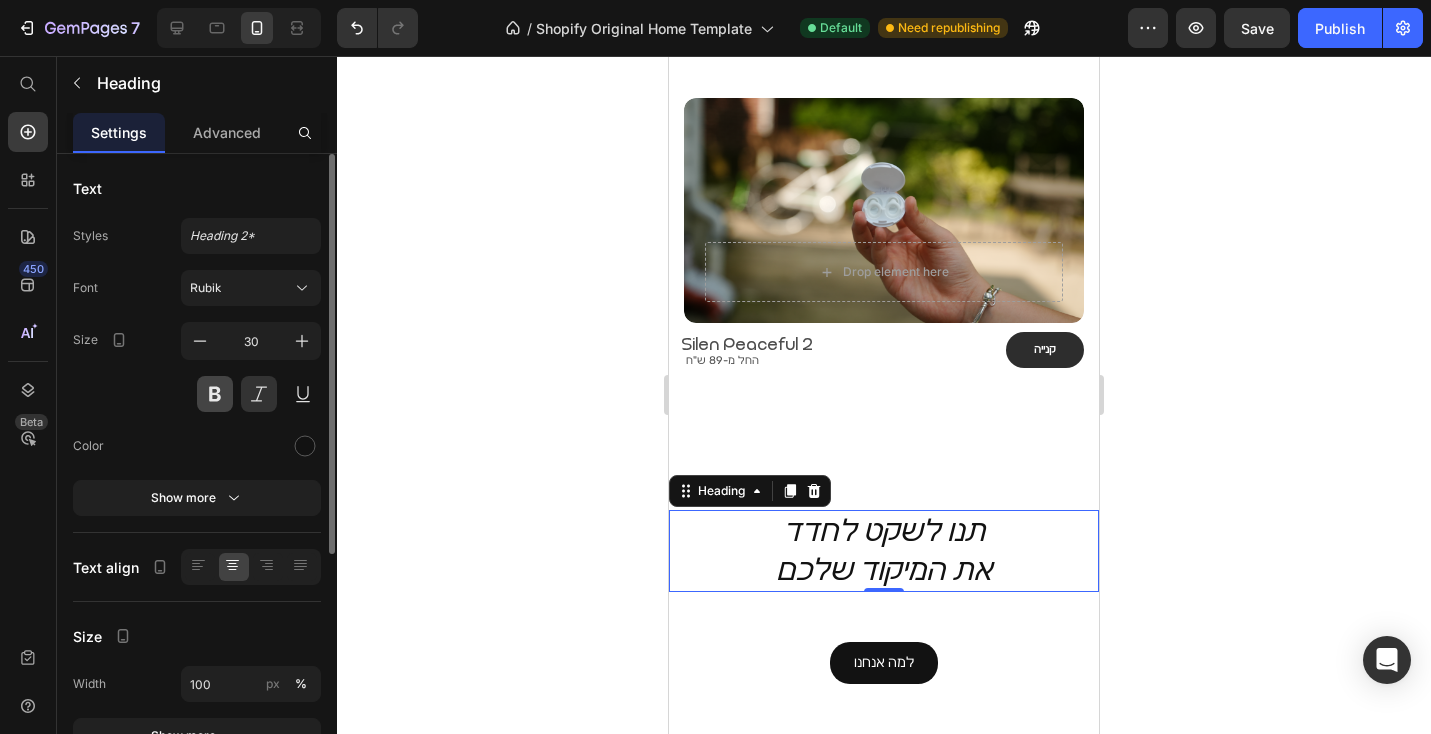 click at bounding box center (215, 394) 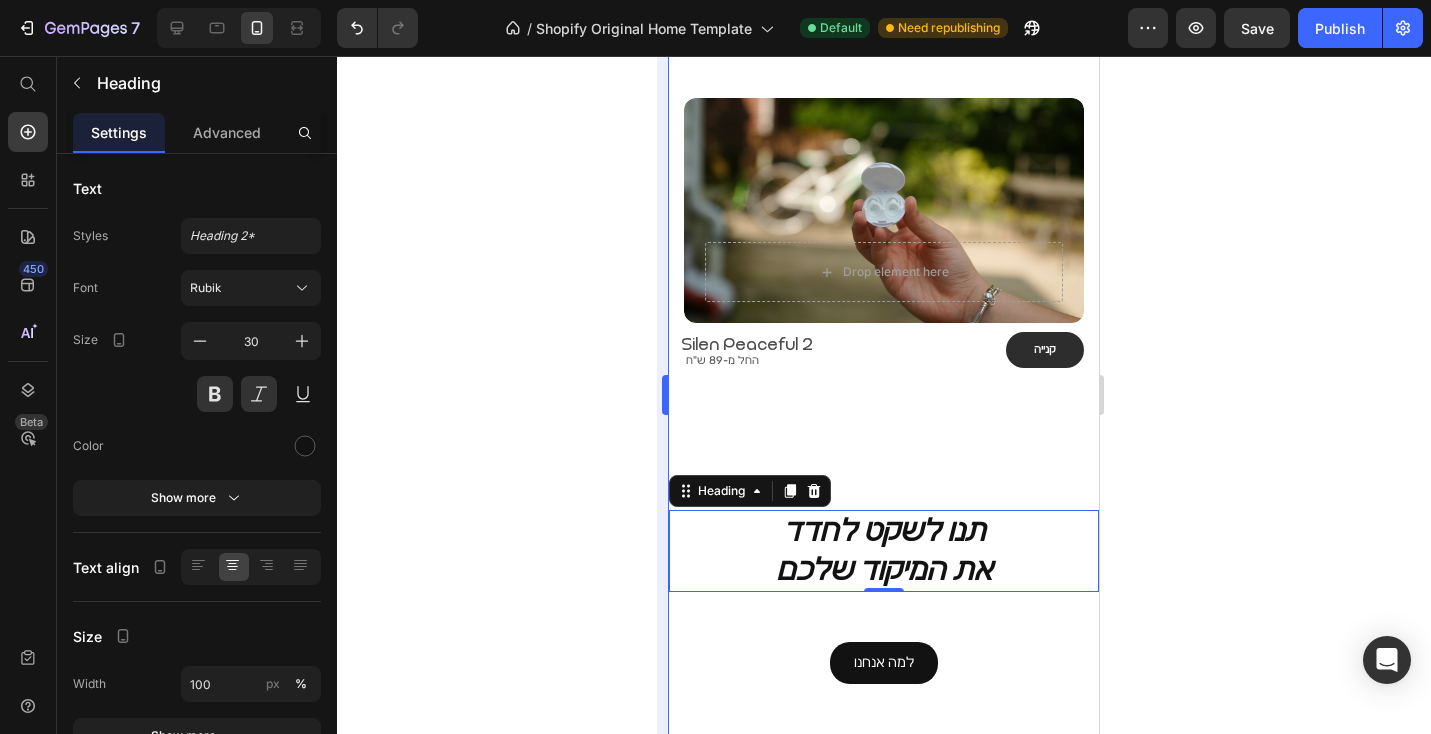 type 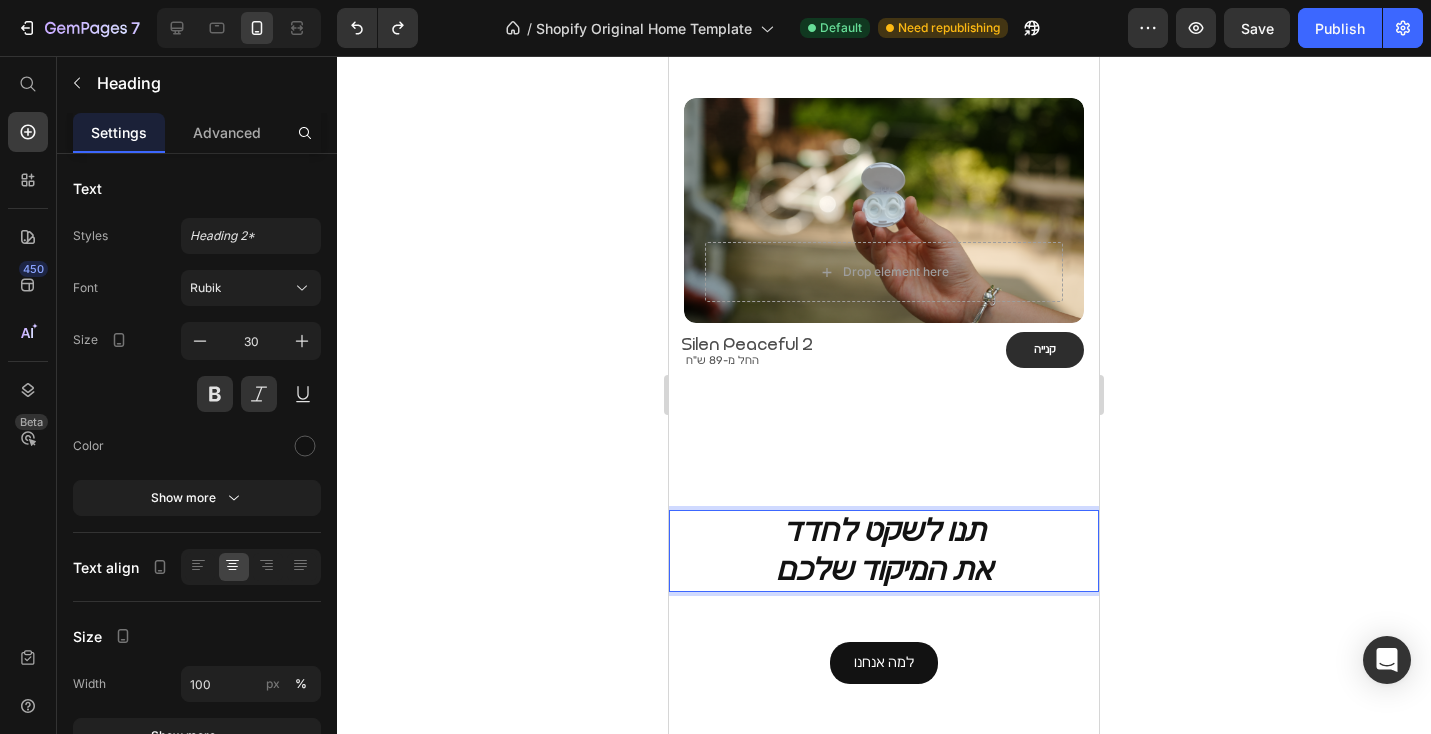 click on "תנו לשקט לחדד  את המיקוד שלכם" at bounding box center (884, 551) 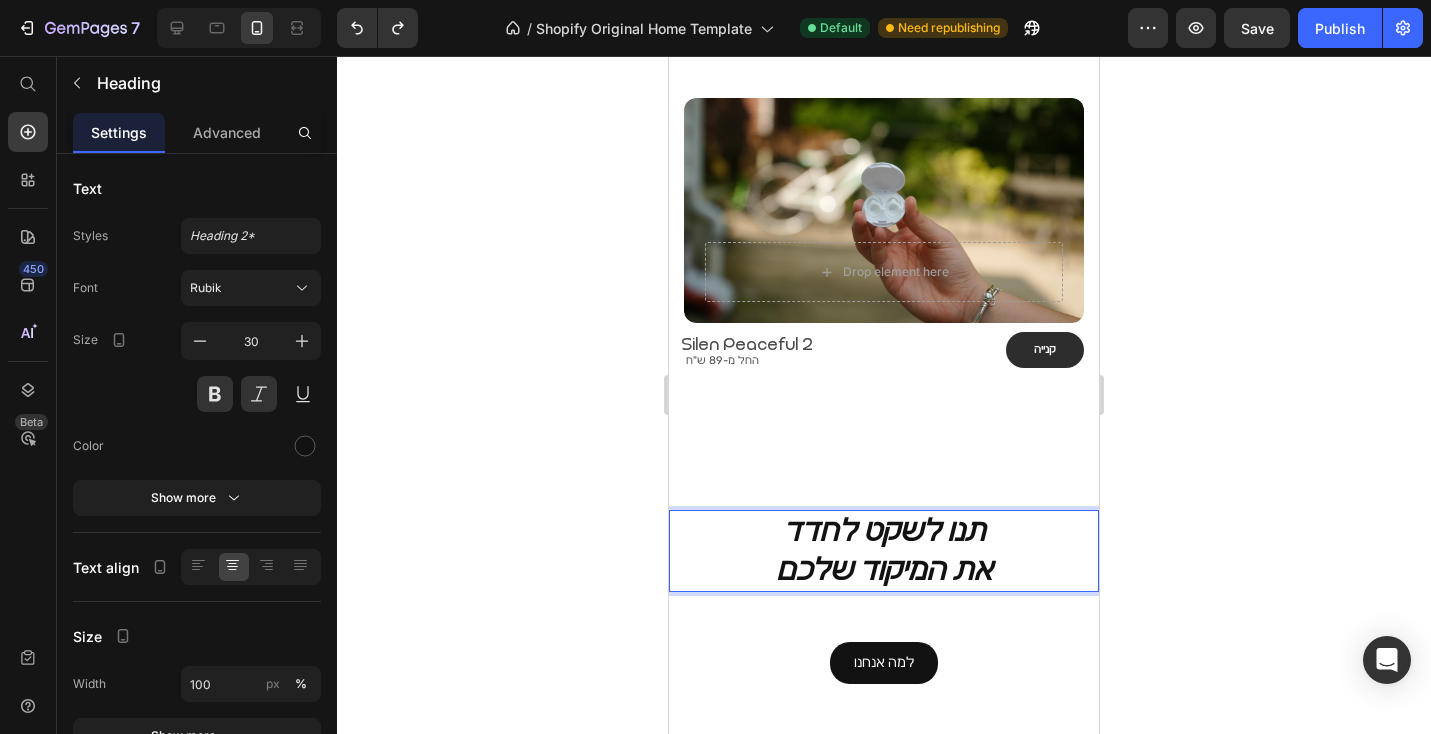 click 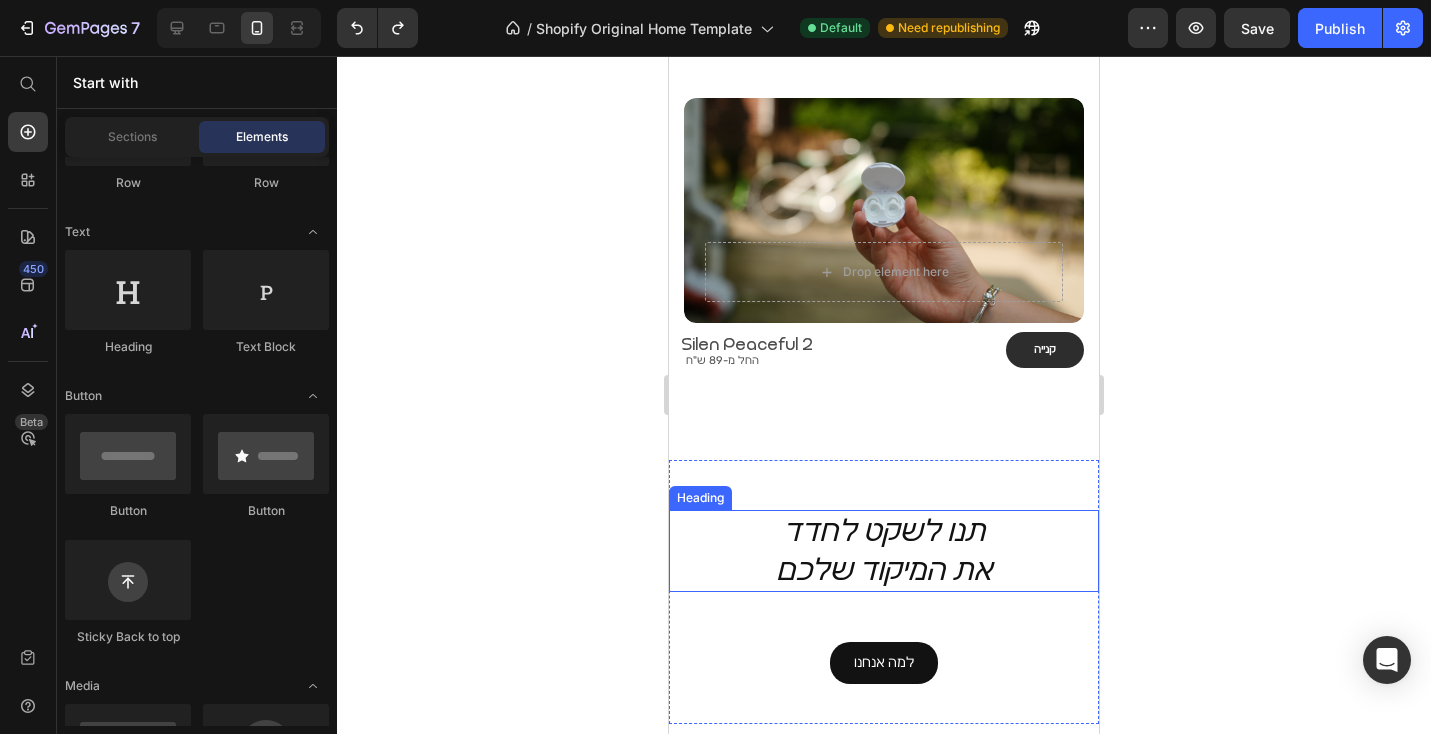 click on "תנו לשקט לחדד  את המיקוד שלכם" at bounding box center [884, 551] 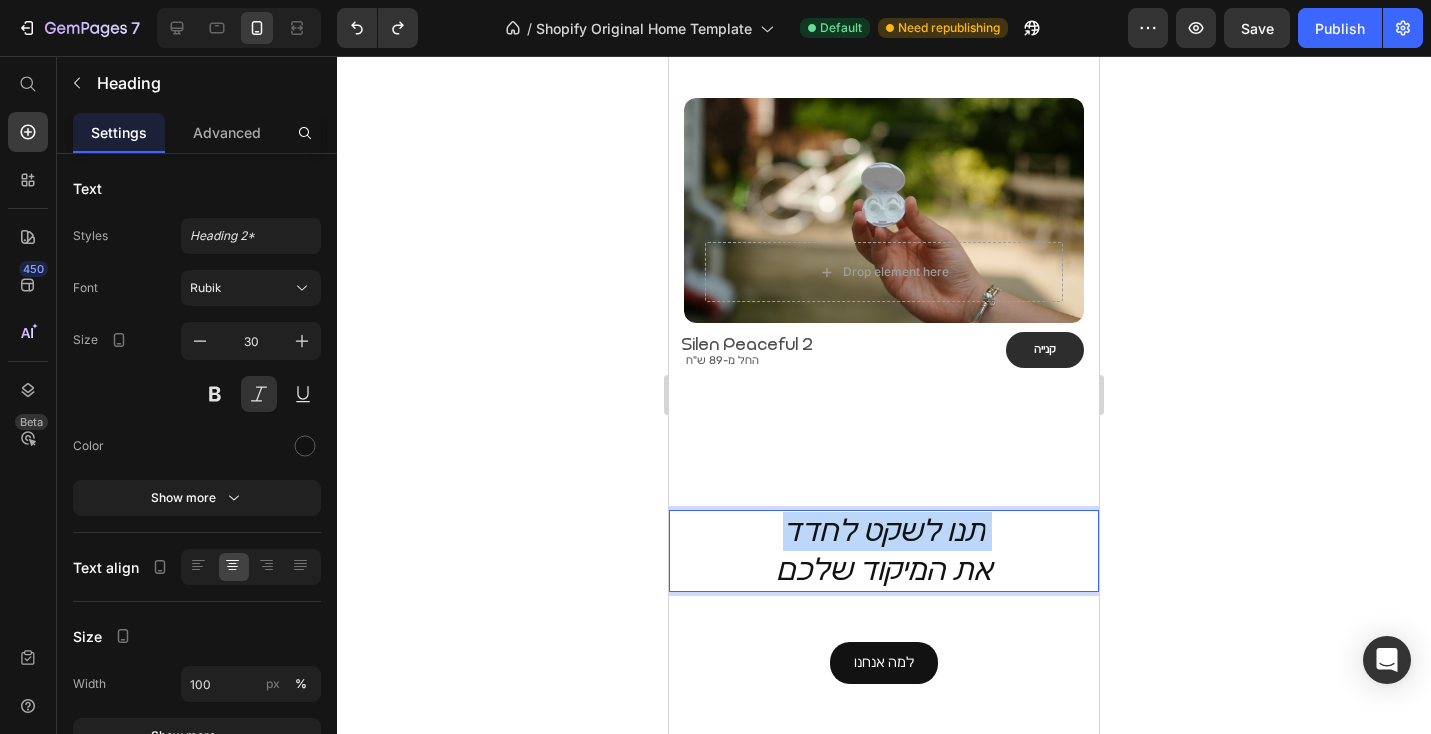 click on "תנו לשקט לחדד  את המיקוד שלכם" at bounding box center (884, 551) 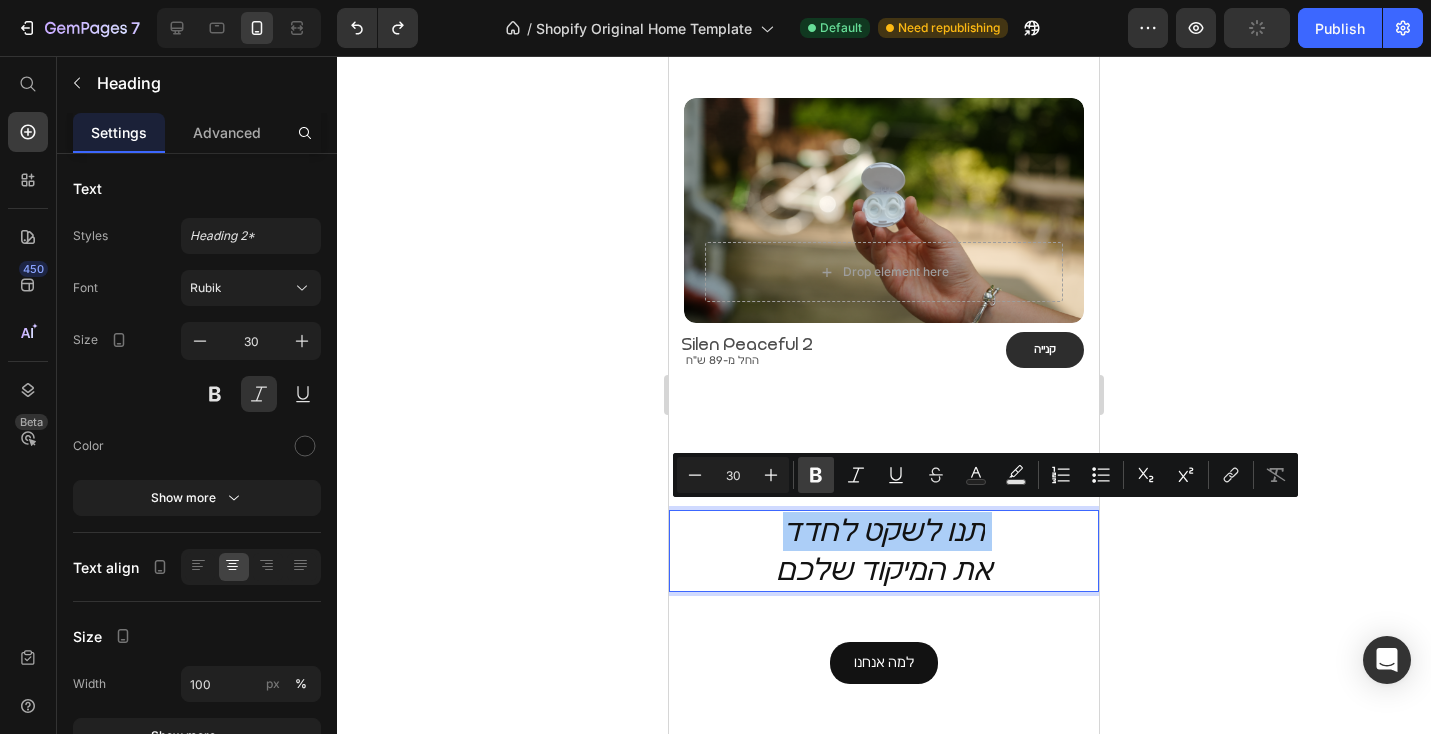 click on "Bold" at bounding box center [816, 475] 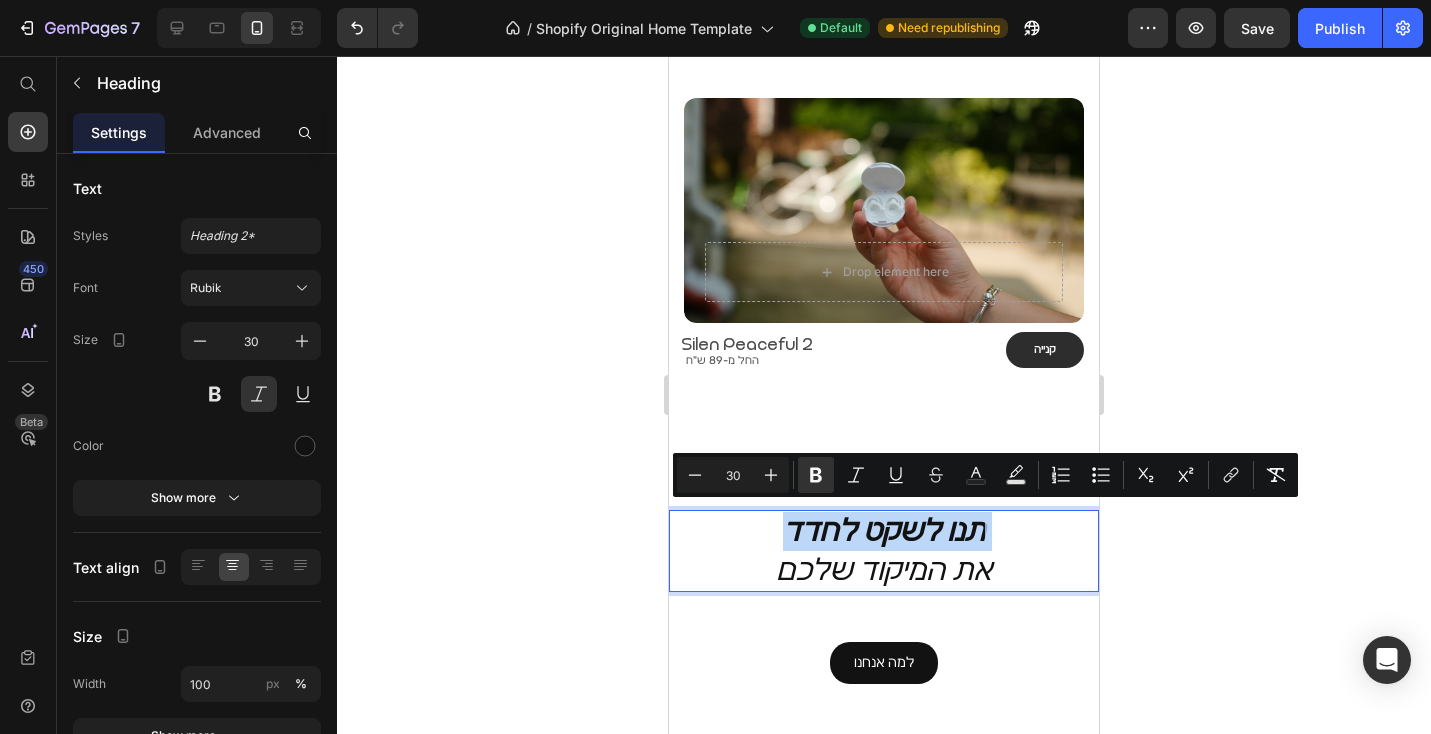 drag, startPoint x: 912, startPoint y: 572, endPoint x: 980, endPoint y: 566, distance: 68.26419 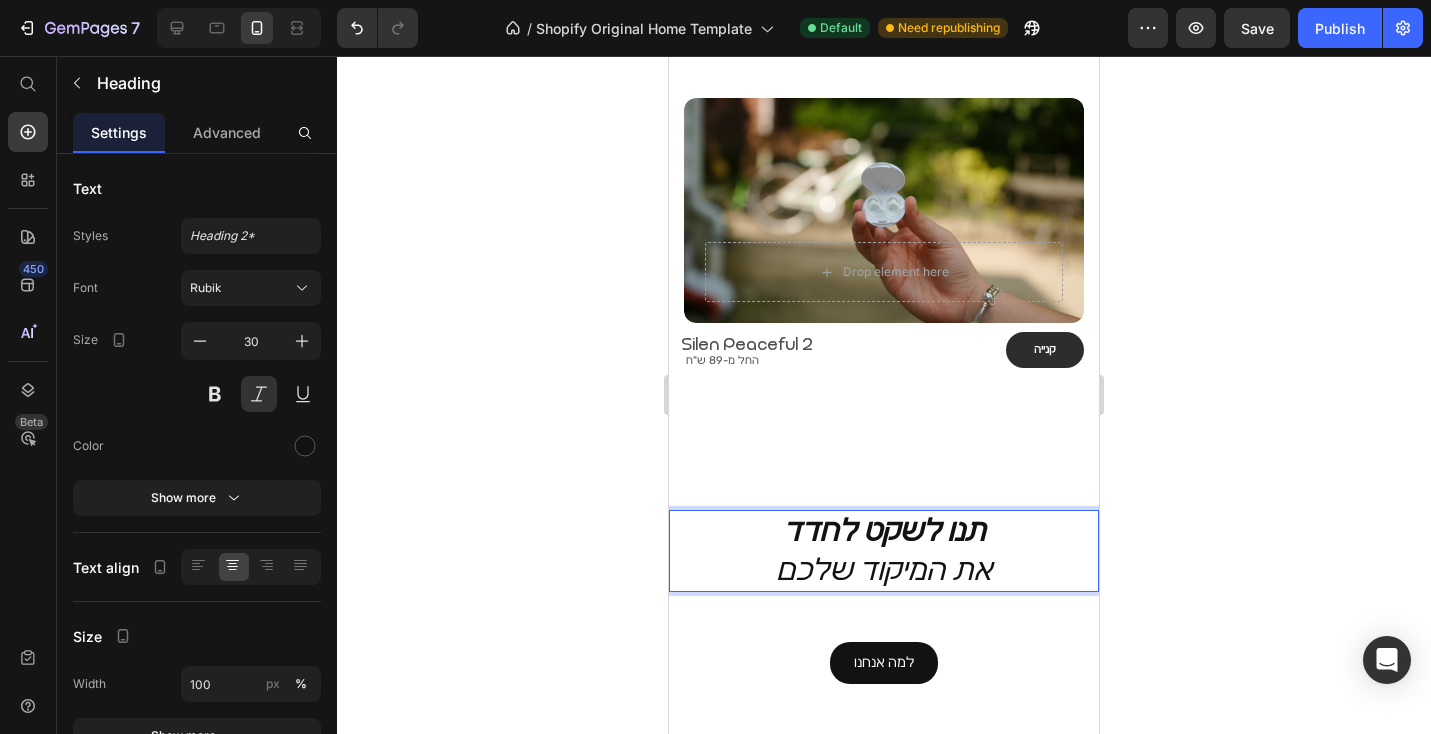click on "תנו לשקט לחדד  את המיקוד שלכם" at bounding box center [884, 551] 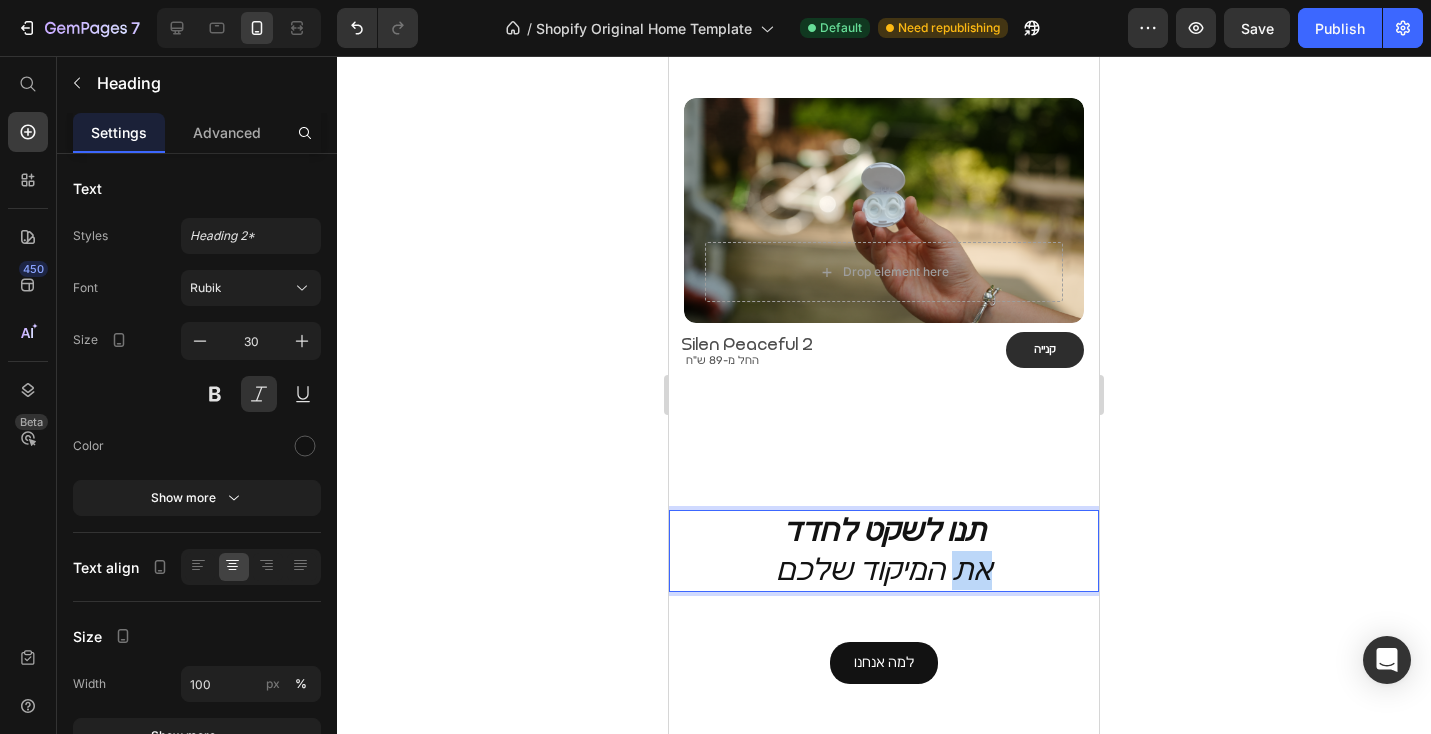 click on "תנו לשקט לחדד  את המיקוד שלכם" at bounding box center [884, 551] 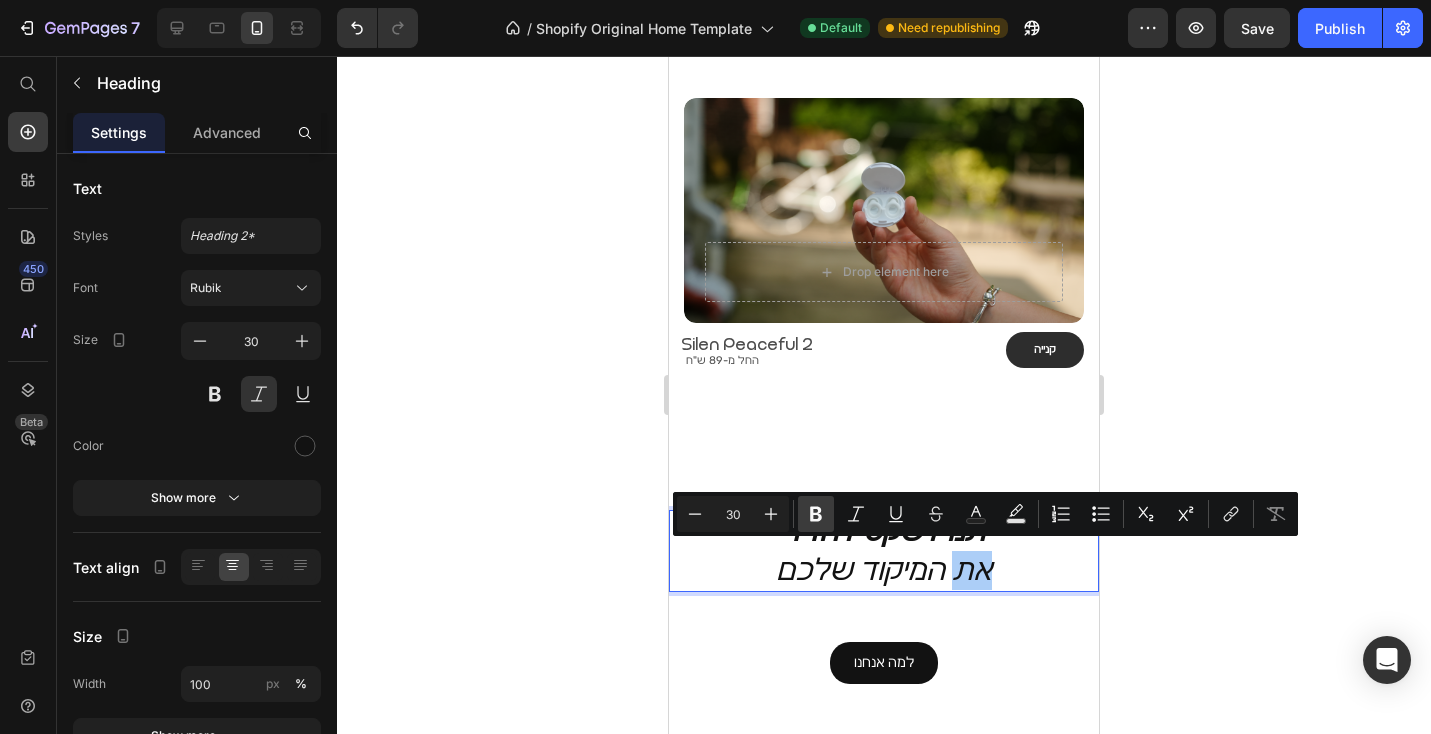 click 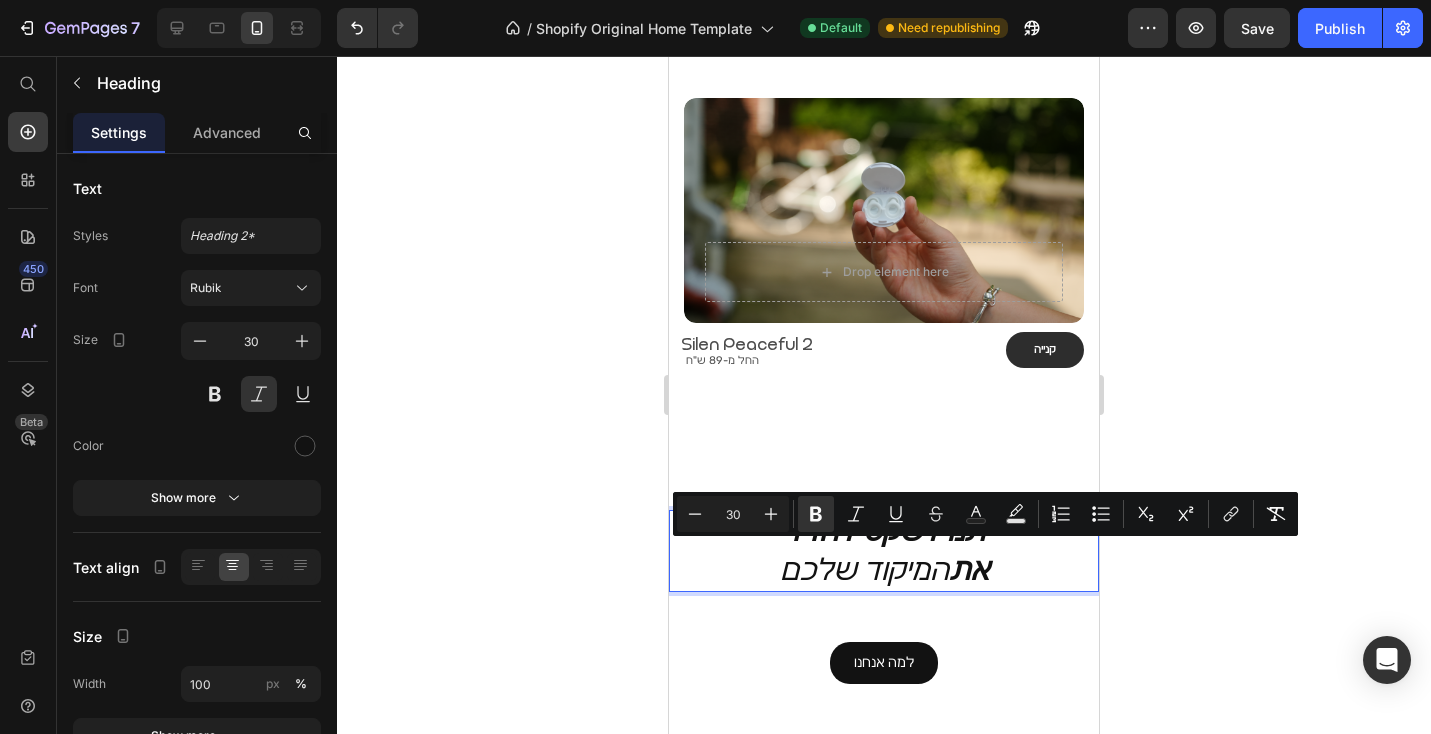 click 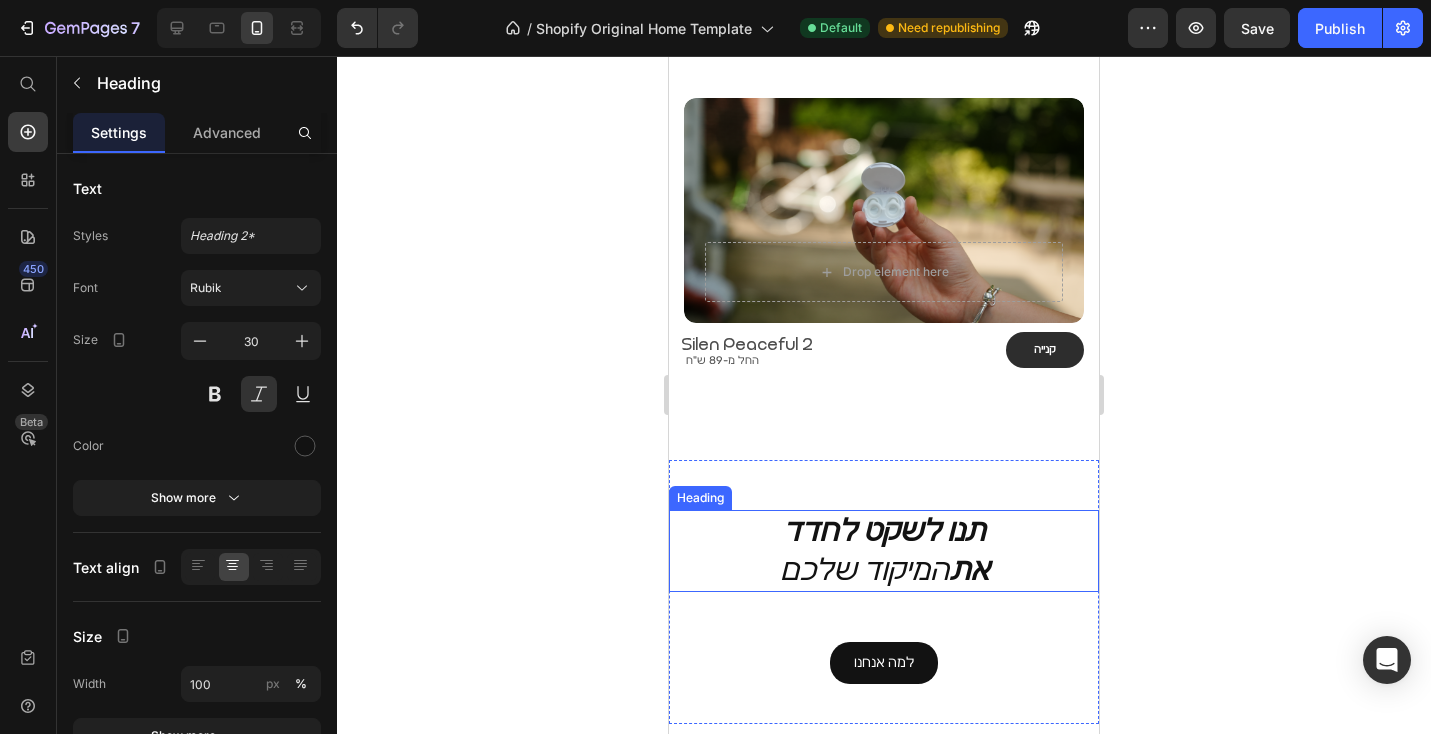 click on "⁠⁠⁠⁠⁠⁠⁠ תנו לשקט לחדד  את  המיקוד שלכם" at bounding box center (884, 551) 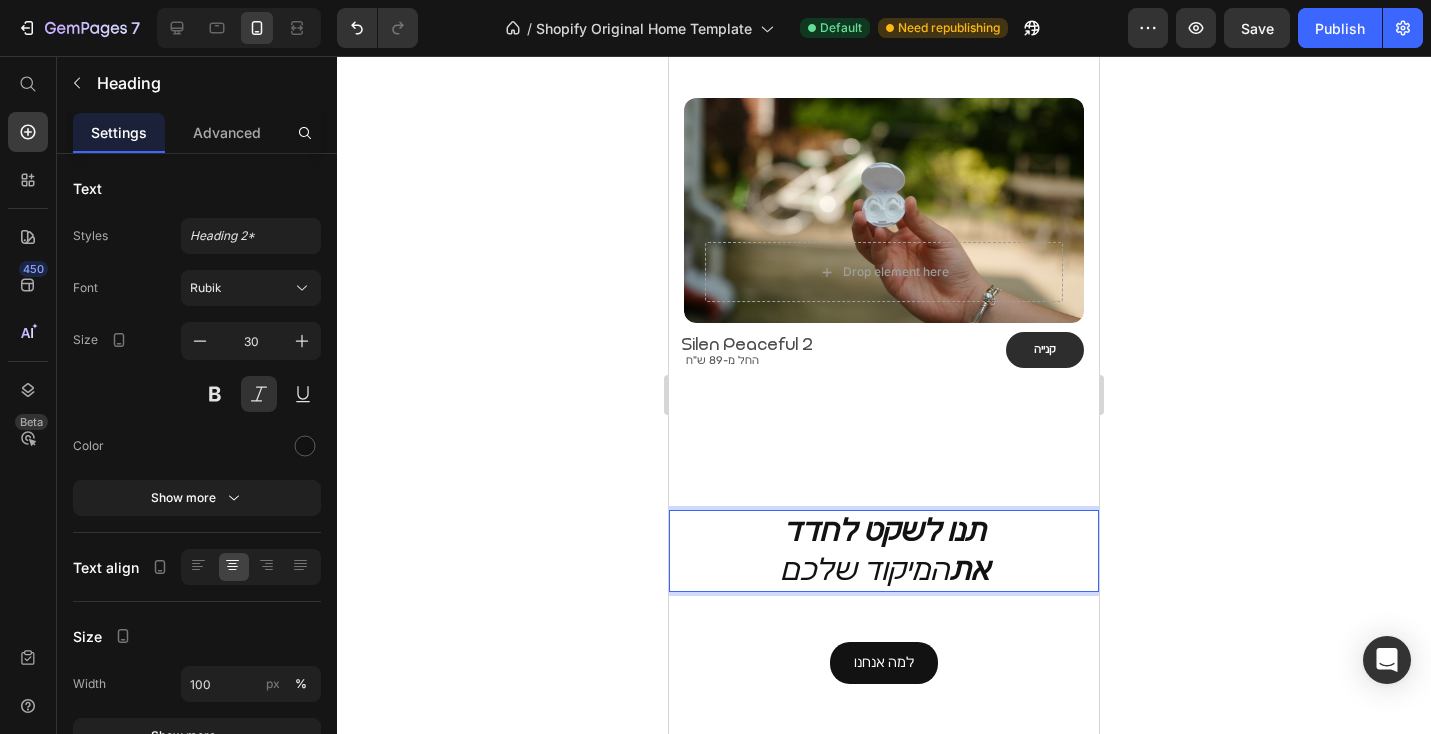 click on "תנו לשקט לחדד  את  המיקוד שלכם" at bounding box center [884, 551] 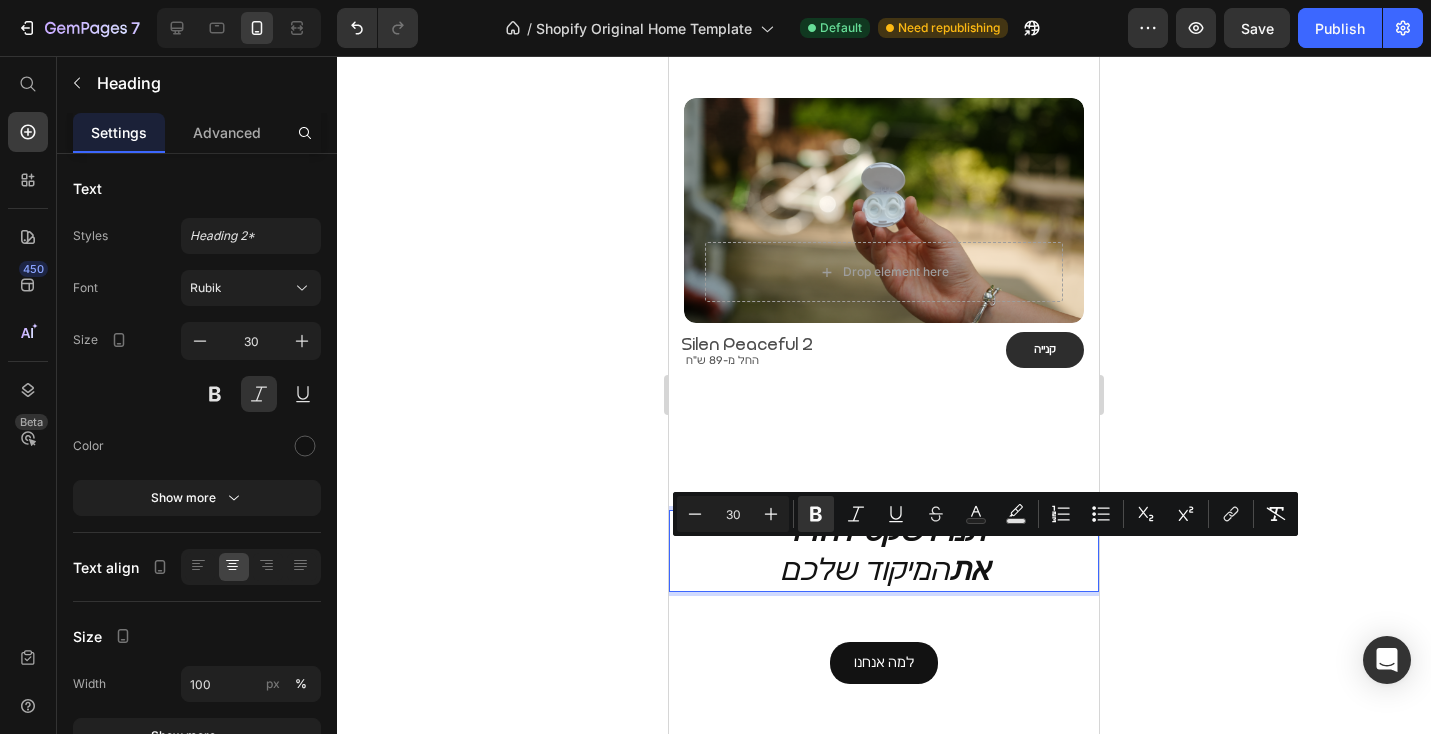 click on "את" at bounding box center (969, 570) 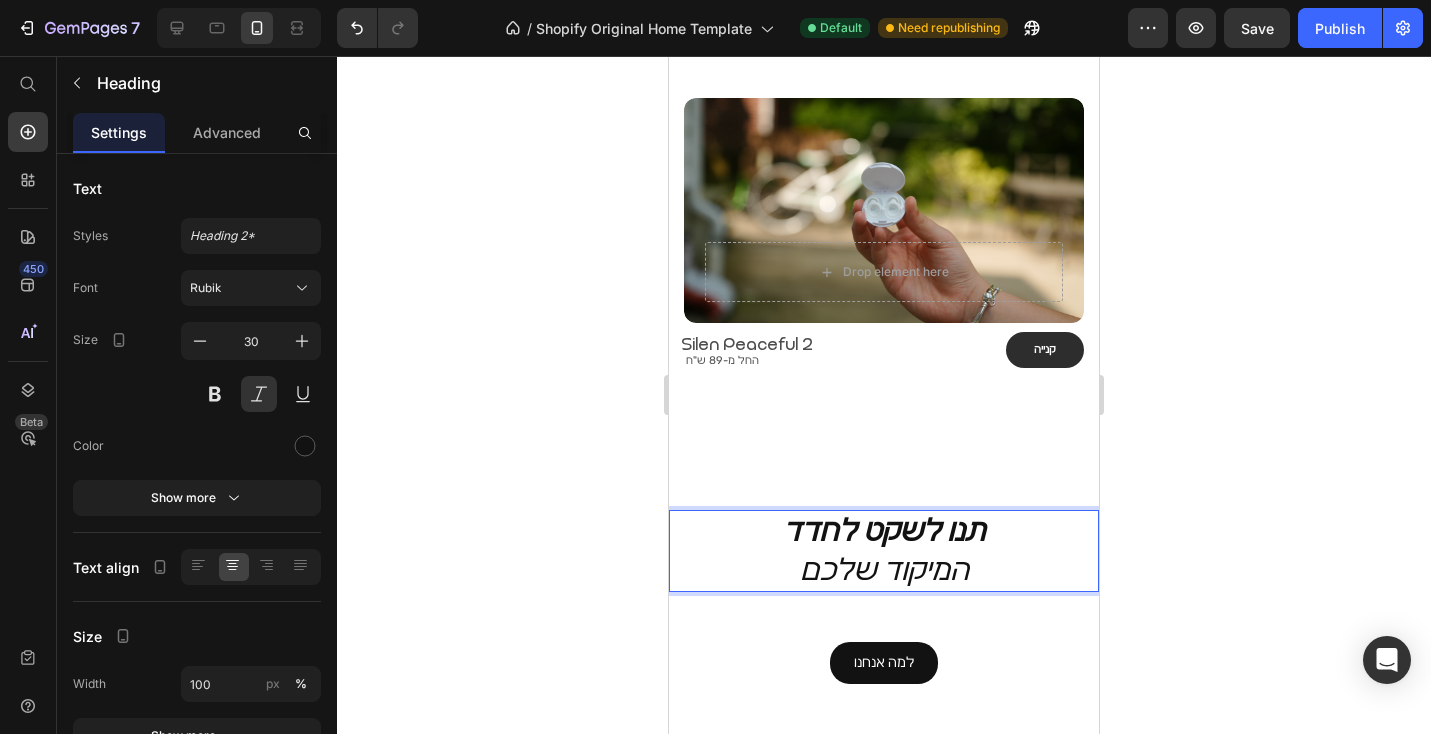 click on "תנו לשקט לחדד   המיקוד שלכם" at bounding box center [884, 551] 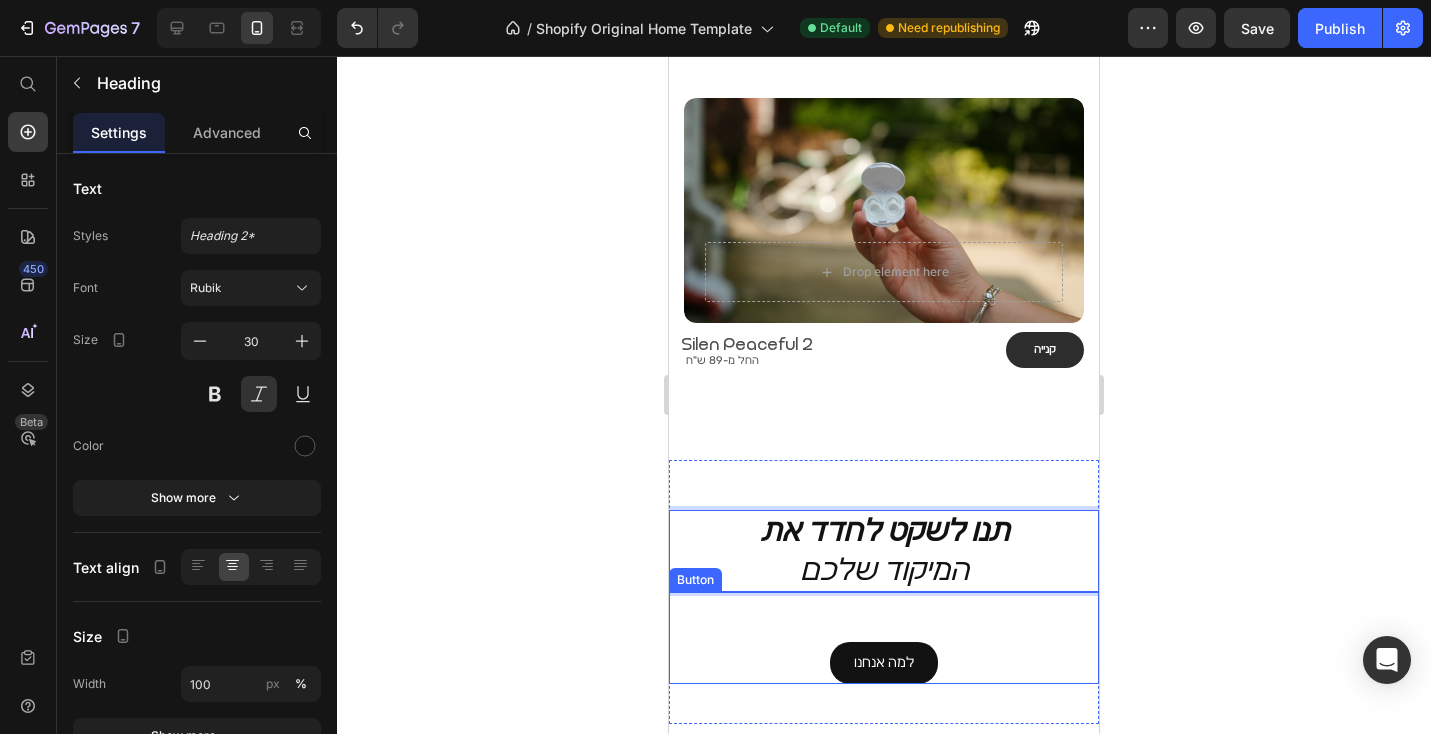 click on "למה אנחנו Button" at bounding box center (884, 637) 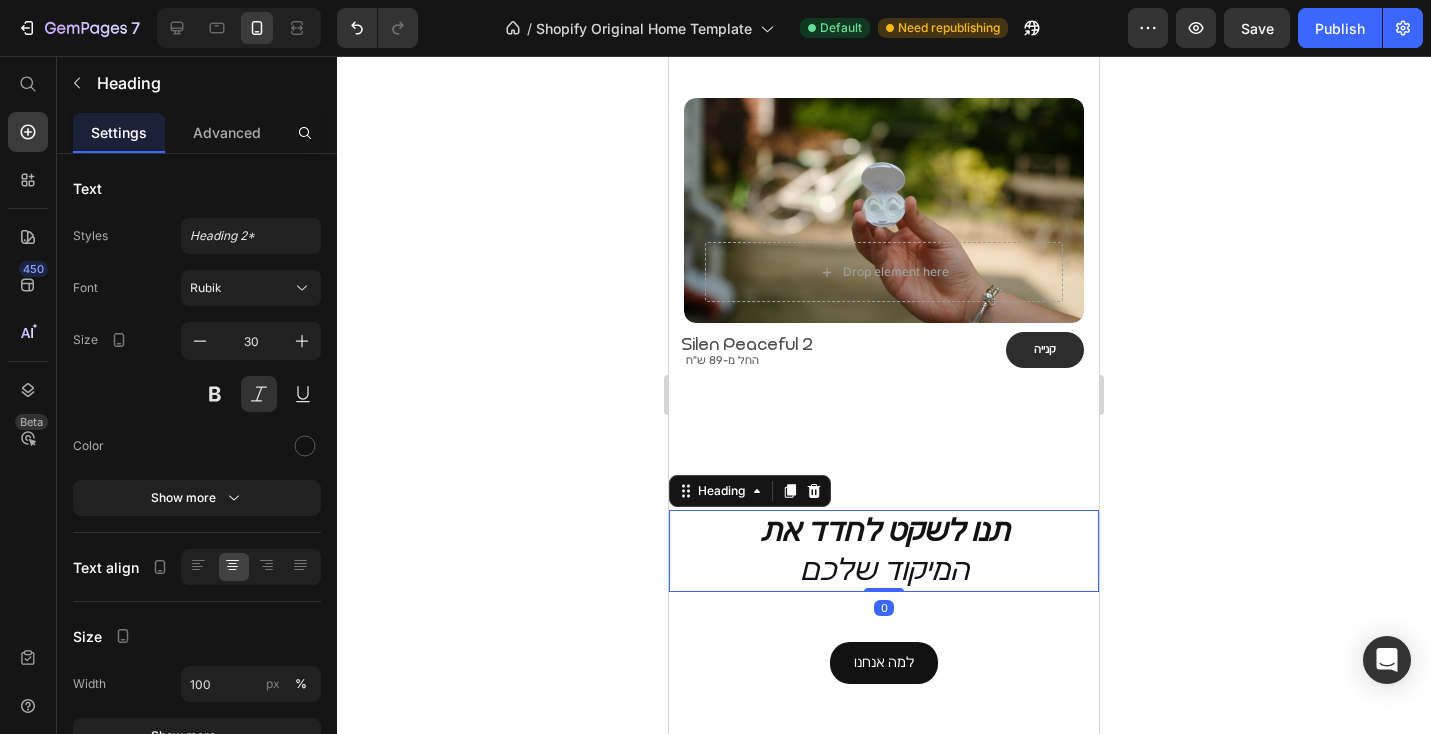 click on "תנו לשקט לחדד את" at bounding box center (884, 531) 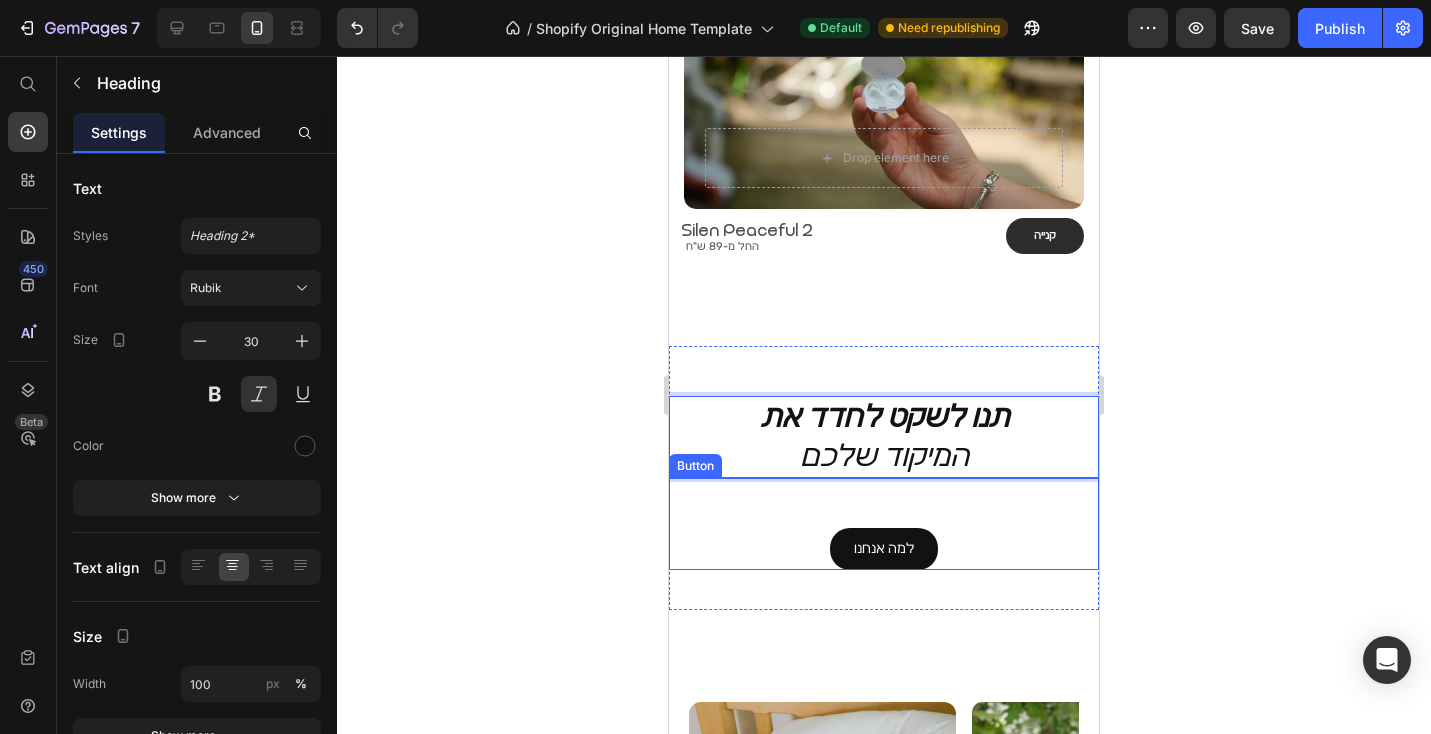 scroll, scrollTop: 398, scrollLeft: 0, axis: vertical 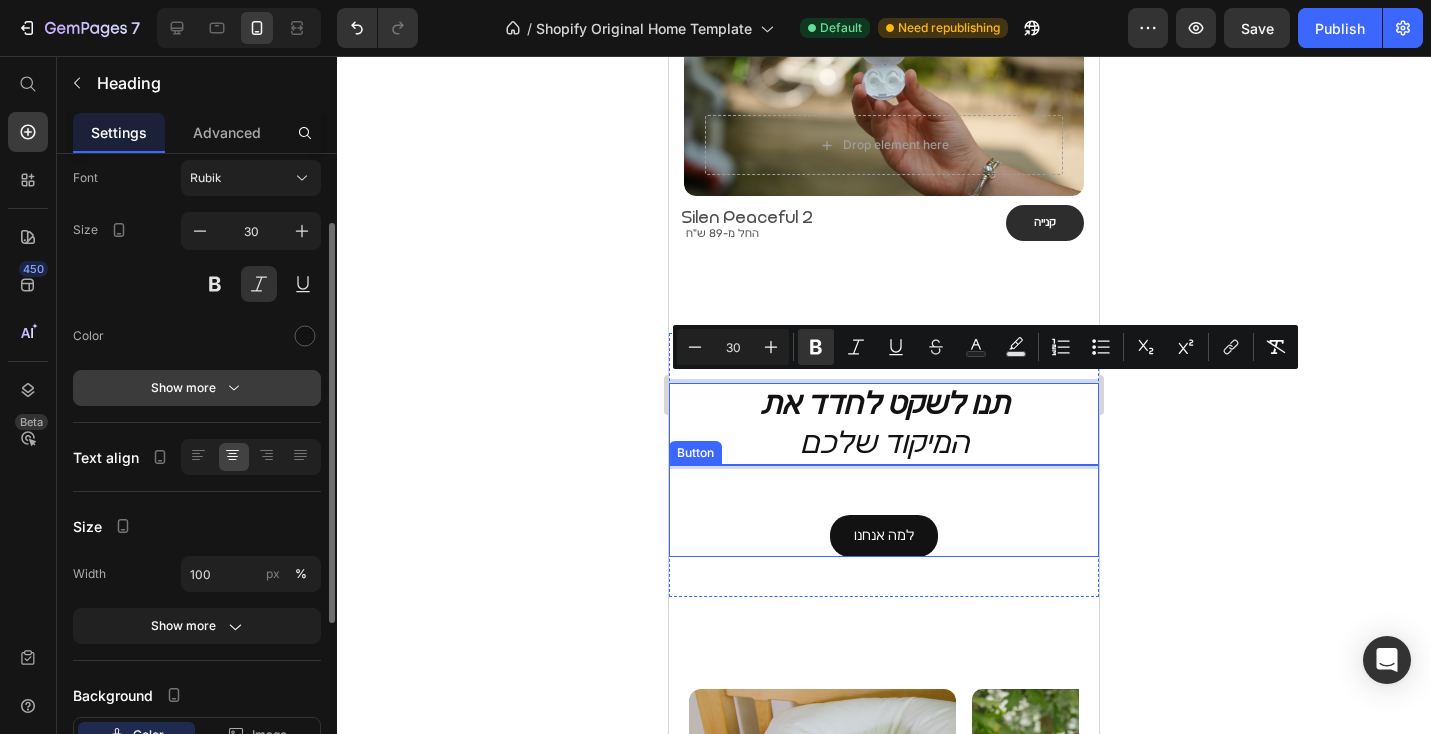 click on "Show more" at bounding box center [197, 388] 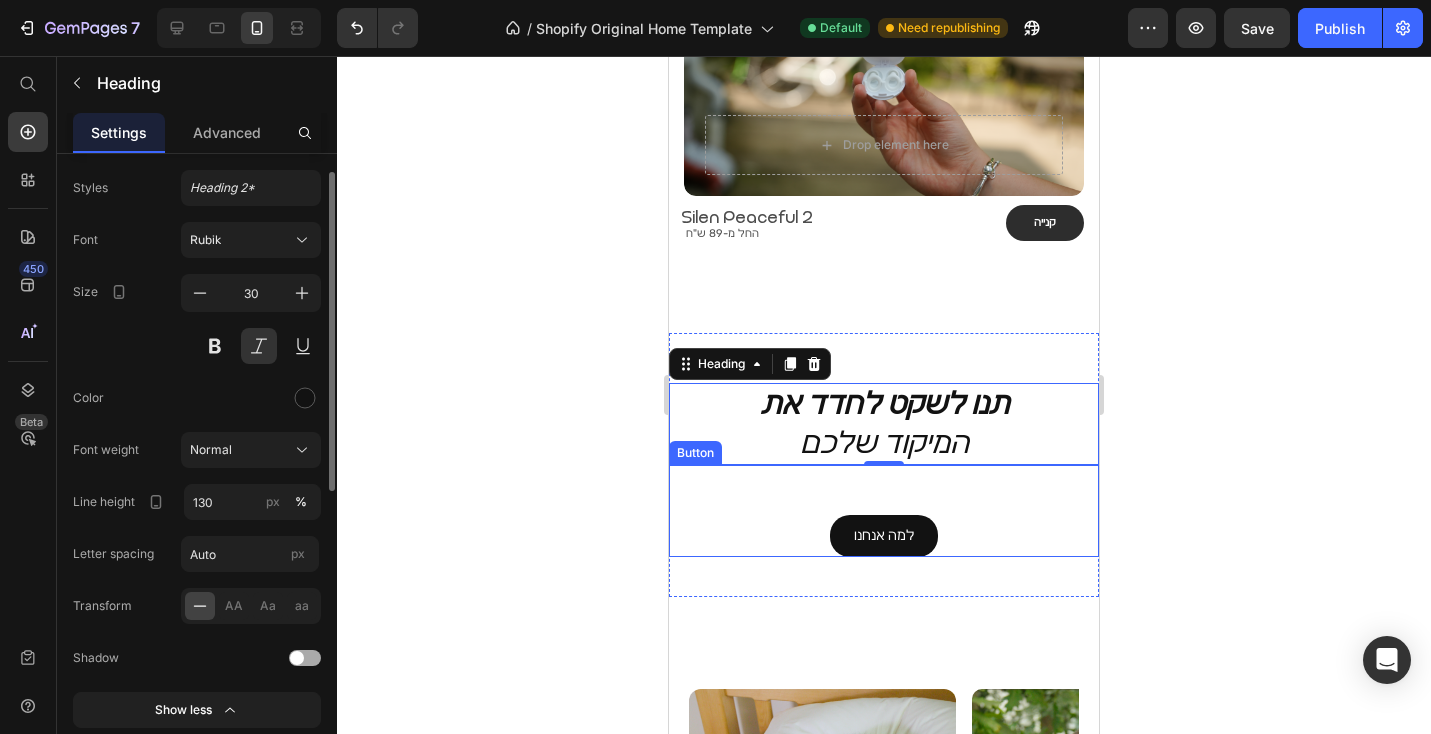 scroll, scrollTop: 0, scrollLeft: 0, axis: both 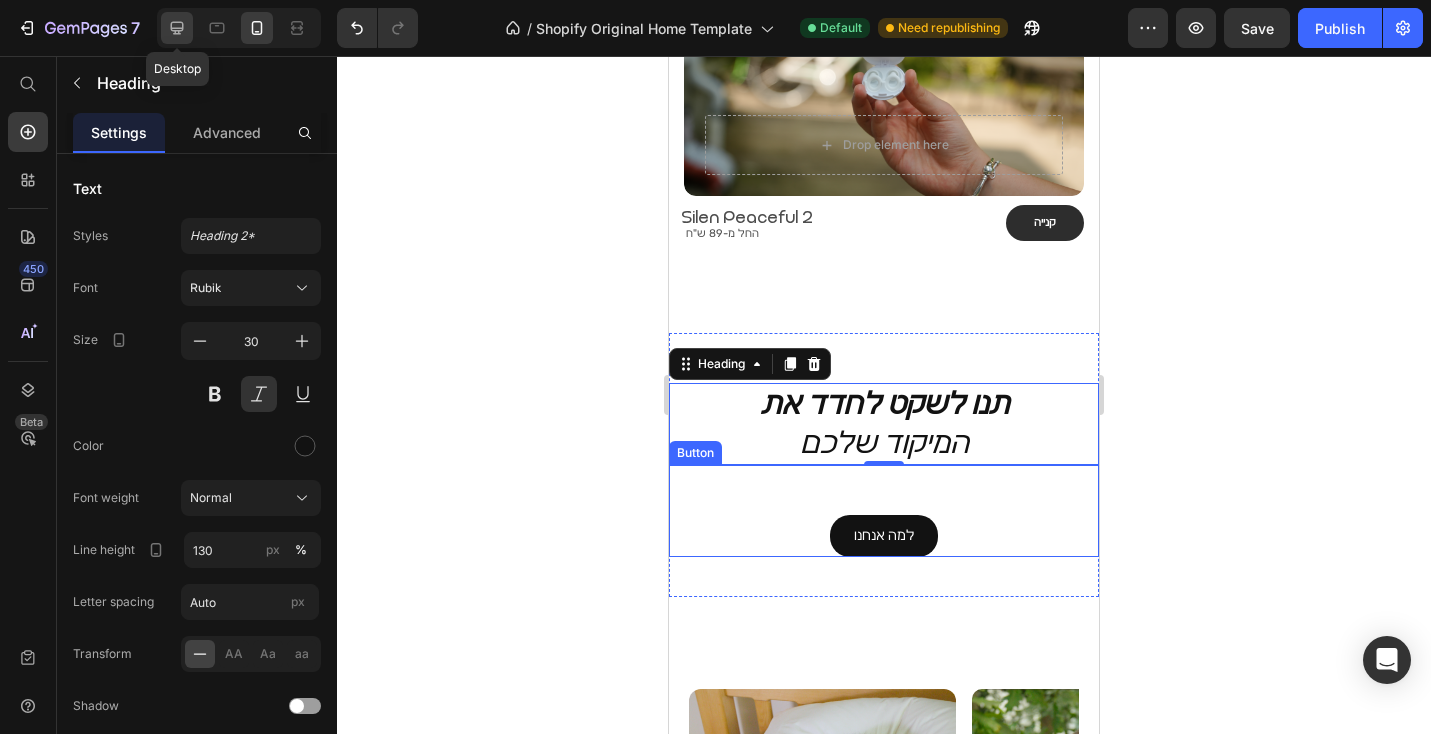 click 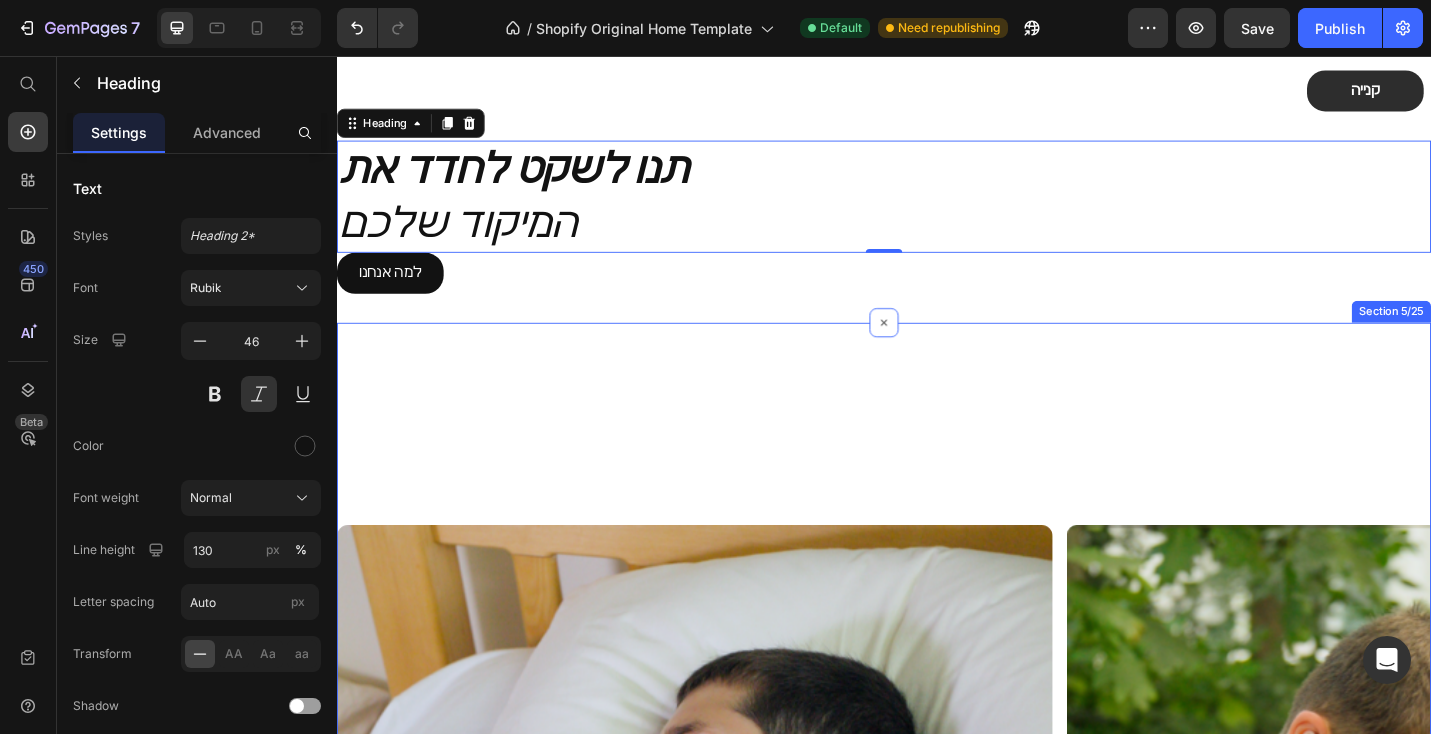 scroll, scrollTop: 1000, scrollLeft: 0, axis: vertical 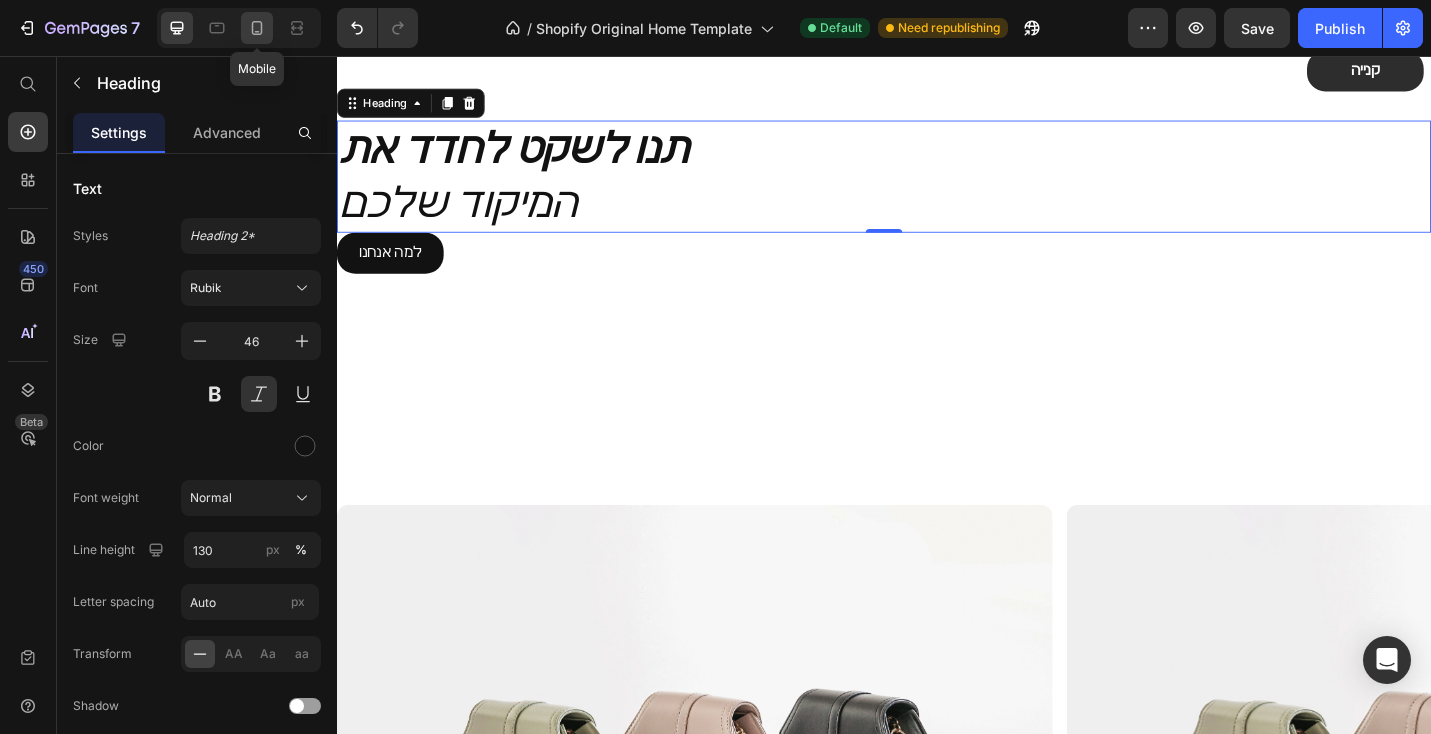 click 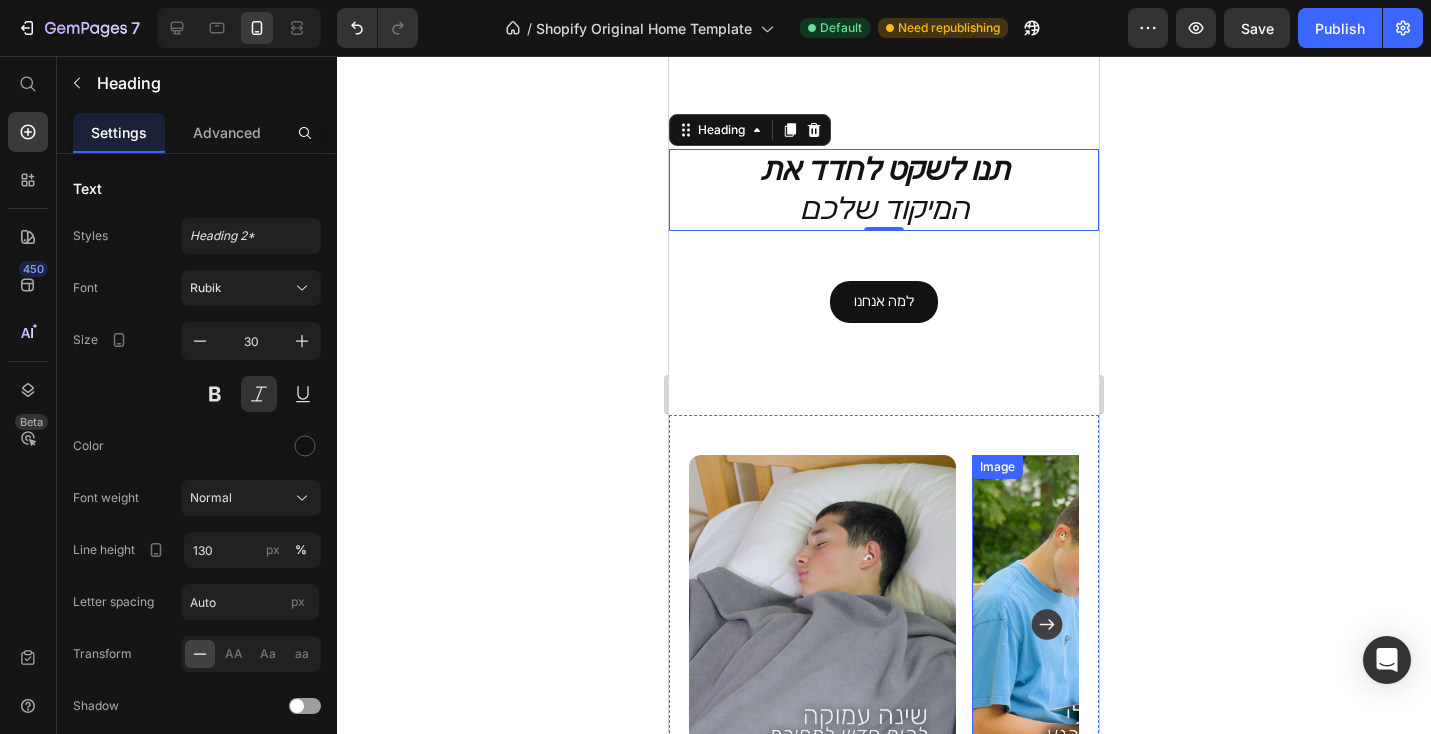 scroll, scrollTop: 597, scrollLeft: 0, axis: vertical 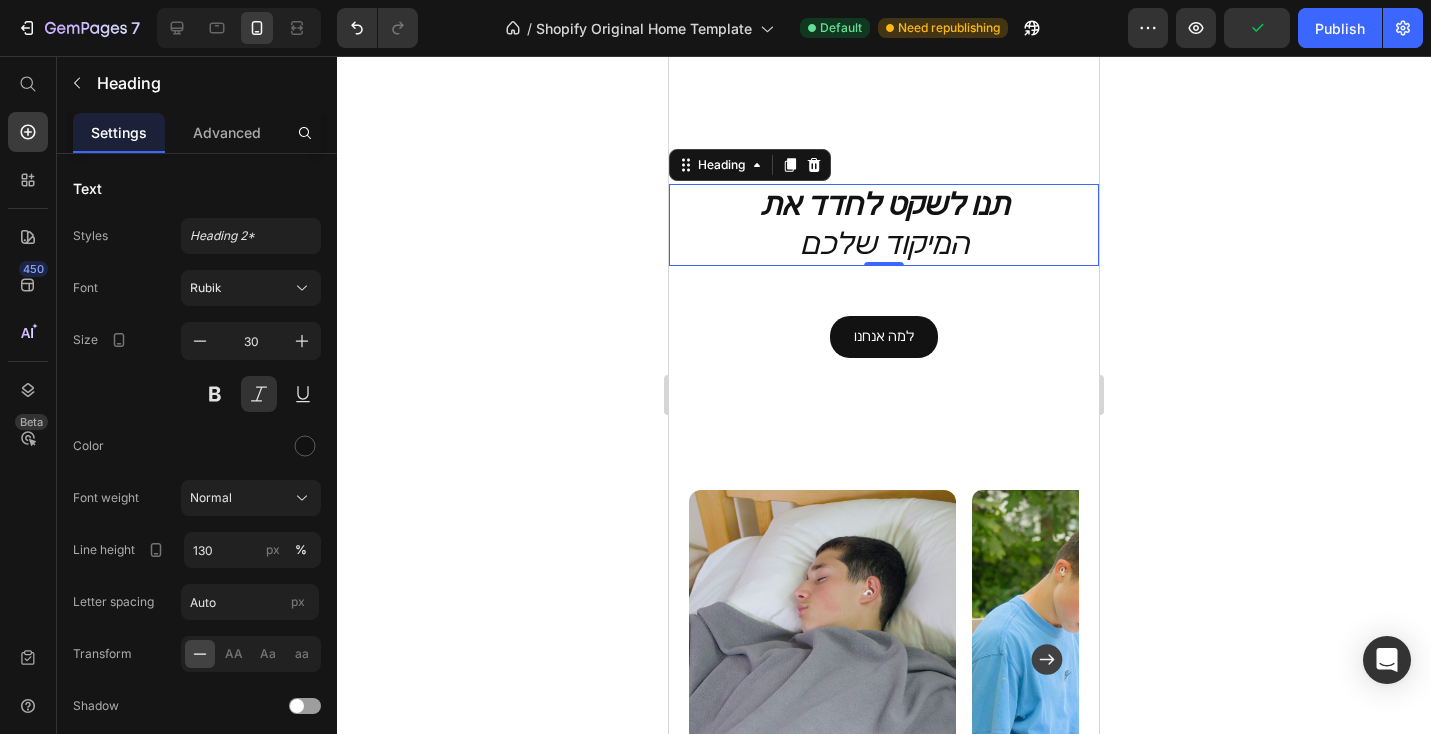 click 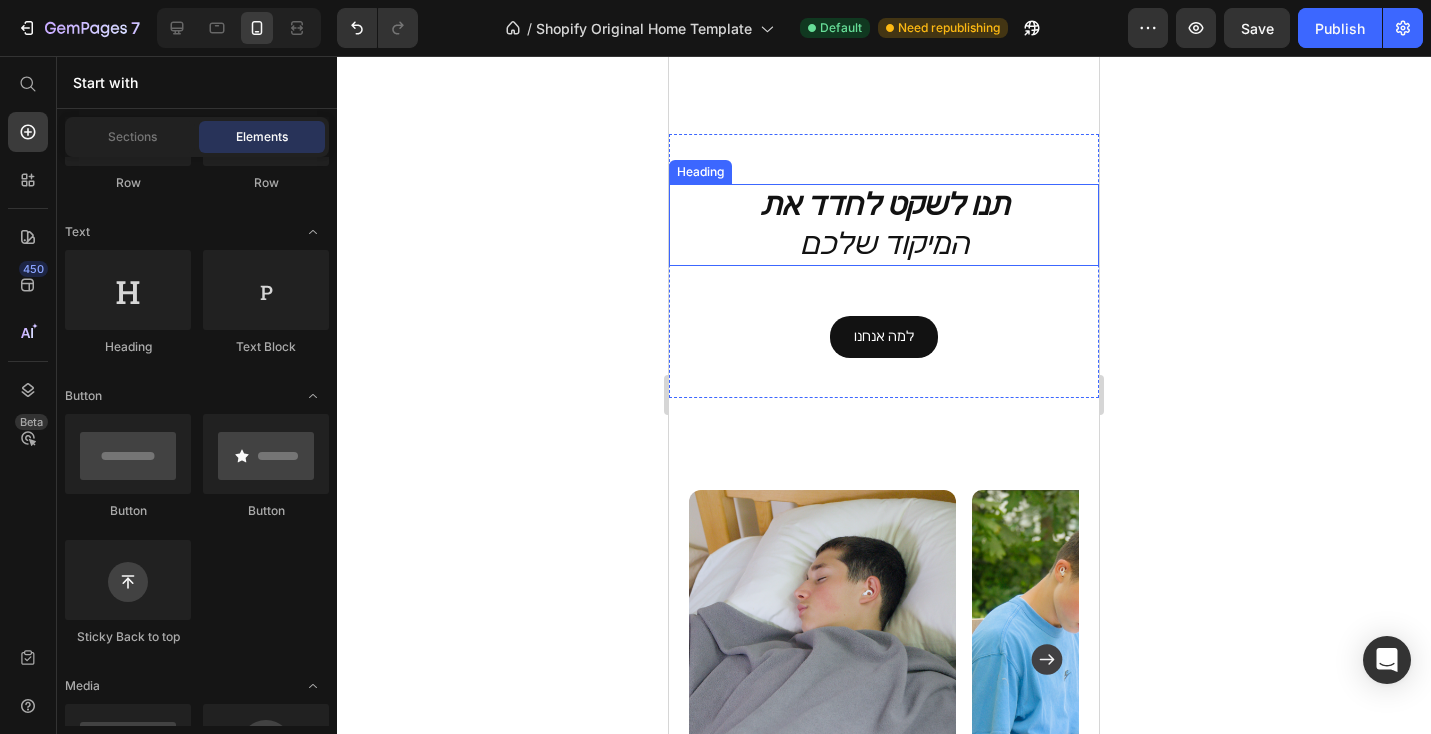 click on "⁠⁠⁠⁠⁠⁠⁠ תנו לשקט לחדד את  המיקוד שלכם" at bounding box center (884, 225) 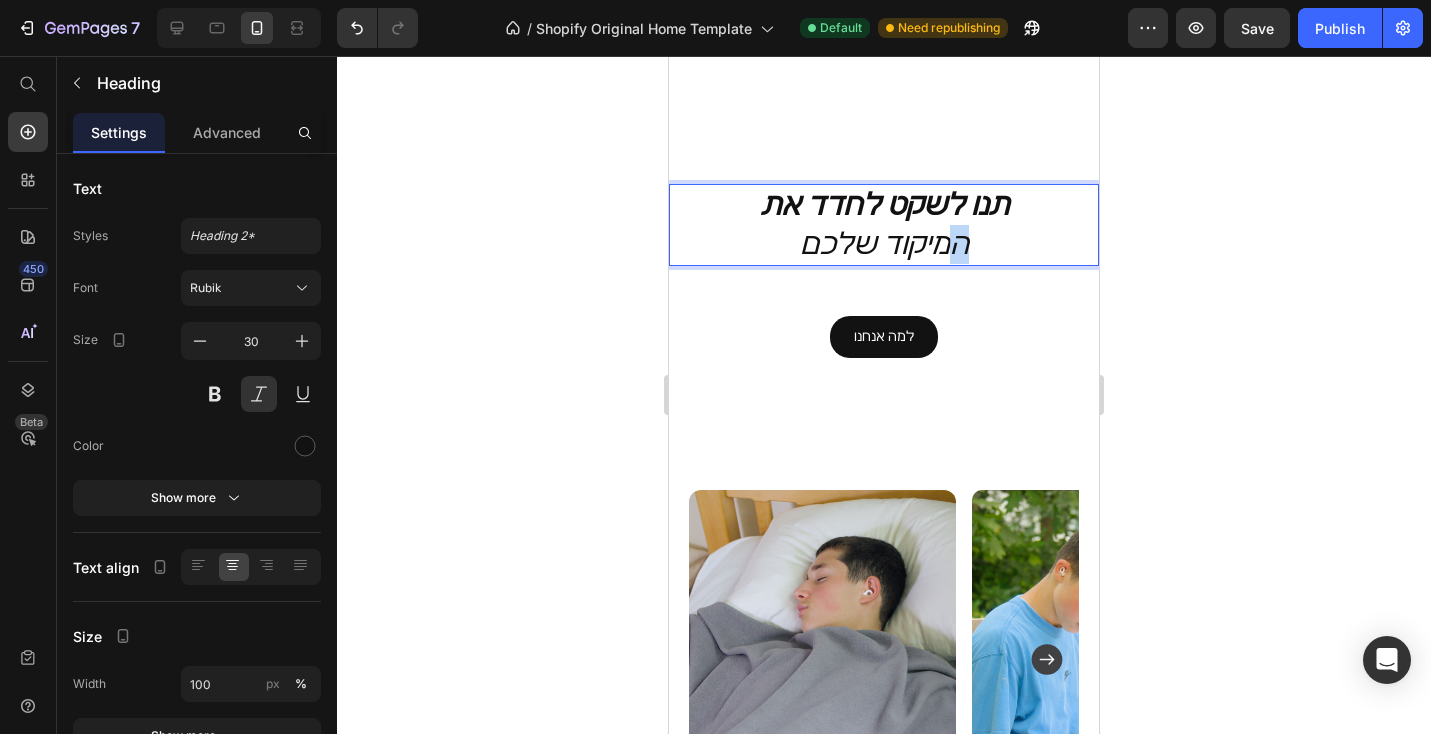 click on "תנו לשקט לחדד את  המיקוד שלכם" at bounding box center [884, 225] 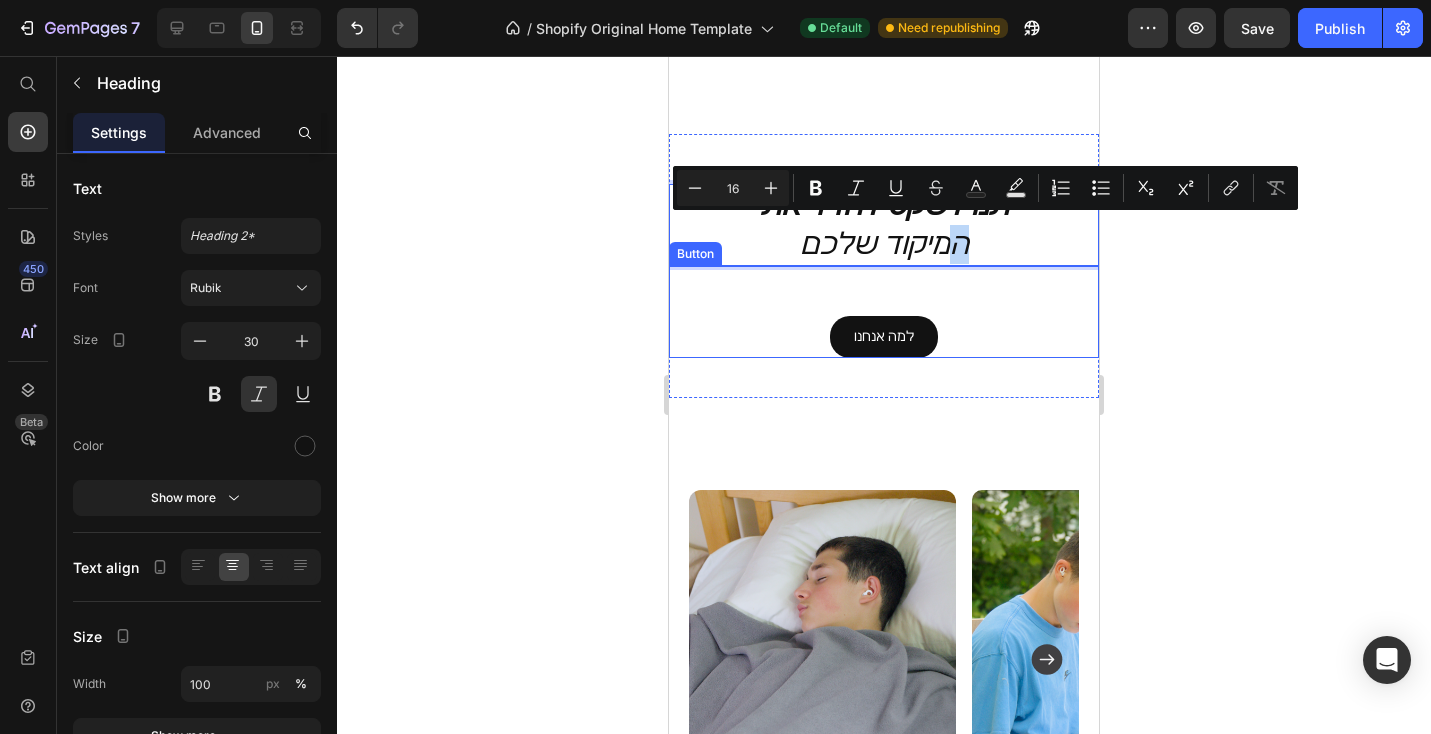 click on "למה אנחנו Button" at bounding box center [884, 311] 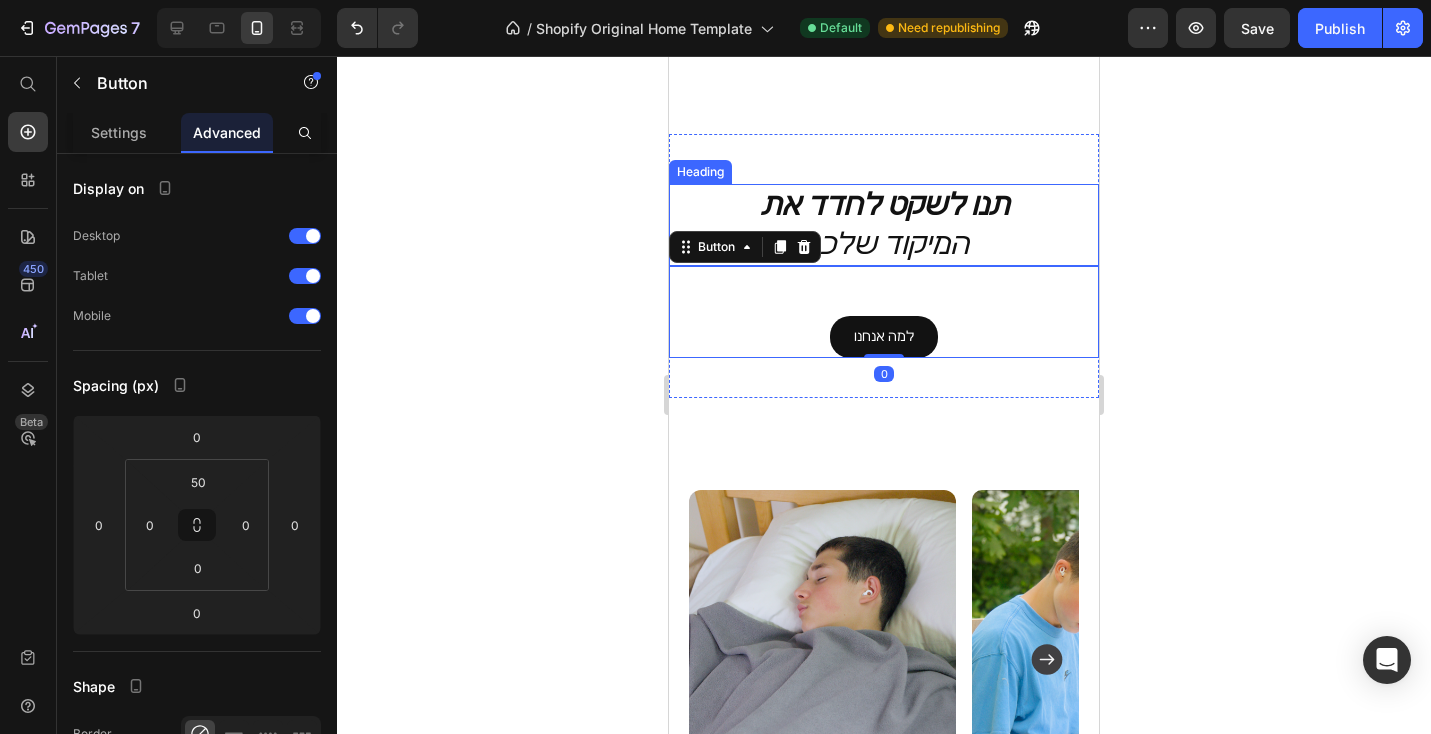 click on "תנו לשקט לחדד את" at bounding box center [884, 205] 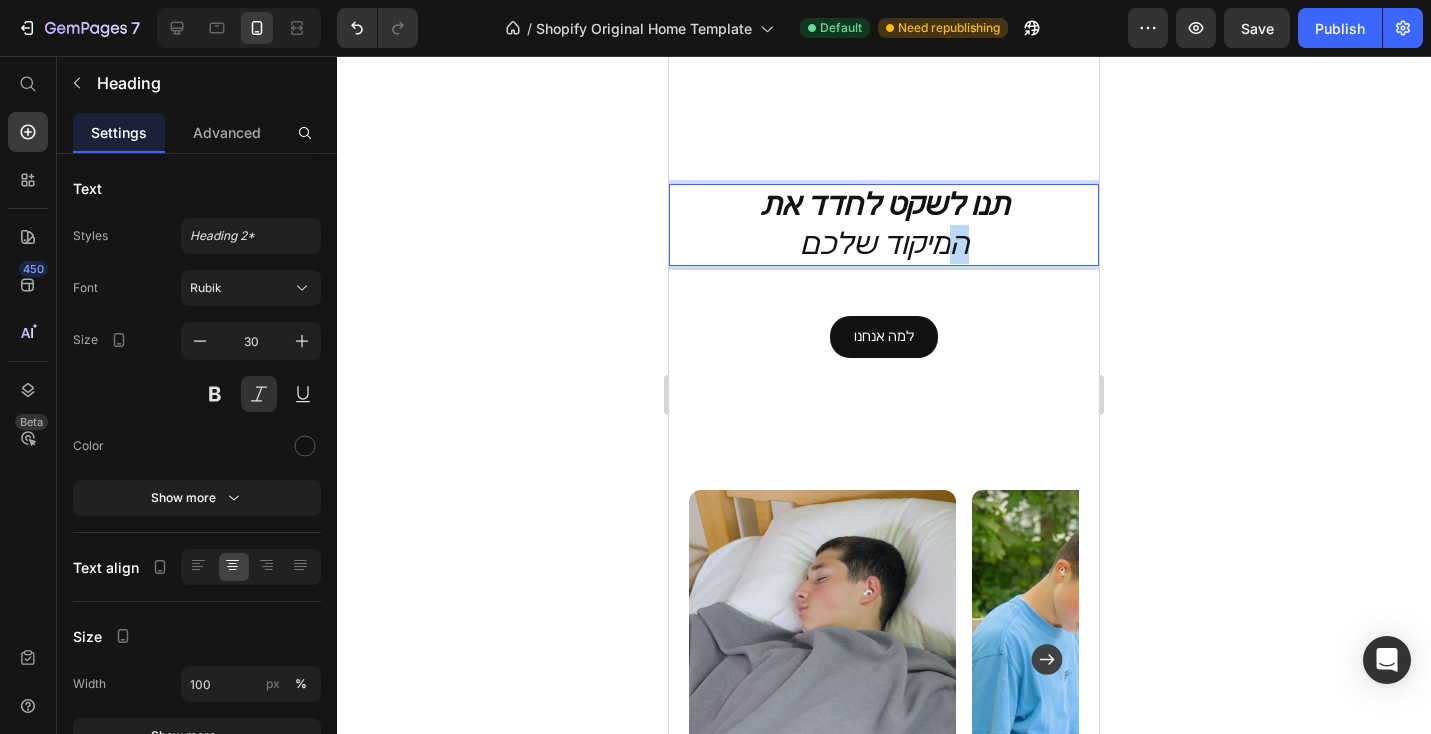 click on "תנו לשקט לחדד את  המיקוד שלכם" at bounding box center (884, 225) 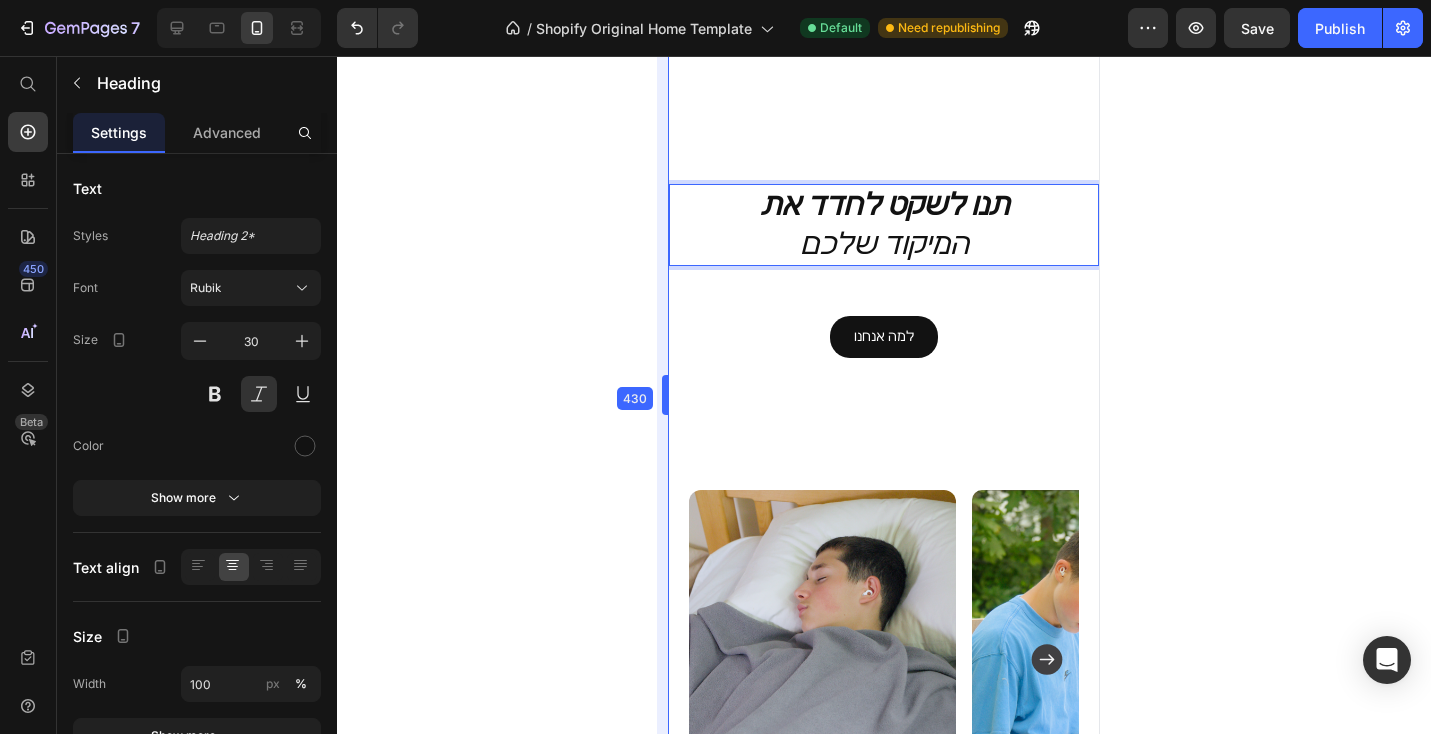 drag, startPoint x: 664, startPoint y: 251, endPoint x: 0, endPoint y: 196, distance: 666.274 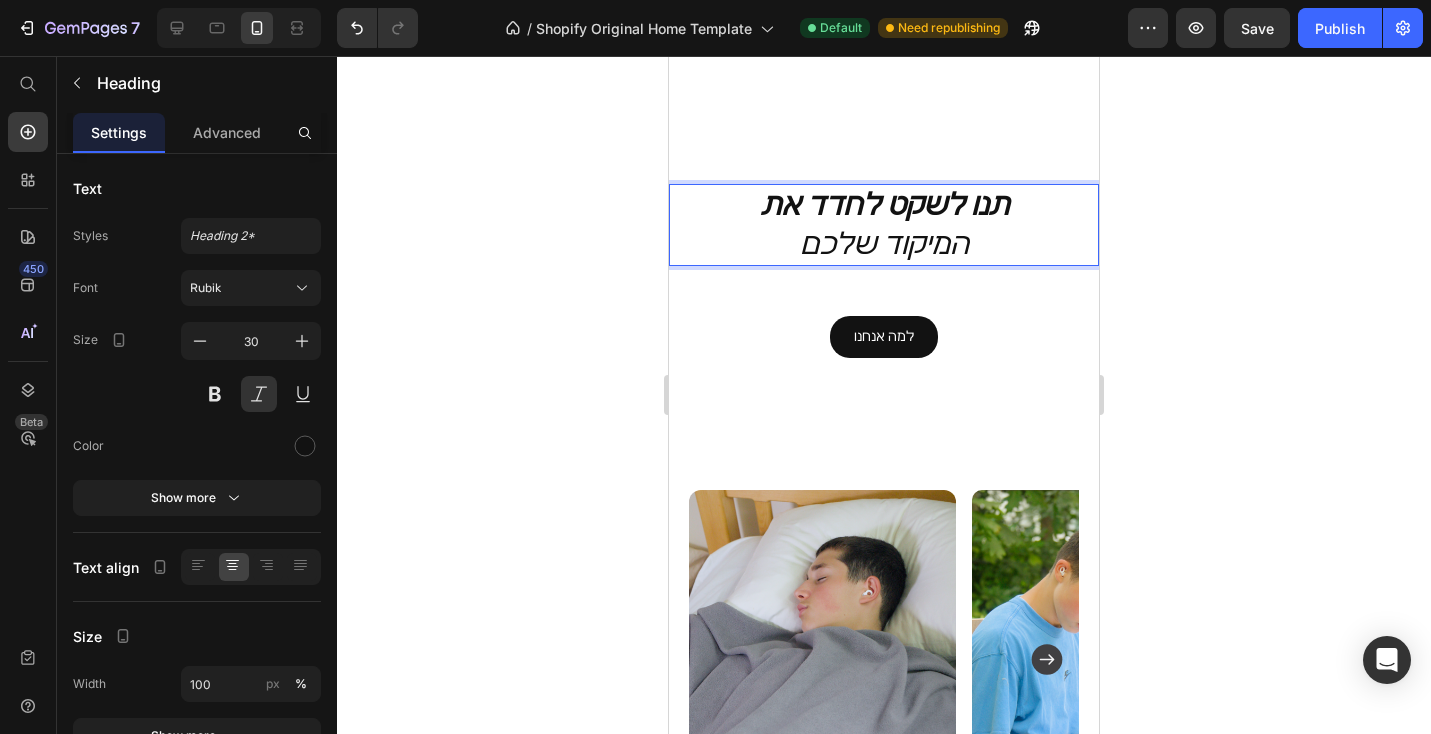 click 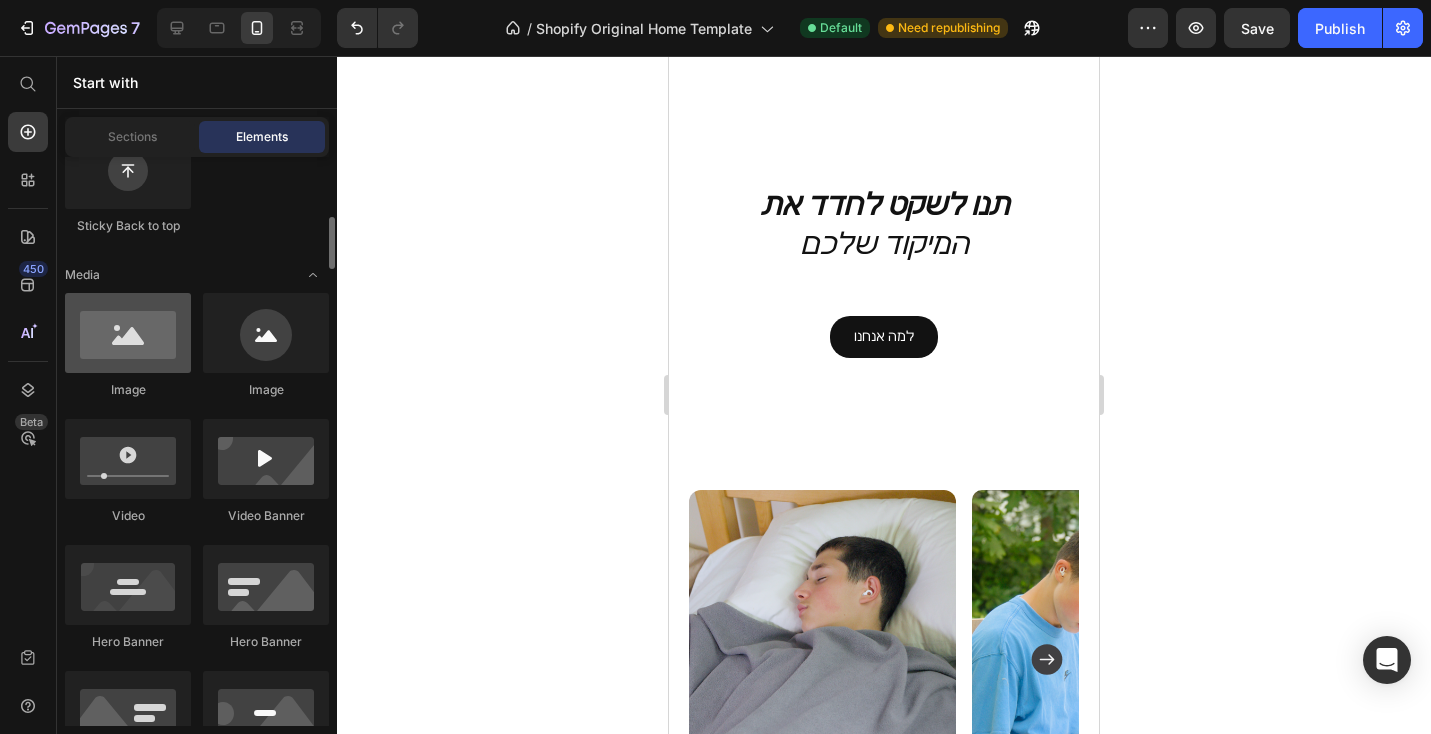 scroll, scrollTop: 328, scrollLeft: 0, axis: vertical 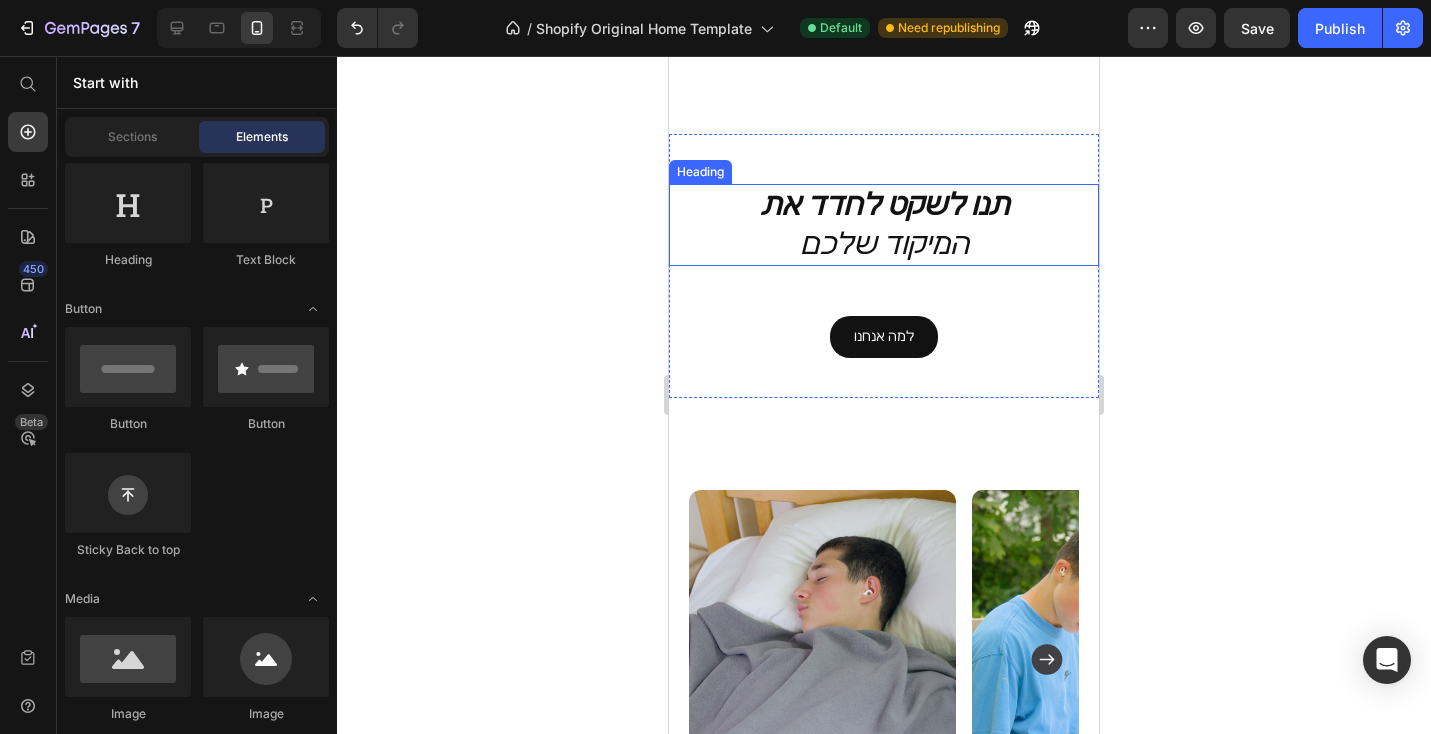 click on "תנו לשקט לחדד את" at bounding box center [884, 205] 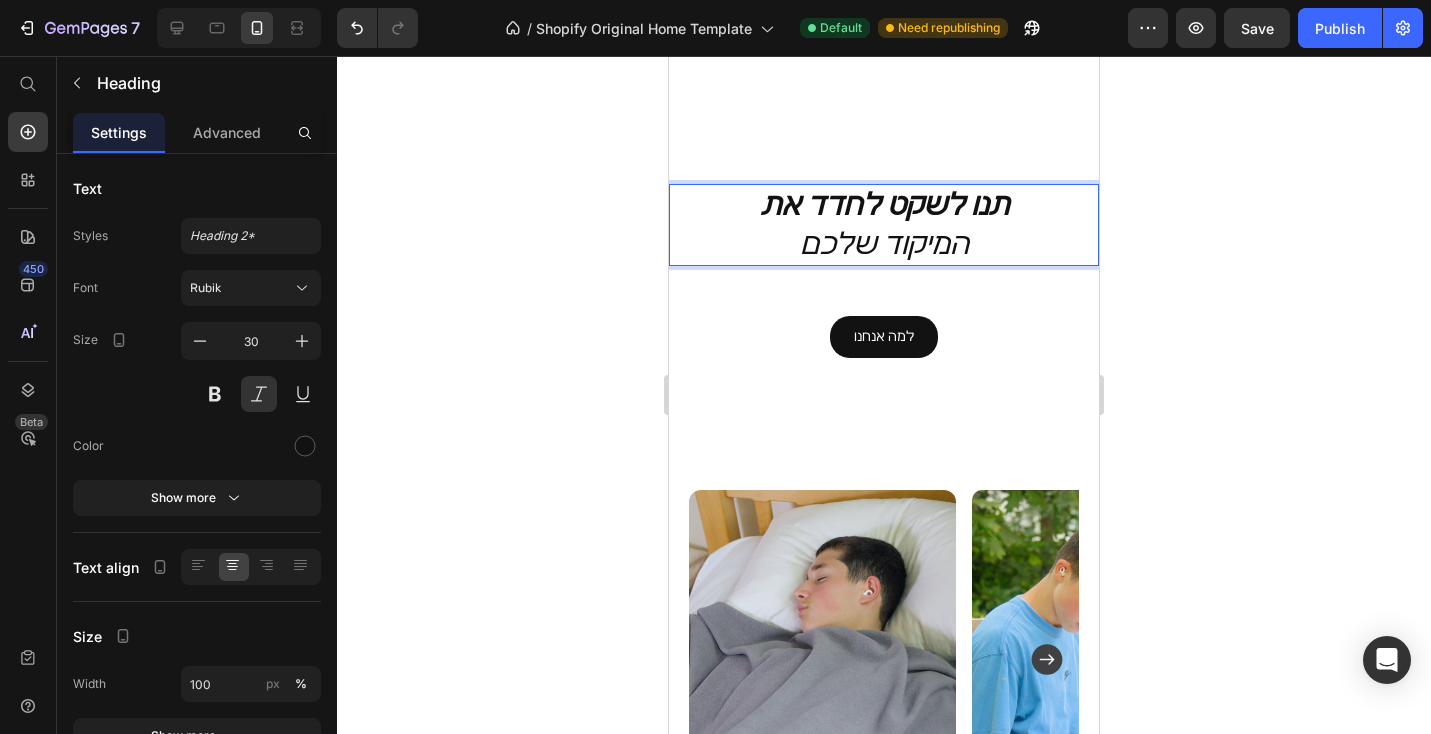 click on "תנו לשקט לחדד את" at bounding box center [884, 205] 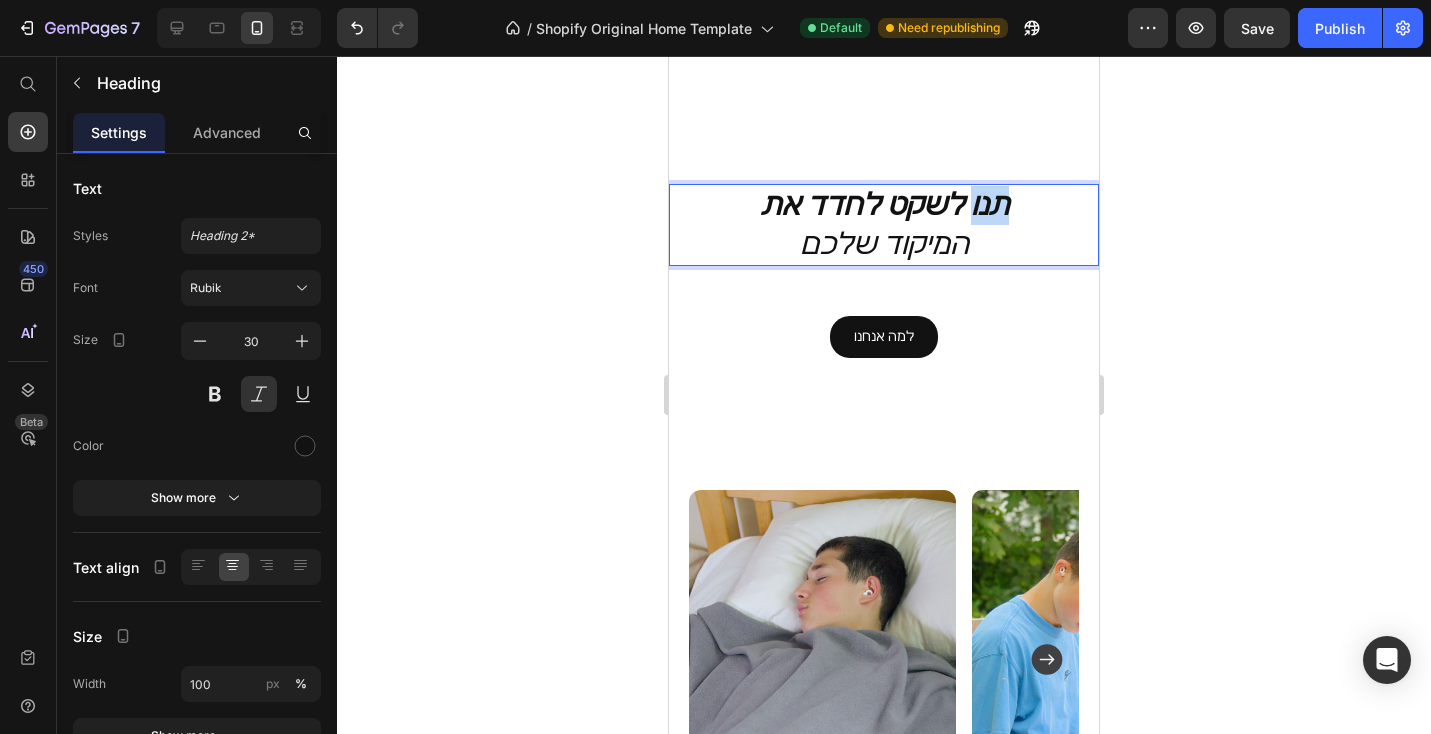 click on "תנו לשקט לחדד את" at bounding box center (884, 205) 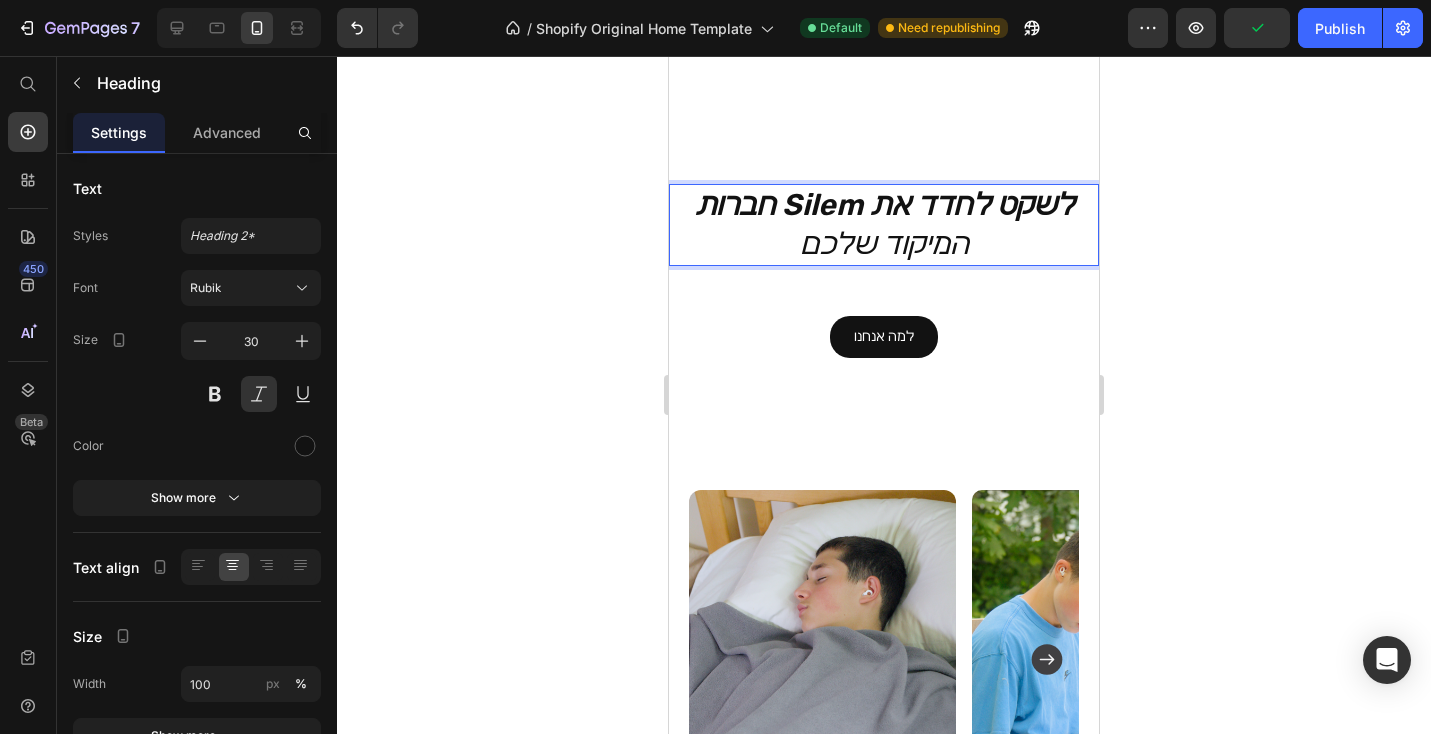 click on "חברות Silem לשקט לחדד את" at bounding box center (884, 205) 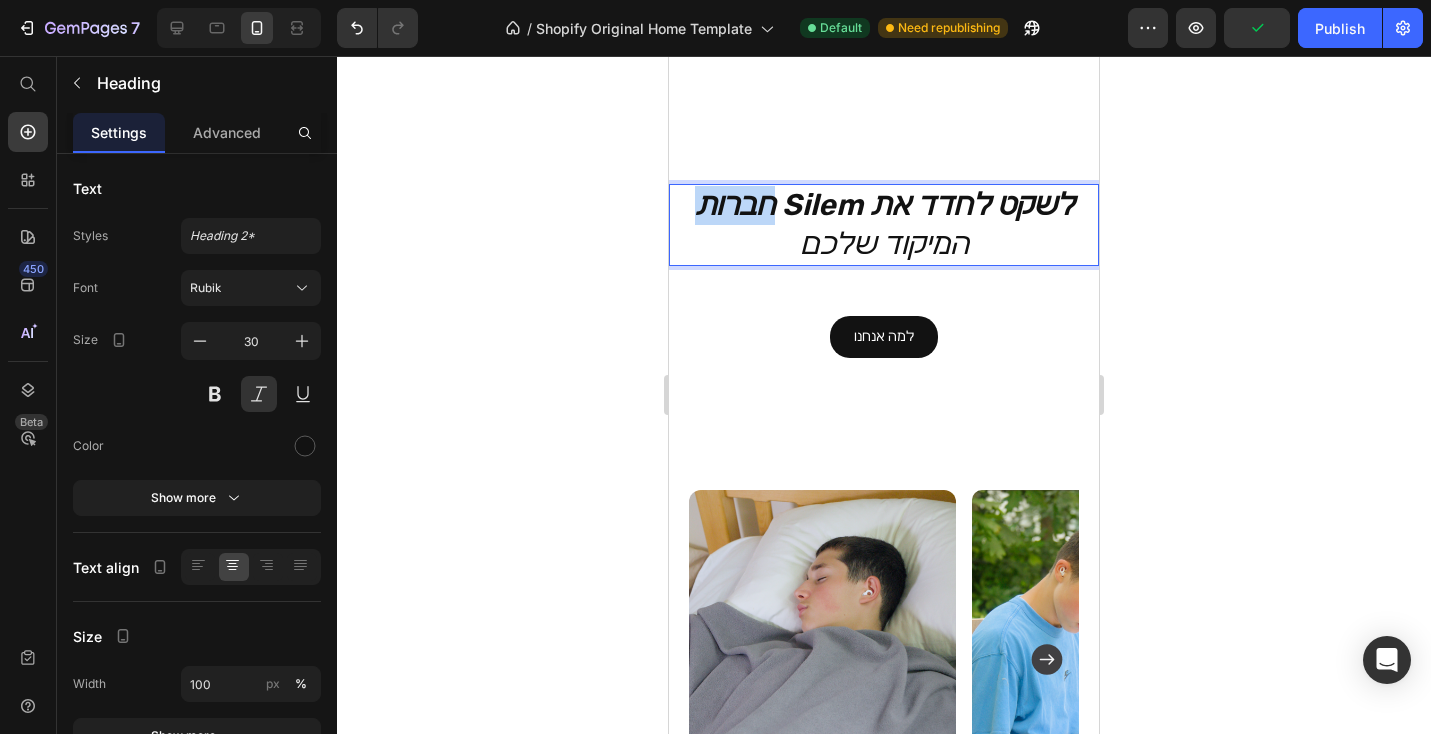 click on "חברות Silem לשקט לחדד את" at bounding box center [884, 205] 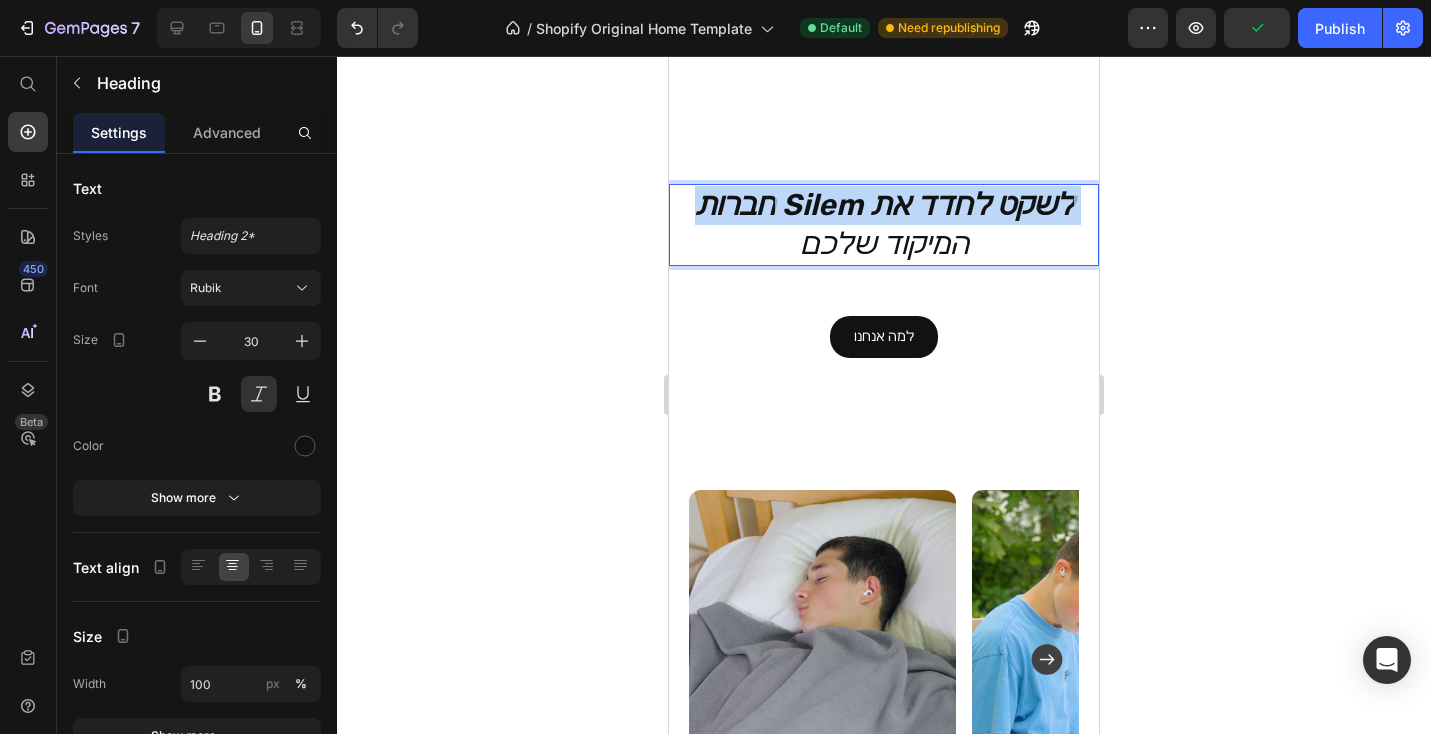 click on "חברות Silem לשקט לחדד את" at bounding box center (884, 205) 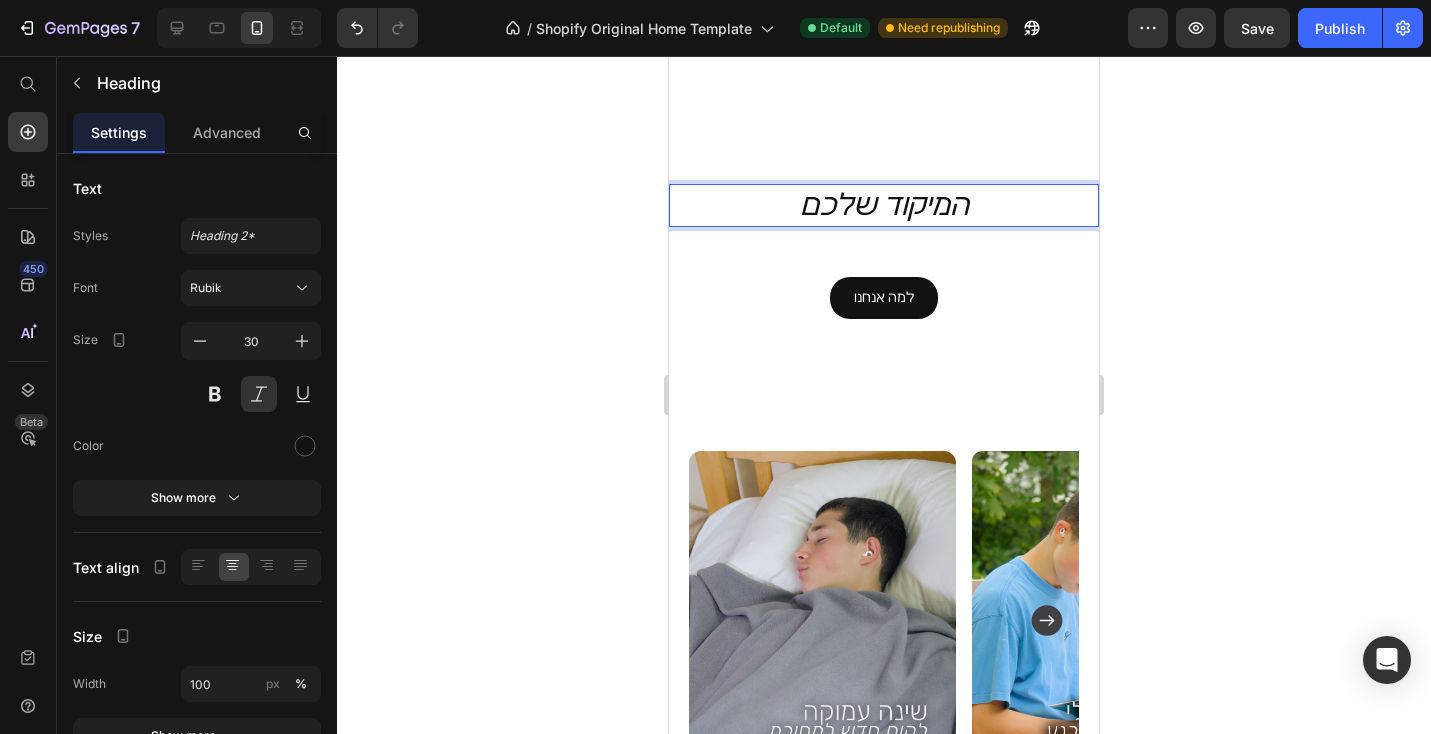 click on "המיקוד שלכם" at bounding box center [884, 205] 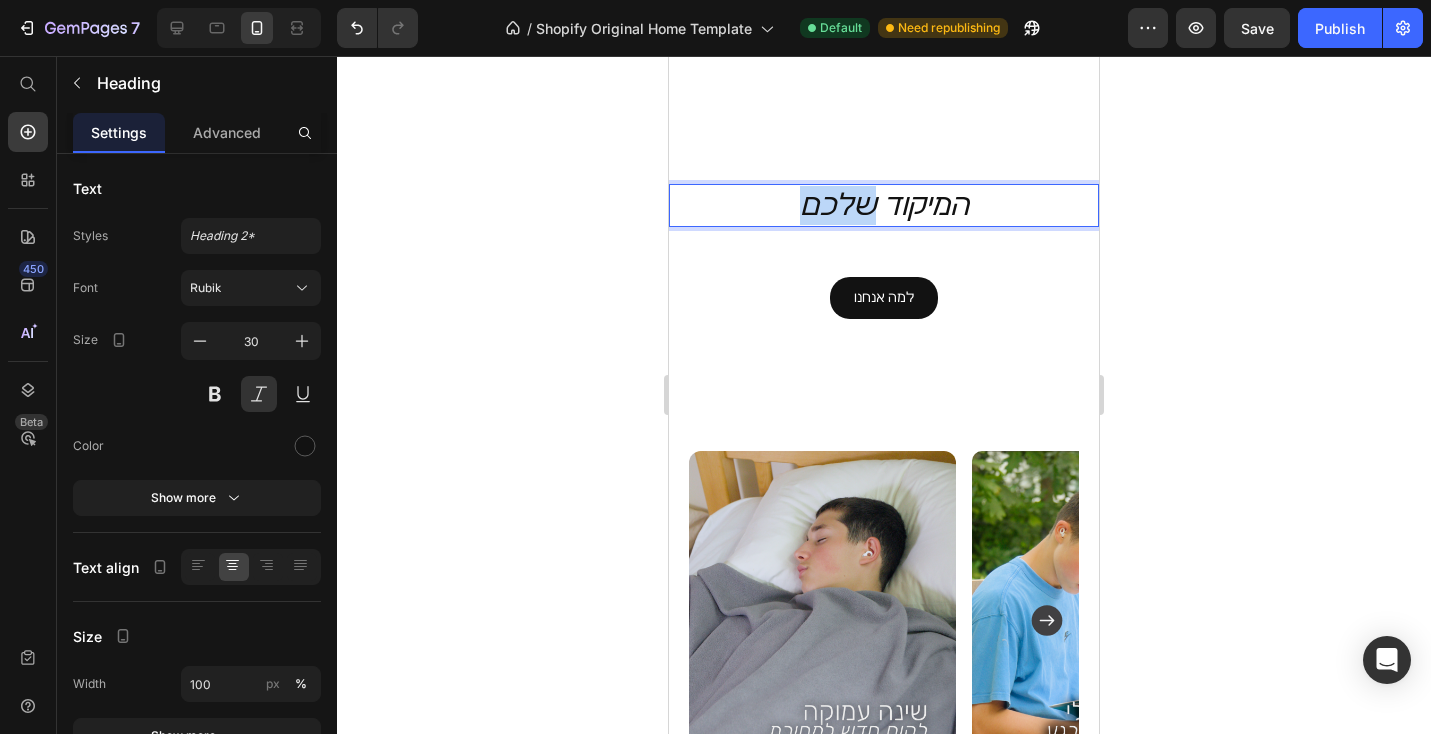 click on "המיקוד שלכם" at bounding box center [884, 205] 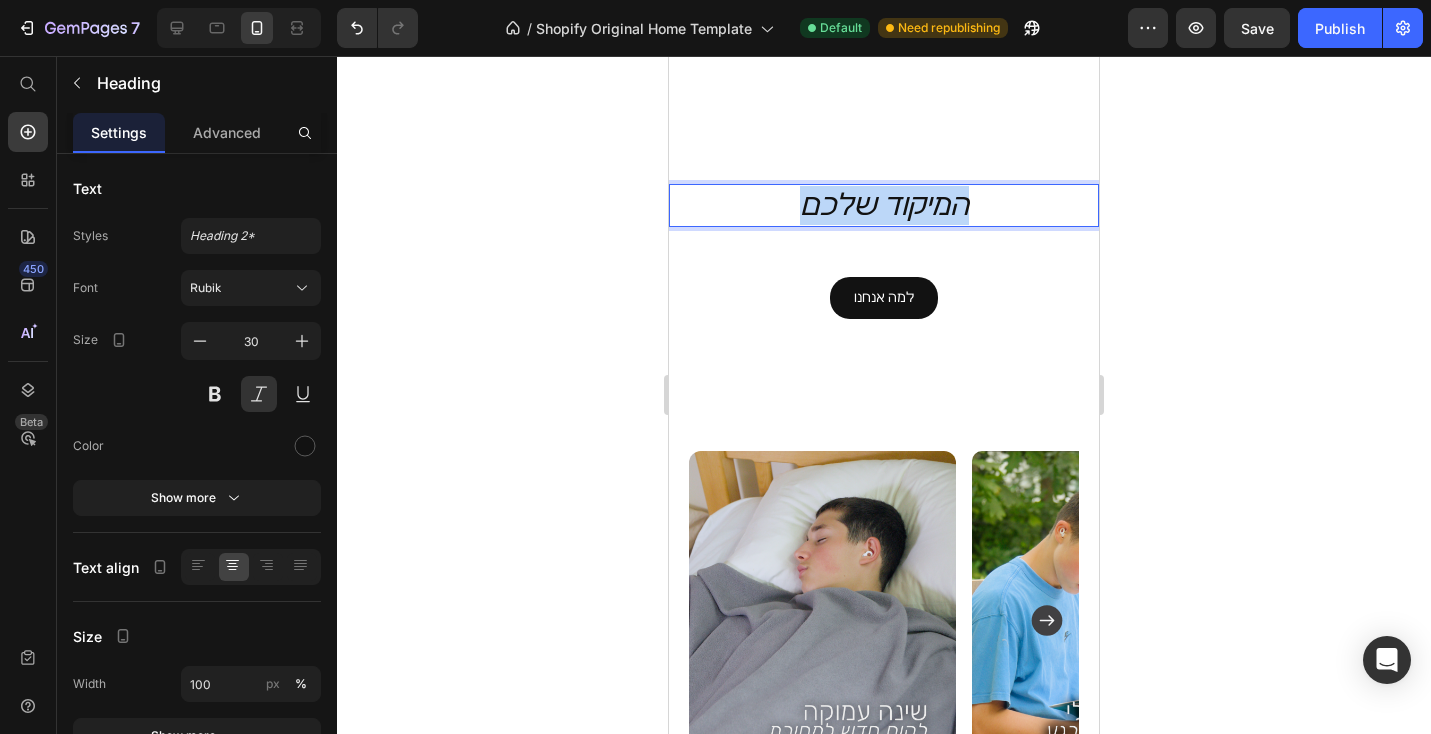 click on "המיקוד שלכם" at bounding box center (884, 205) 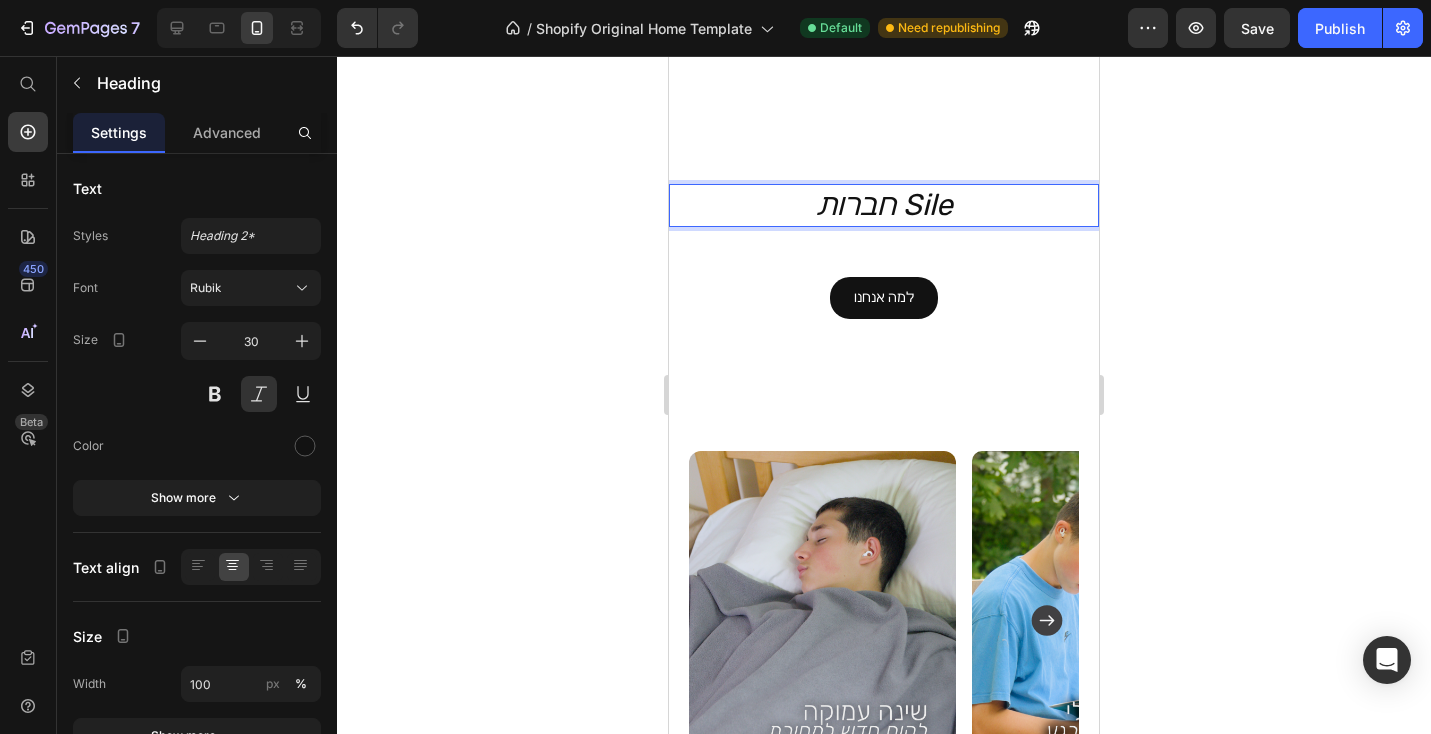 click on "חברות Sile" at bounding box center (884, 205) 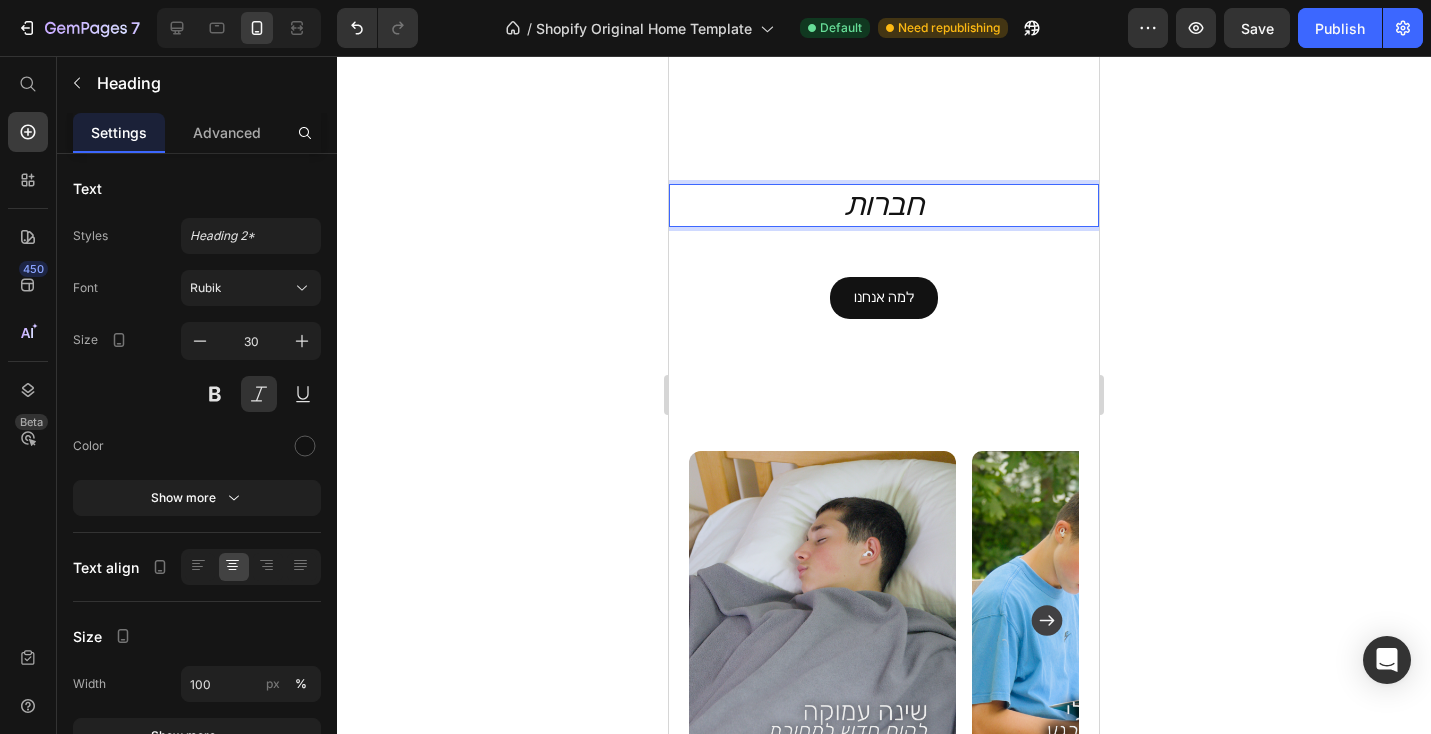 click on "חברות" at bounding box center (884, 205) 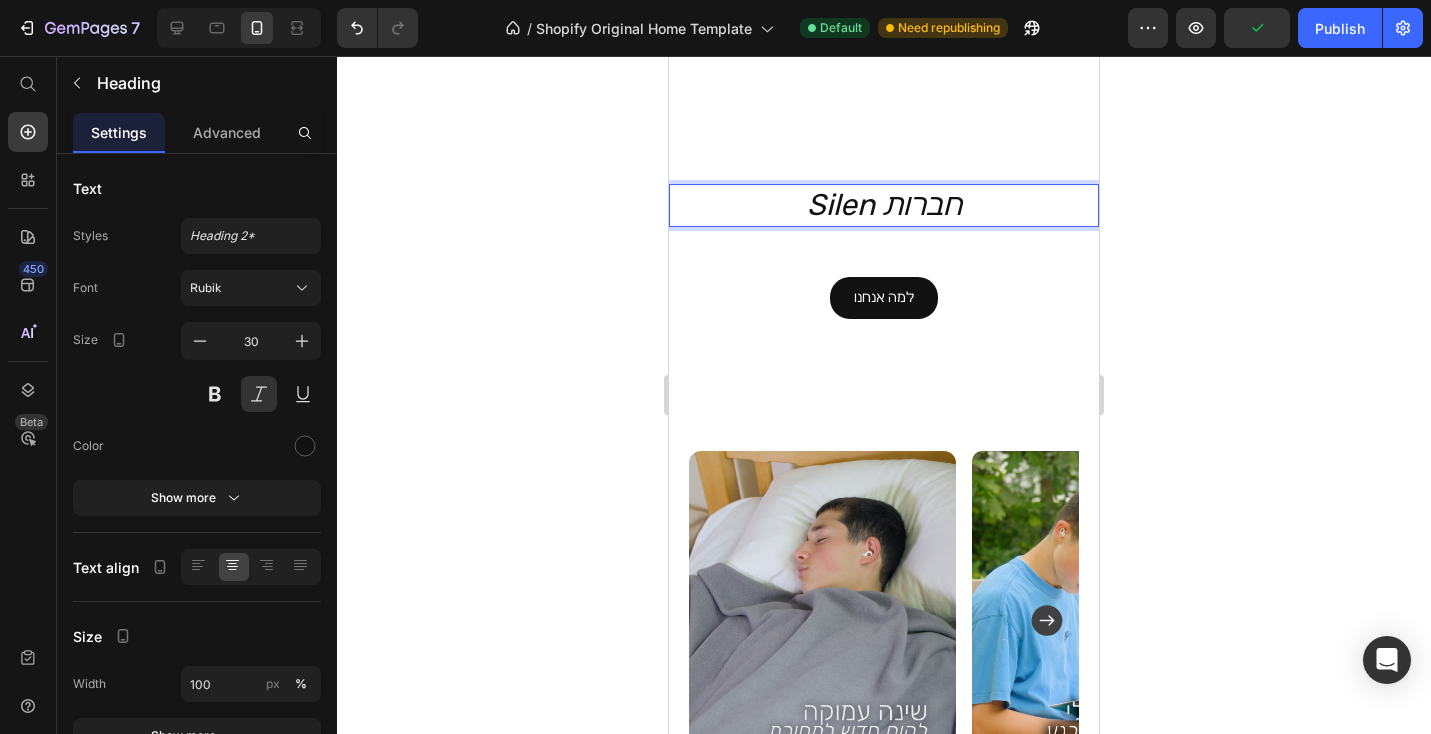 click on "Silen חברות" at bounding box center [884, 205] 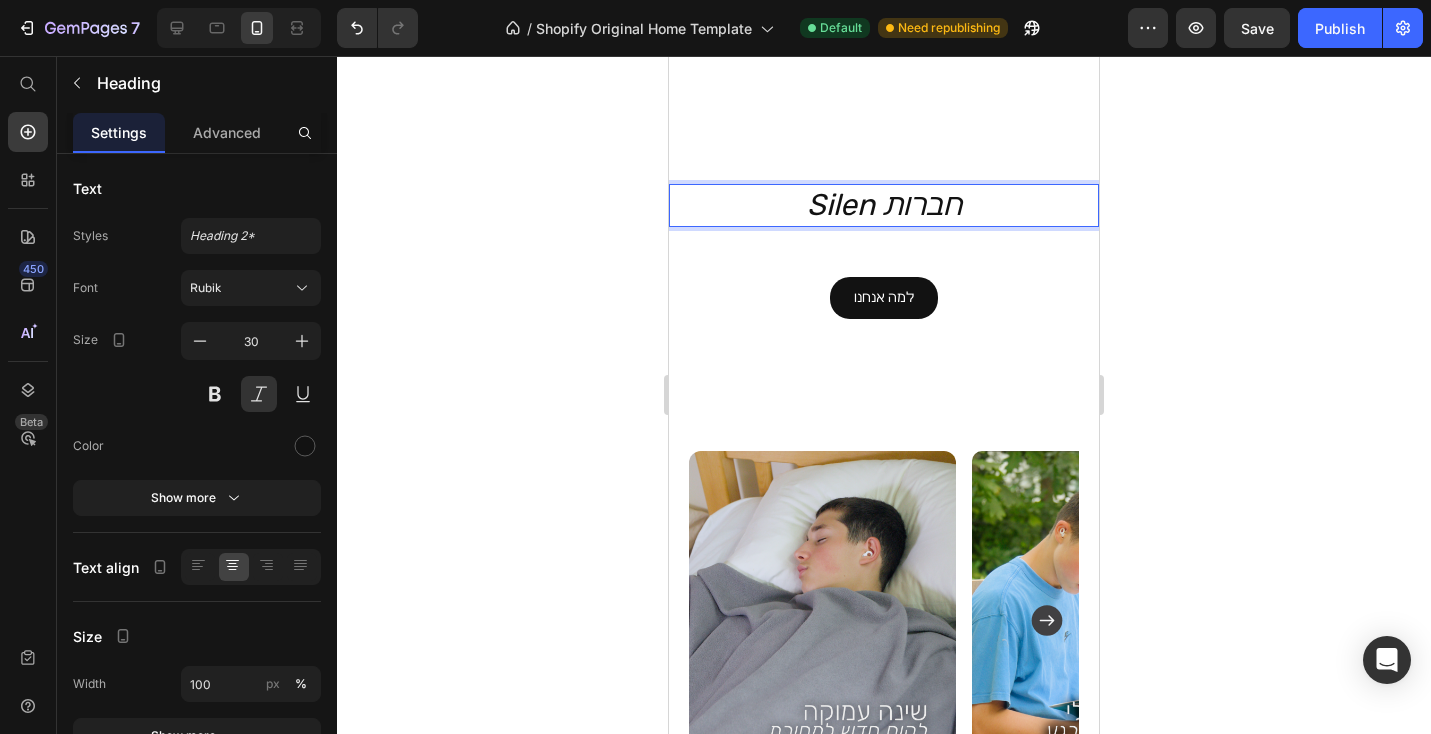 click on "Silen חברות" at bounding box center (884, 205) 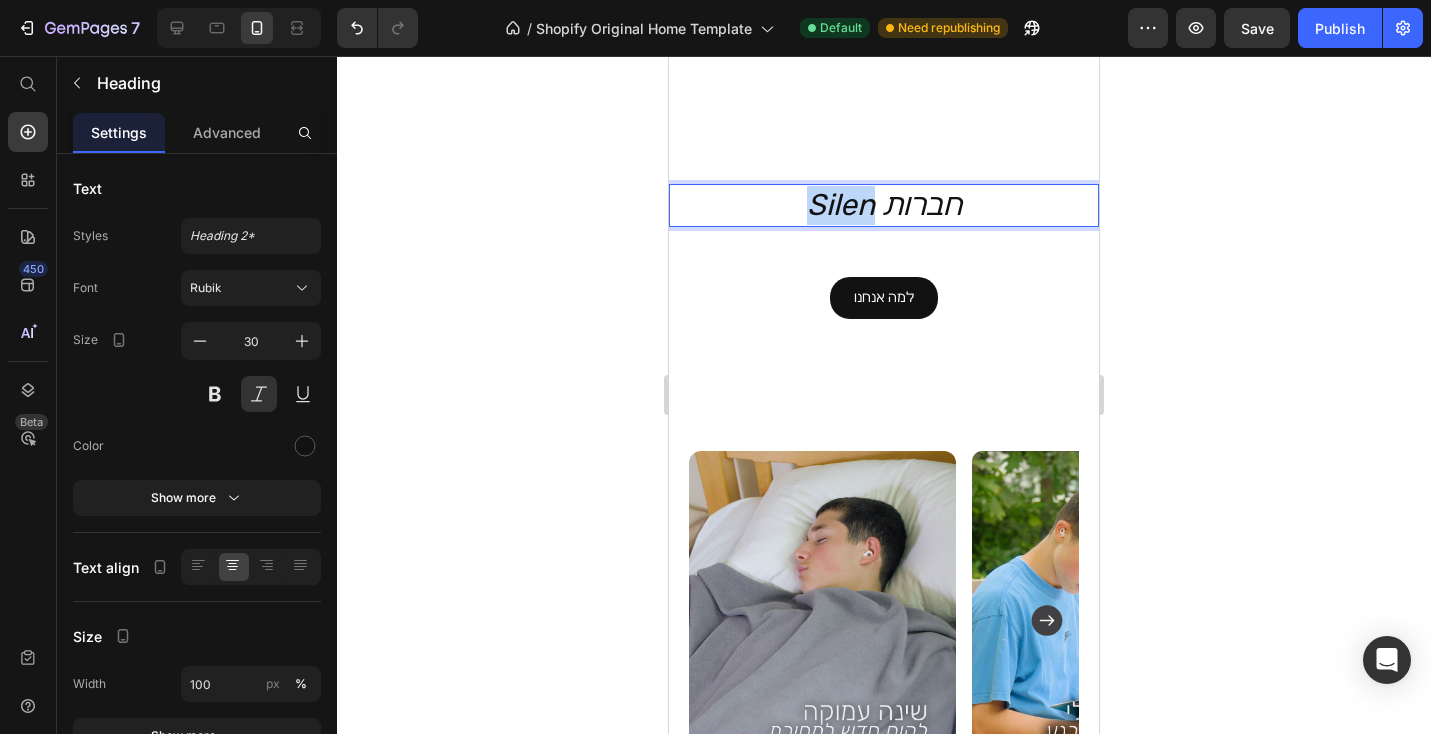 click on "Silen חברות" at bounding box center (884, 205) 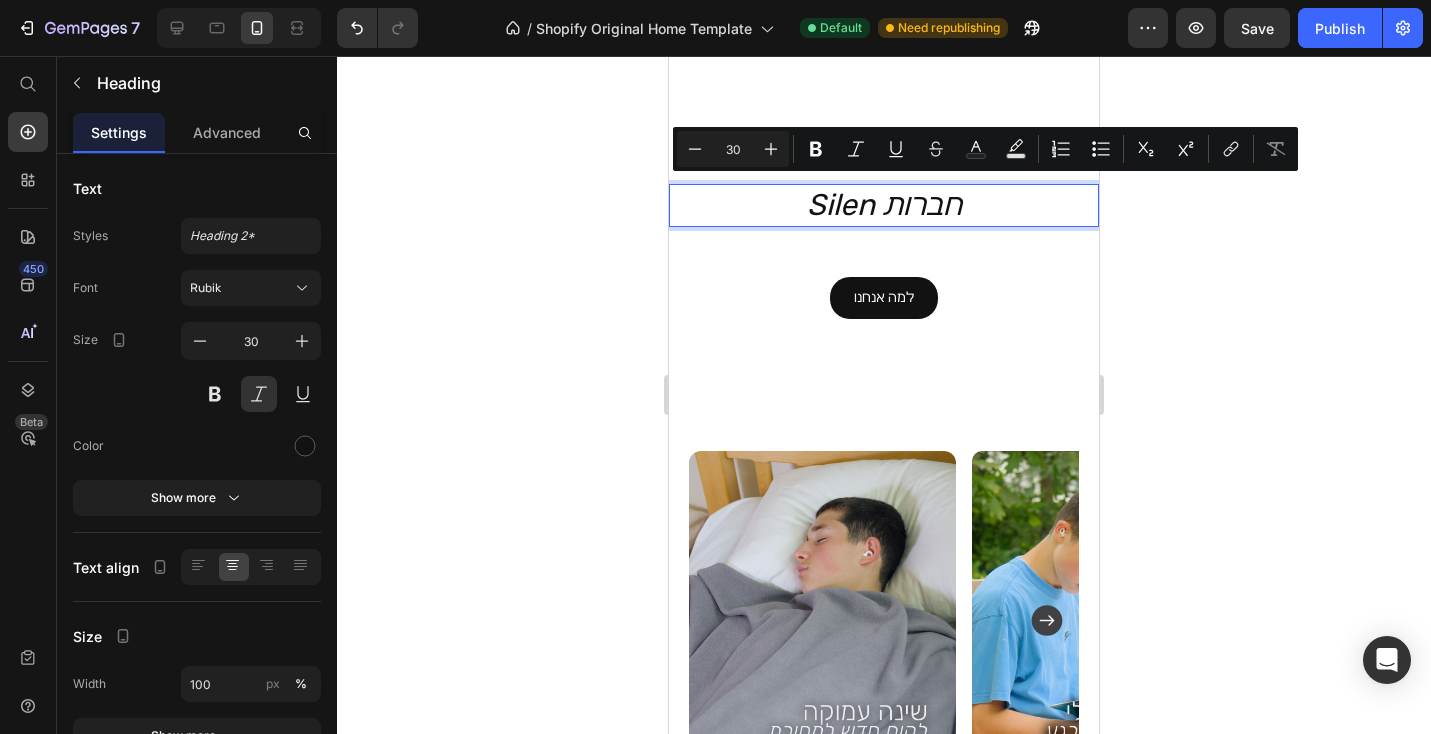 click on "Silen חברות" at bounding box center [884, 205] 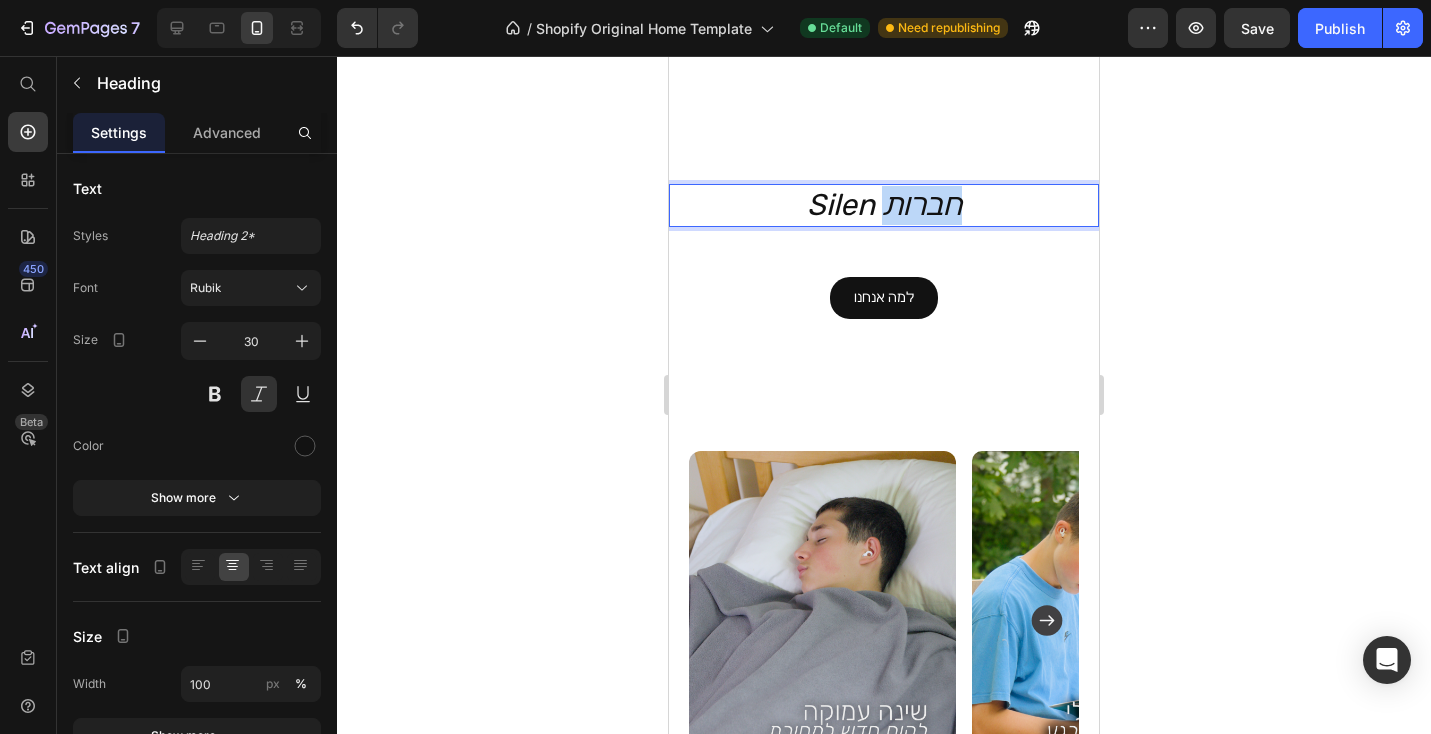 click on "Silen חברות" at bounding box center (884, 205) 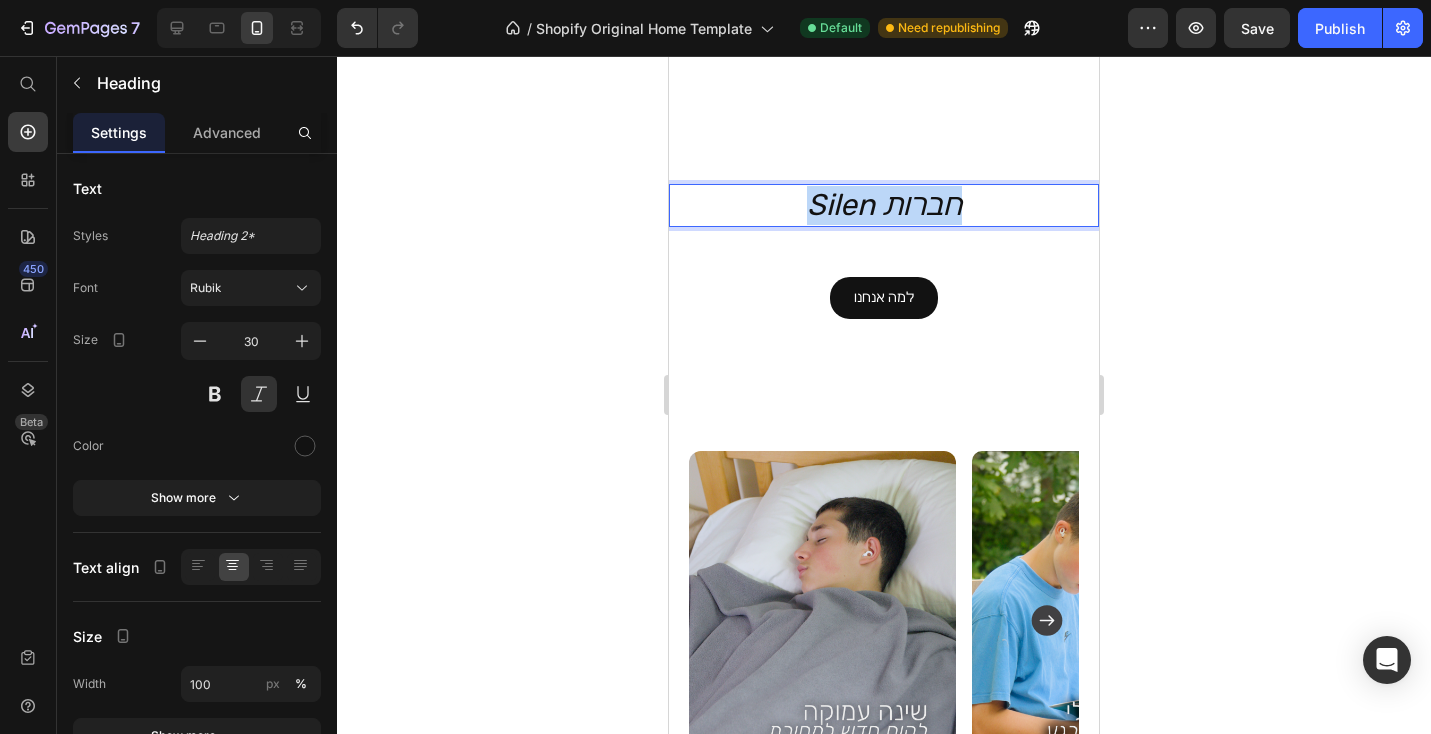 click on "Silen חברות" at bounding box center (884, 205) 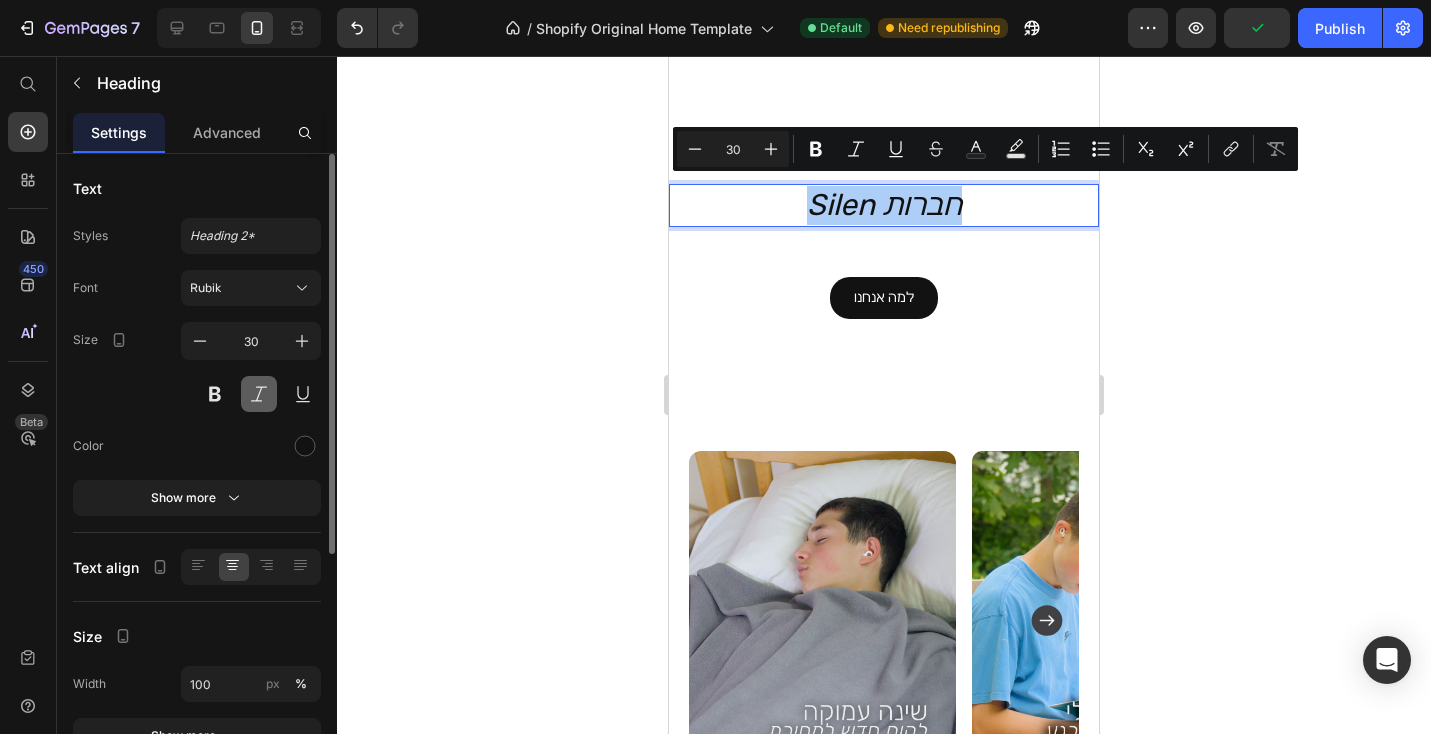 click at bounding box center (259, 394) 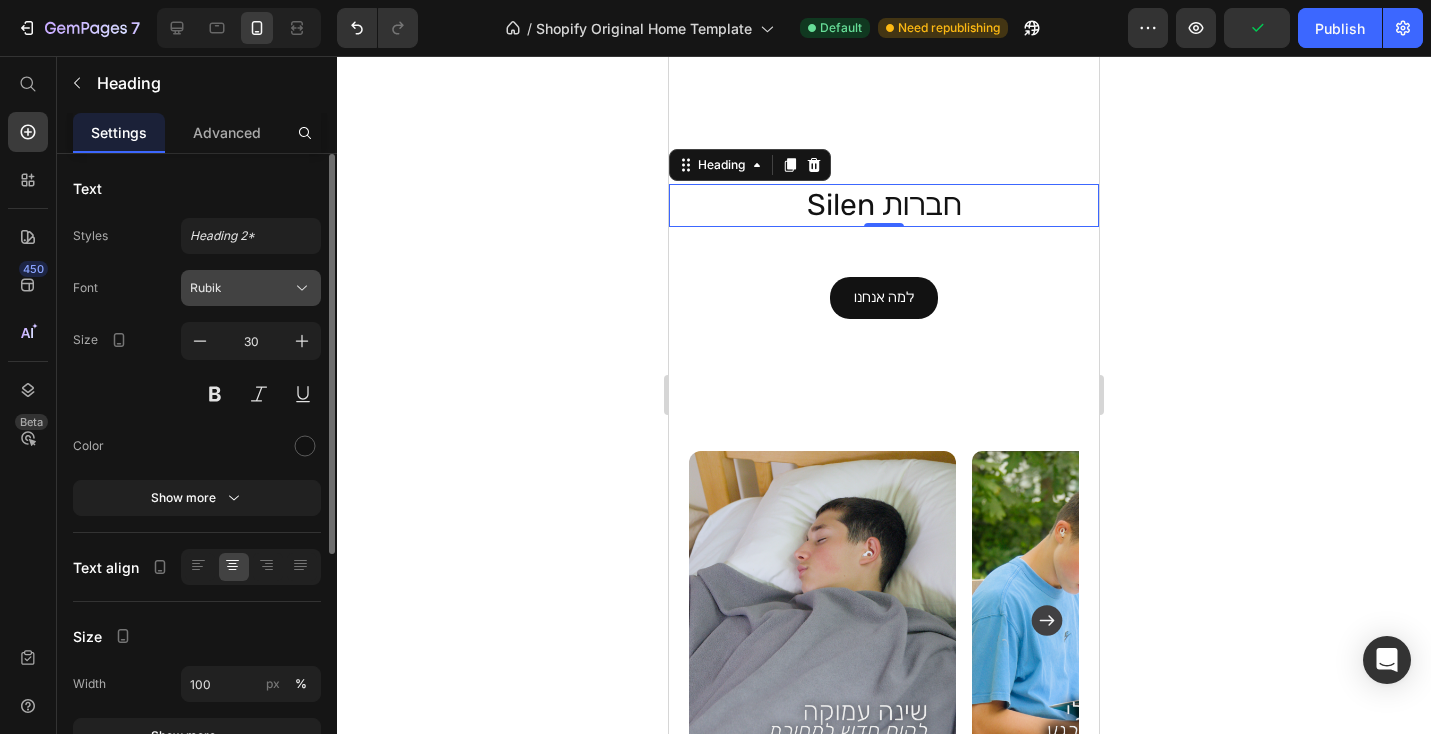 click on "Rubik" at bounding box center (251, 288) 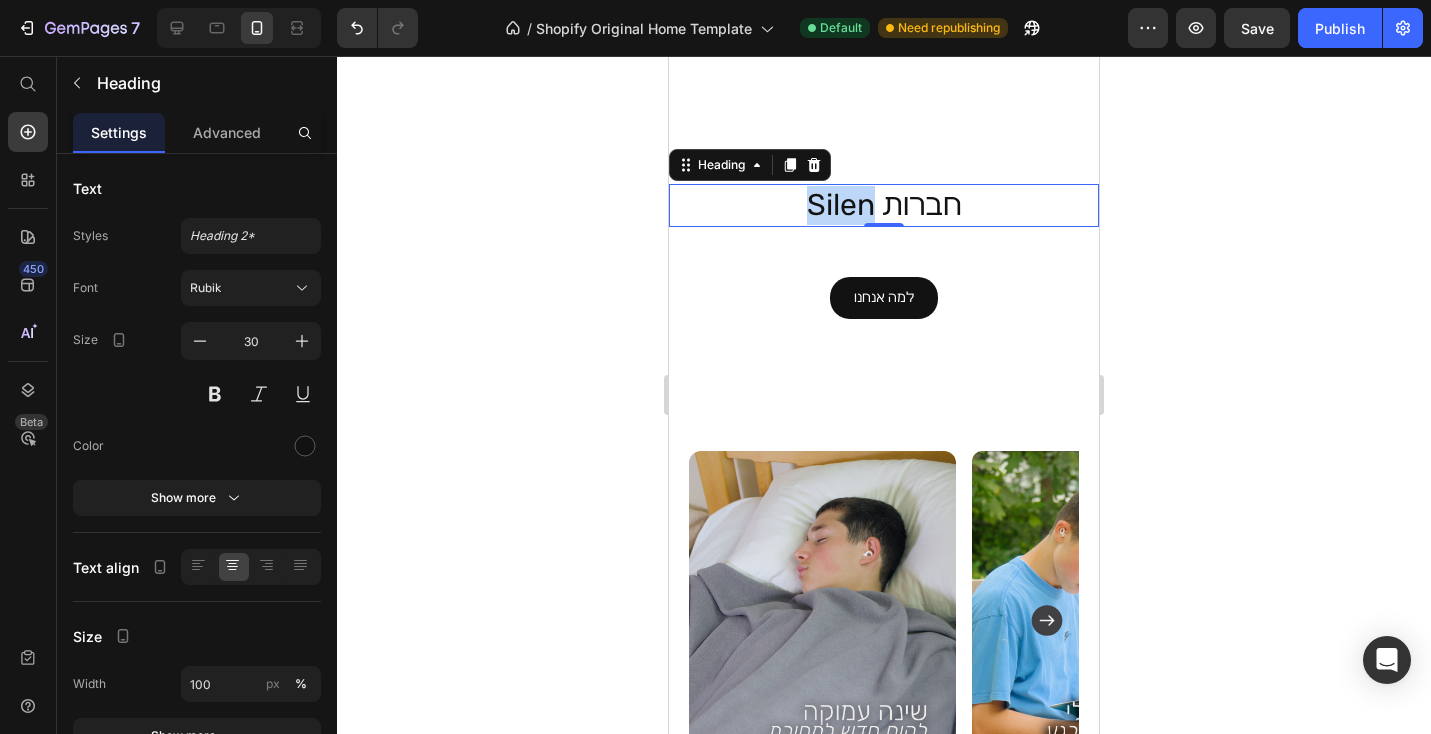 click on "Silen חברות" at bounding box center (884, 205) 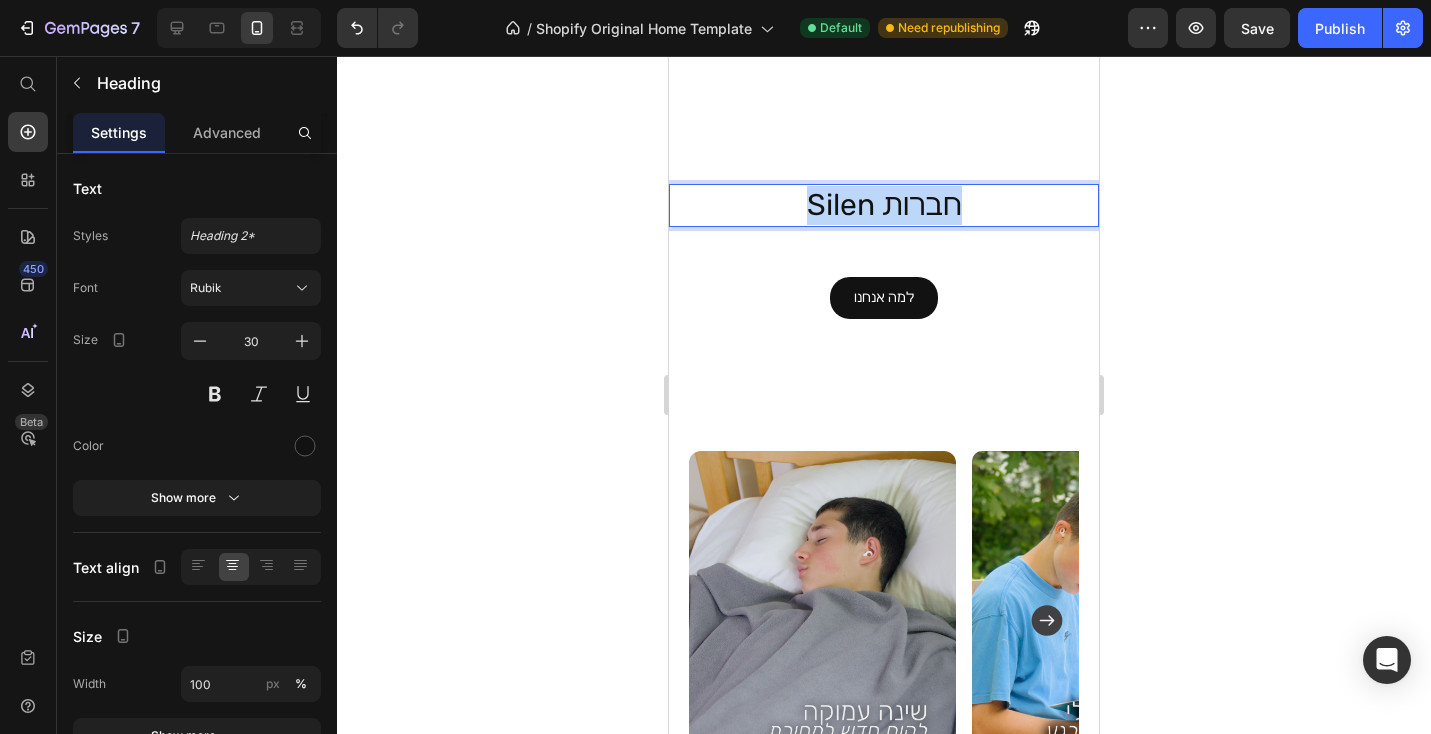 click on "Silen חברות" at bounding box center [884, 205] 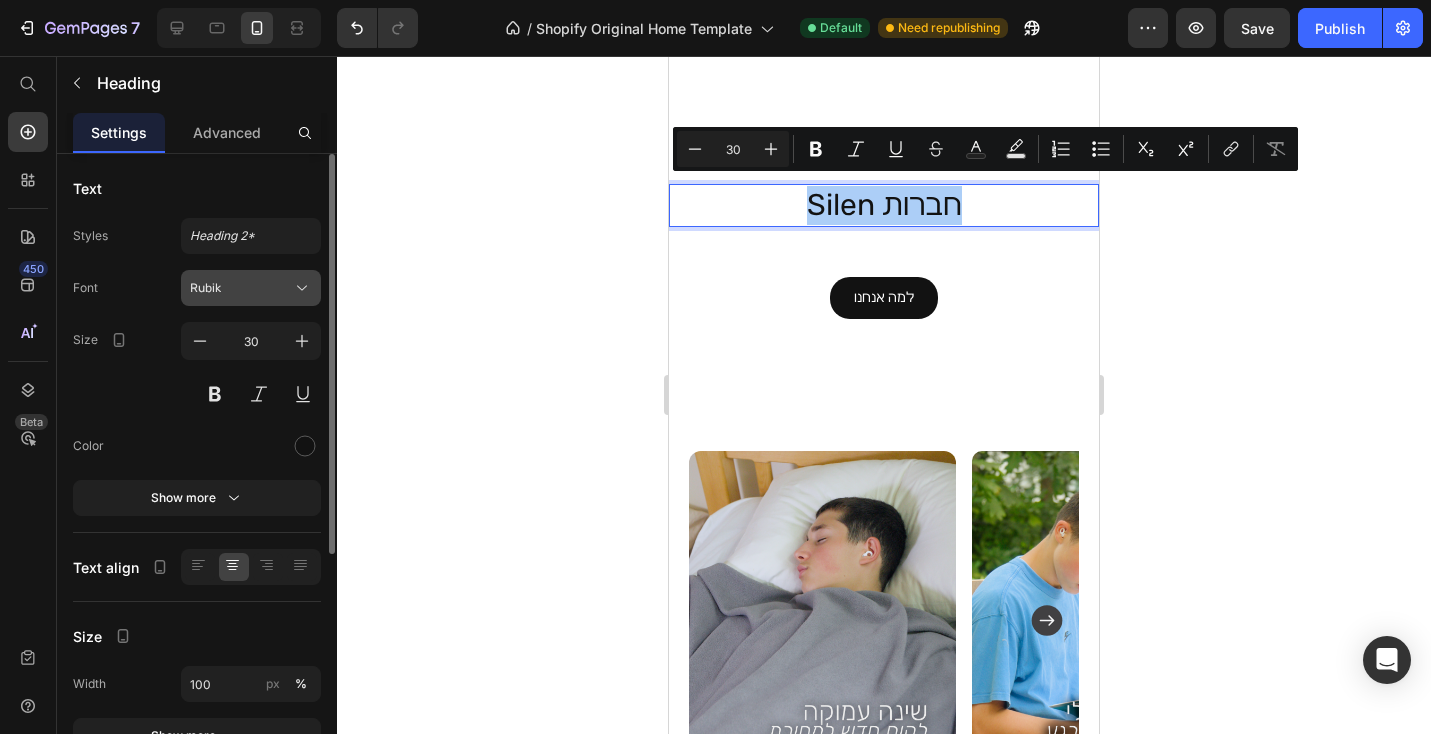 click on "Rubik" at bounding box center (251, 288) 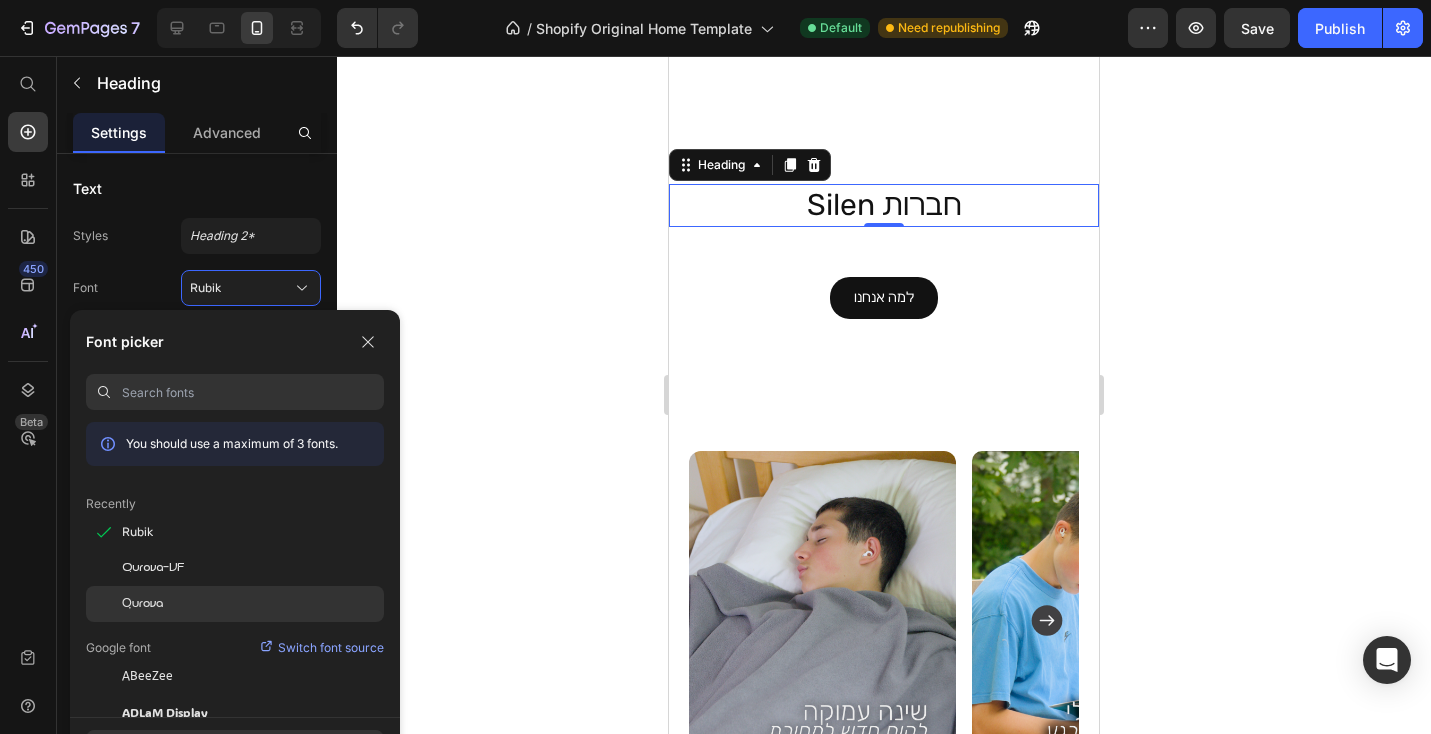 click on "Qurova" at bounding box center (142, 604) 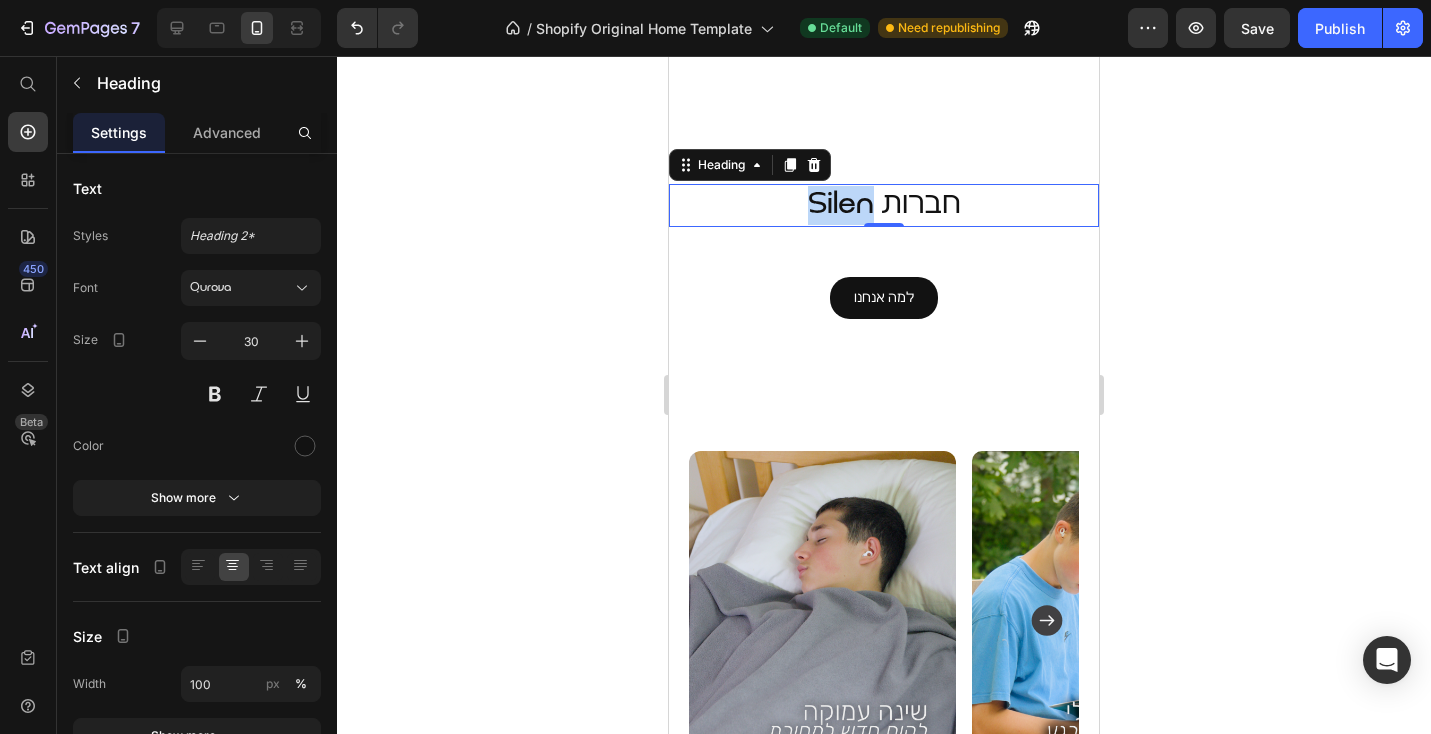 click on "Silen חברות" at bounding box center [884, 205] 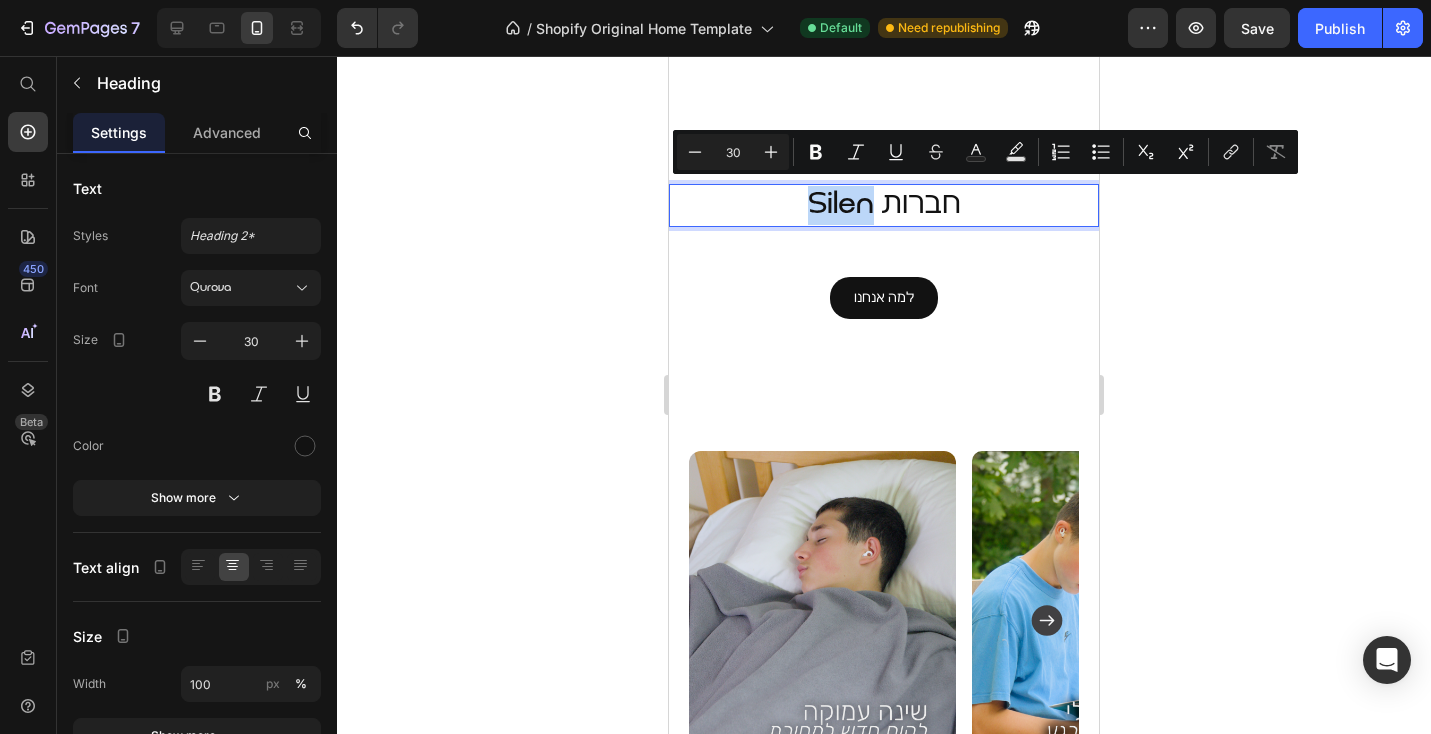 click on "Silen חברות" at bounding box center (884, 205) 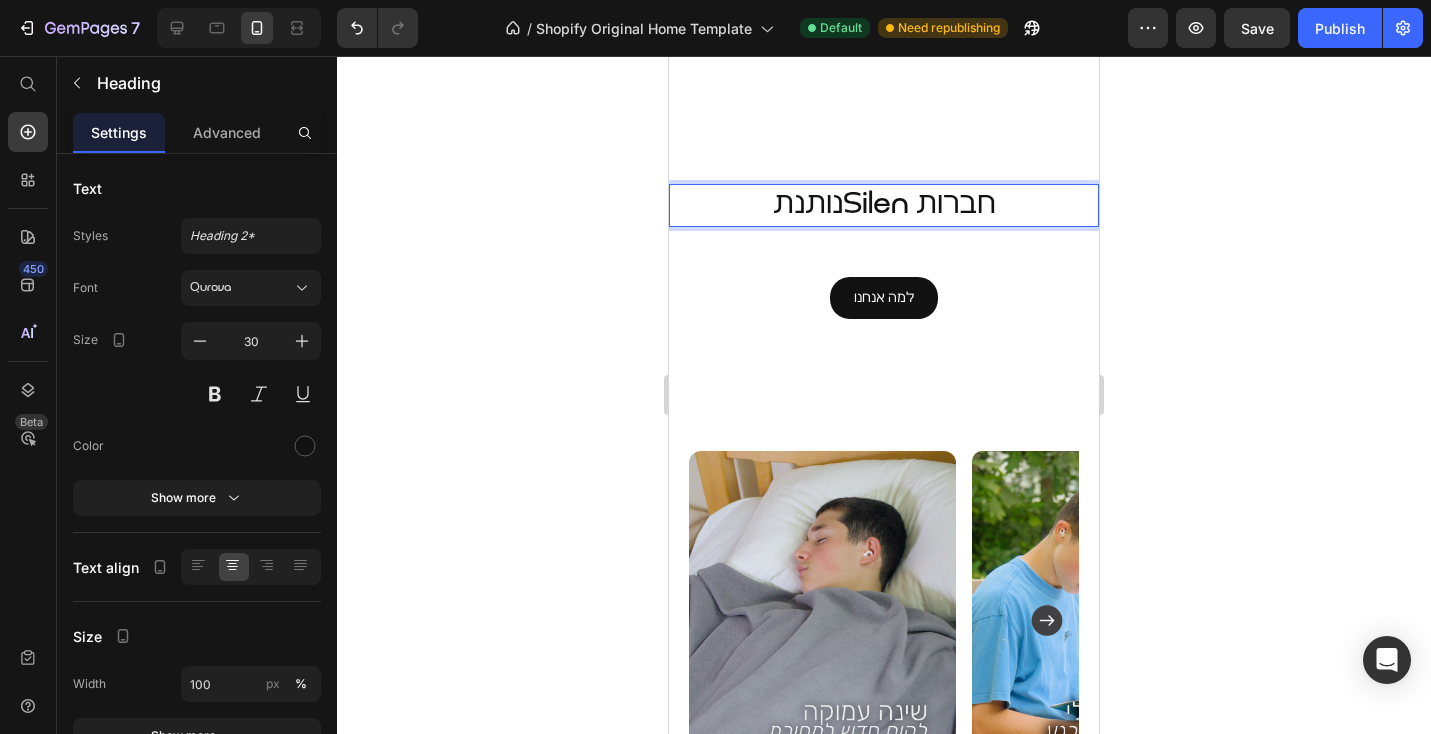 click on "נותנתSilen חברות" at bounding box center [884, 205] 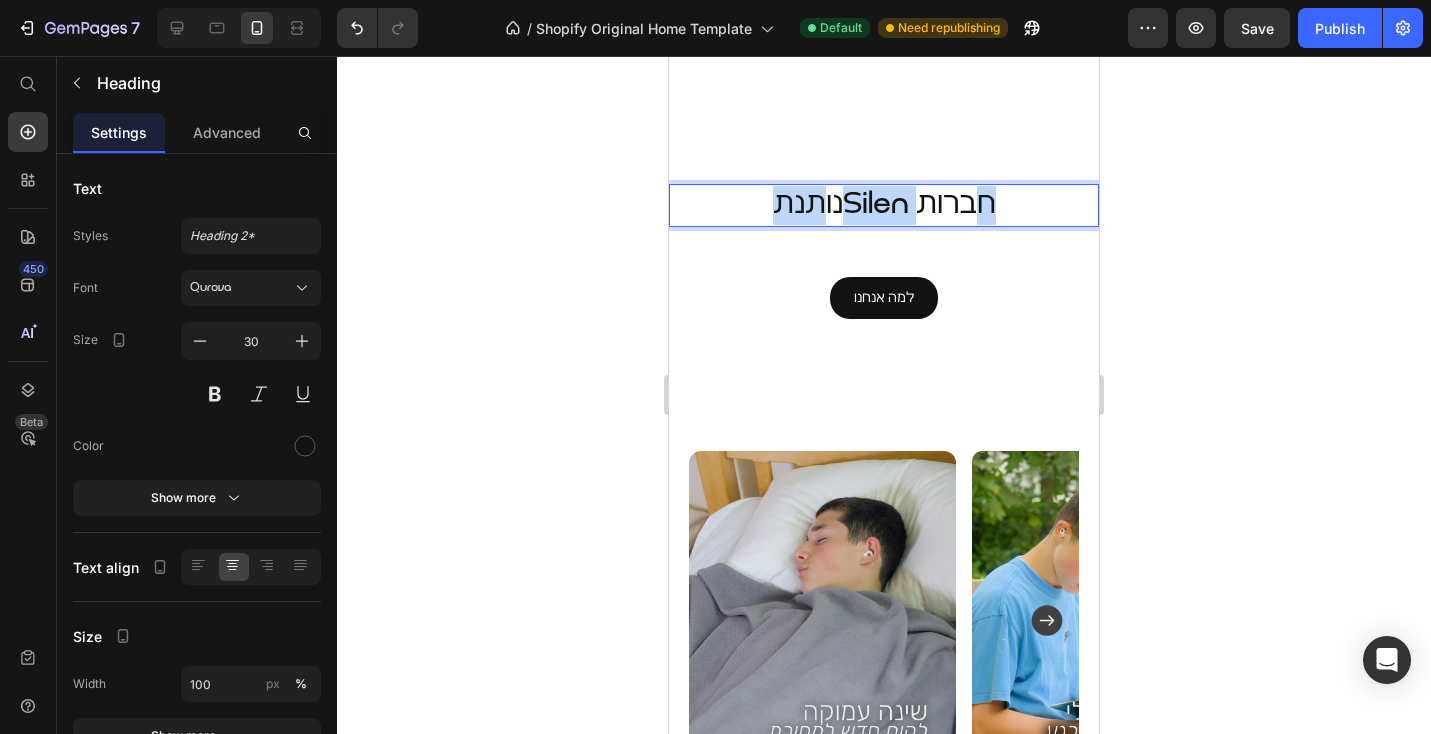 click on "נותנתSilen חברות" at bounding box center [884, 205] 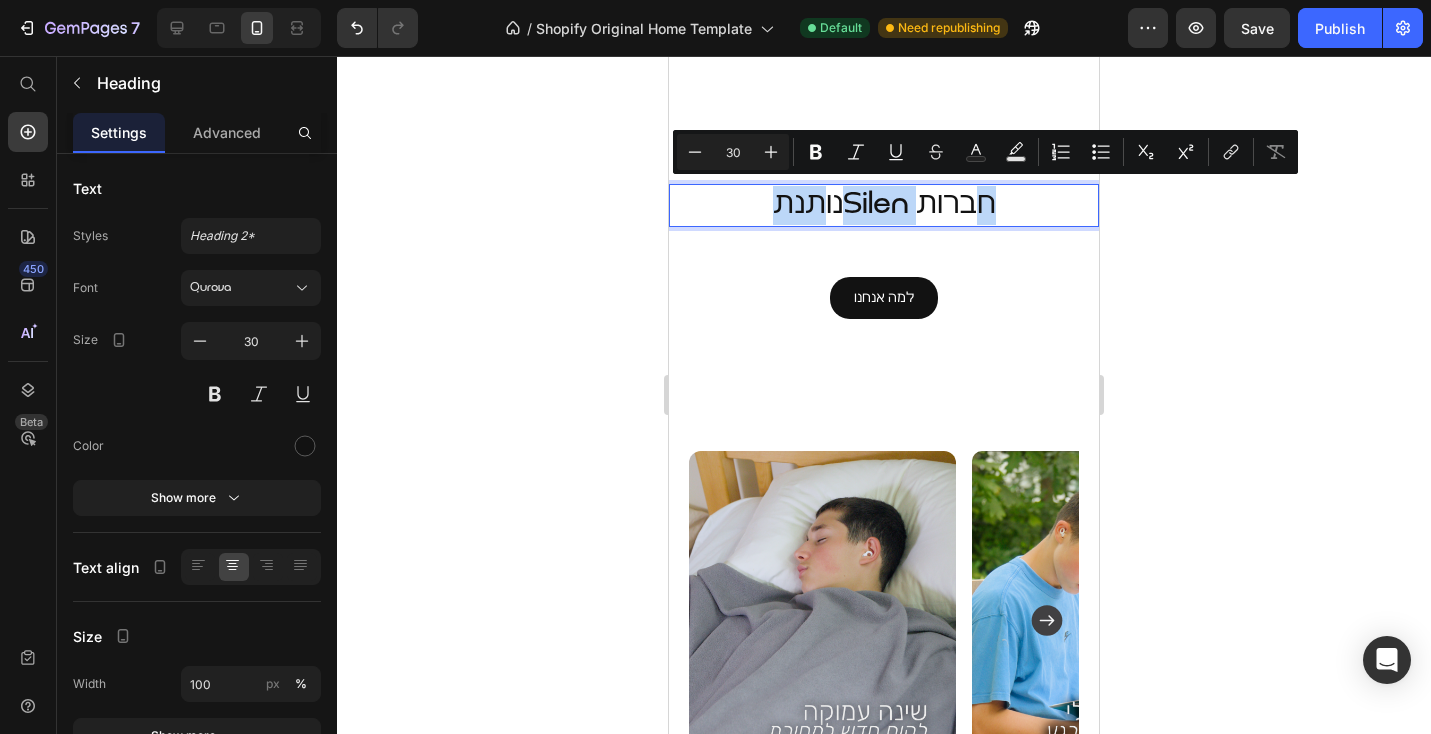 click on "נותנתSilen חברות" at bounding box center [884, 205] 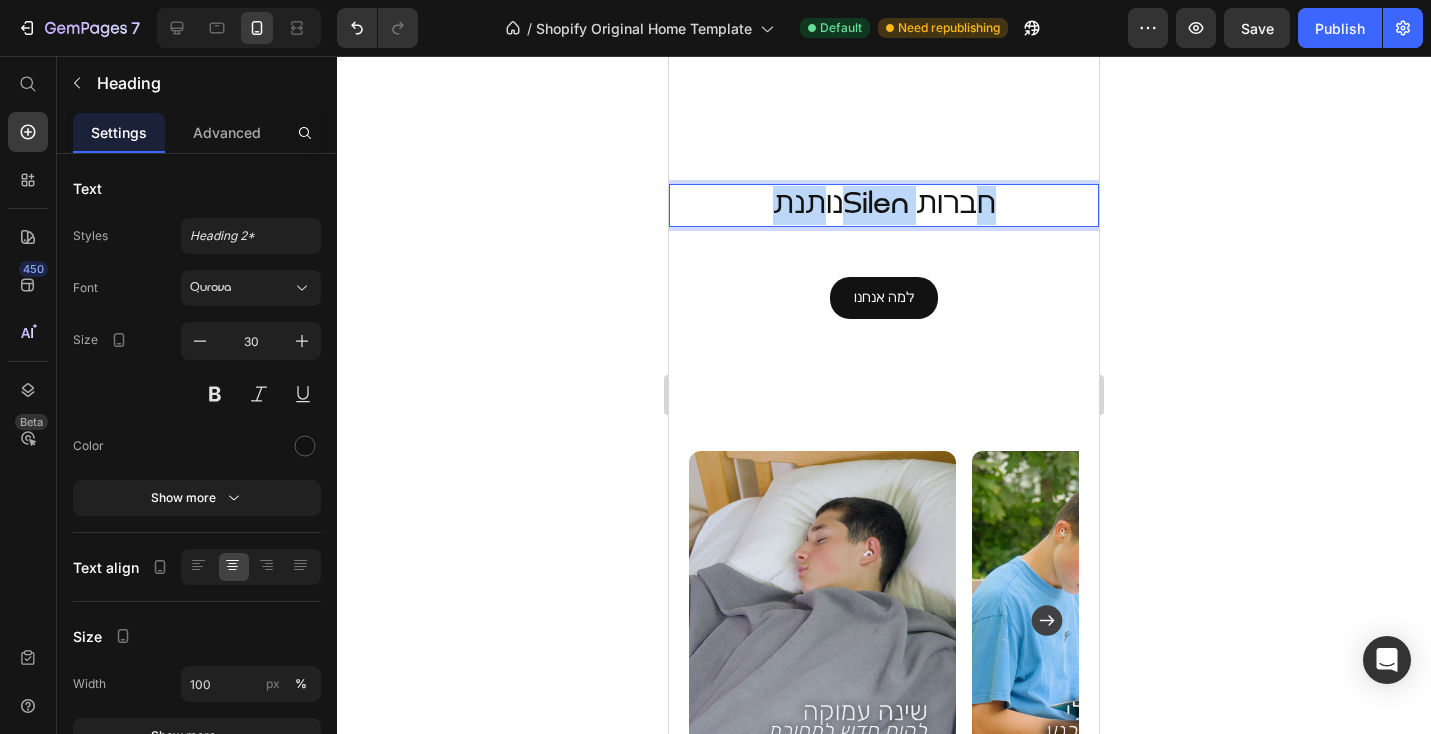 click on "נותנתSilen חברות" at bounding box center [884, 205] 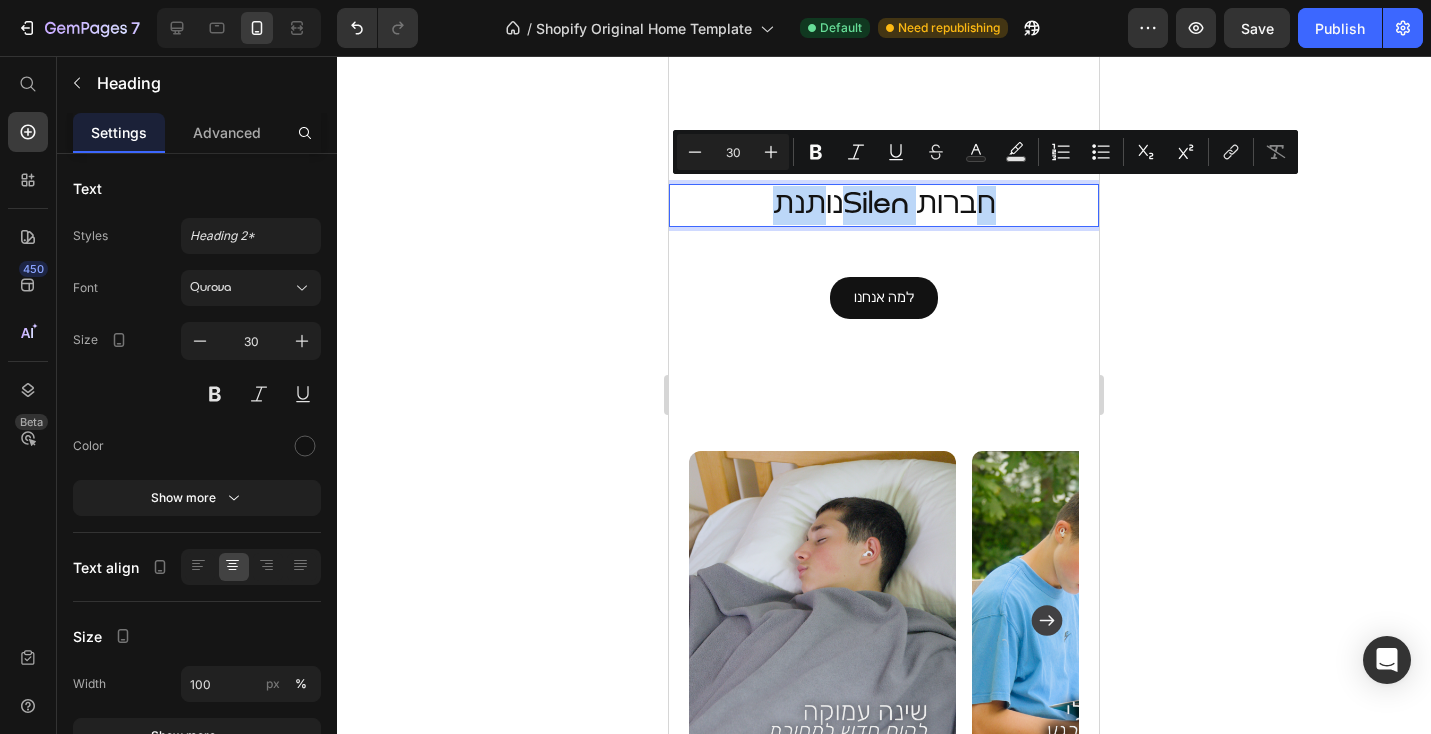 click on "נותנתSilen חברות" at bounding box center [884, 205] 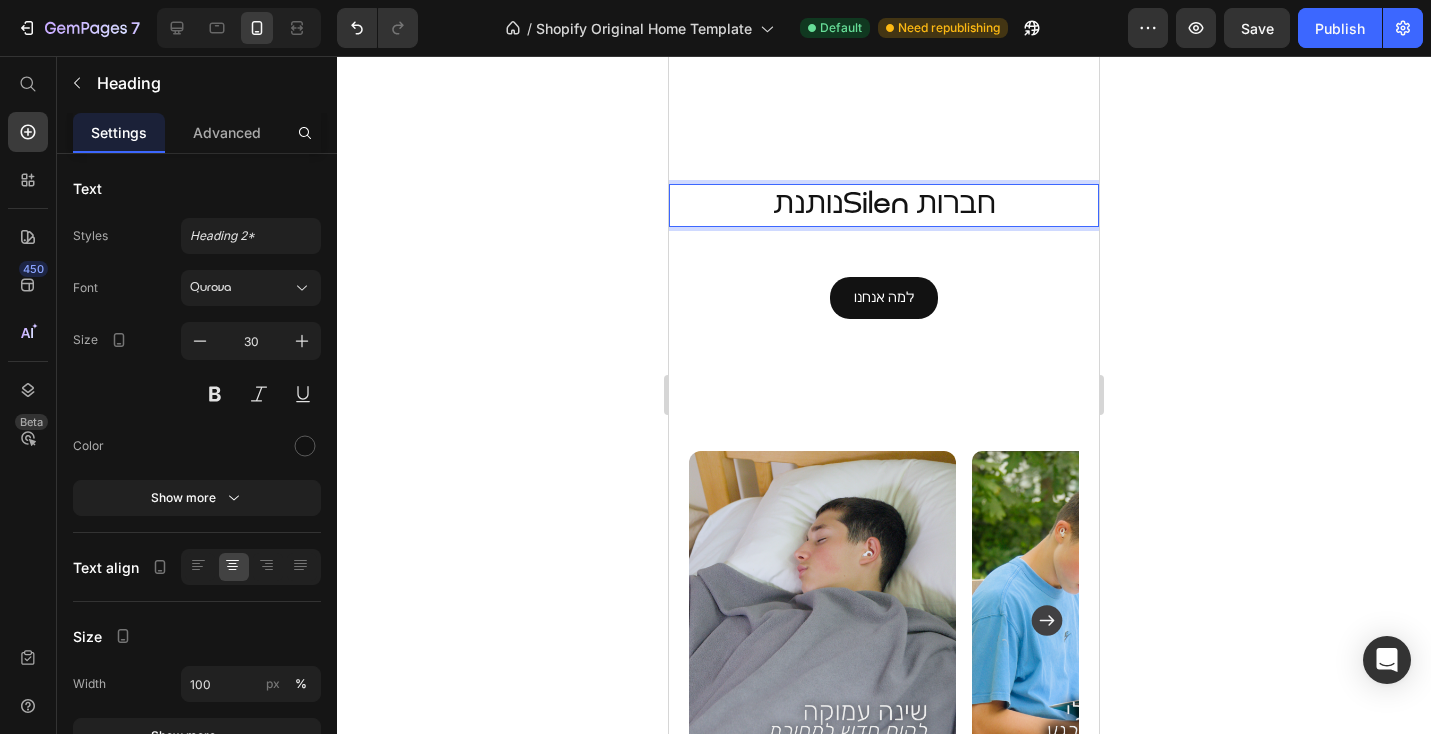 click on "נותנתSilen חברות" at bounding box center [884, 205] 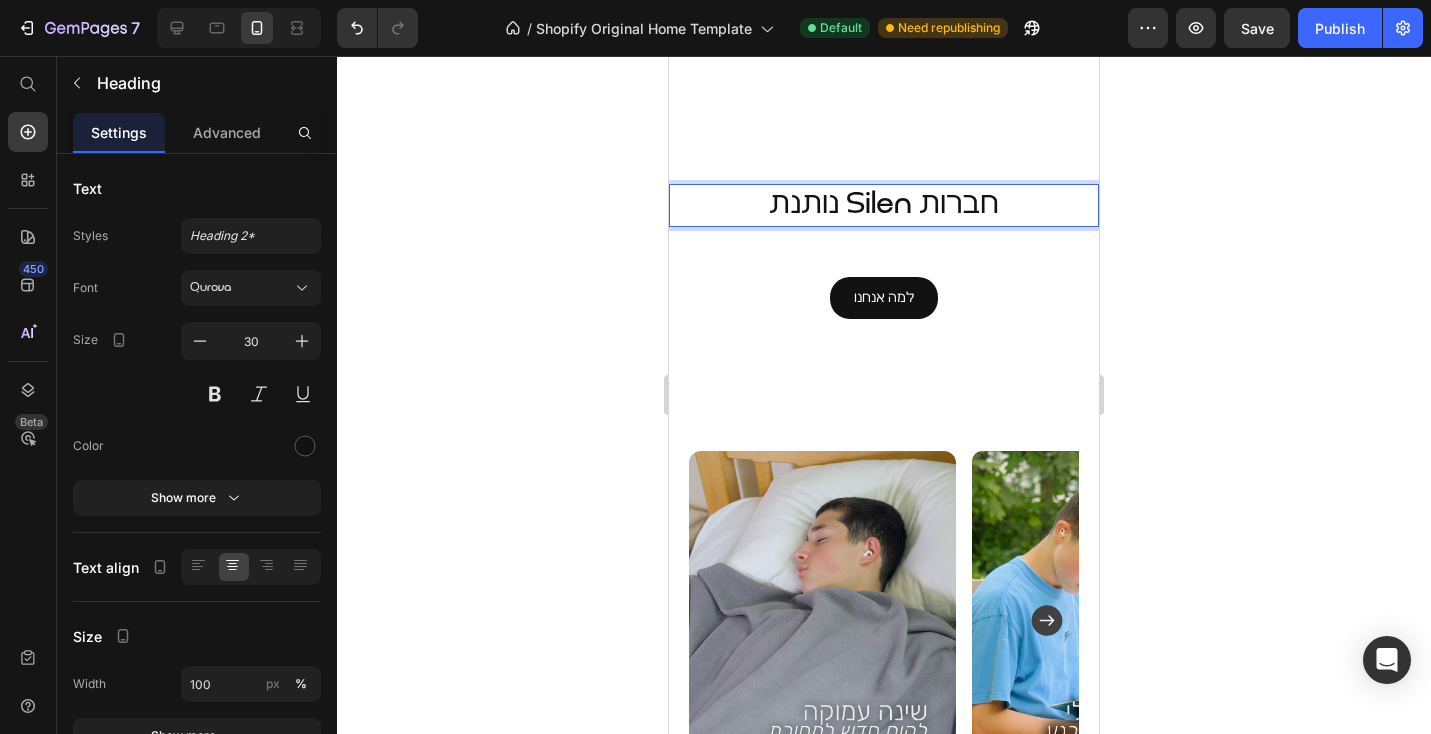 click on "נותנת Silen חברות" at bounding box center (884, 205) 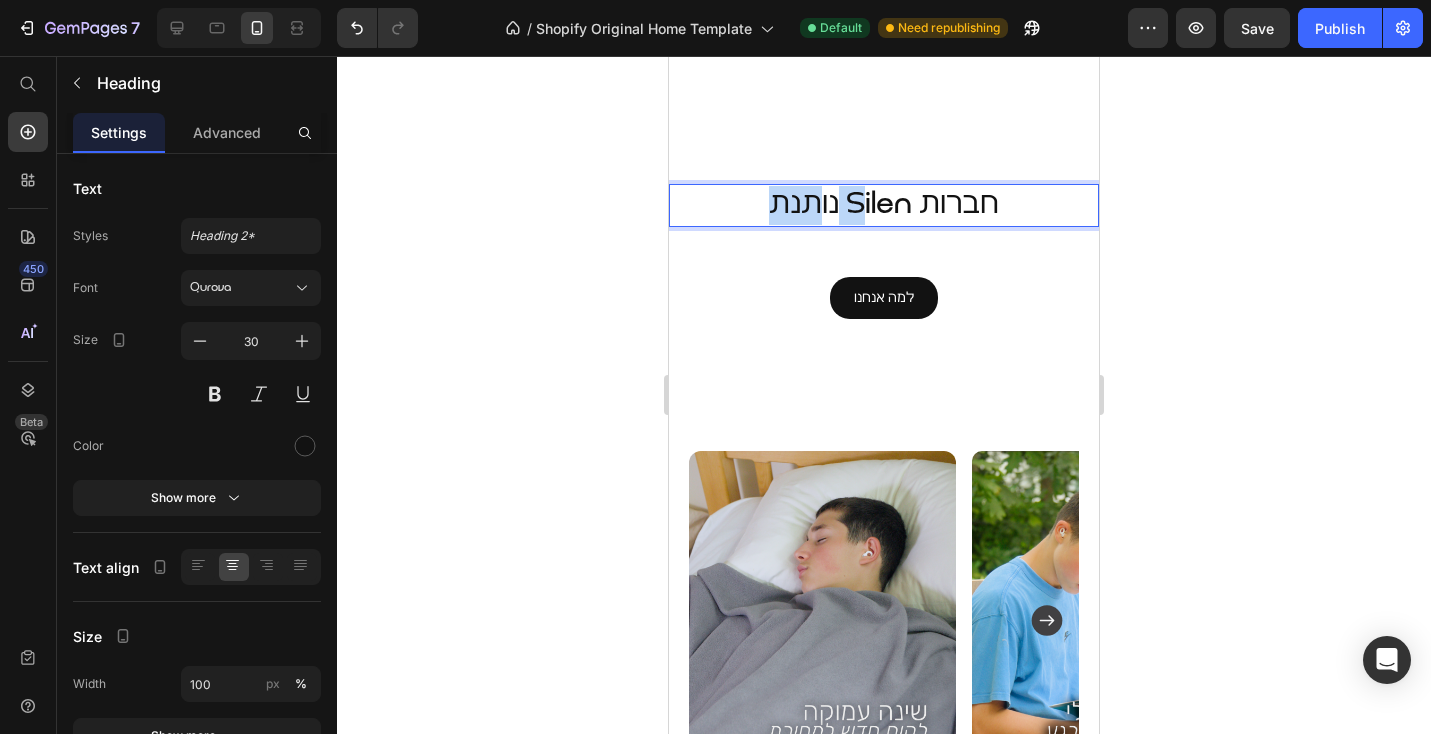 click on "נותנת Silen חברות" at bounding box center (884, 205) 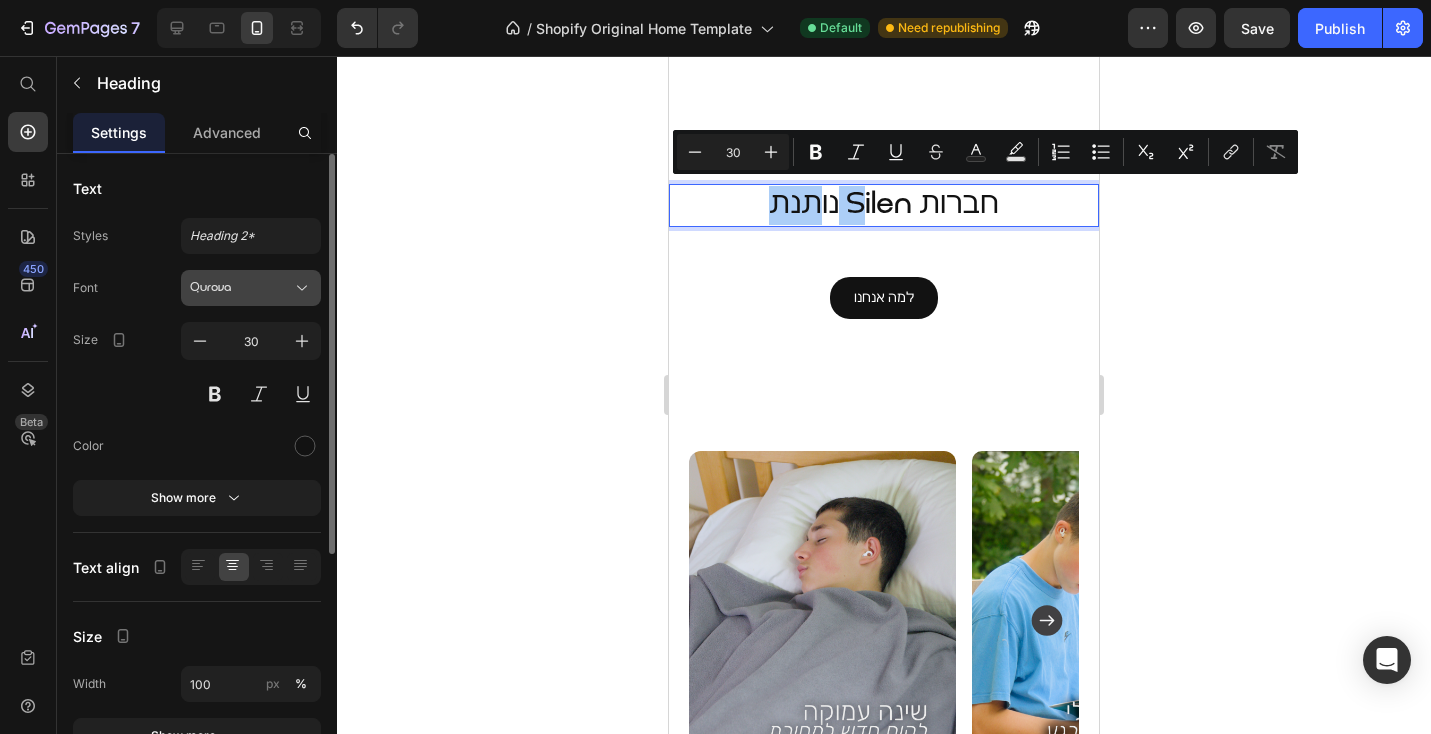 click on "Qurova" at bounding box center (241, 288) 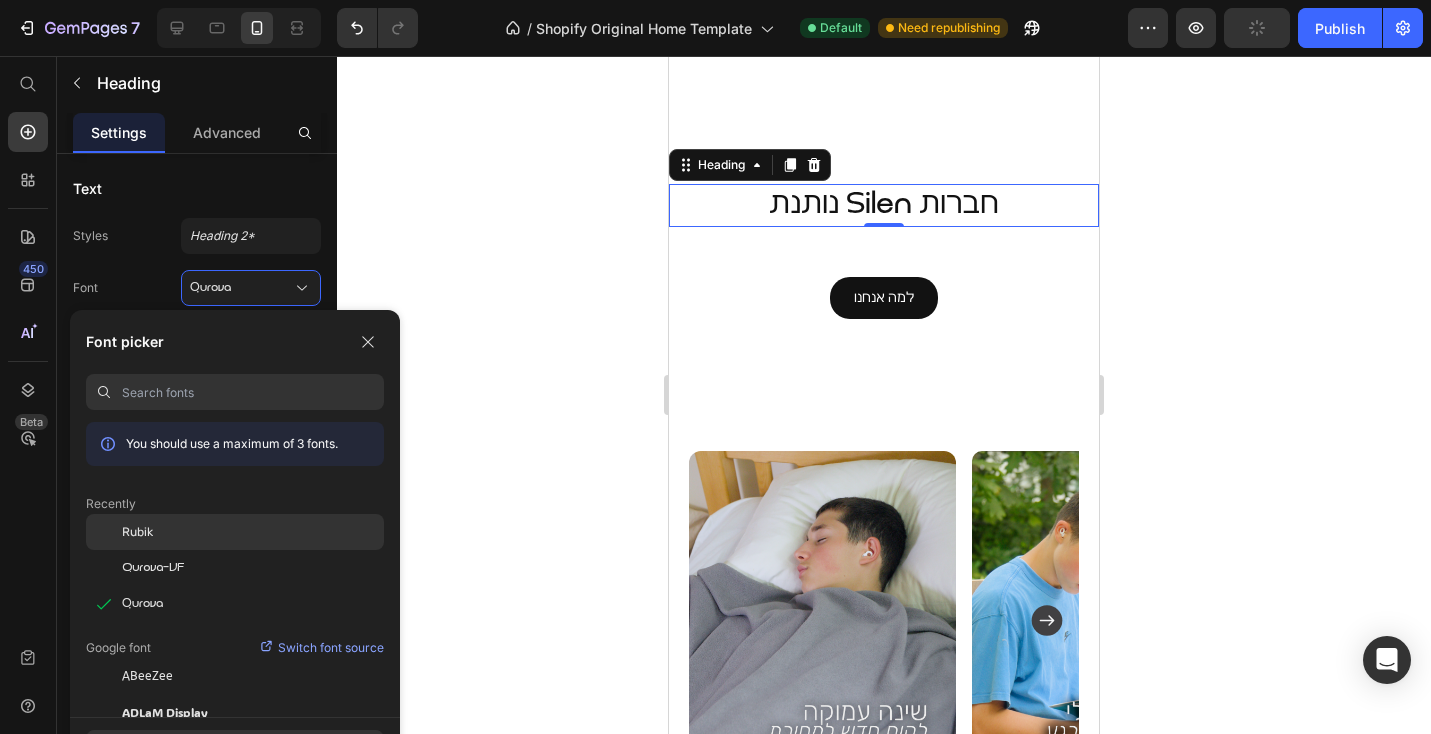 click on "Rubik" 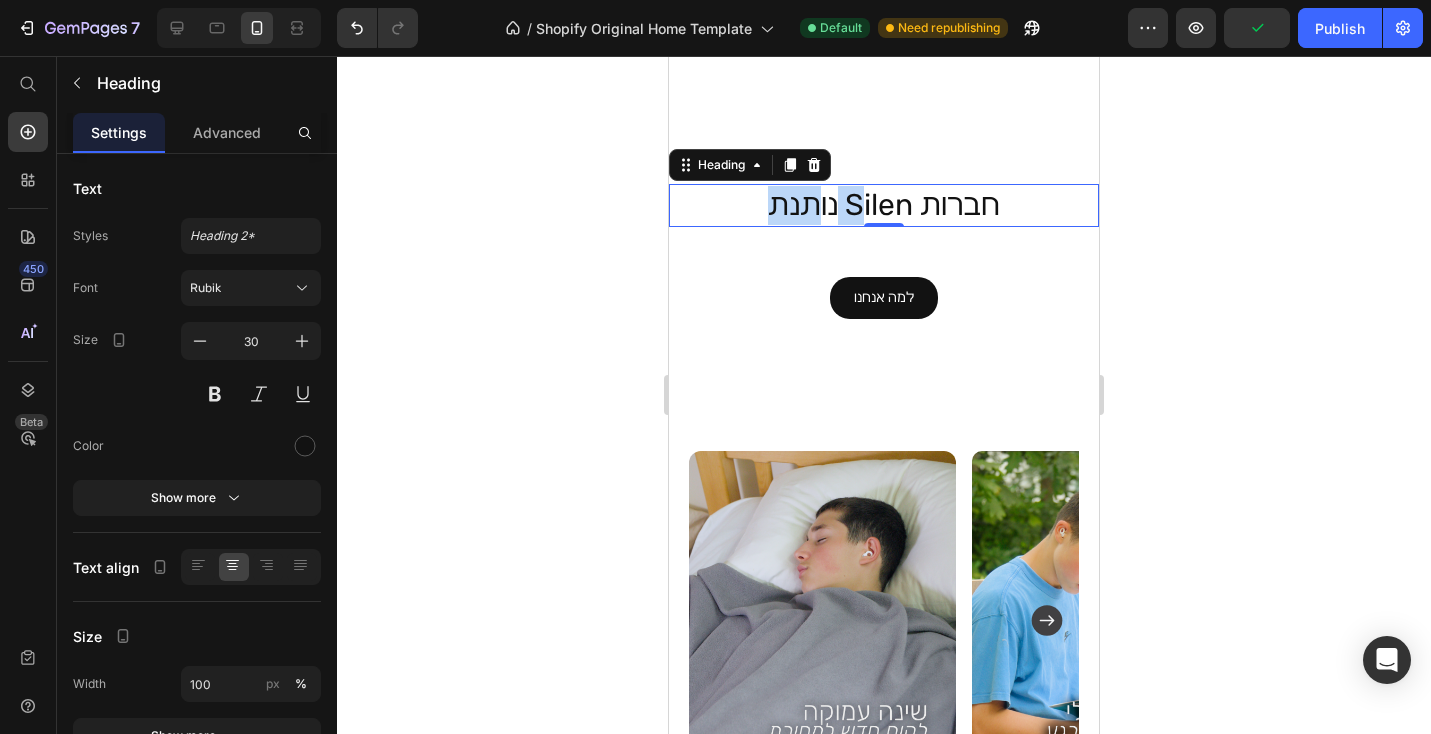 click on "נותנת Silen חברות" at bounding box center (884, 205) 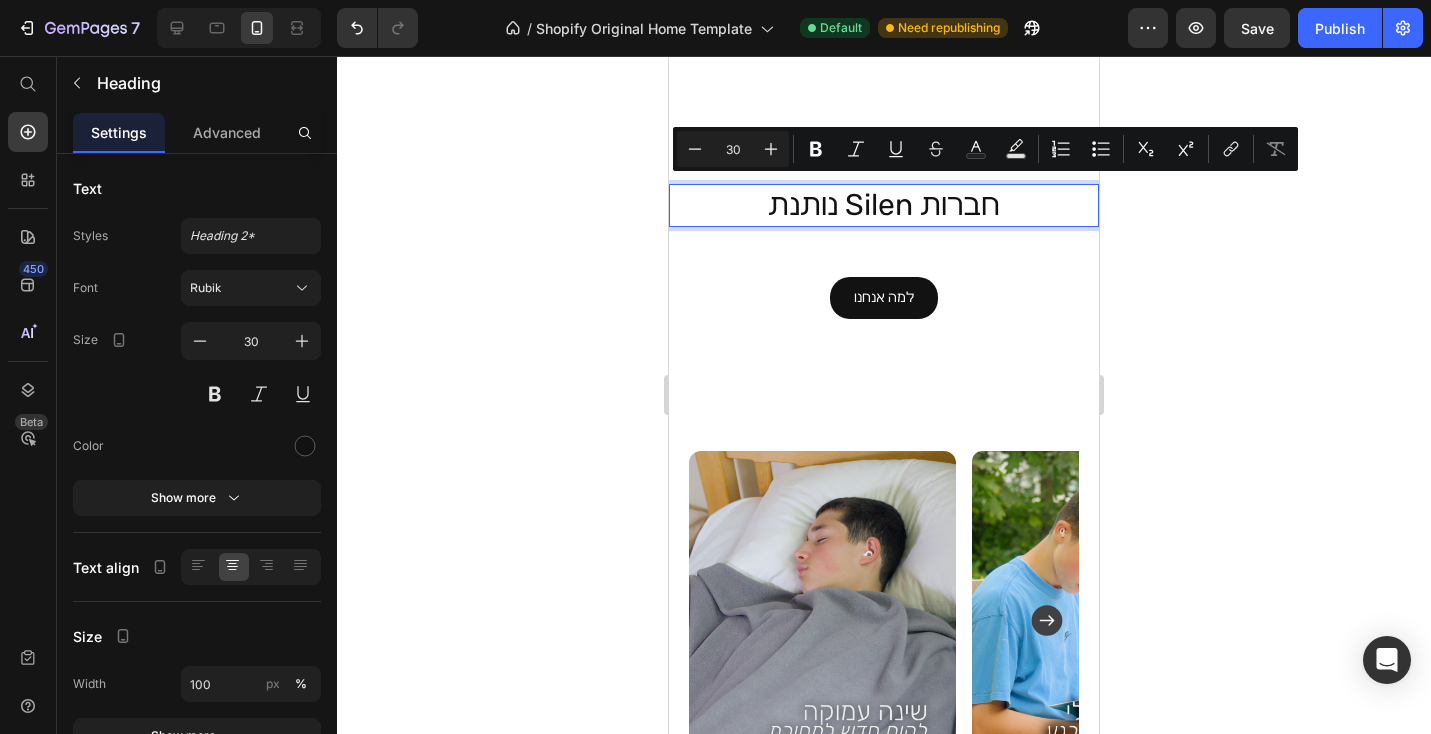 click on "נותנת Silen חברות" at bounding box center [884, 205] 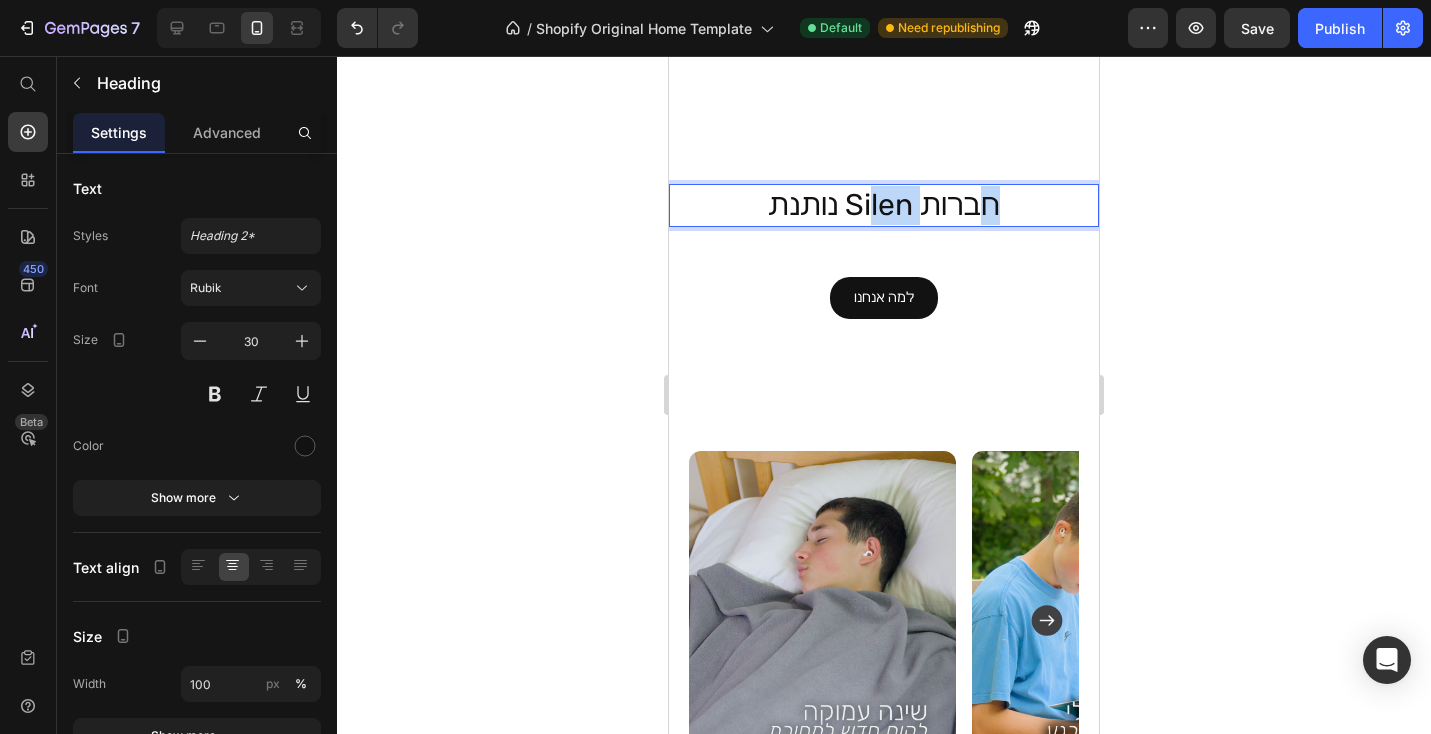 click on "נותנת Silen חברות" at bounding box center (884, 205) 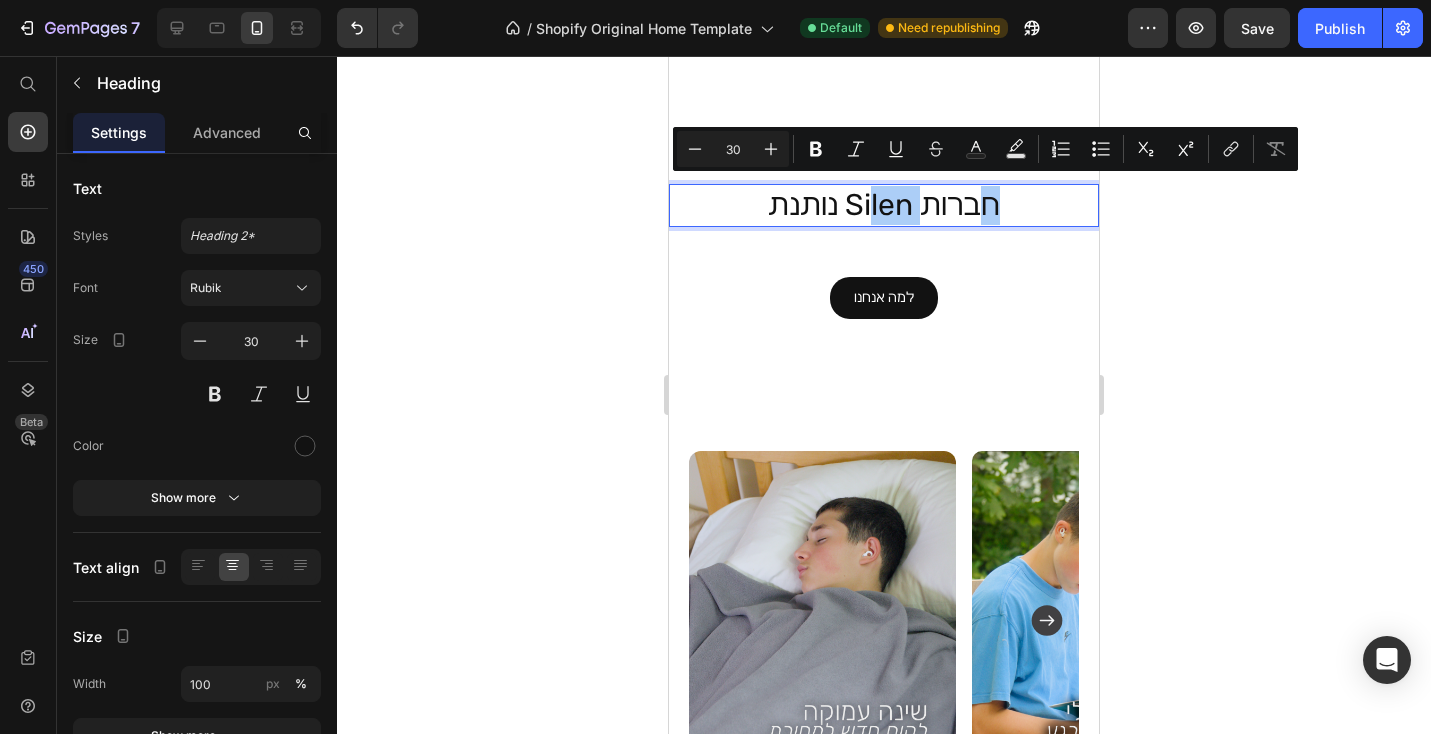 click 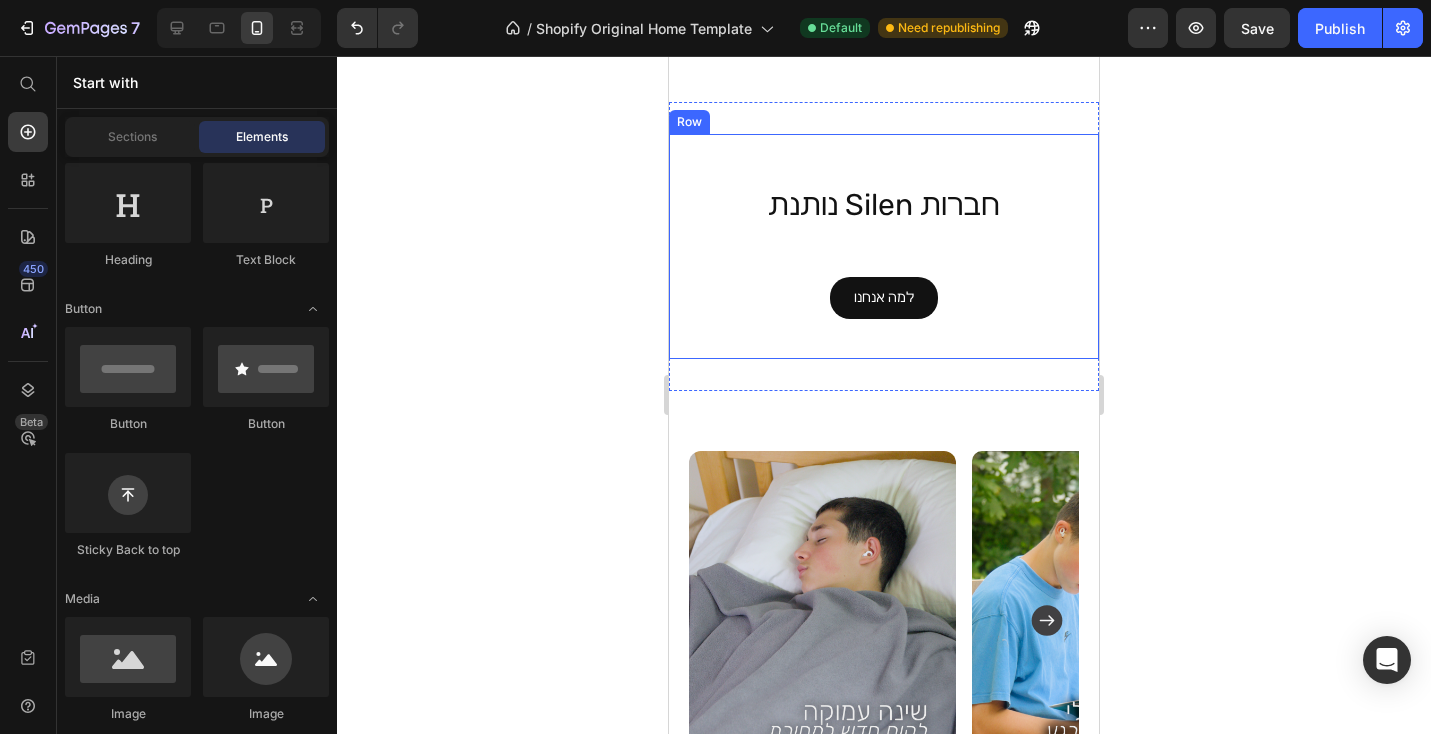 click on "נותנת Silen חברות" at bounding box center [884, 205] 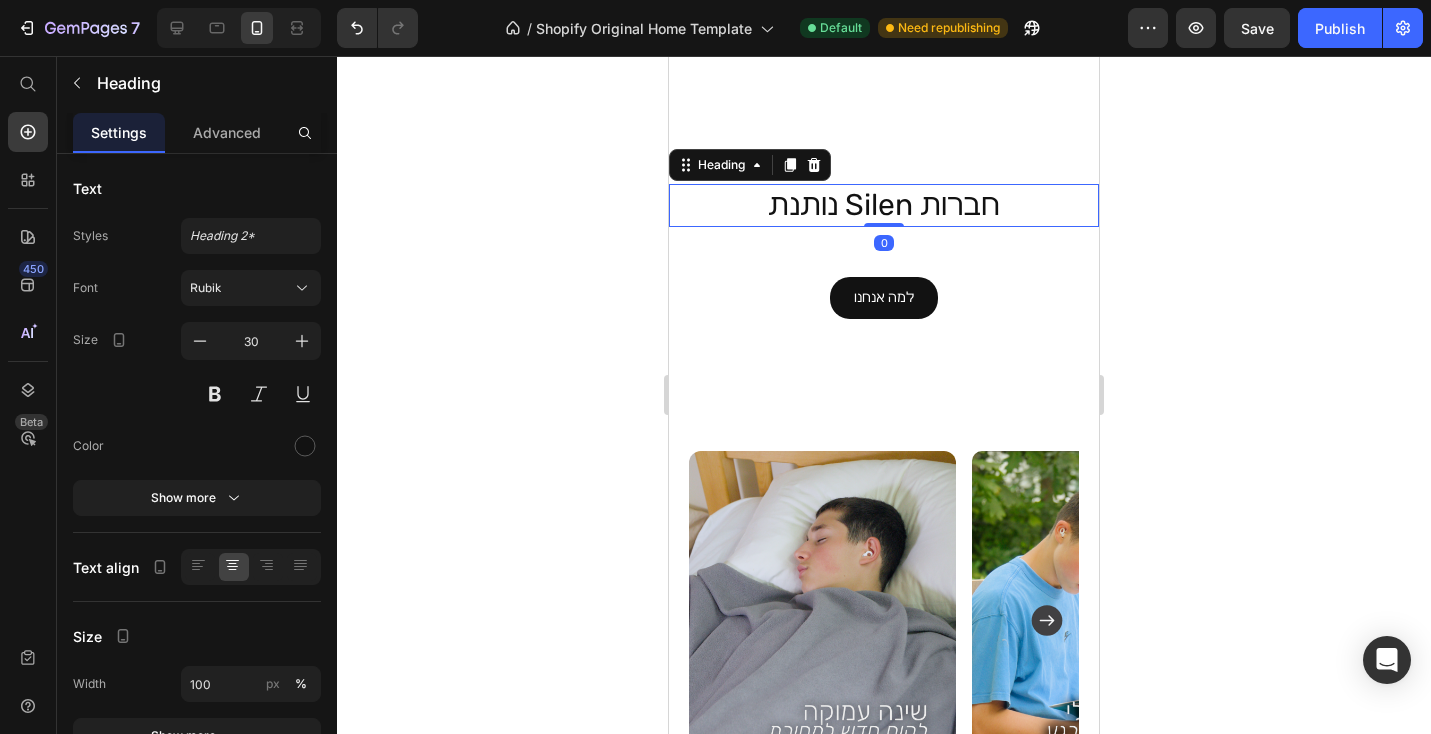 click 